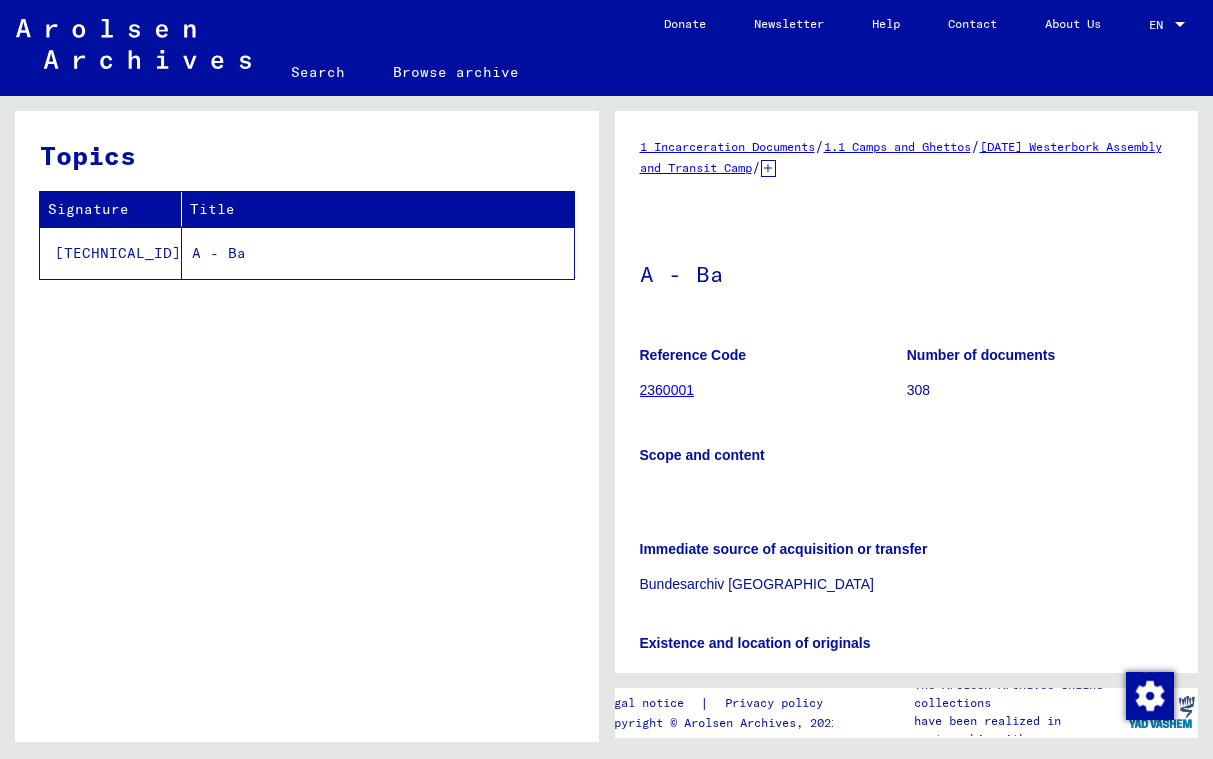 scroll, scrollTop: 0, scrollLeft: 0, axis: both 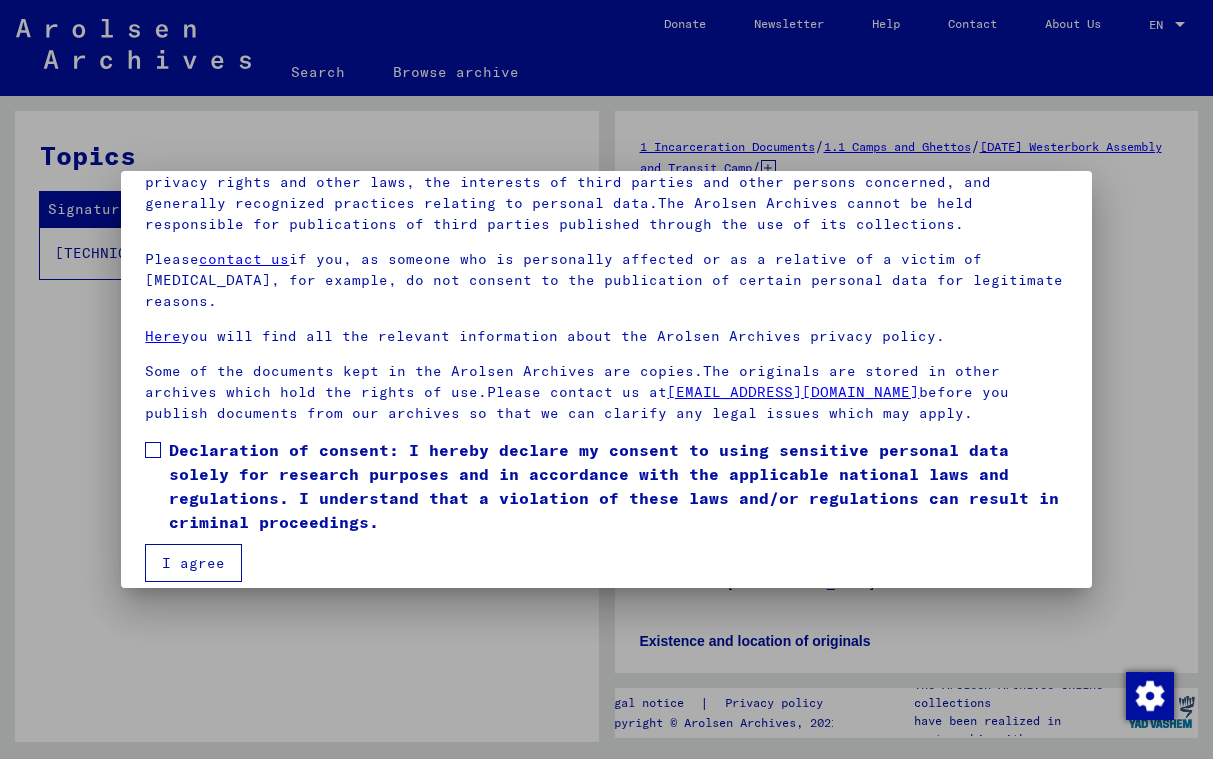 click at bounding box center (153, 450) 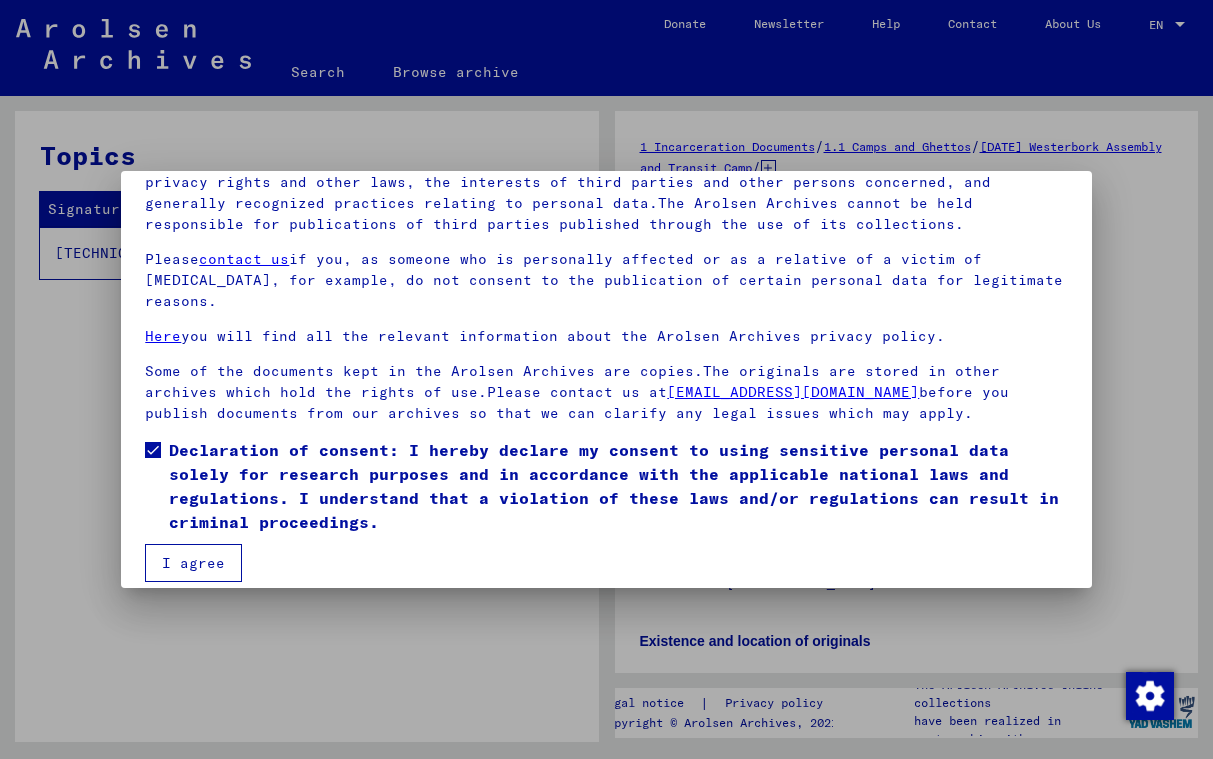click on "I agree" at bounding box center (193, 563) 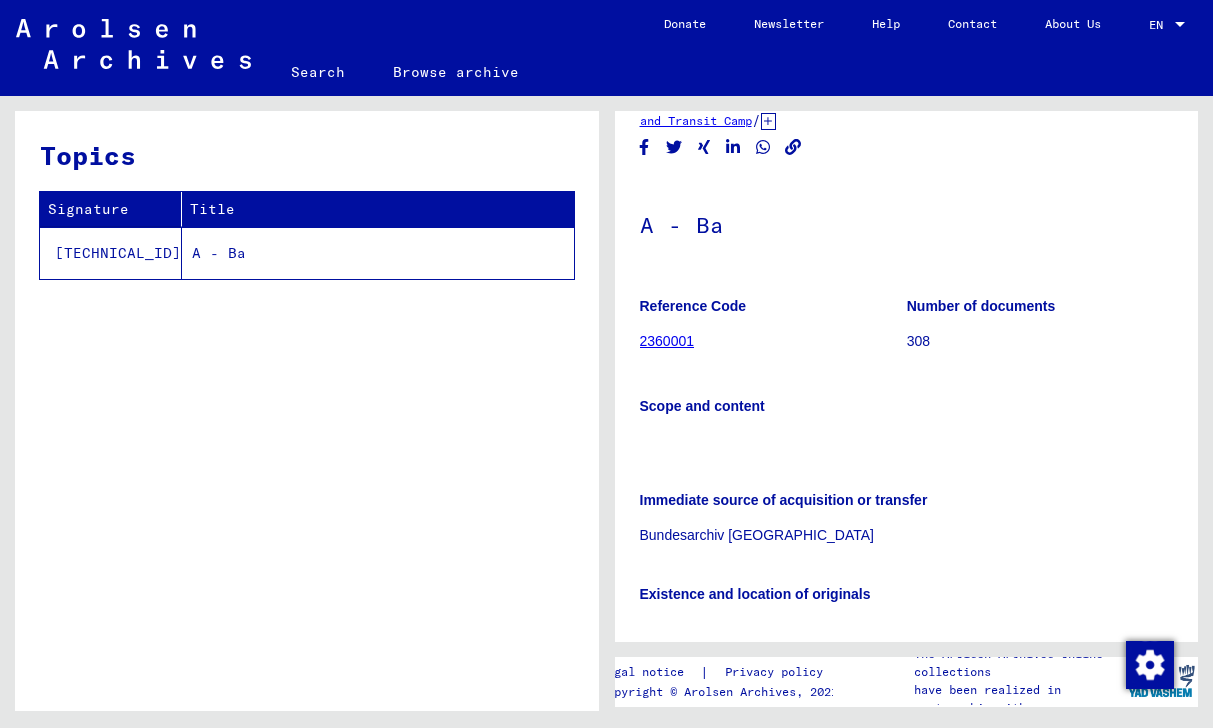 scroll, scrollTop: 0, scrollLeft: 0, axis: both 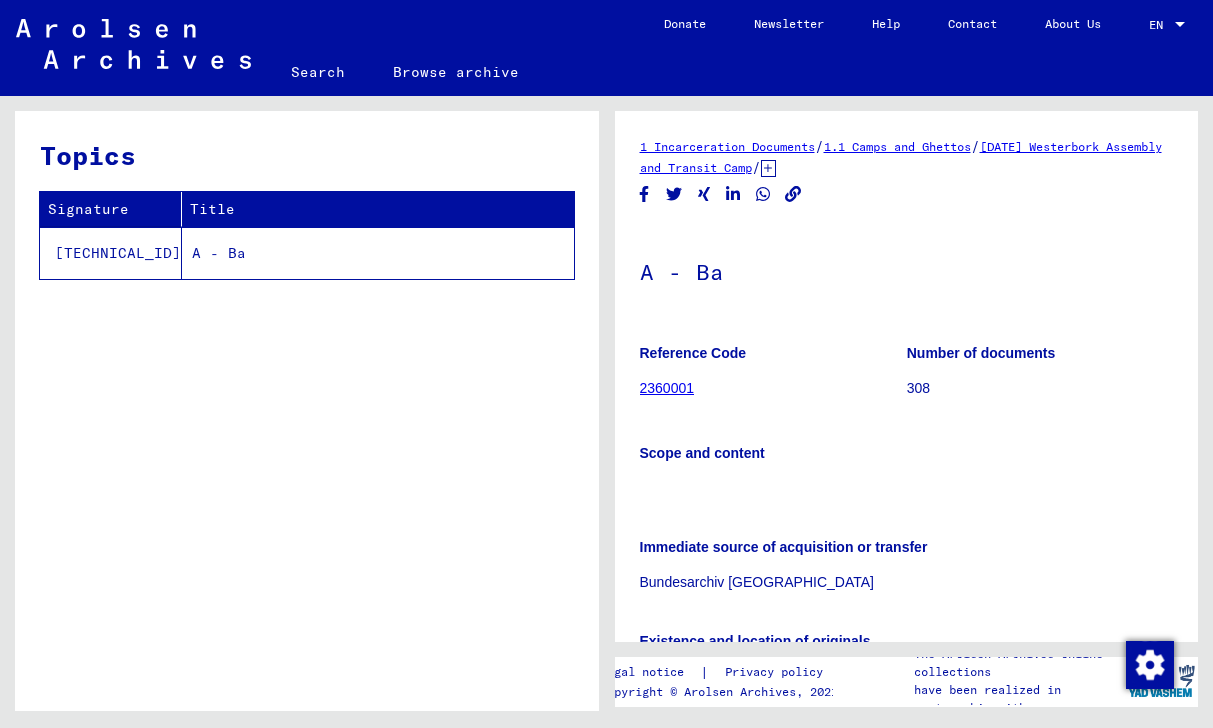 click on "Title" 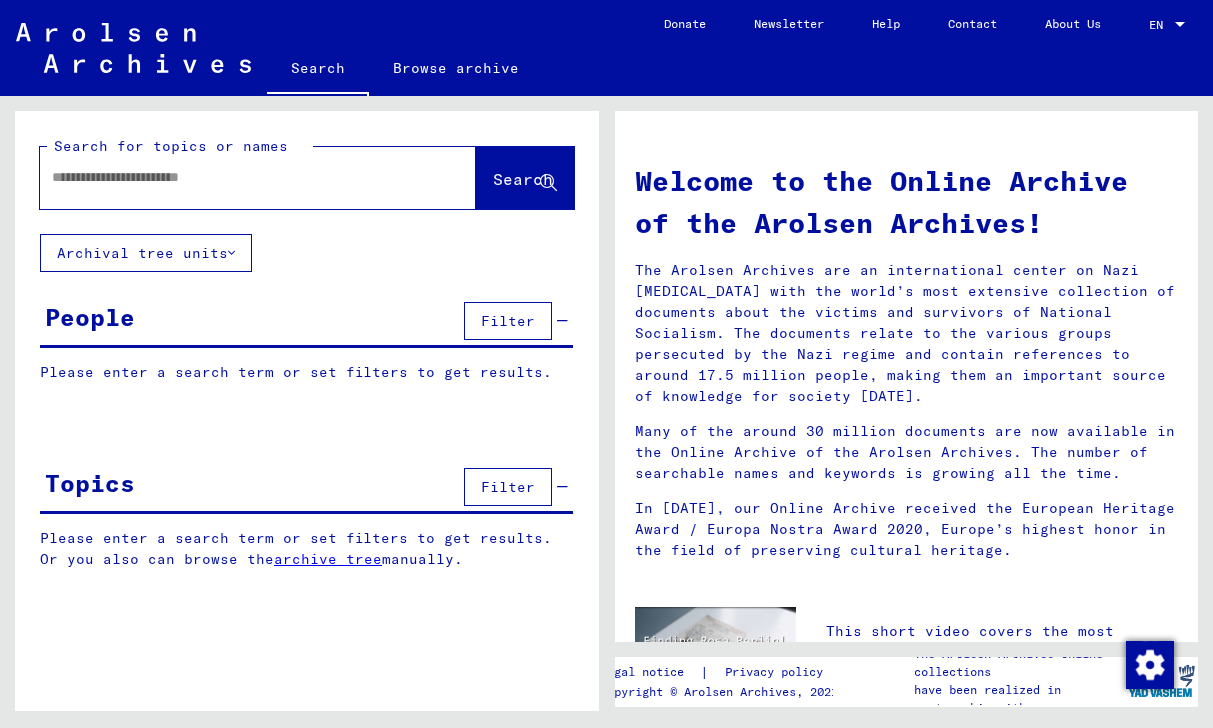 click at bounding box center [234, 177] 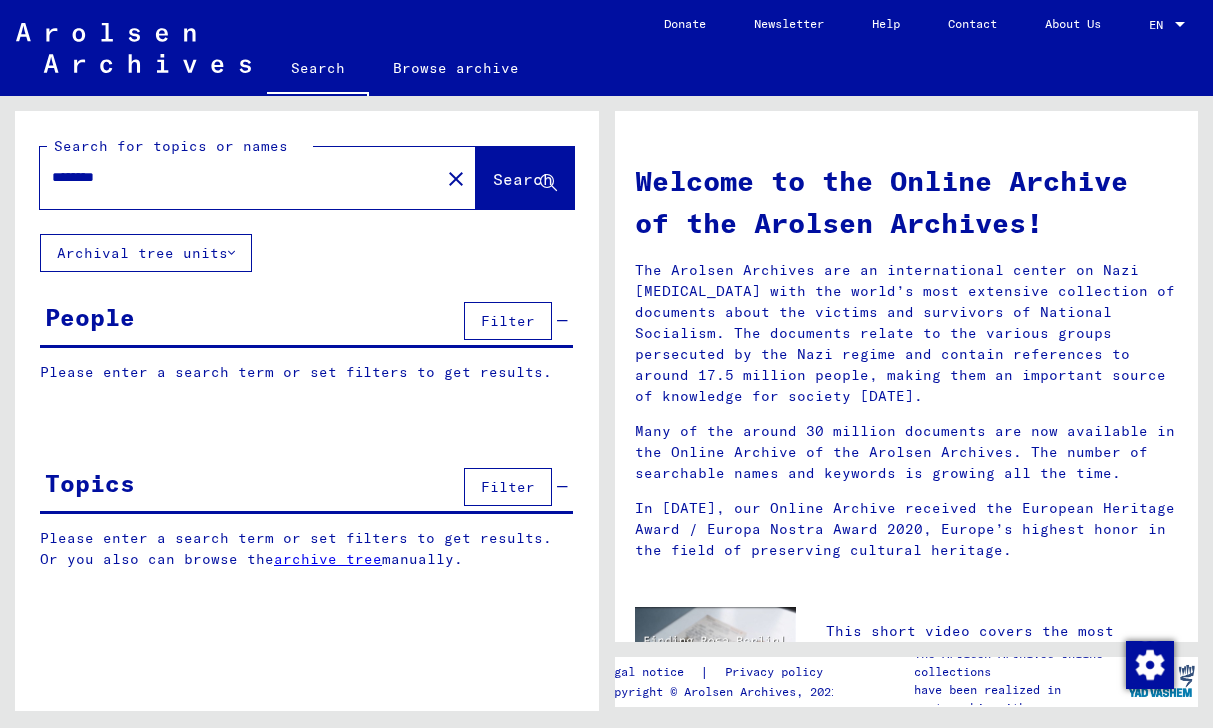 type on "********" 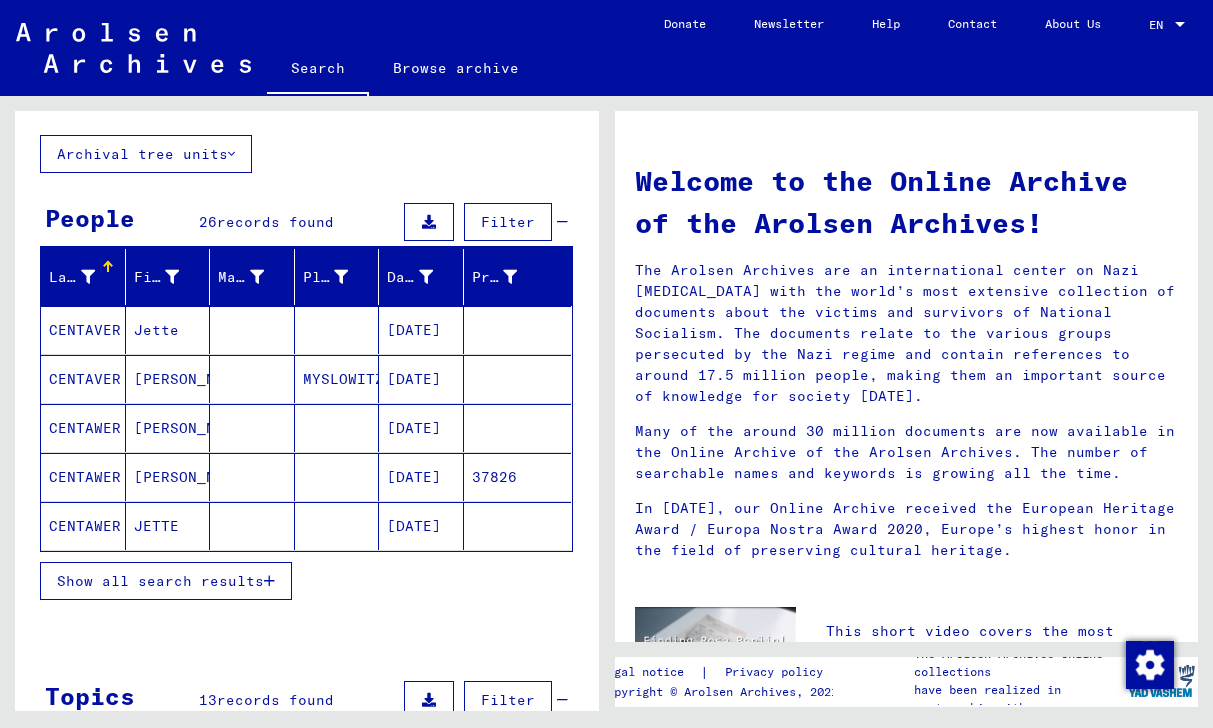 scroll, scrollTop: 100, scrollLeft: 0, axis: vertical 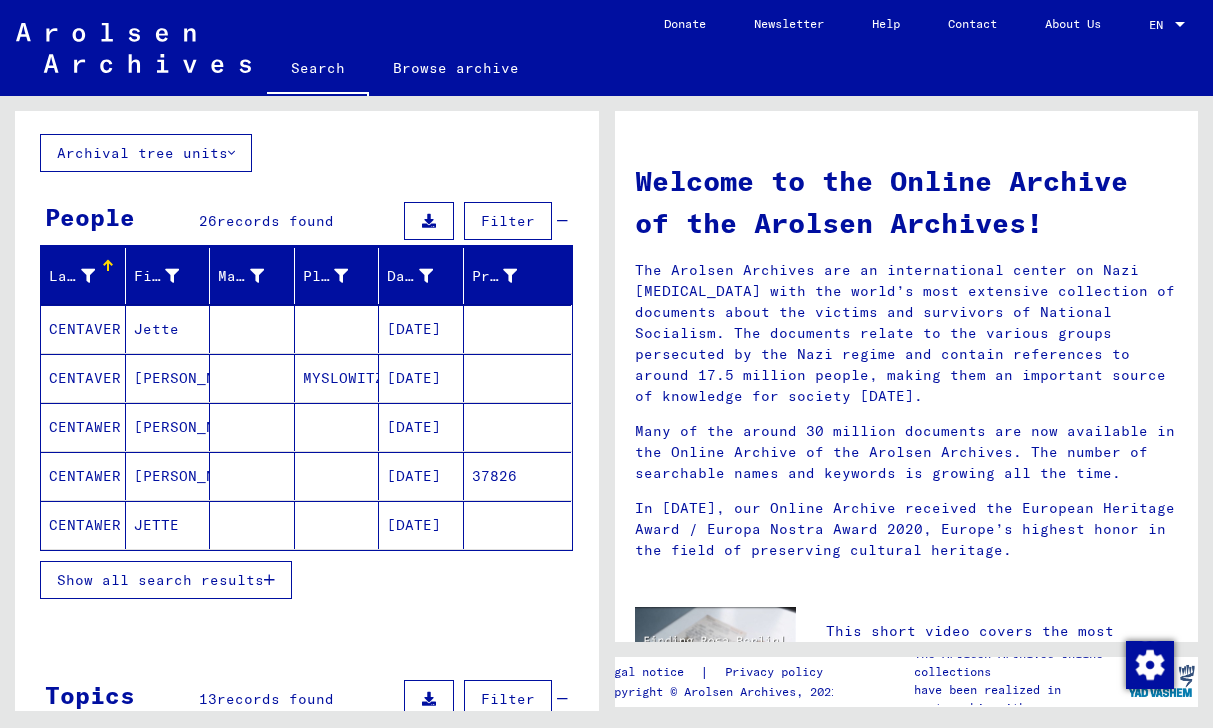 click on "Show all search results" at bounding box center [160, 580] 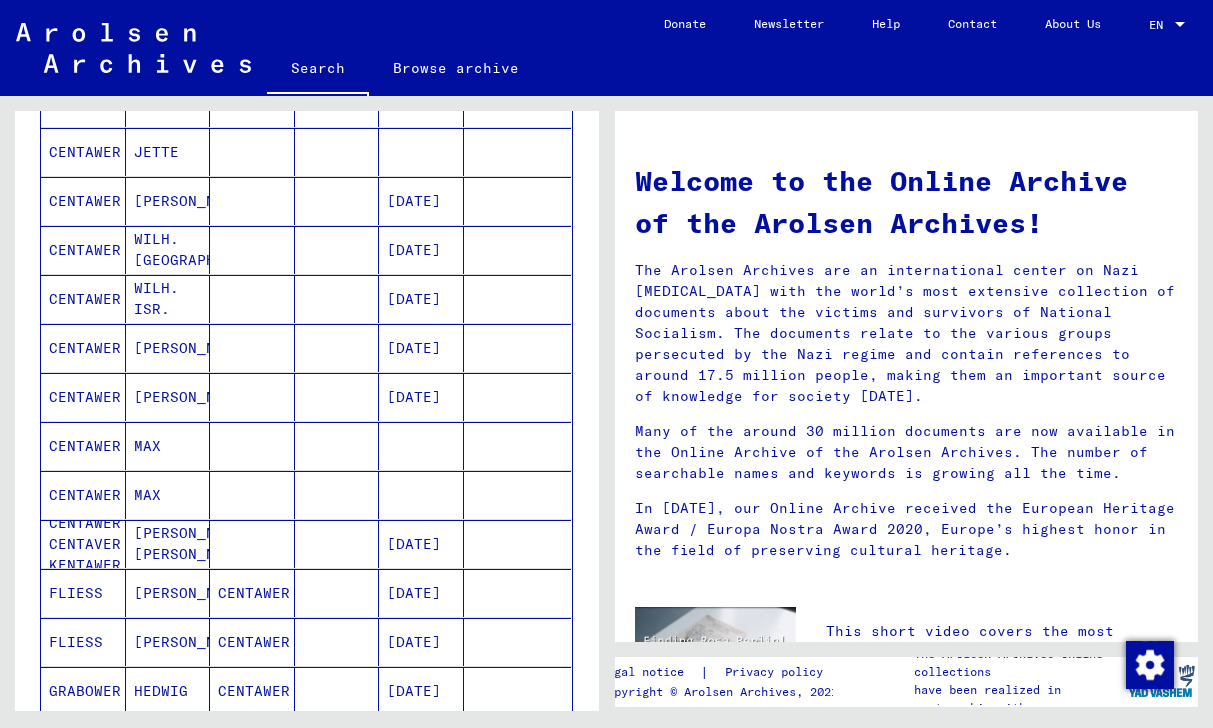 scroll, scrollTop: 528, scrollLeft: 0, axis: vertical 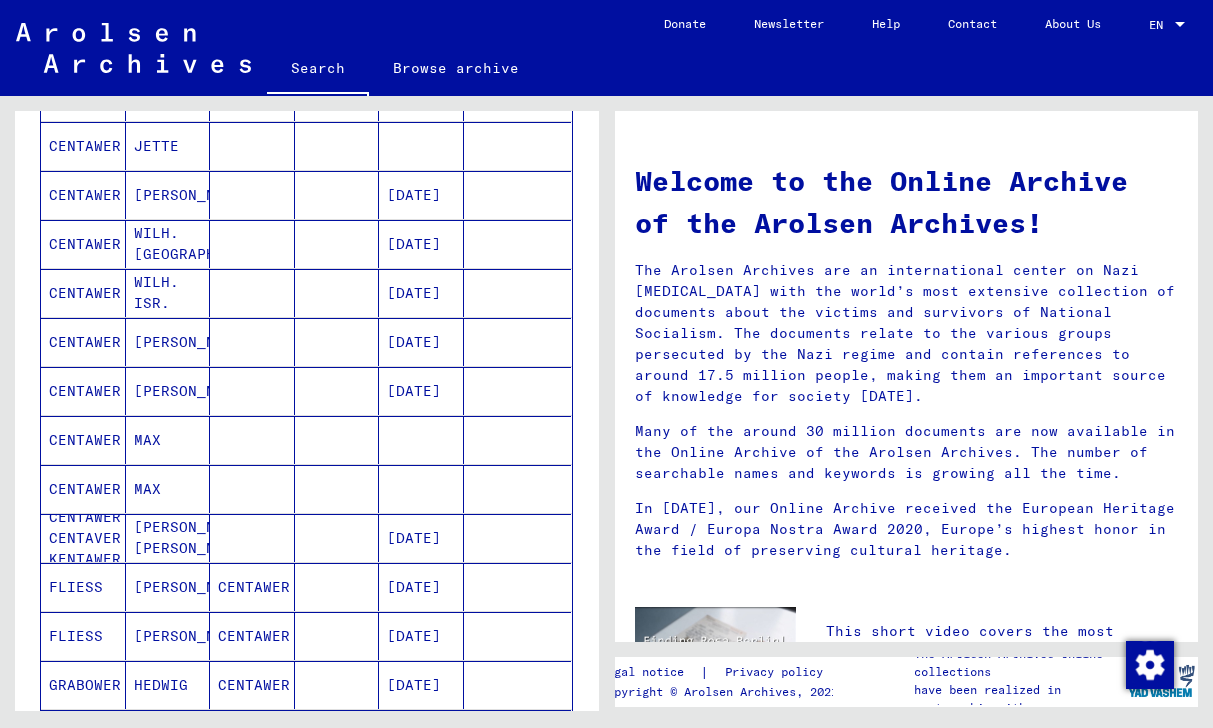 click on "CENTAWER" at bounding box center [83, 489] 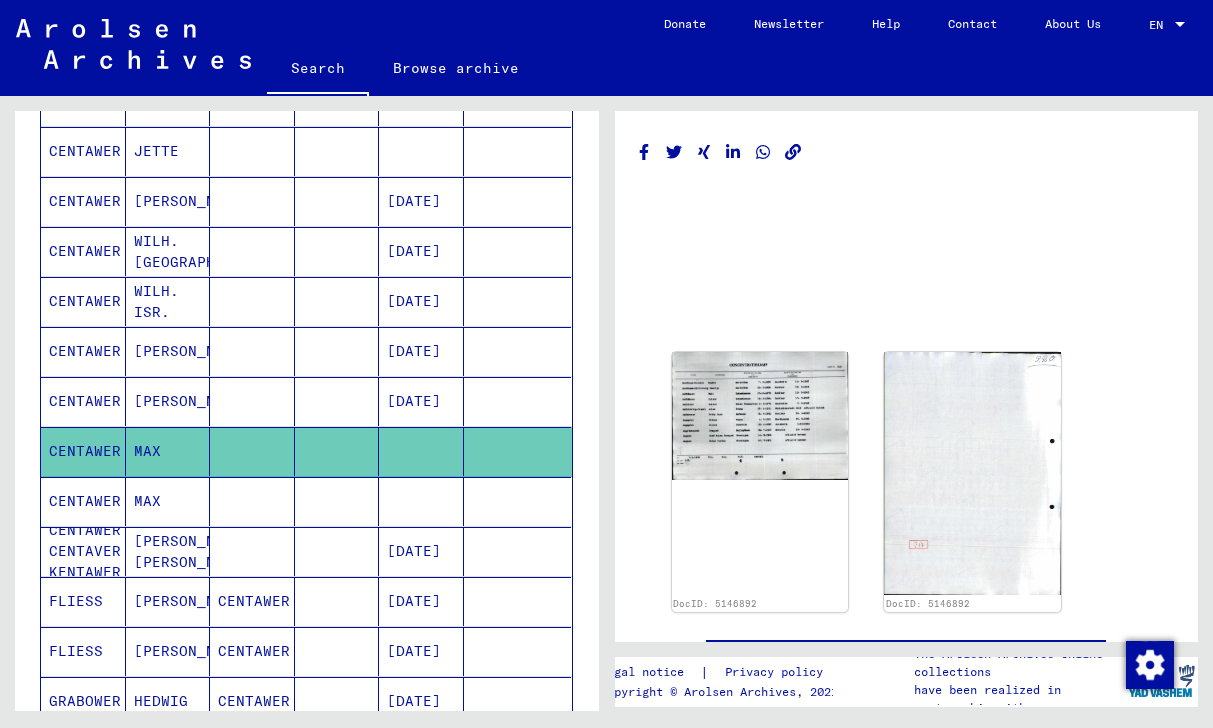 scroll, scrollTop: 0, scrollLeft: 0, axis: both 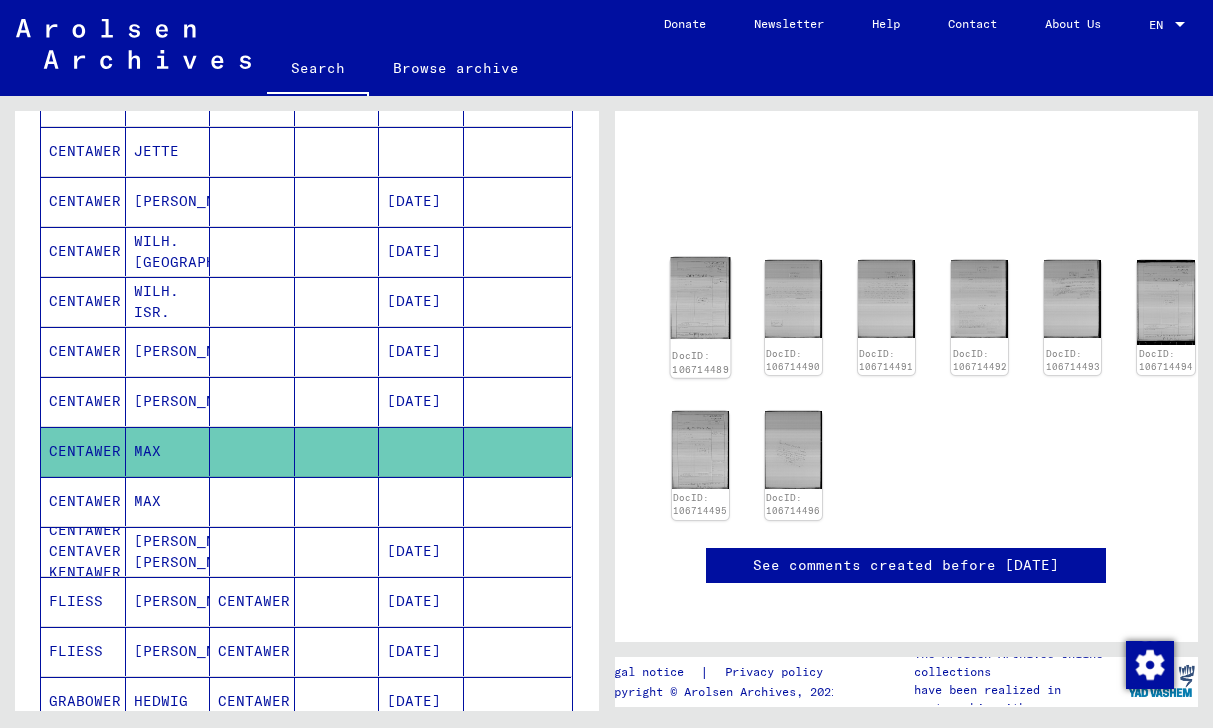click 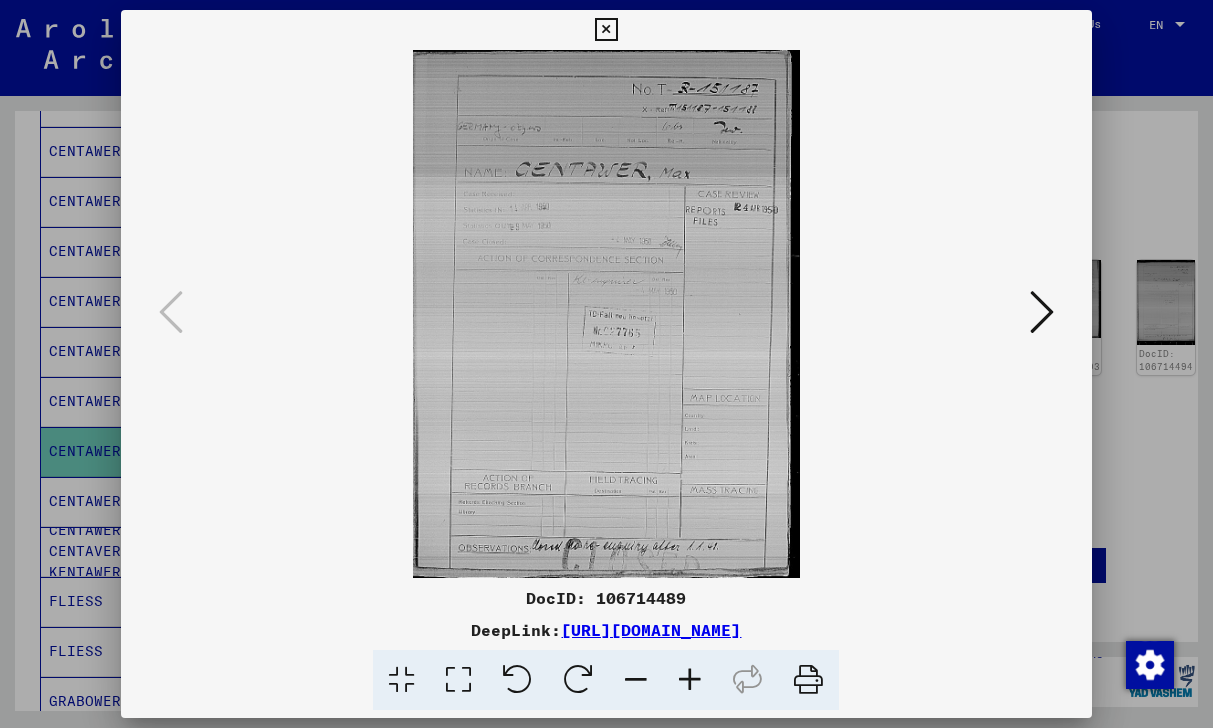 click at bounding box center (606, 30) 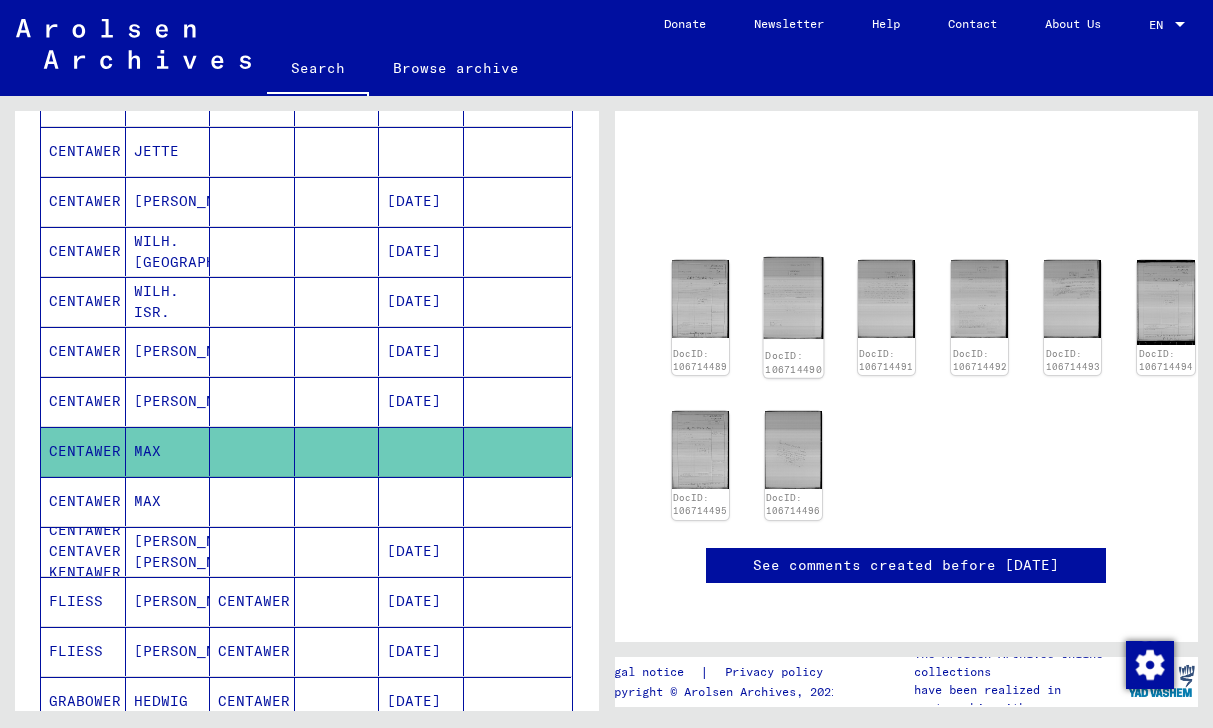 click 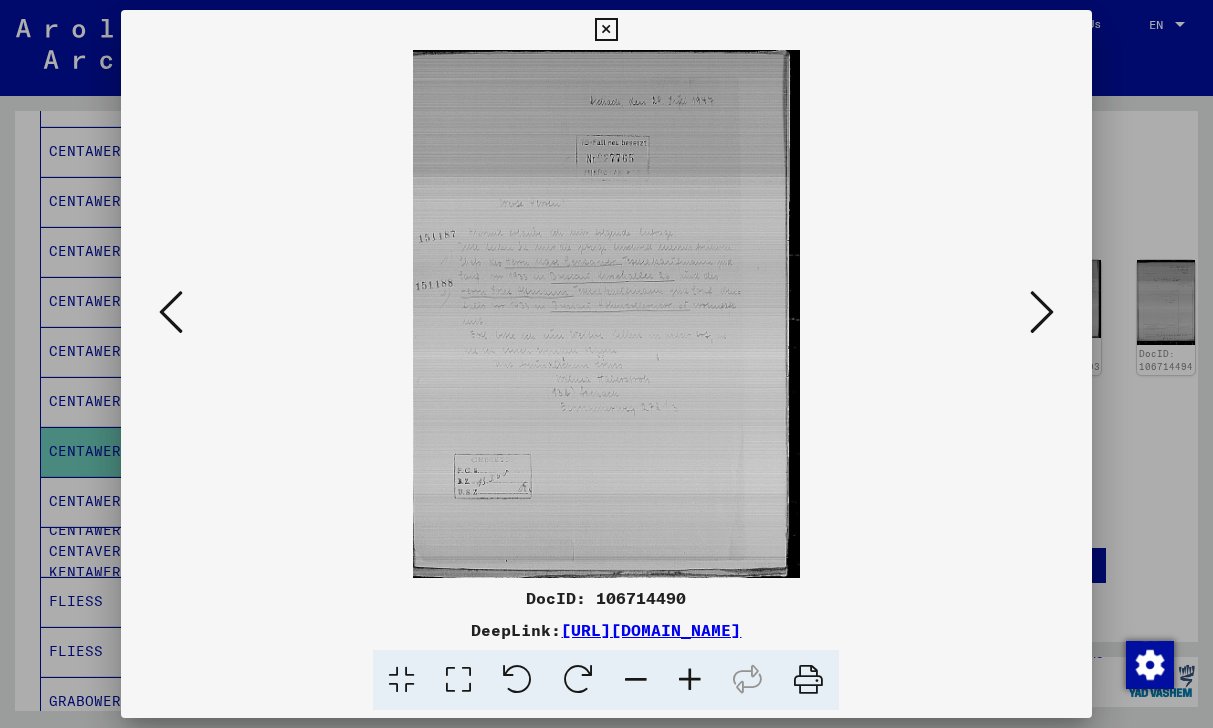 click at bounding box center (690, 680) 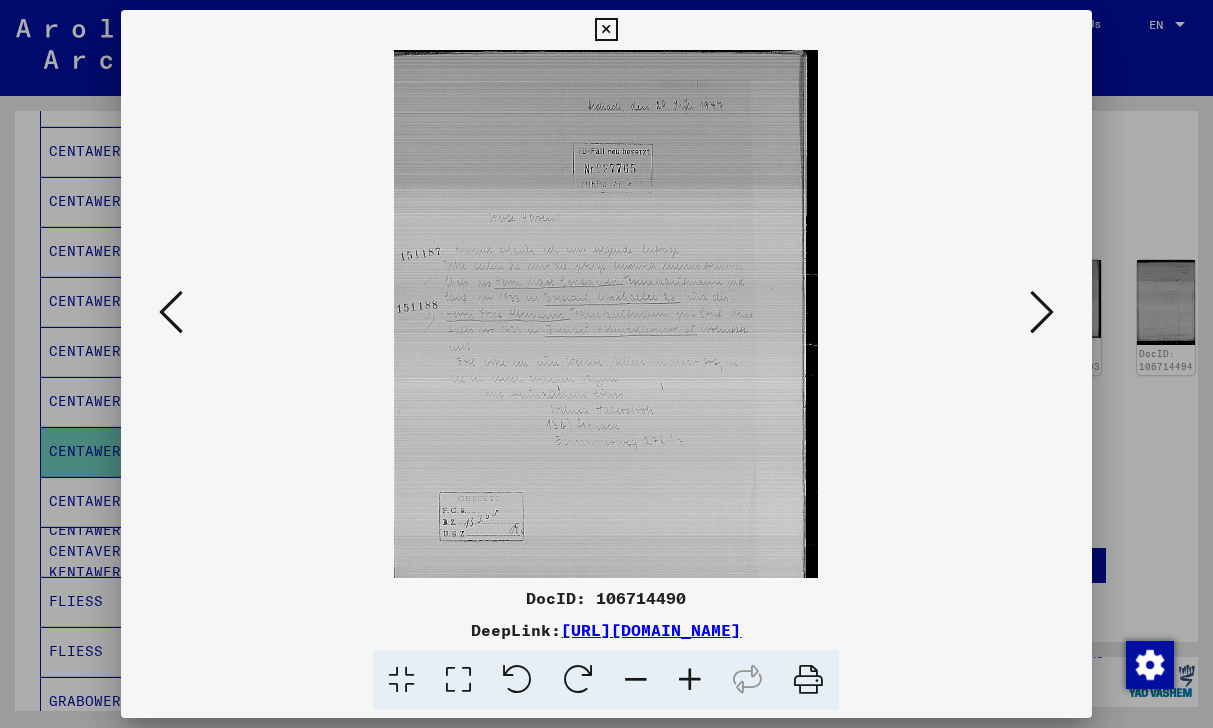 click at bounding box center [690, 680] 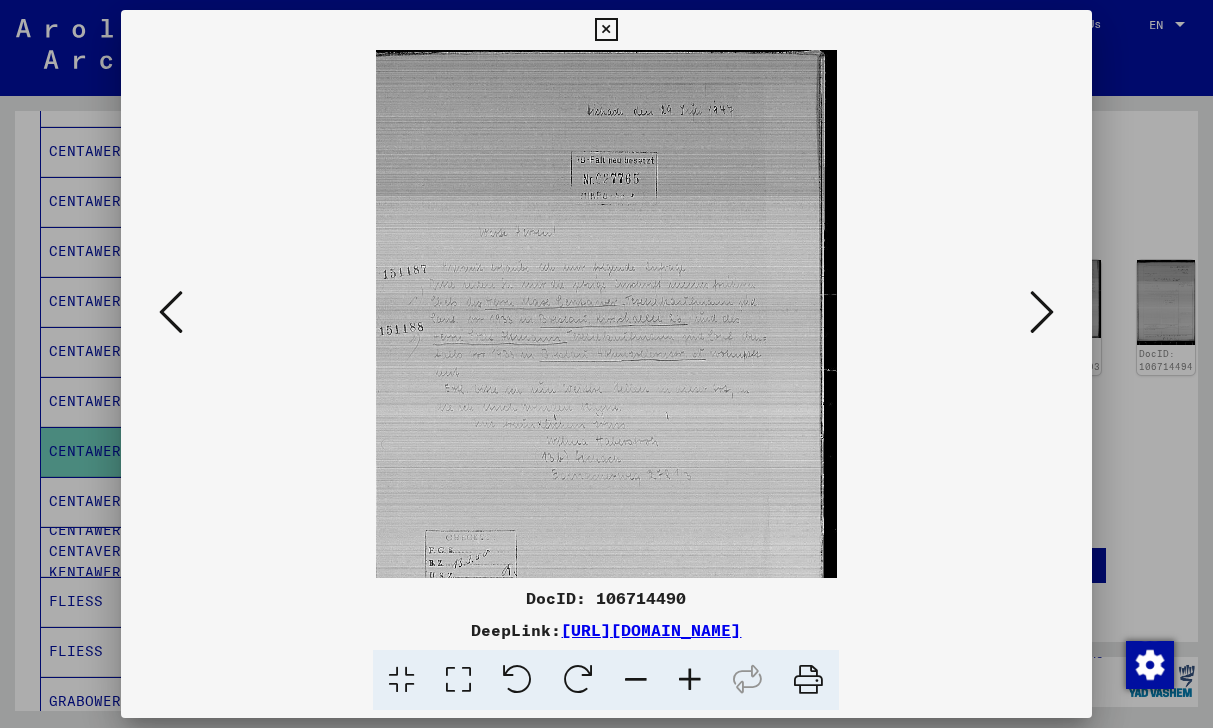 click at bounding box center [690, 680] 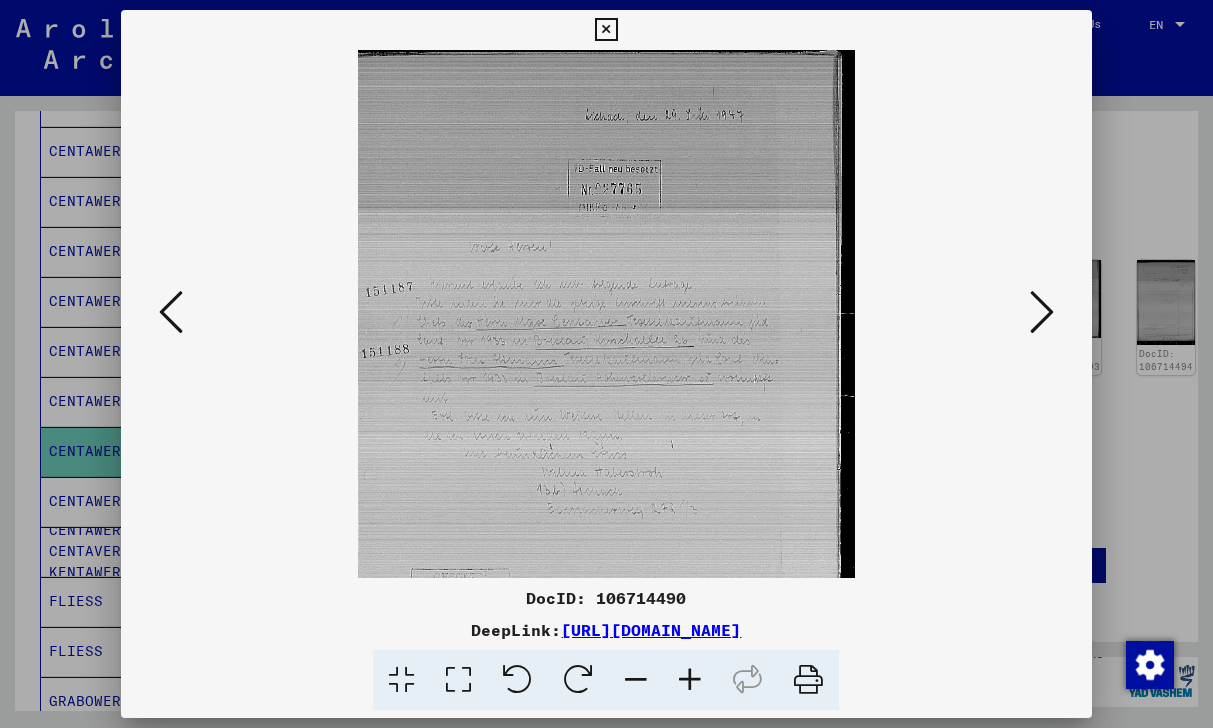 click at bounding box center (690, 680) 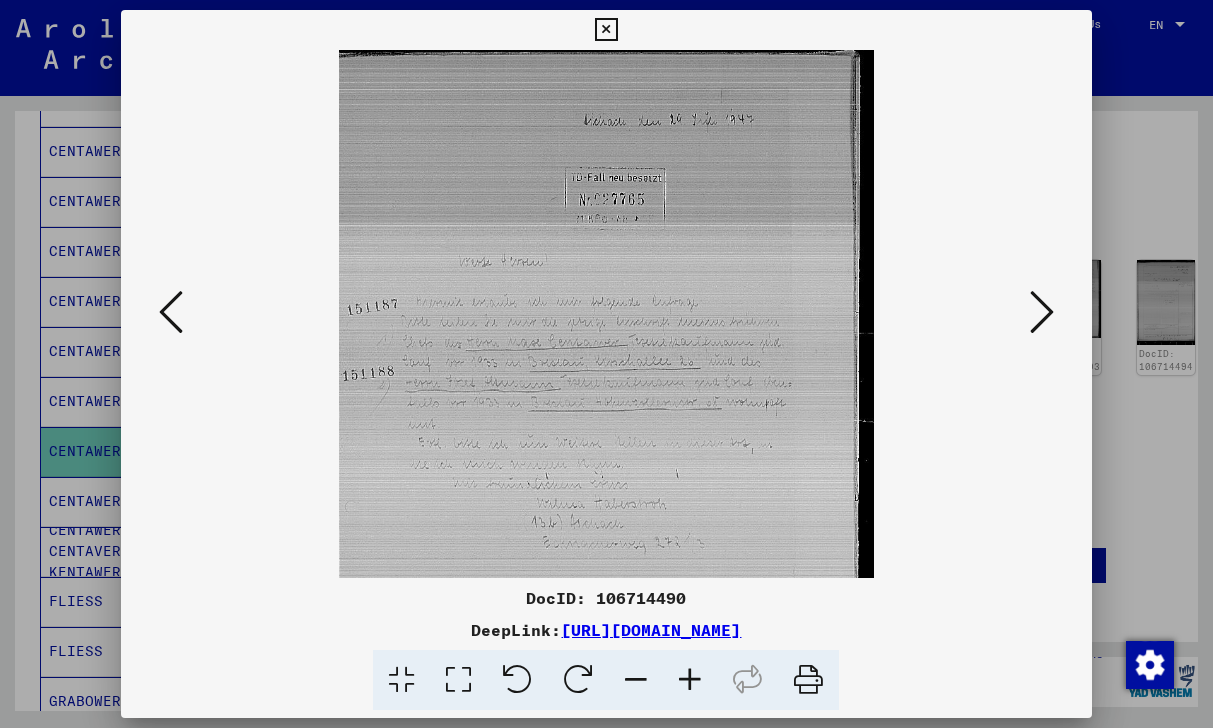 click at bounding box center [690, 680] 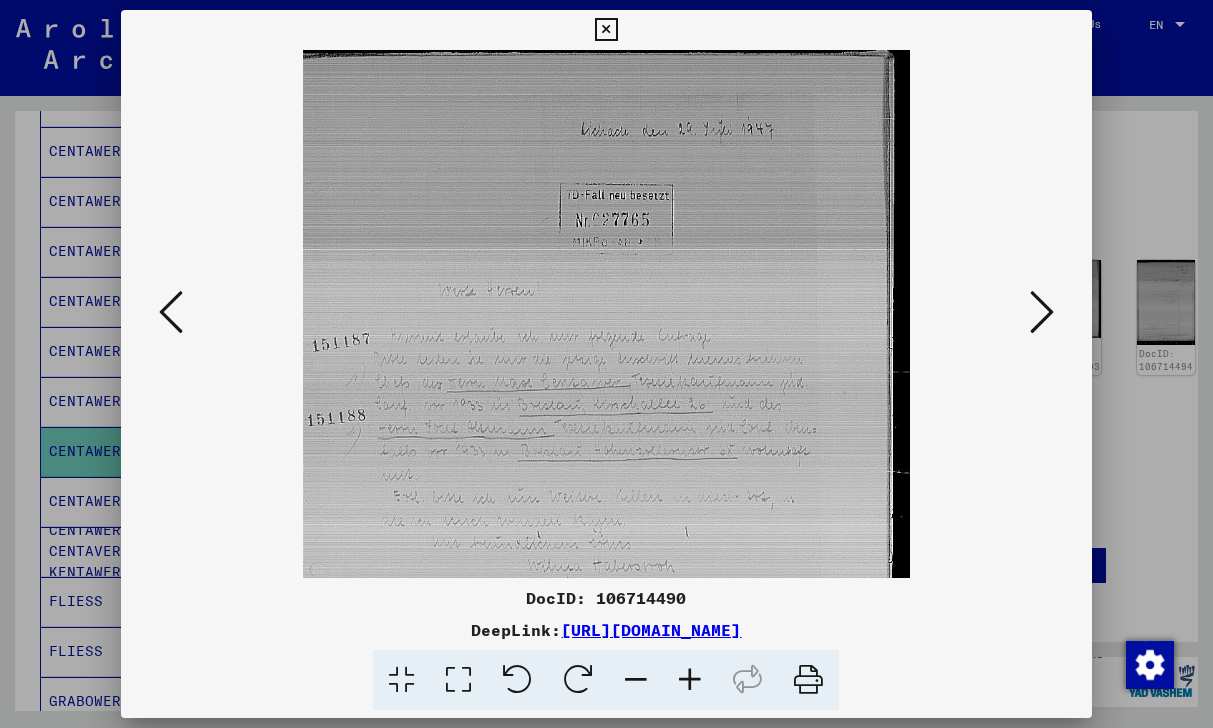 click at bounding box center (690, 680) 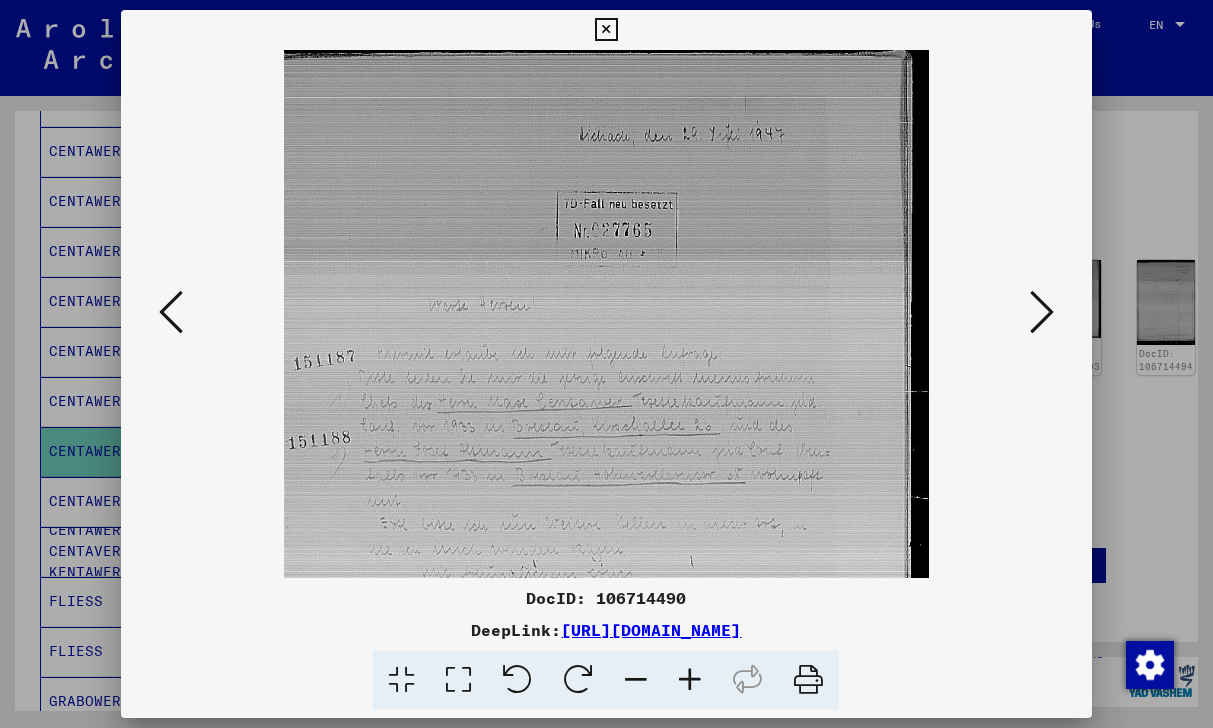 click at bounding box center [690, 680] 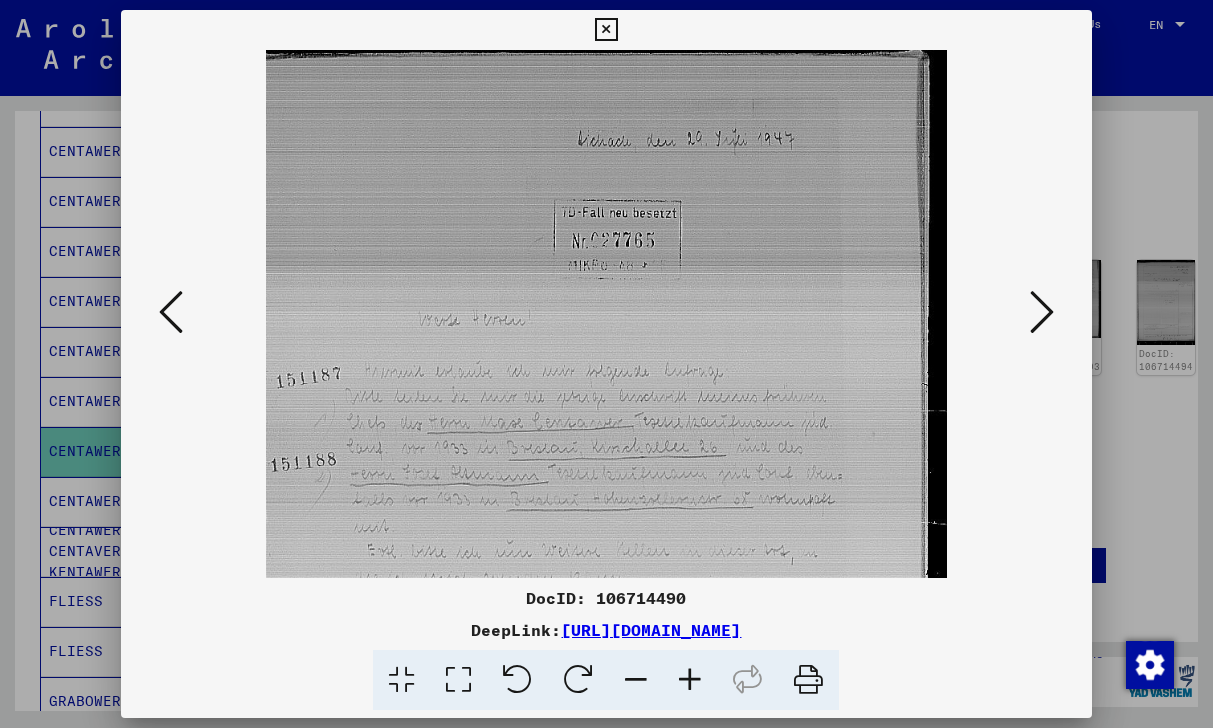 click at bounding box center (690, 680) 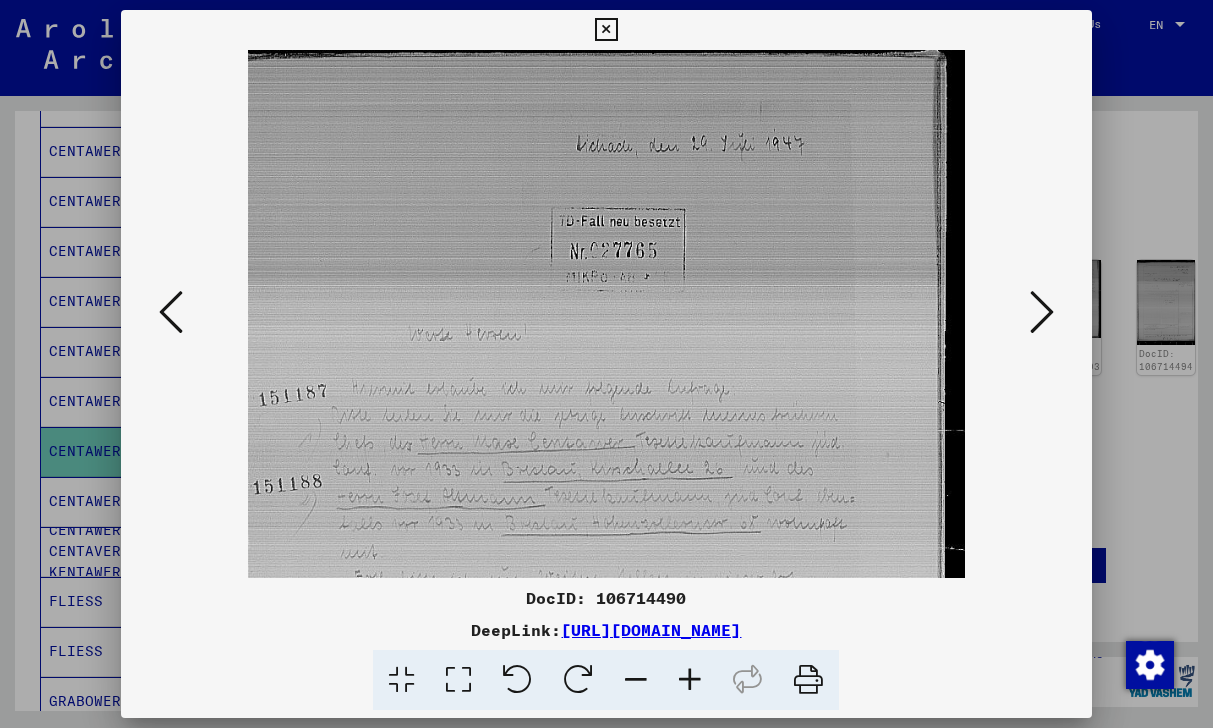 click at bounding box center [690, 680] 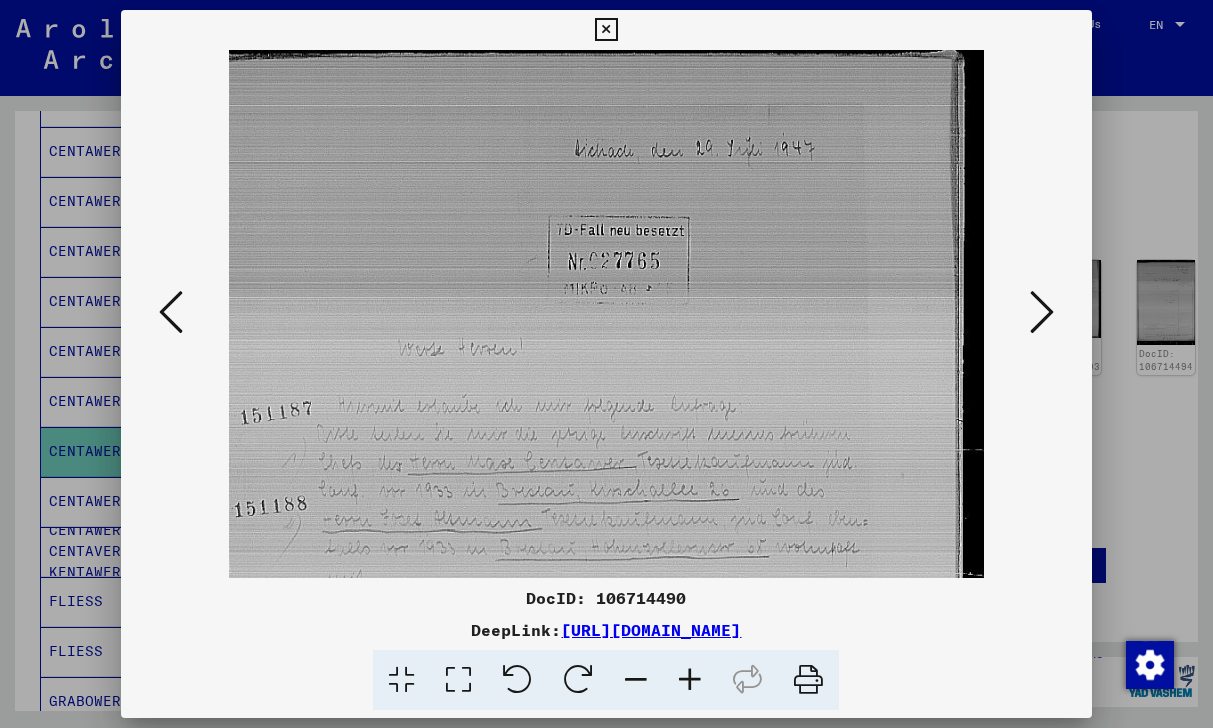 click at bounding box center (690, 680) 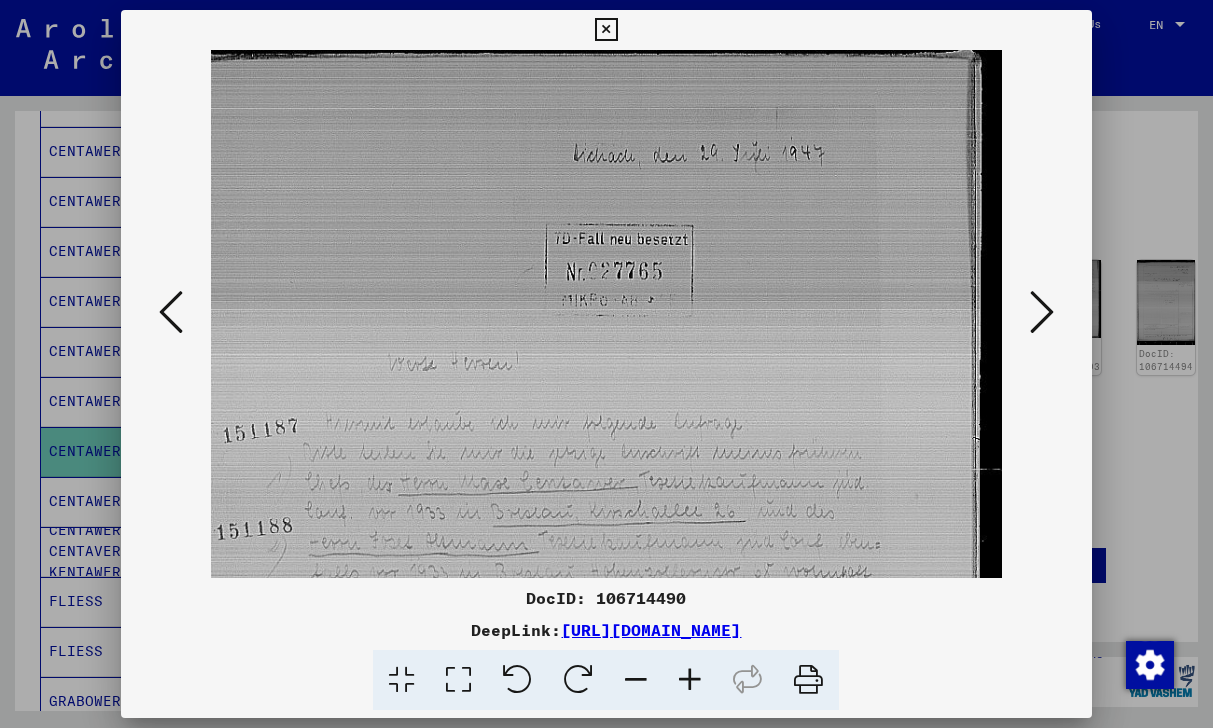 click at bounding box center [690, 680] 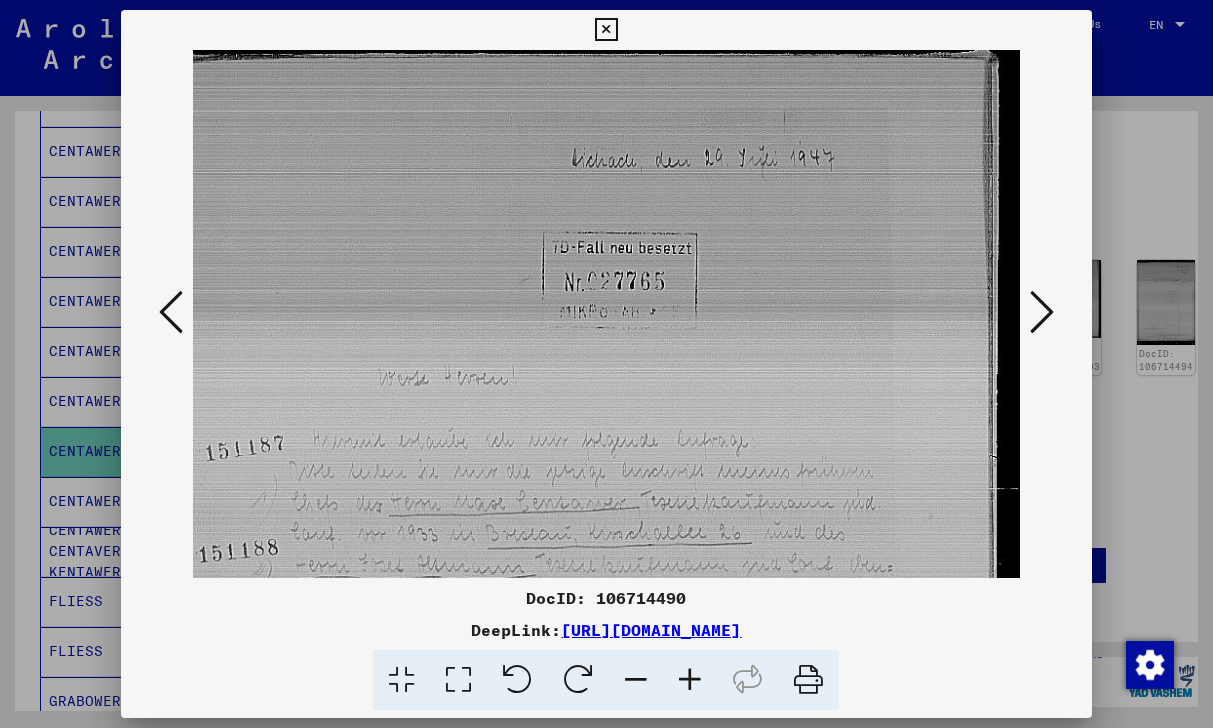 click at bounding box center [690, 680] 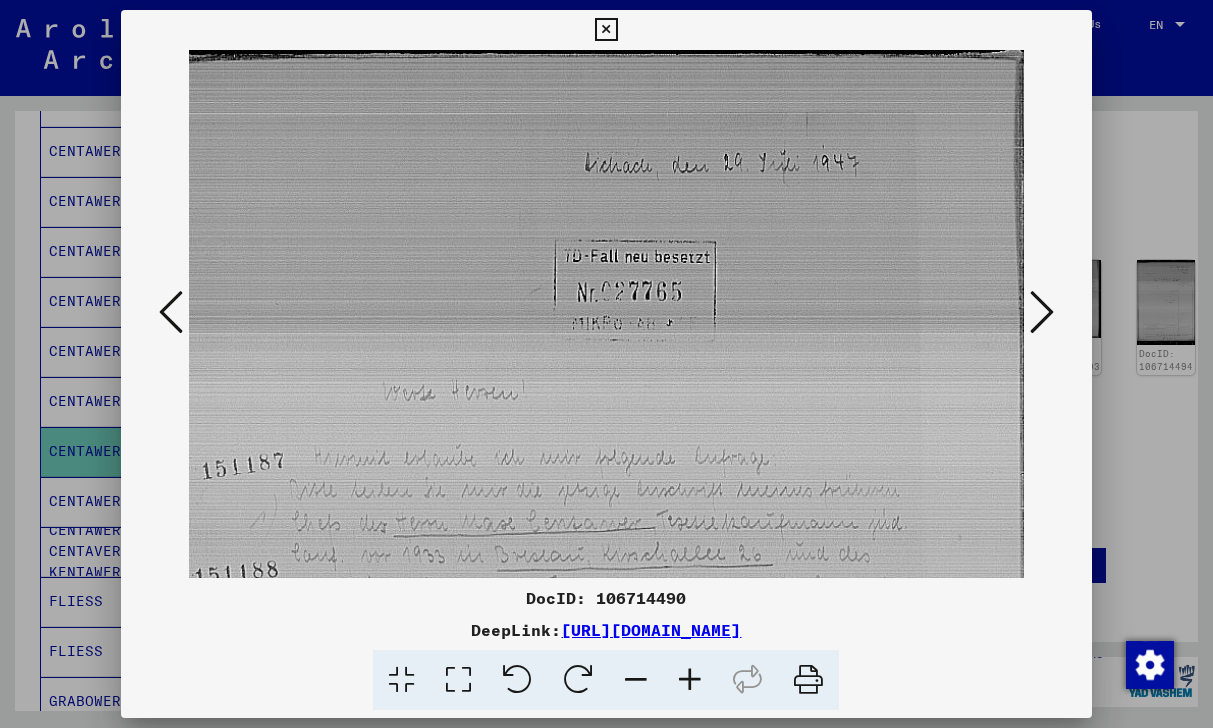 click at bounding box center (690, 680) 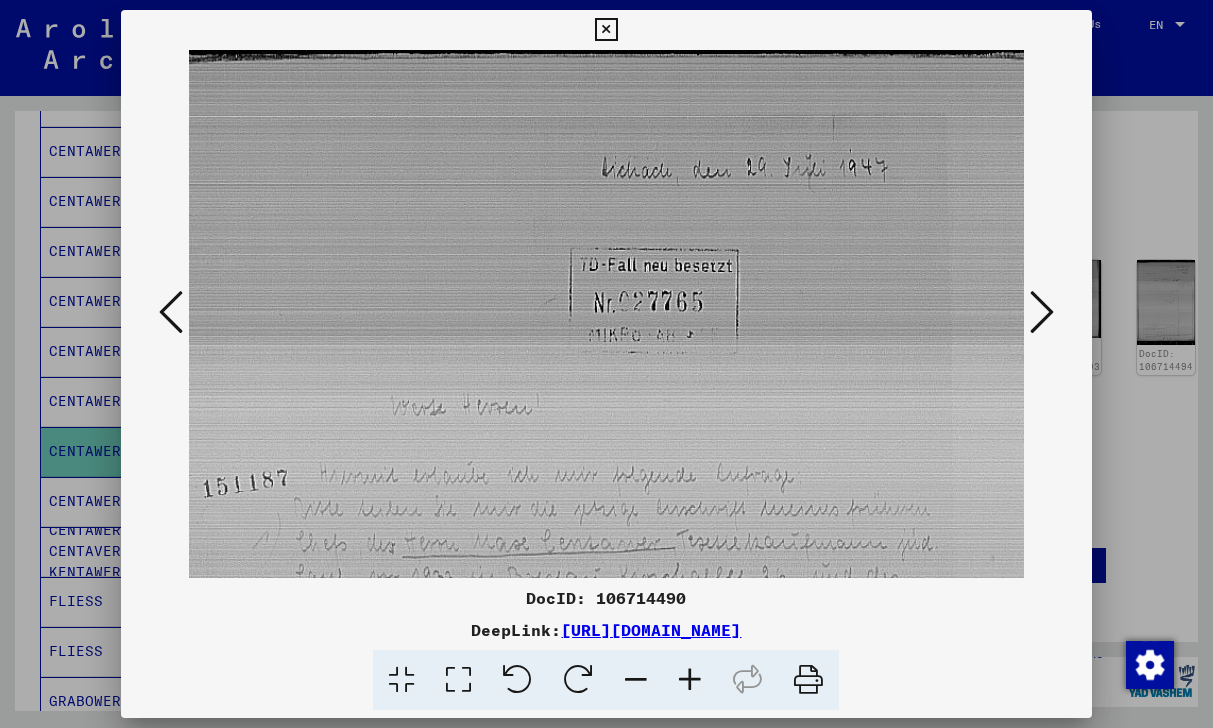click at bounding box center [690, 680] 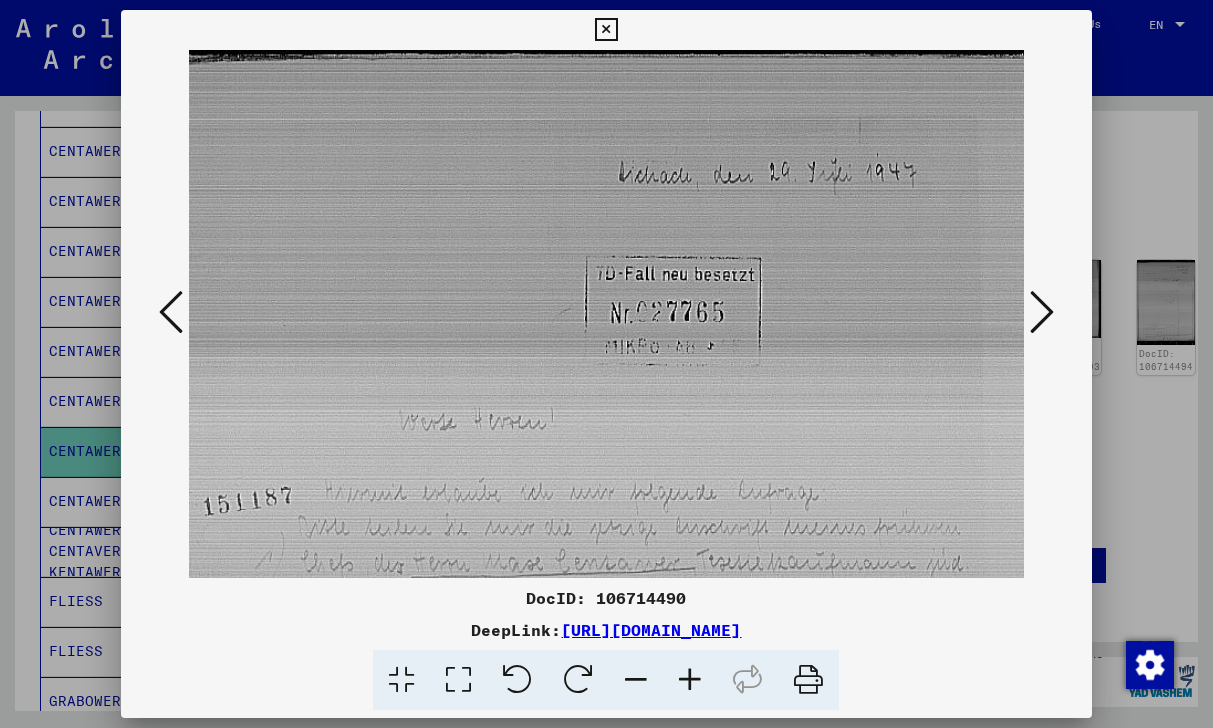 click at bounding box center [636, 680] 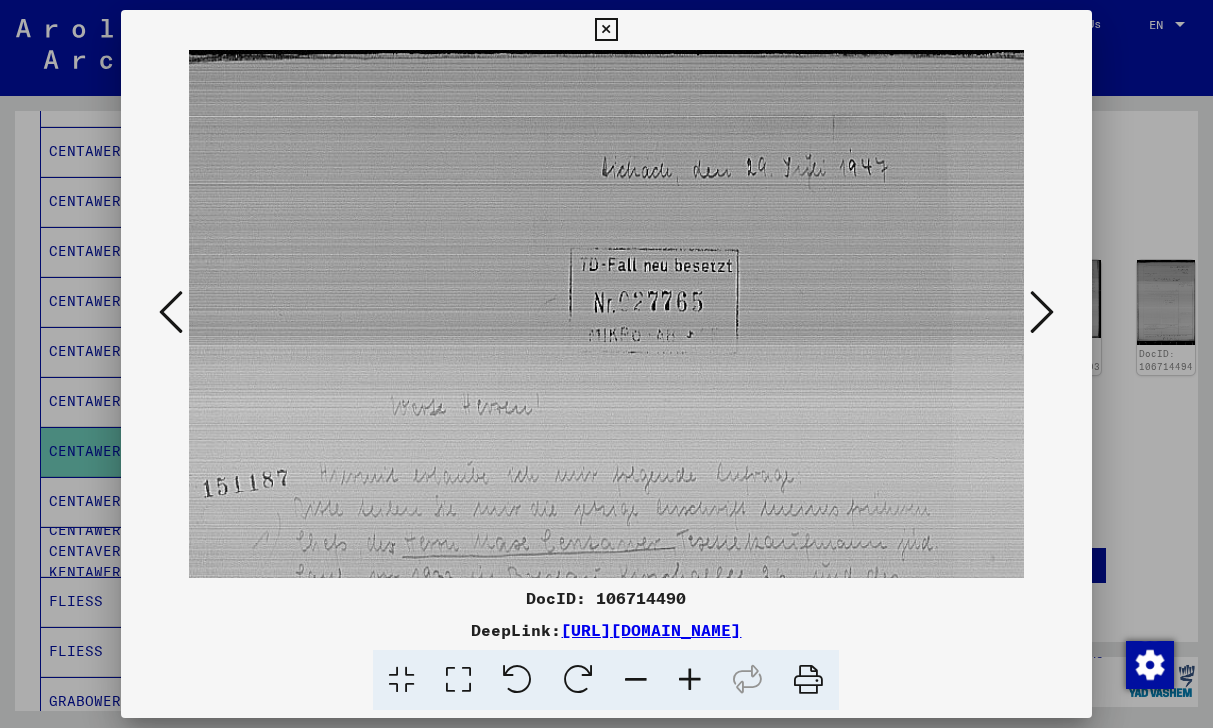 click at bounding box center (636, 680) 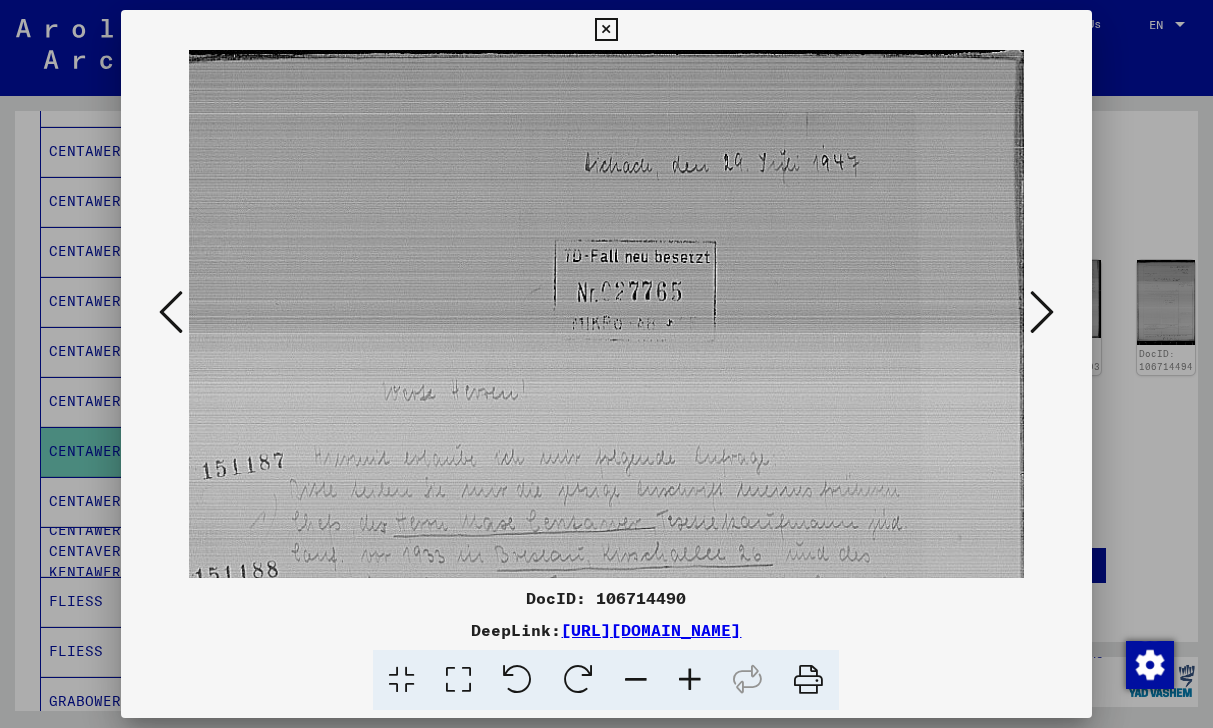click at bounding box center [636, 680] 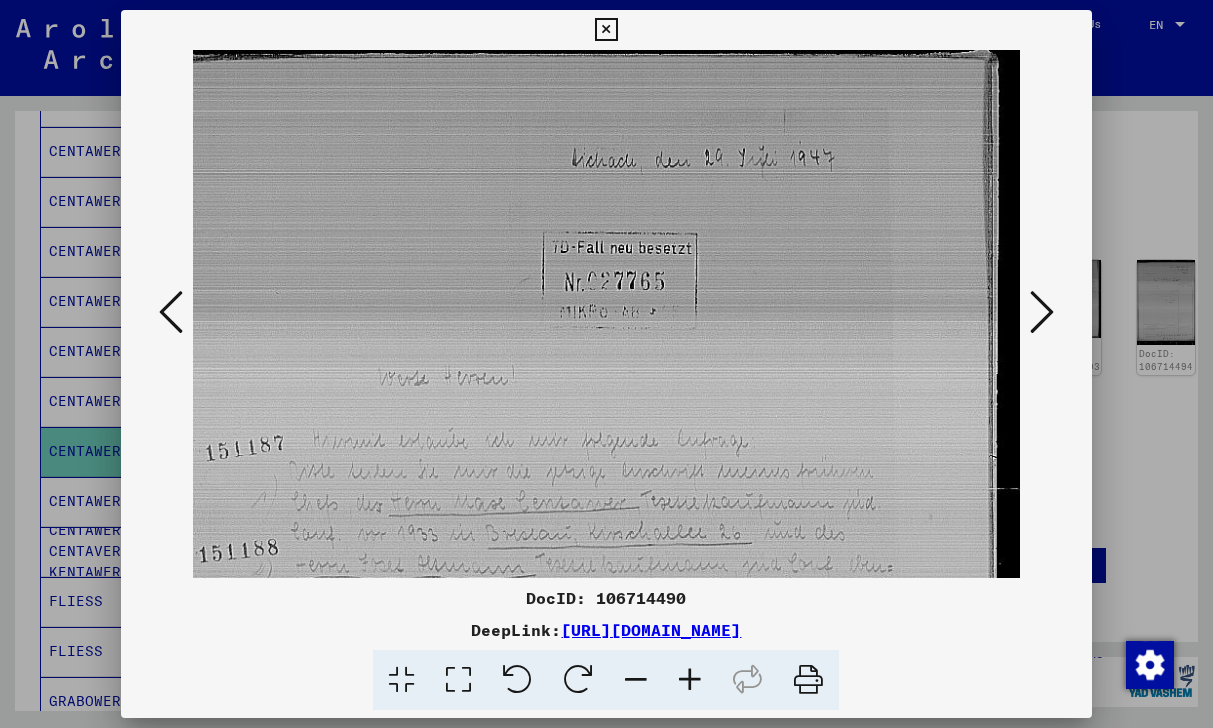 click at bounding box center [636, 680] 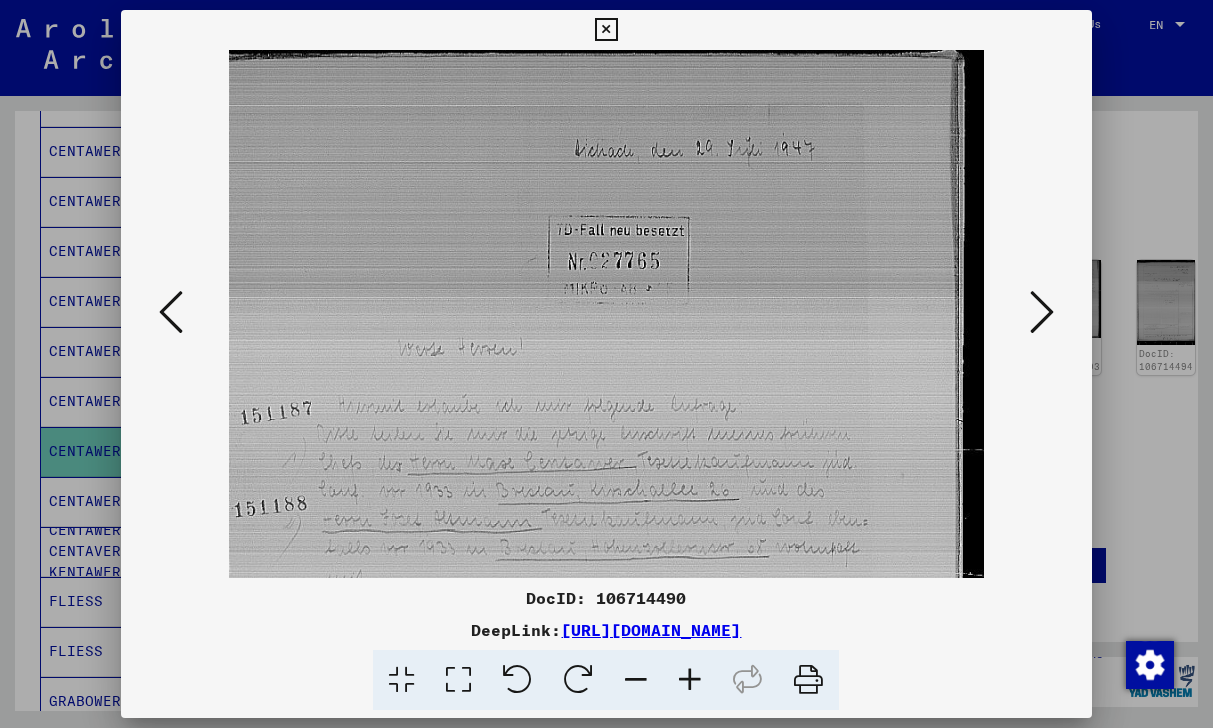 click at bounding box center (636, 680) 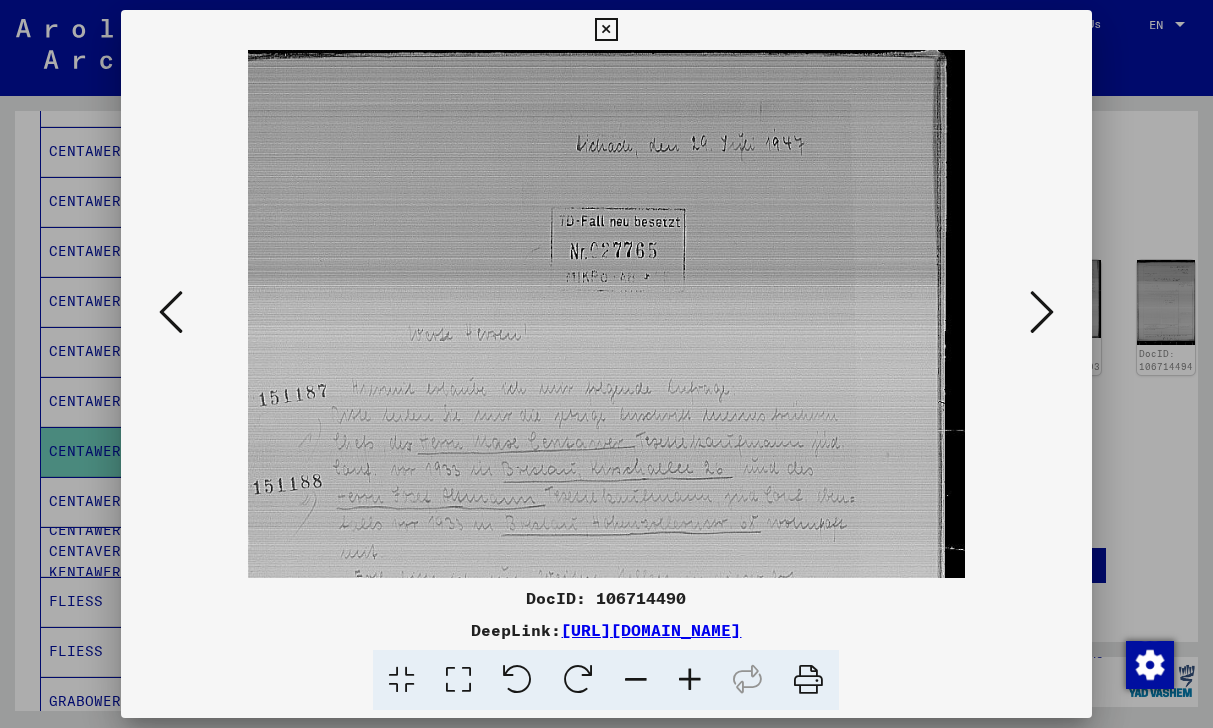 click at bounding box center [636, 680] 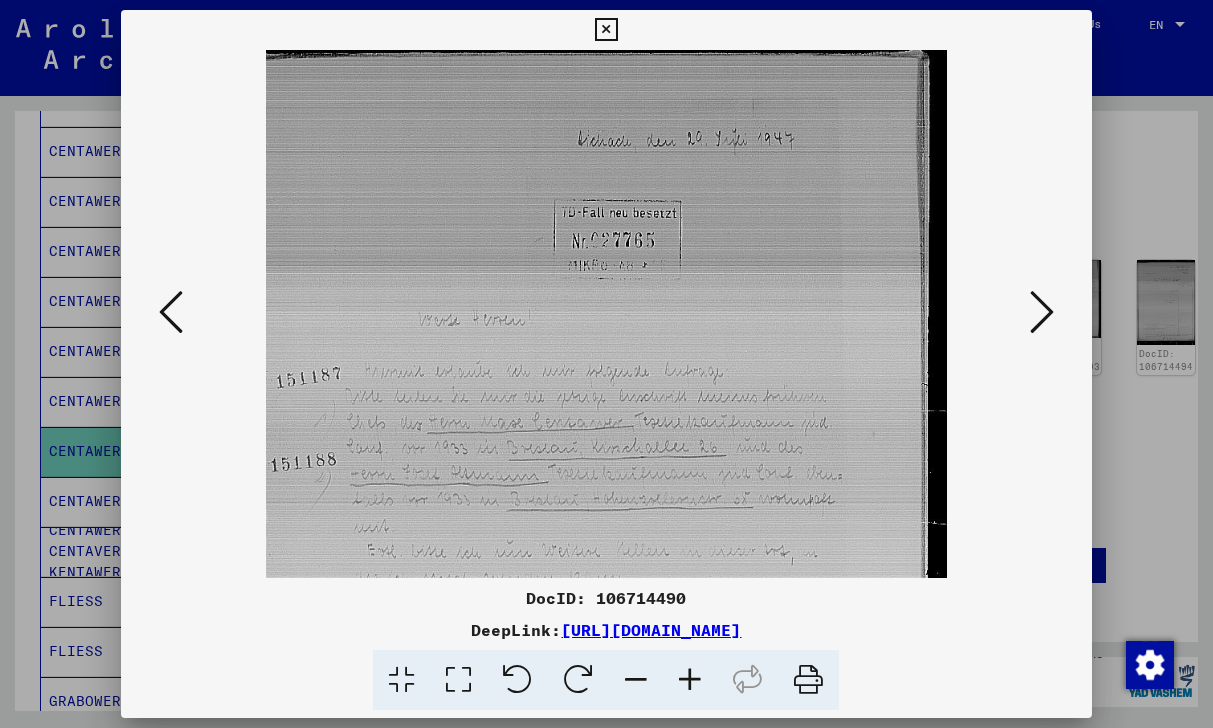 click at bounding box center (636, 680) 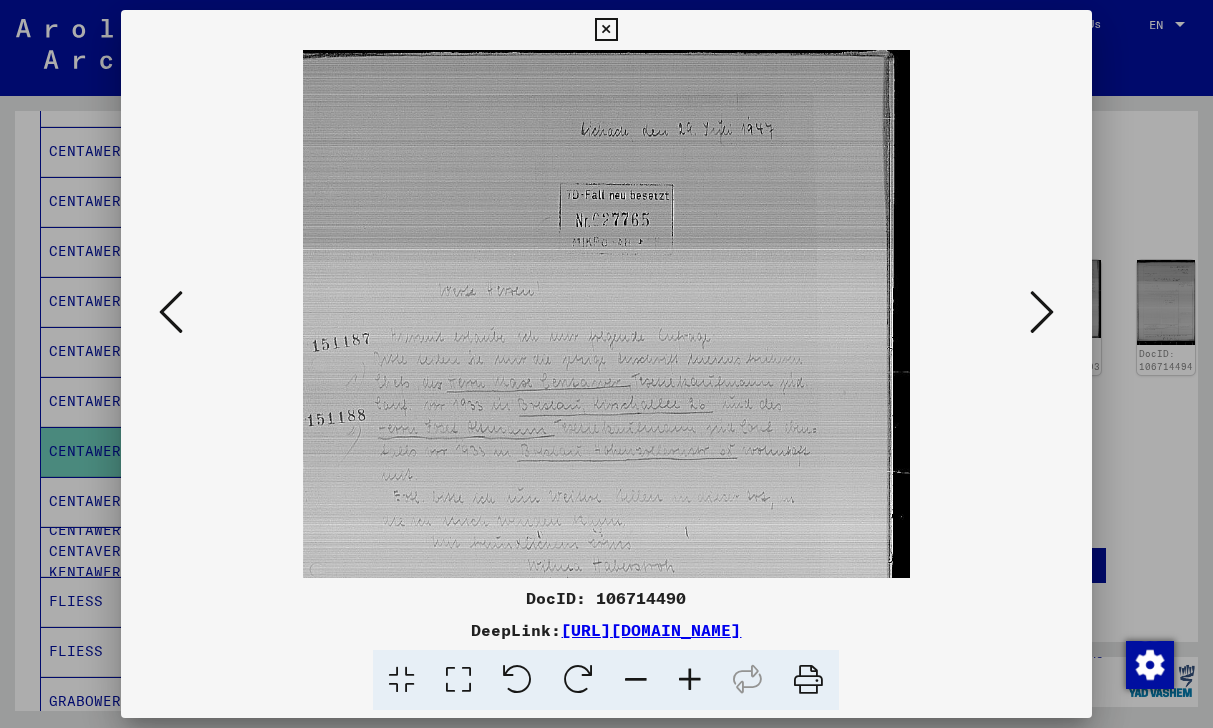 click at bounding box center (636, 680) 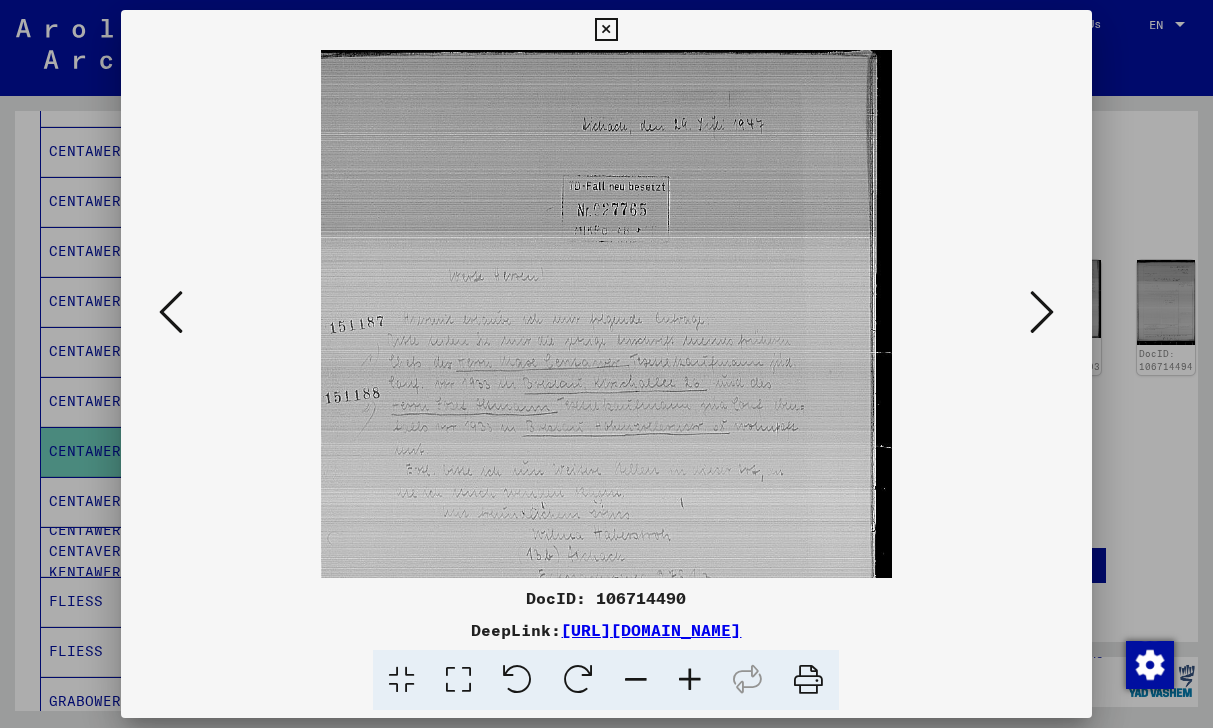 click at bounding box center (636, 680) 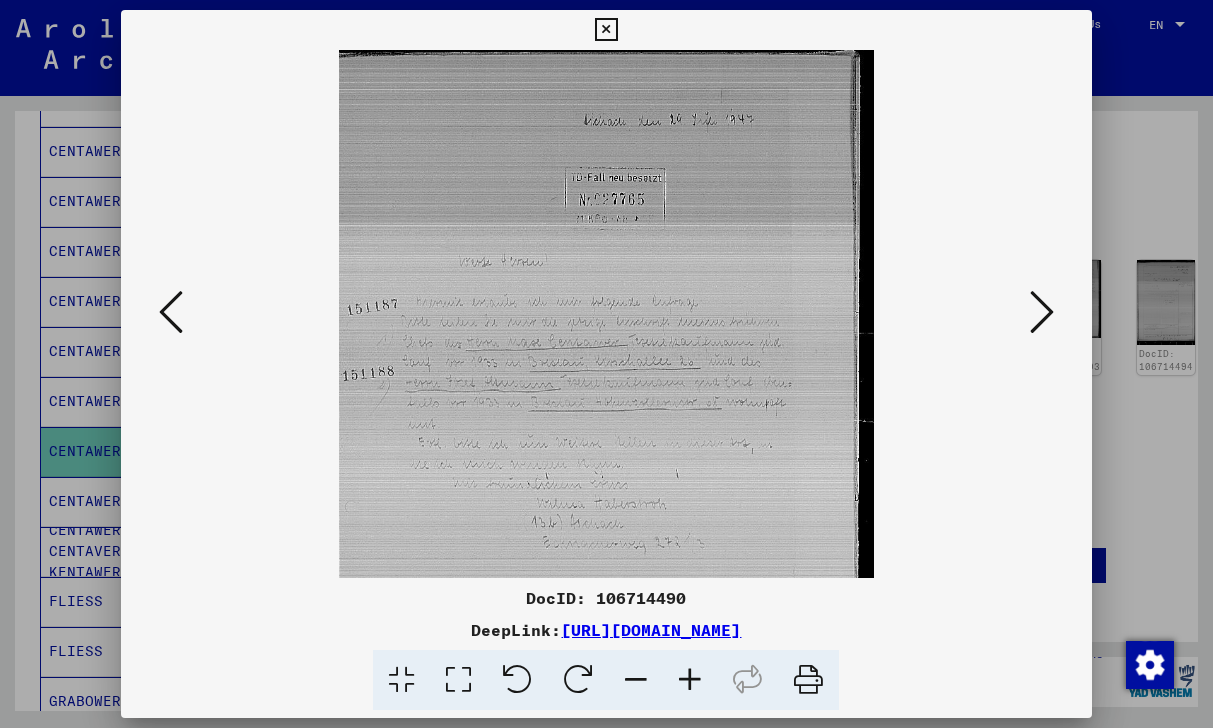 click at bounding box center (636, 680) 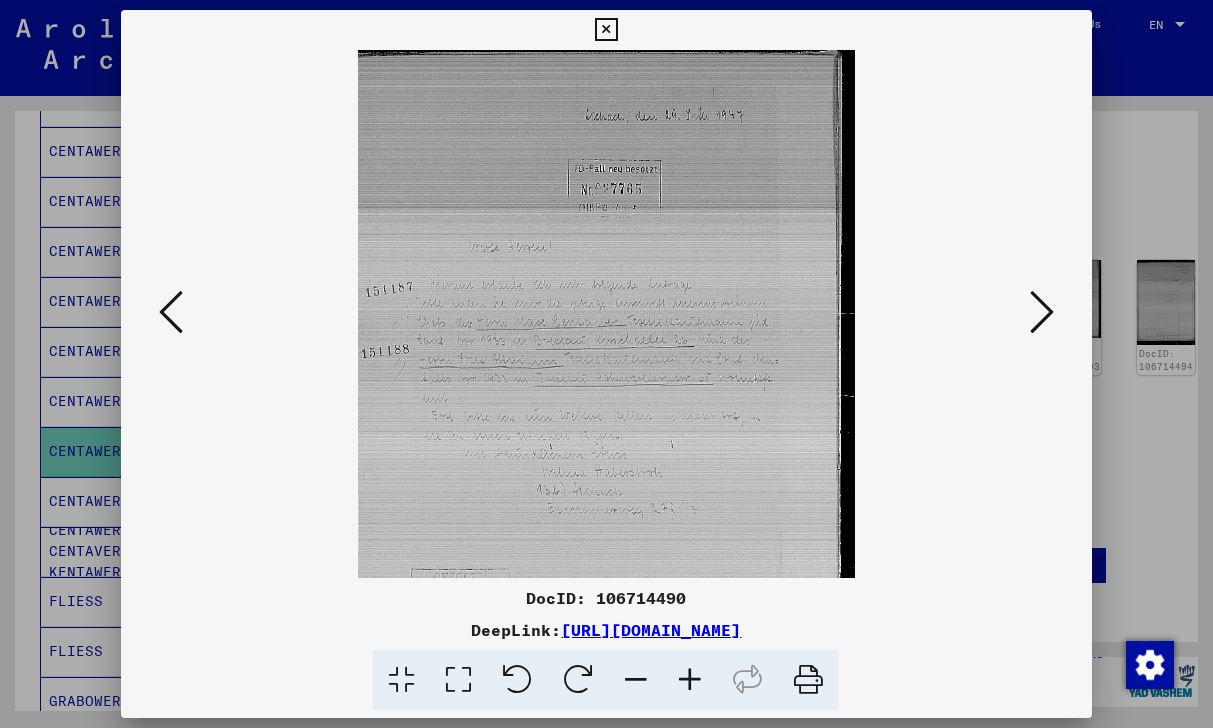 click at bounding box center (636, 680) 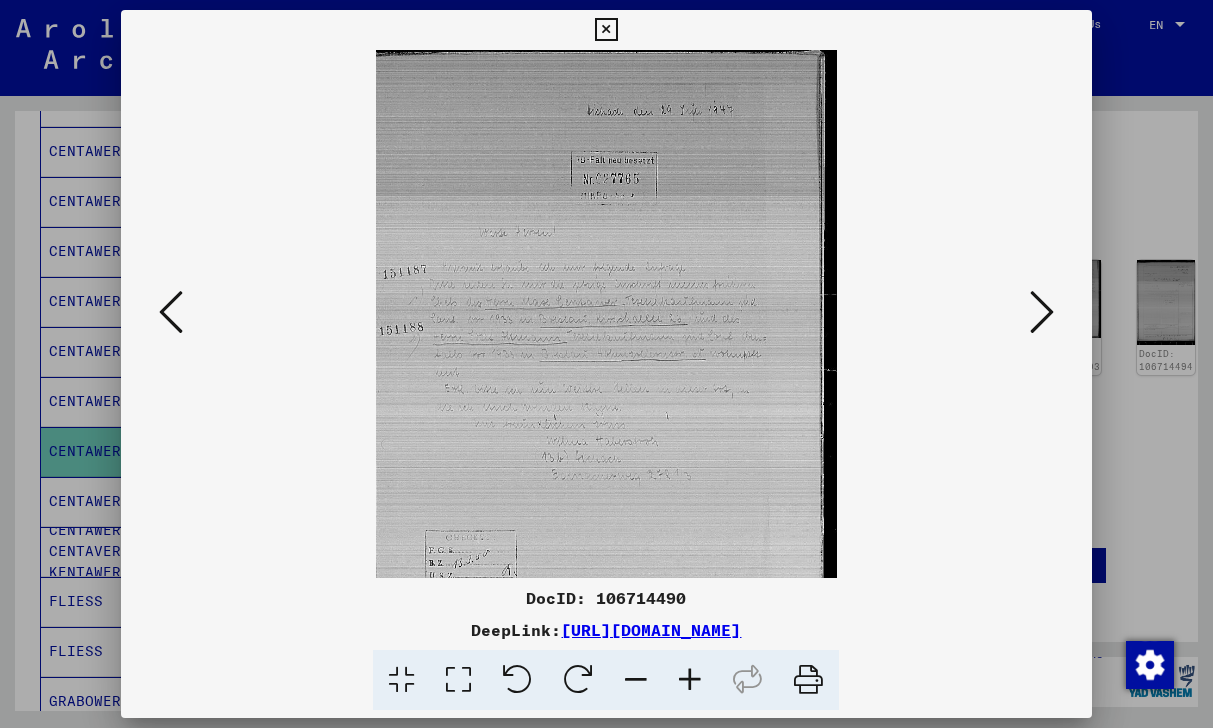 click at bounding box center [636, 680] 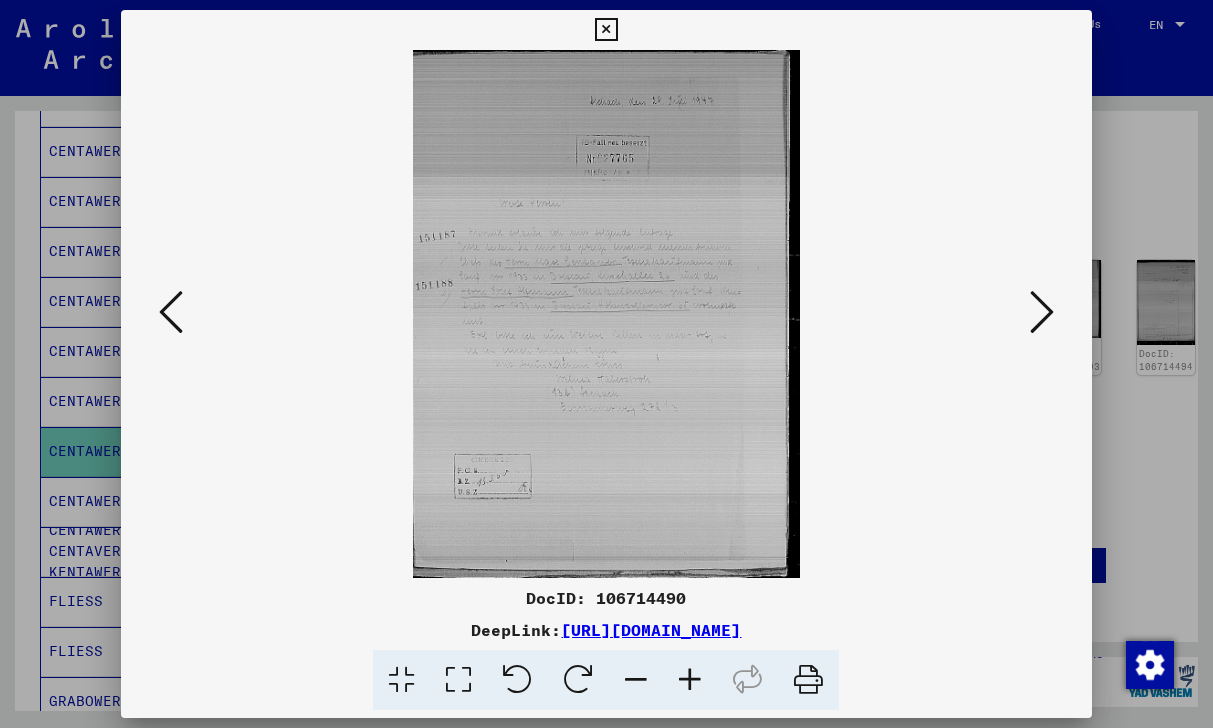 click at bounding box center (606, 364) 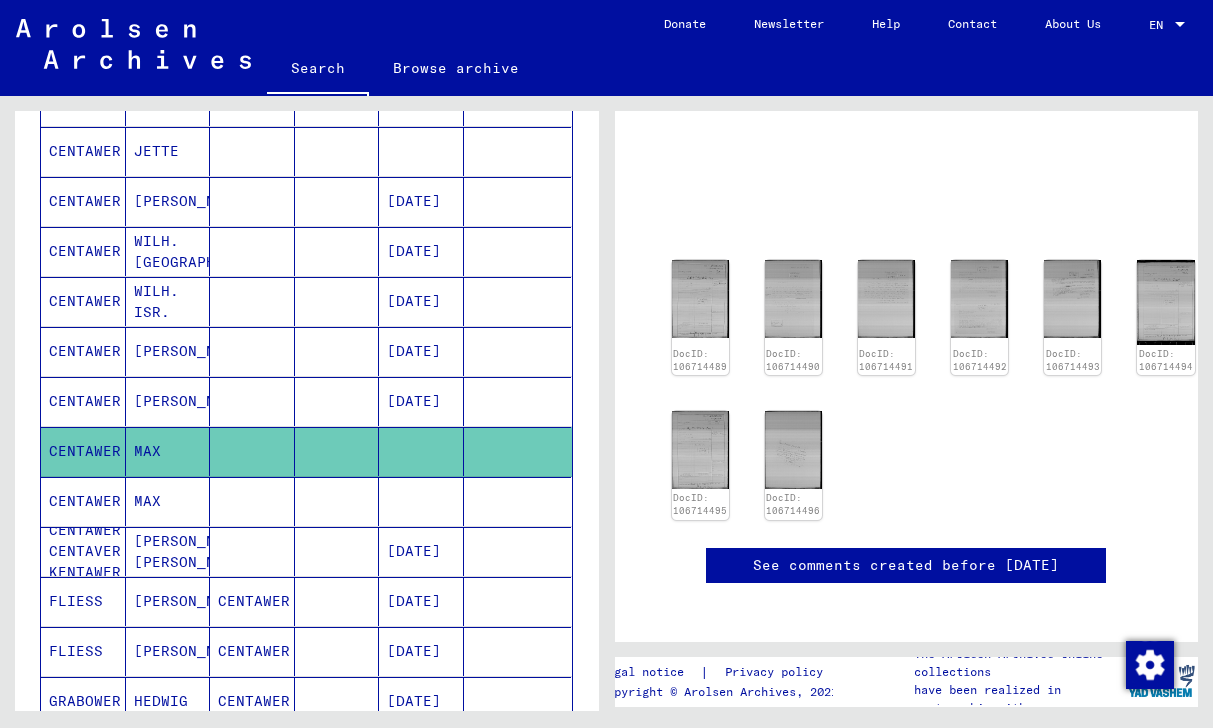 click on "CENTAWER" at bounding box center [83, 551] 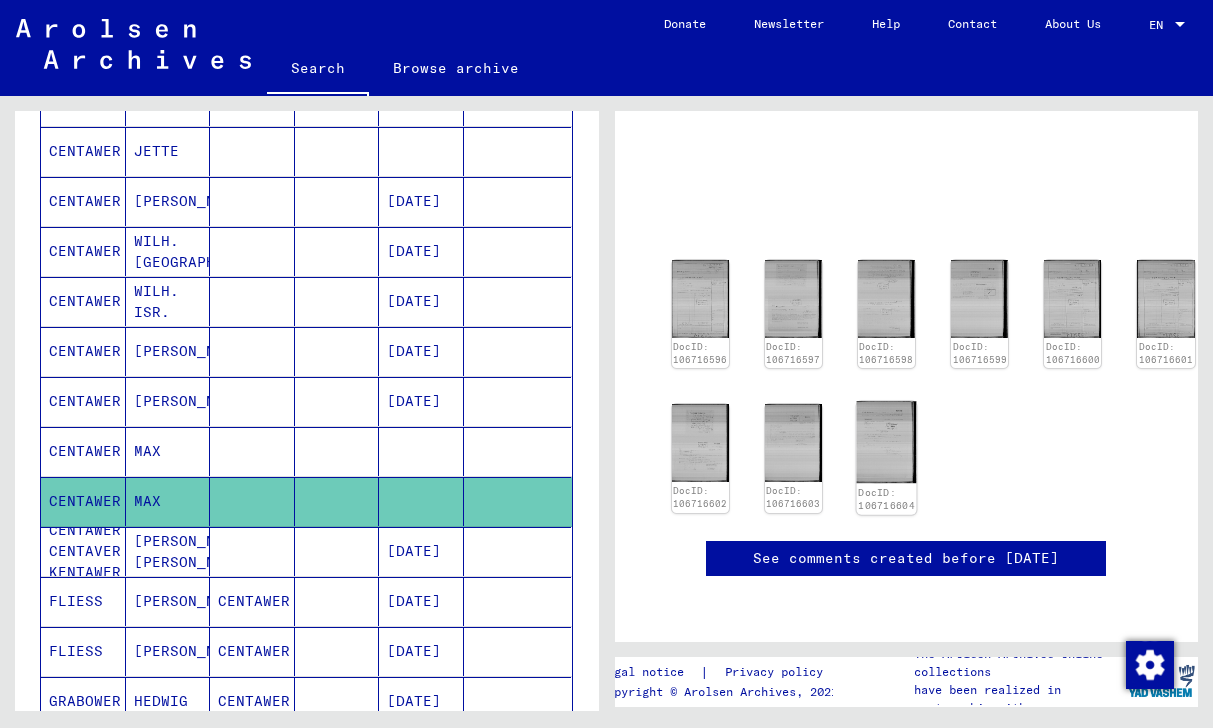click 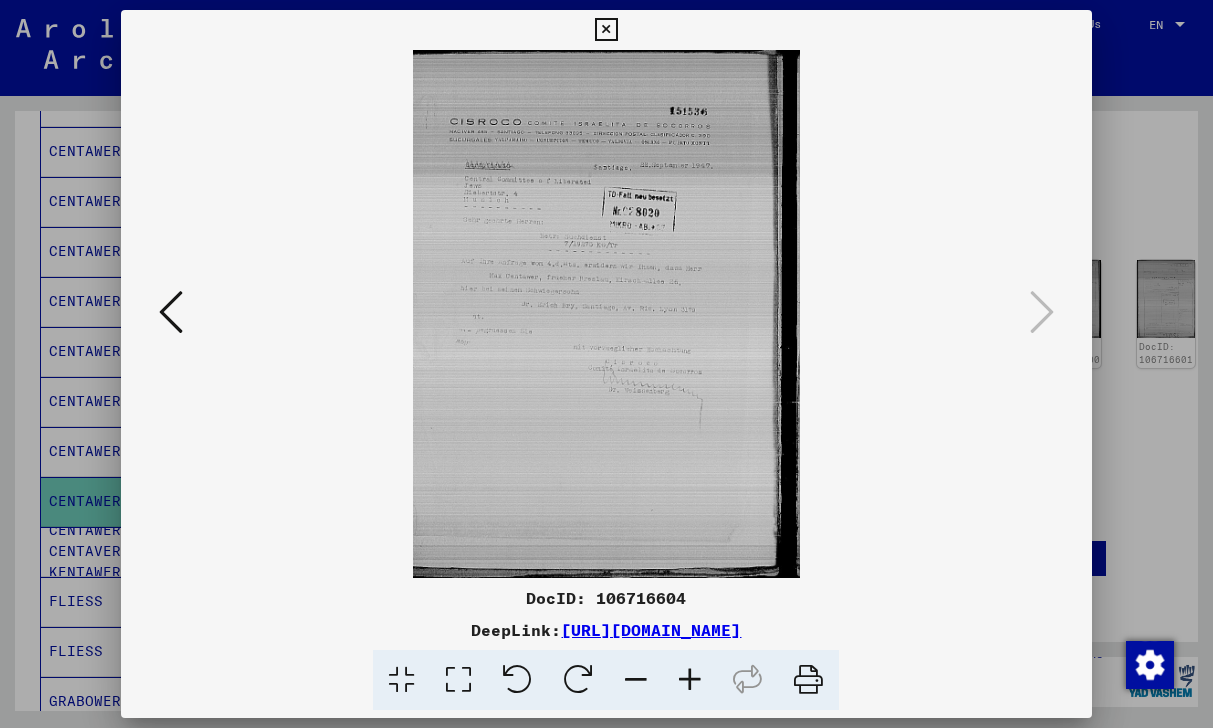 click at bounding box center [690, 680] 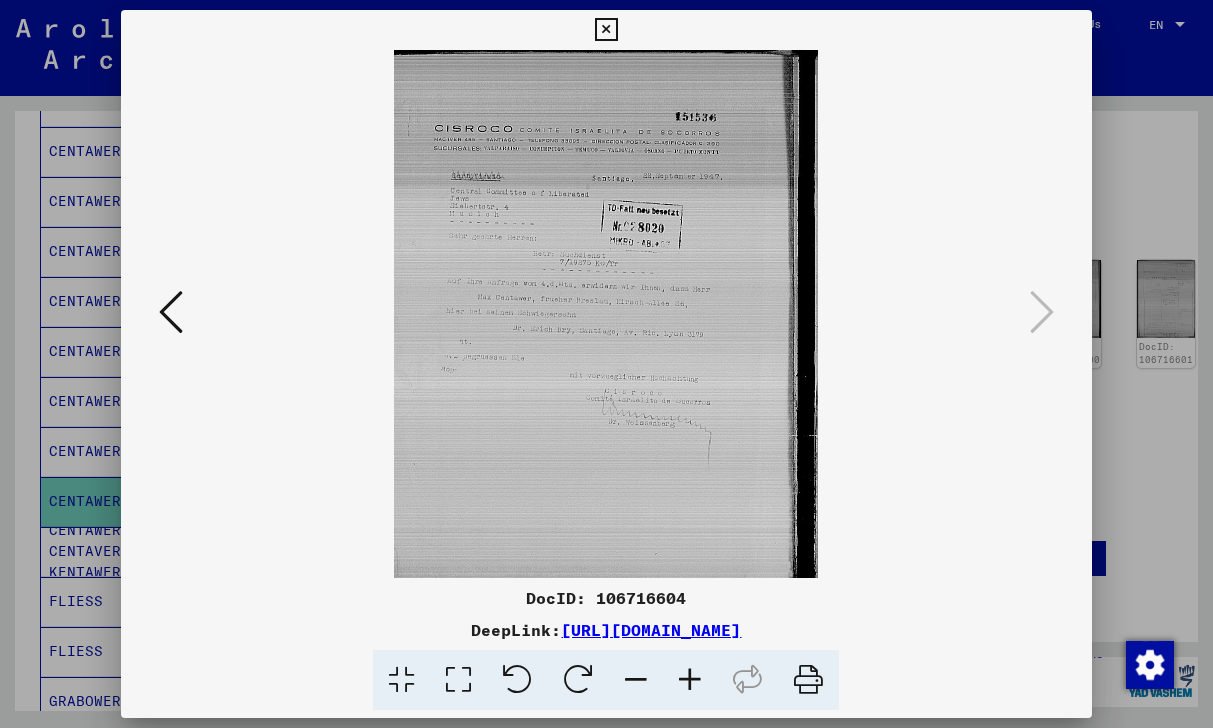 click at bounding box center (690, 680) 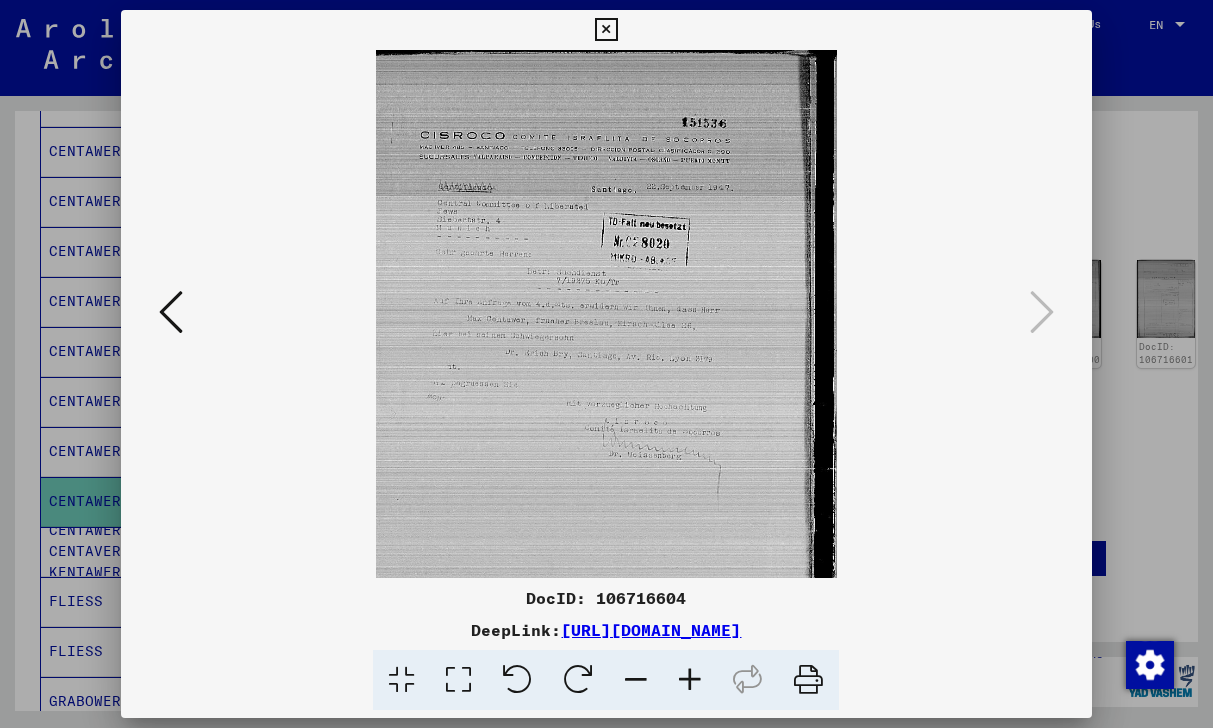 click at bounding box center (690, 680) 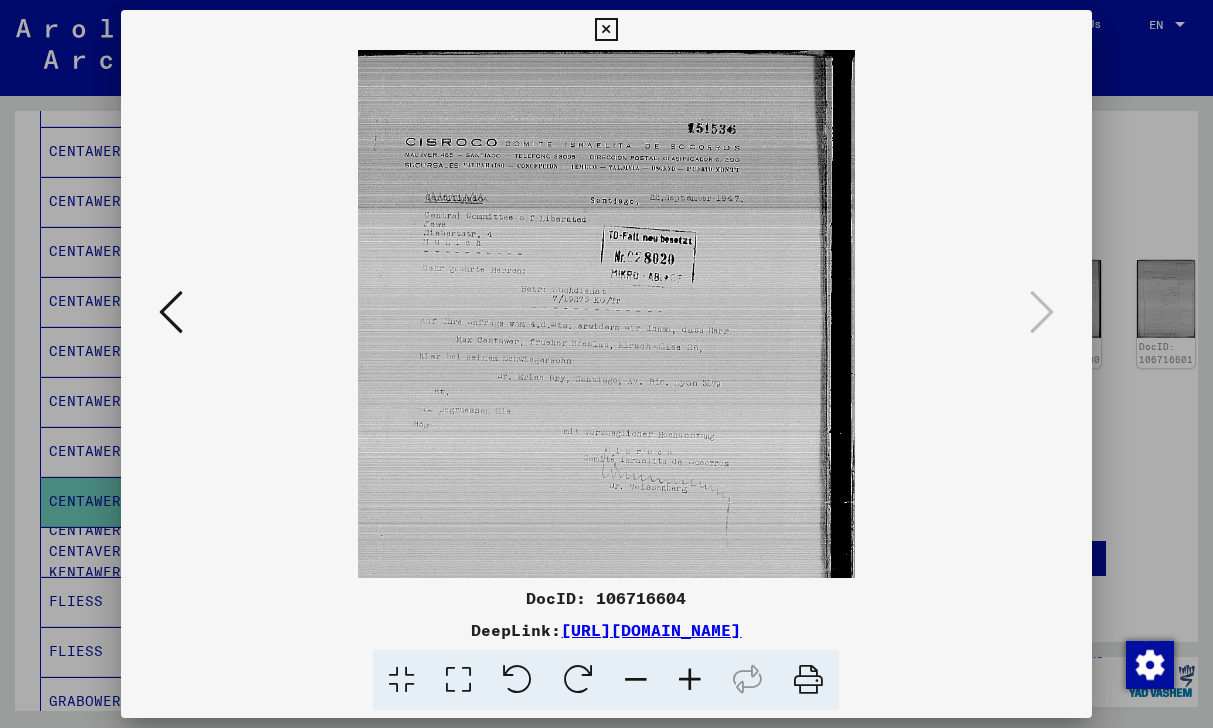 click at bounding box center (690, 680) 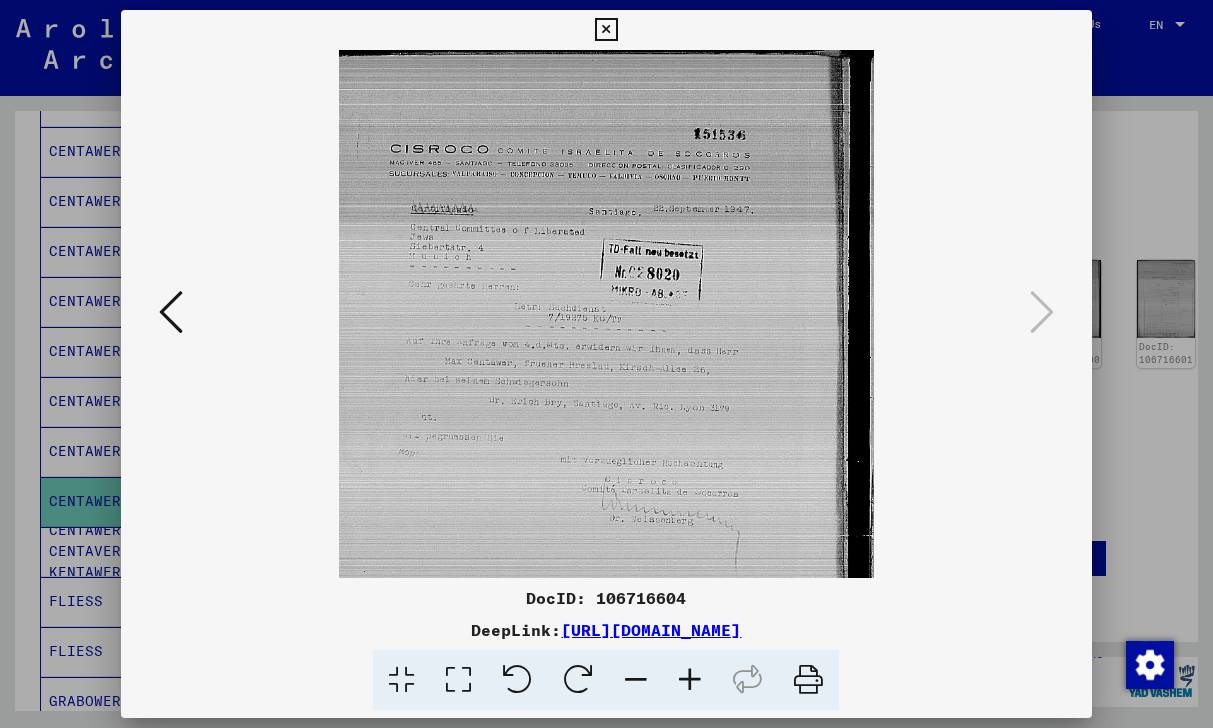 click at bounding box center [690, 680] 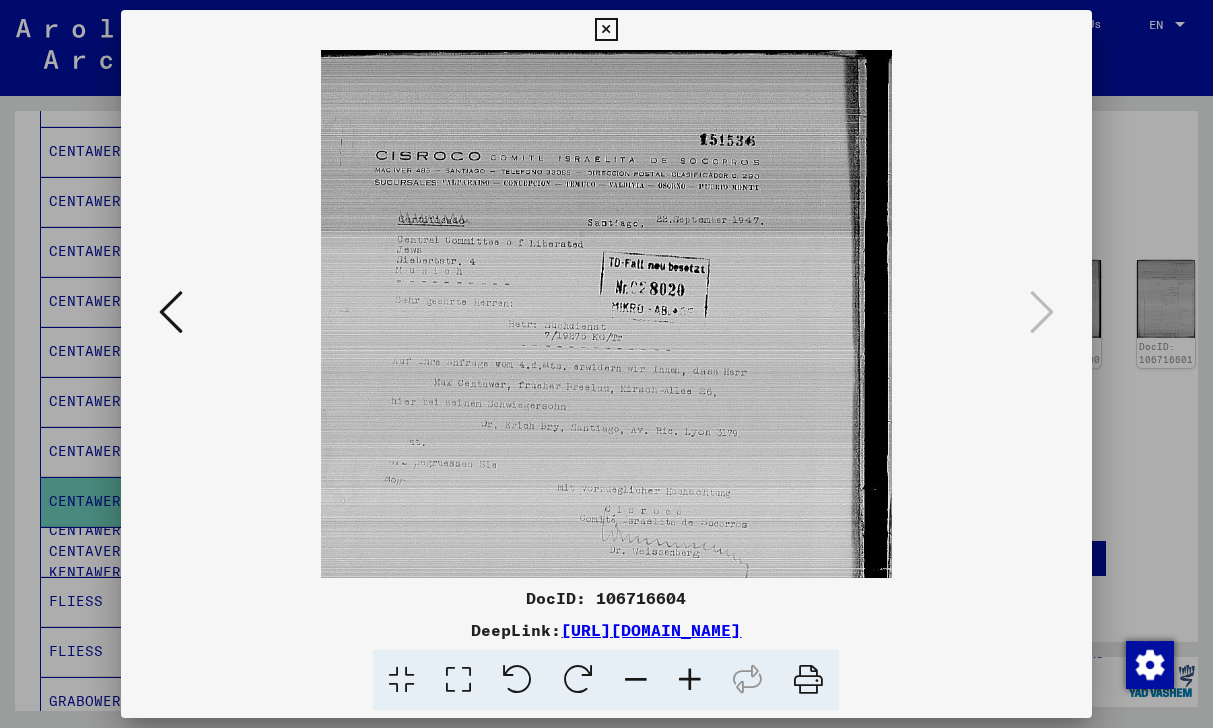 click at bounding box center [690, 680] 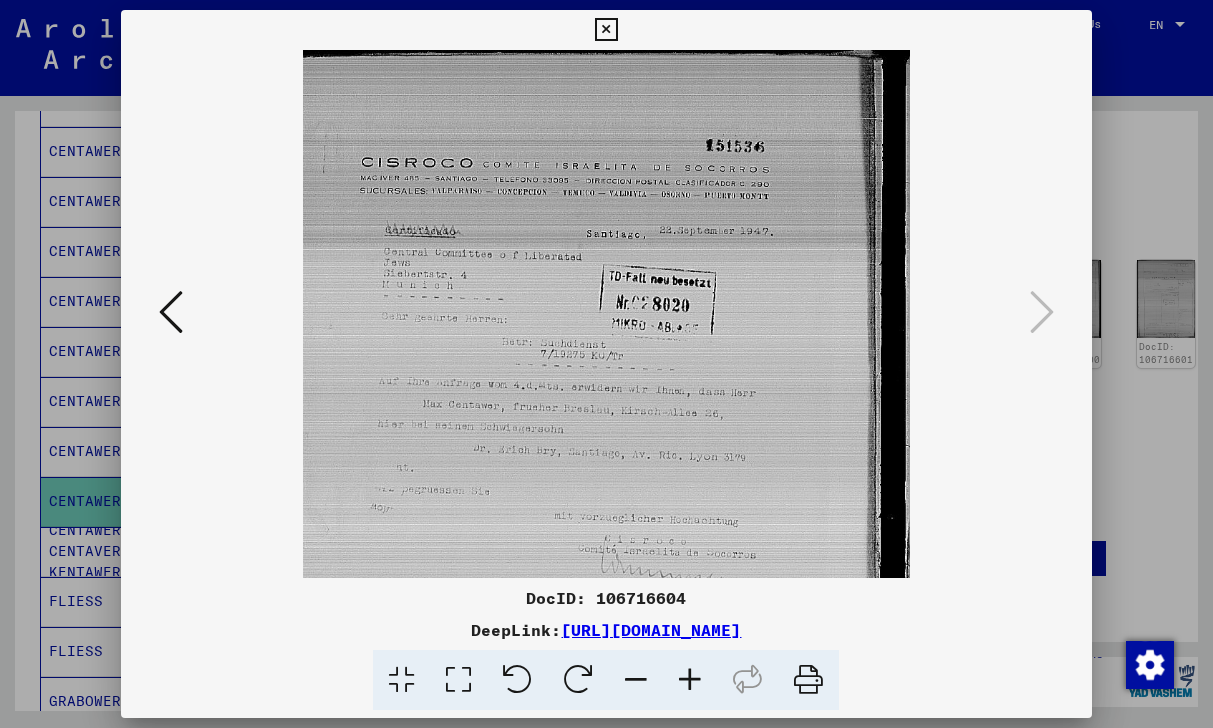 click at bounding box center (690, 680) 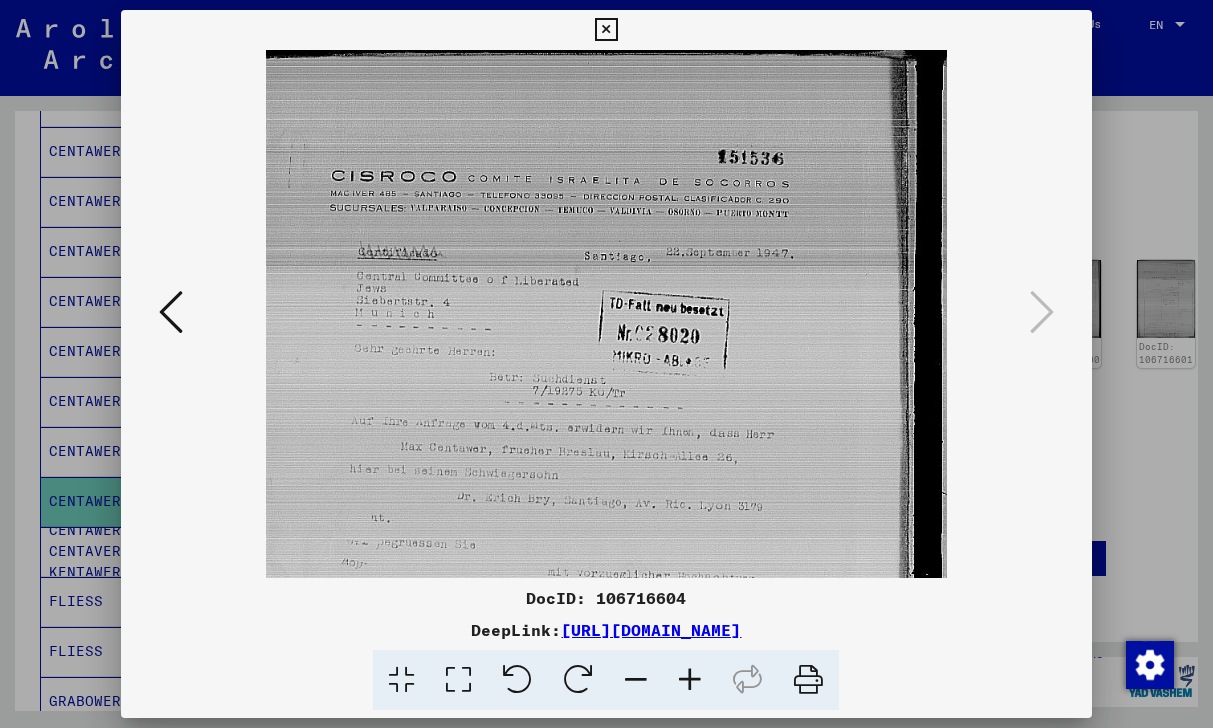 click at bounding box center [690, 680] 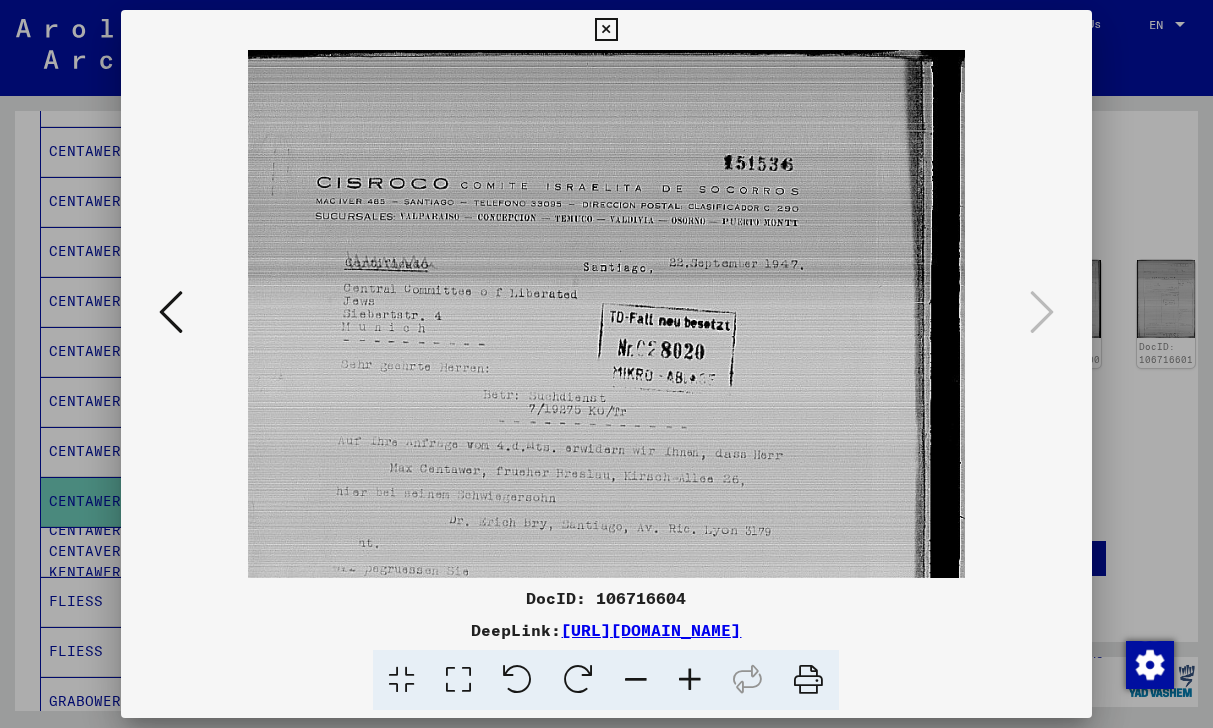 click at bounding box center (690, 680) 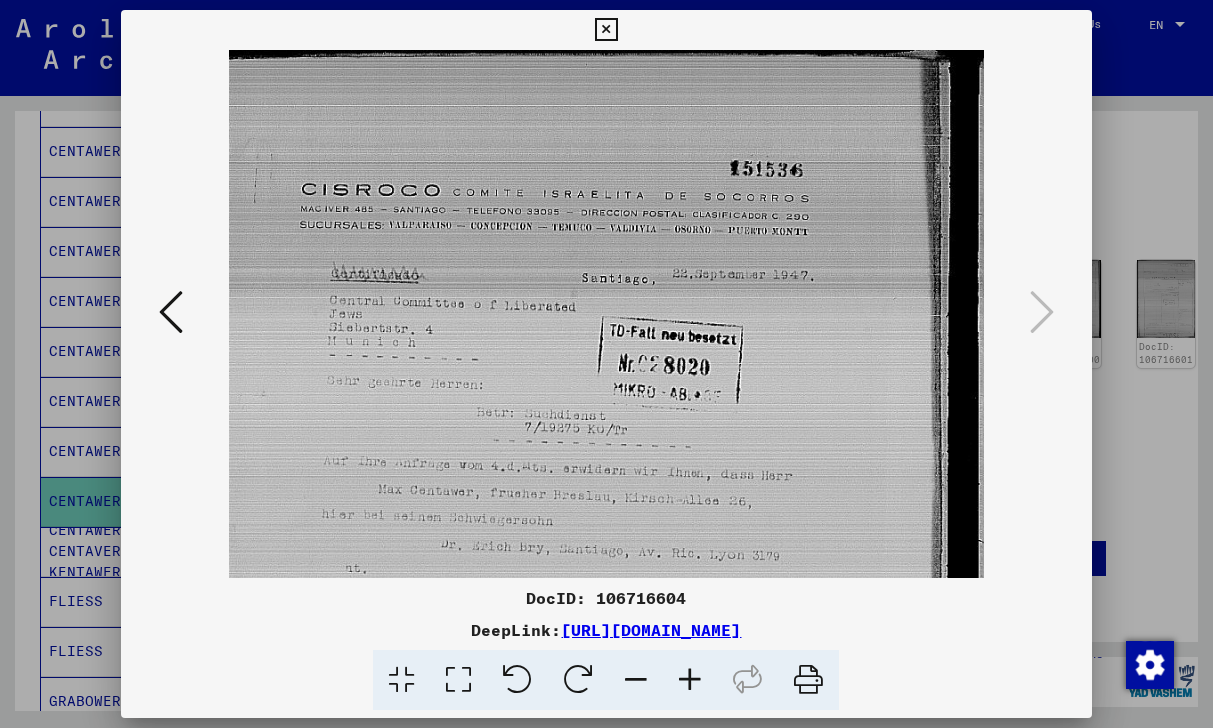click at bounding box center [690, 680] 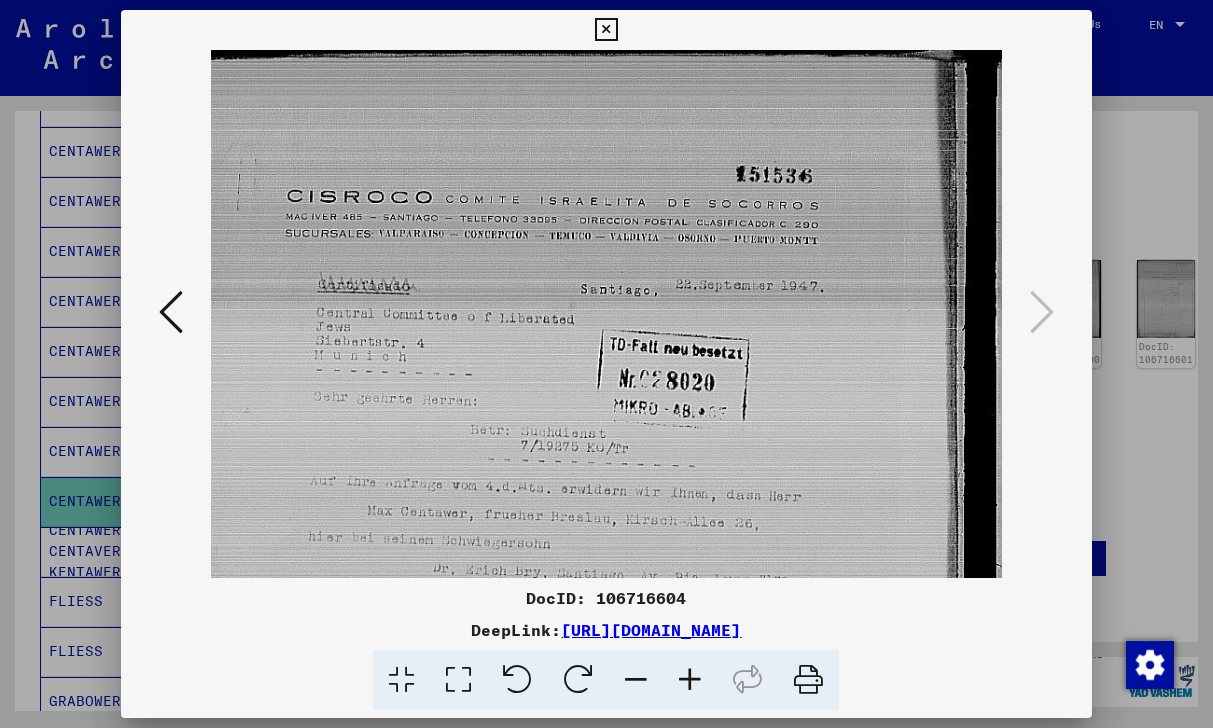 click at bounding box center (690, 680) 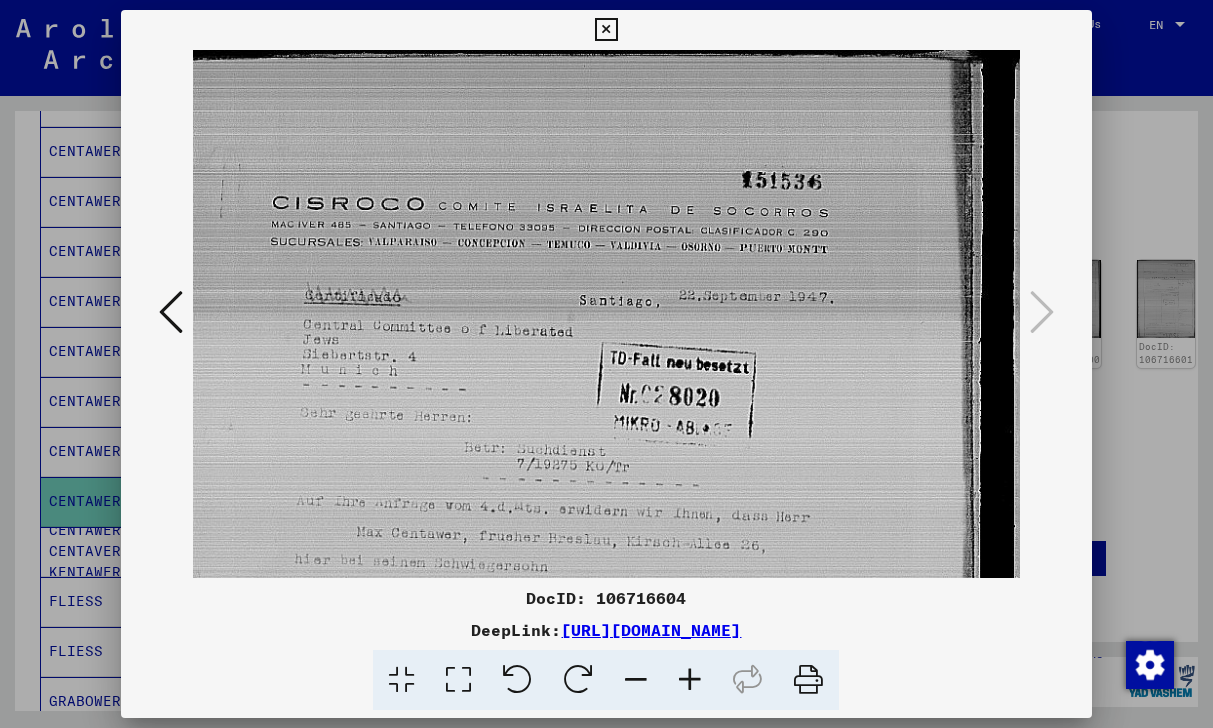 click at bounding box center [690, 680] 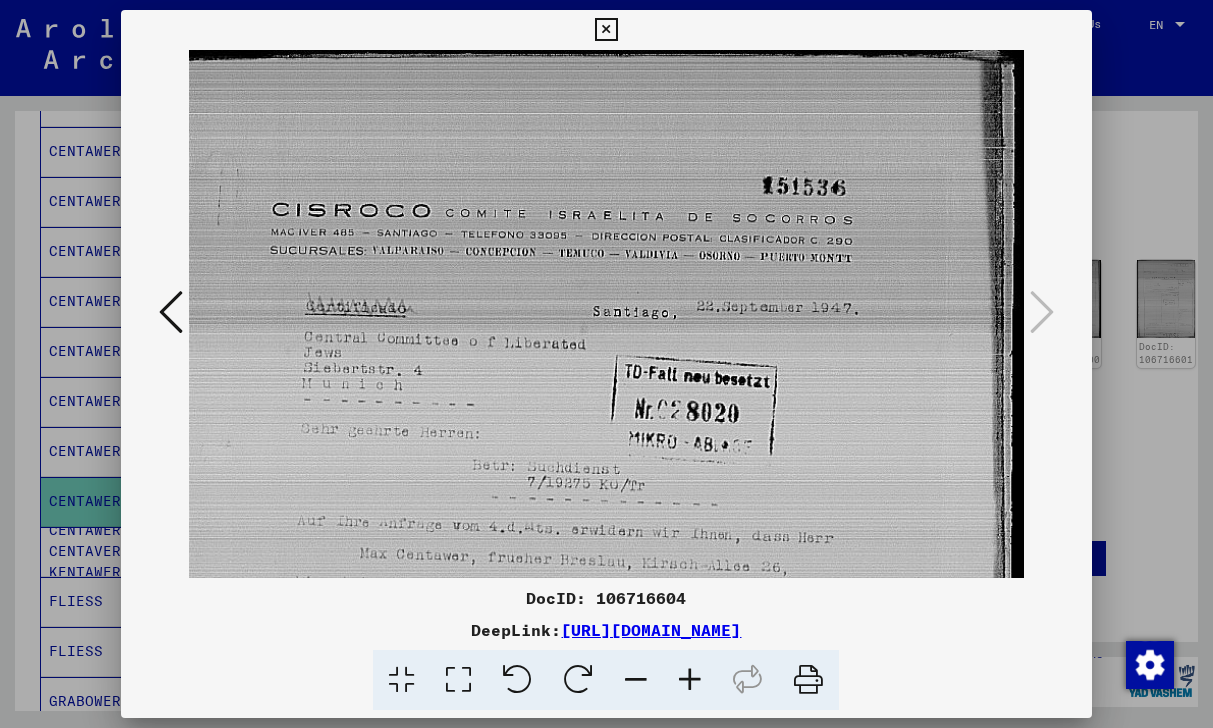 click at bounding box center (690, 680) 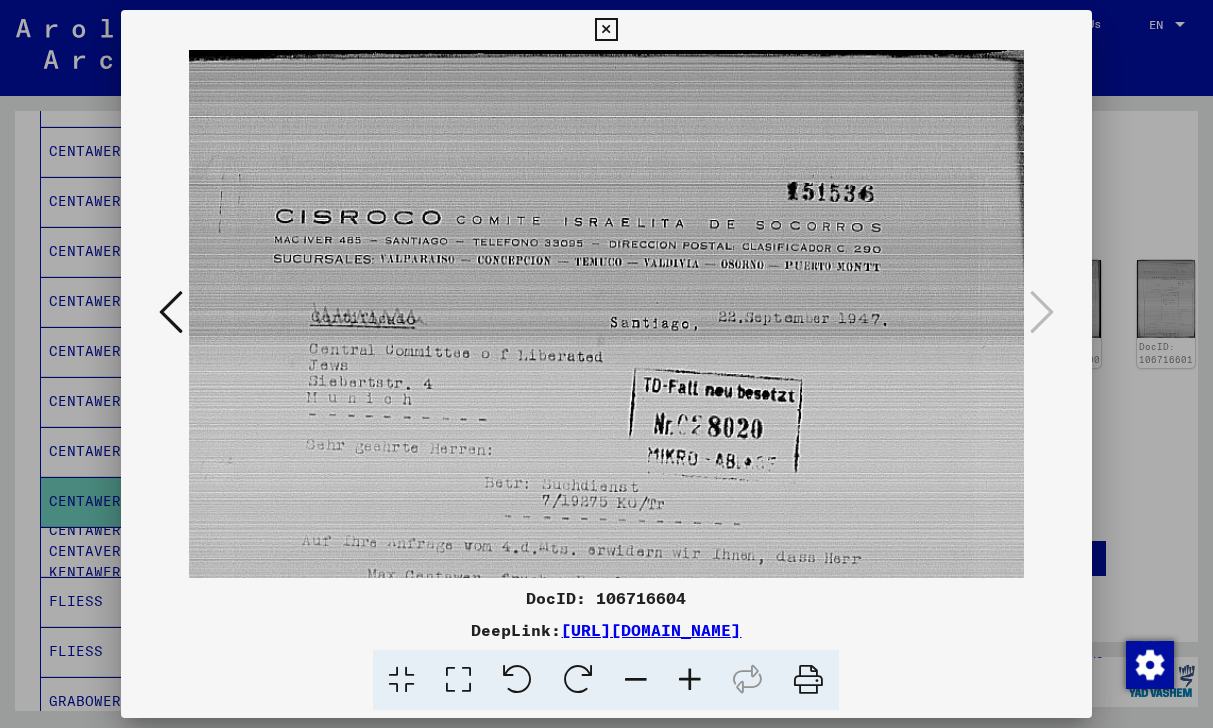 click at bounding box center [690, 680] 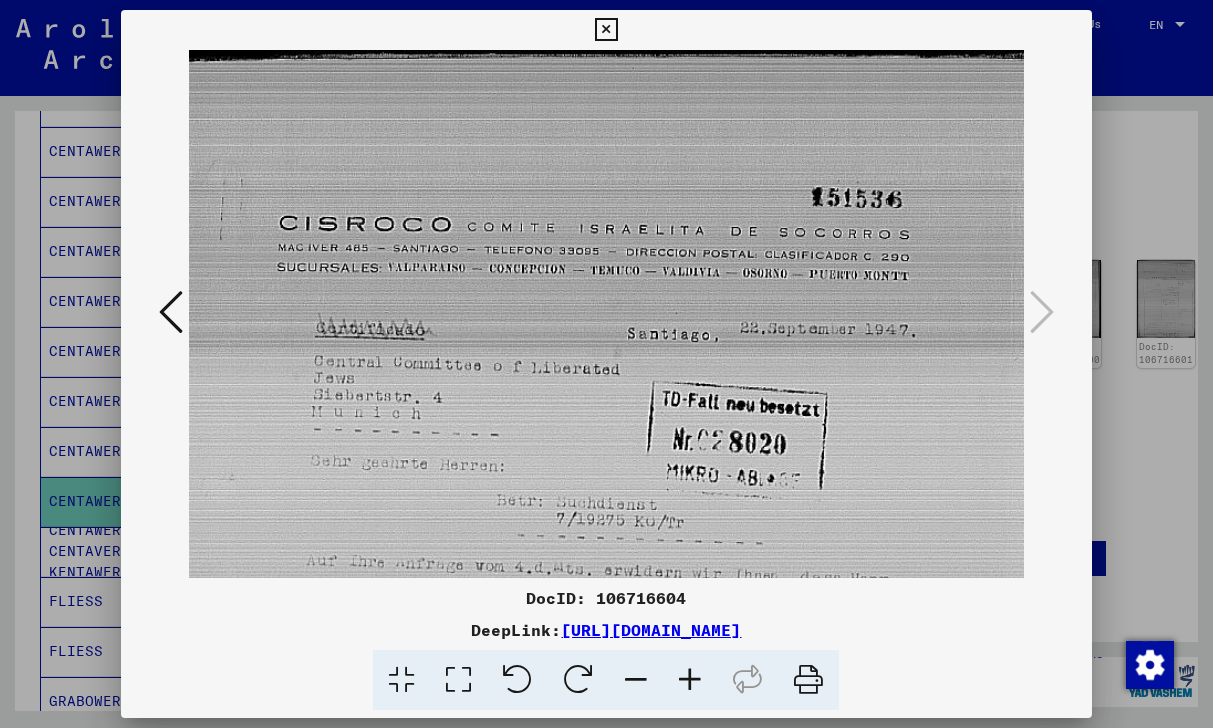 click at bounding box center [690, 680] 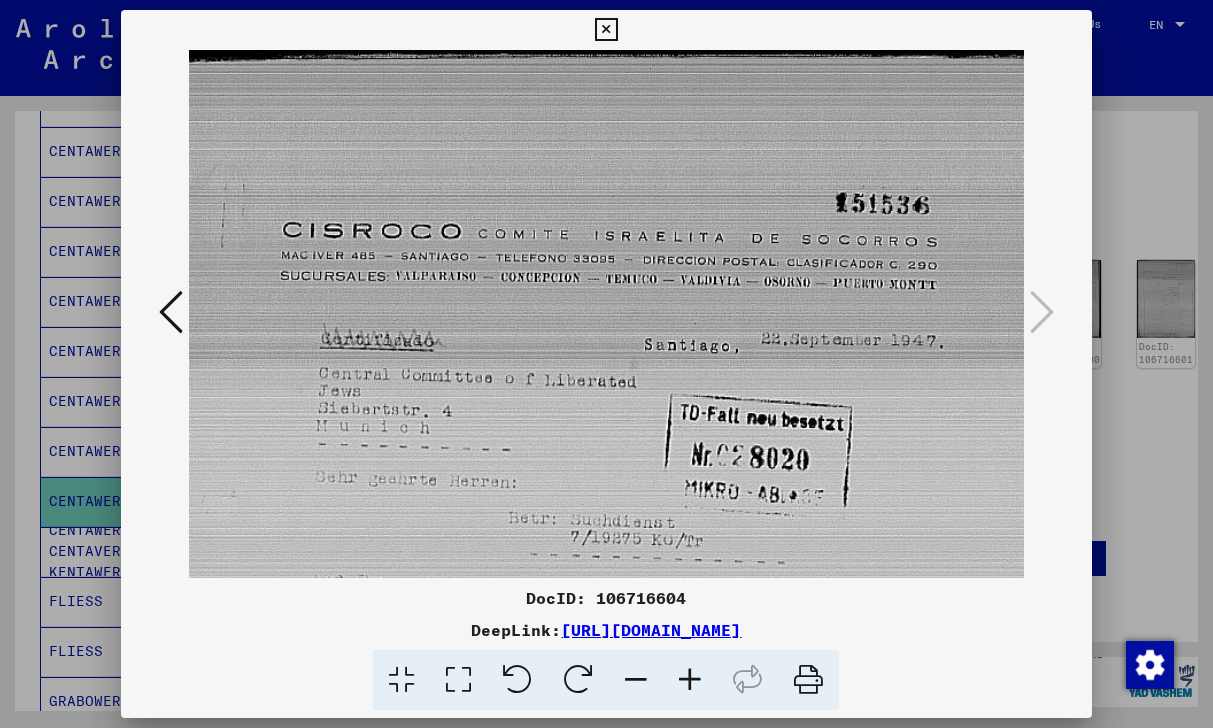 scroll, scrollTop: 48, scrollLeft: 0, axis: vertical 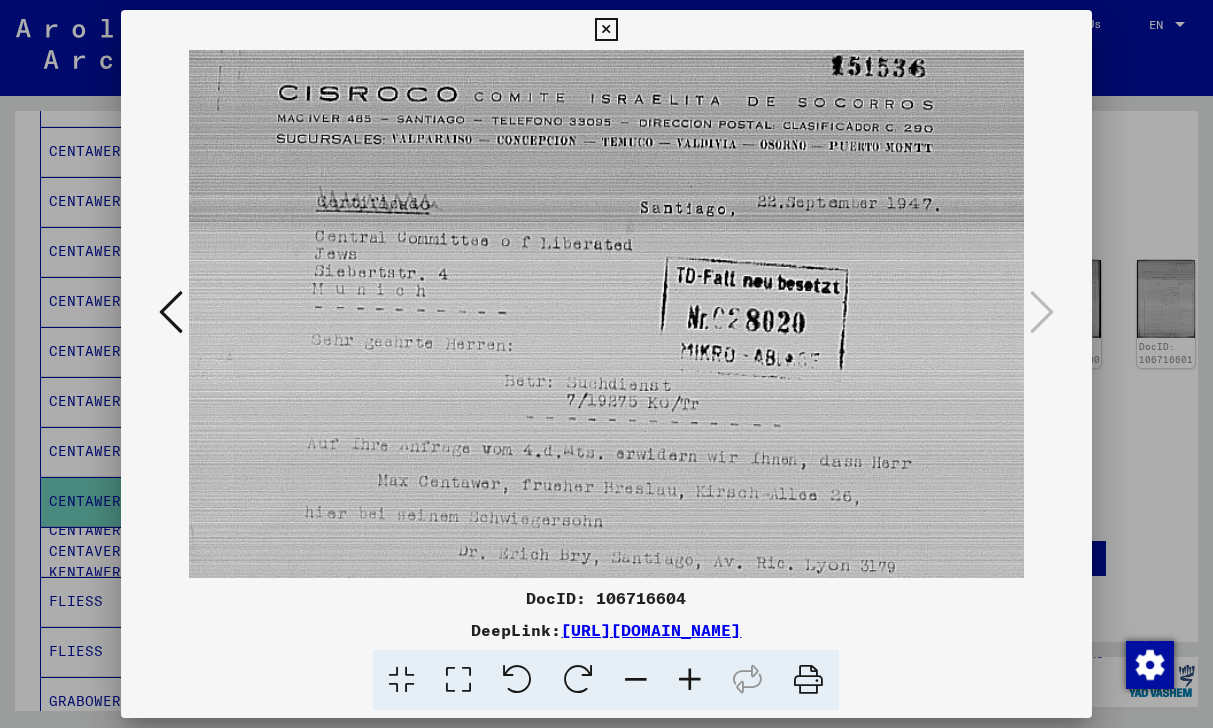 drag, startPoint x: 598, startPoint y: 438, endPoint x: 593, endPoint y: 302, distance: 136.09187 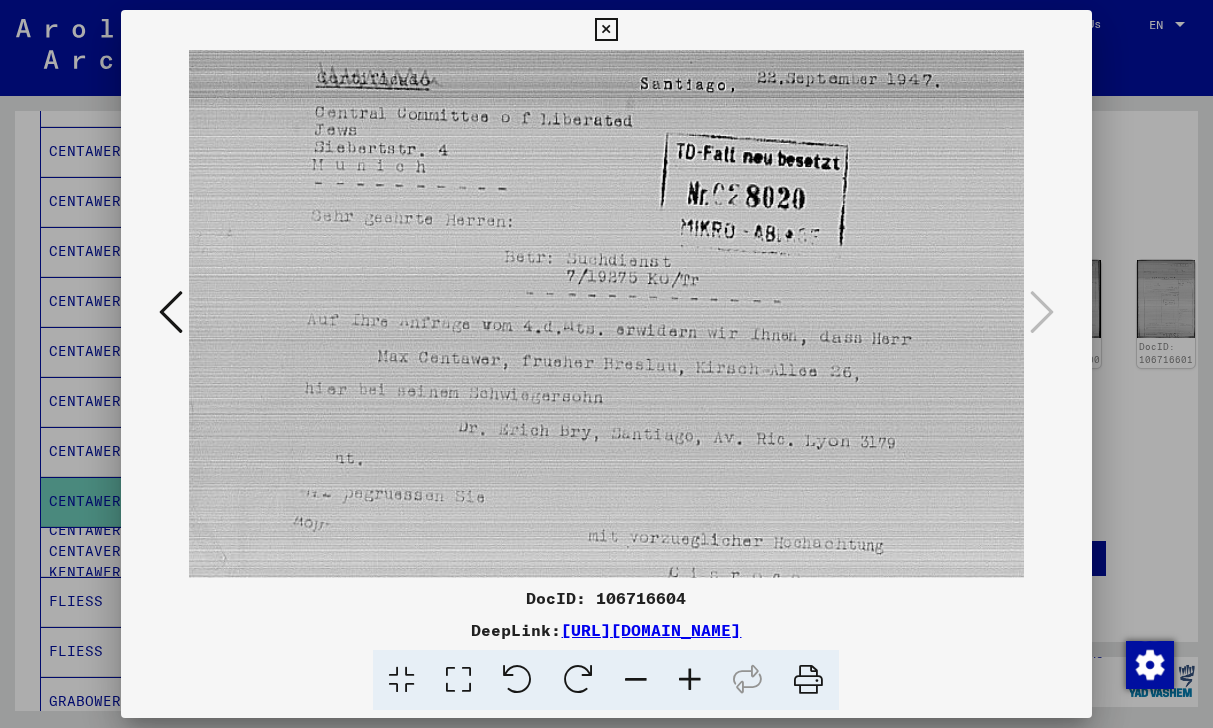 scroll, scrollTop: 262, scrollLeft: 4, axis: both 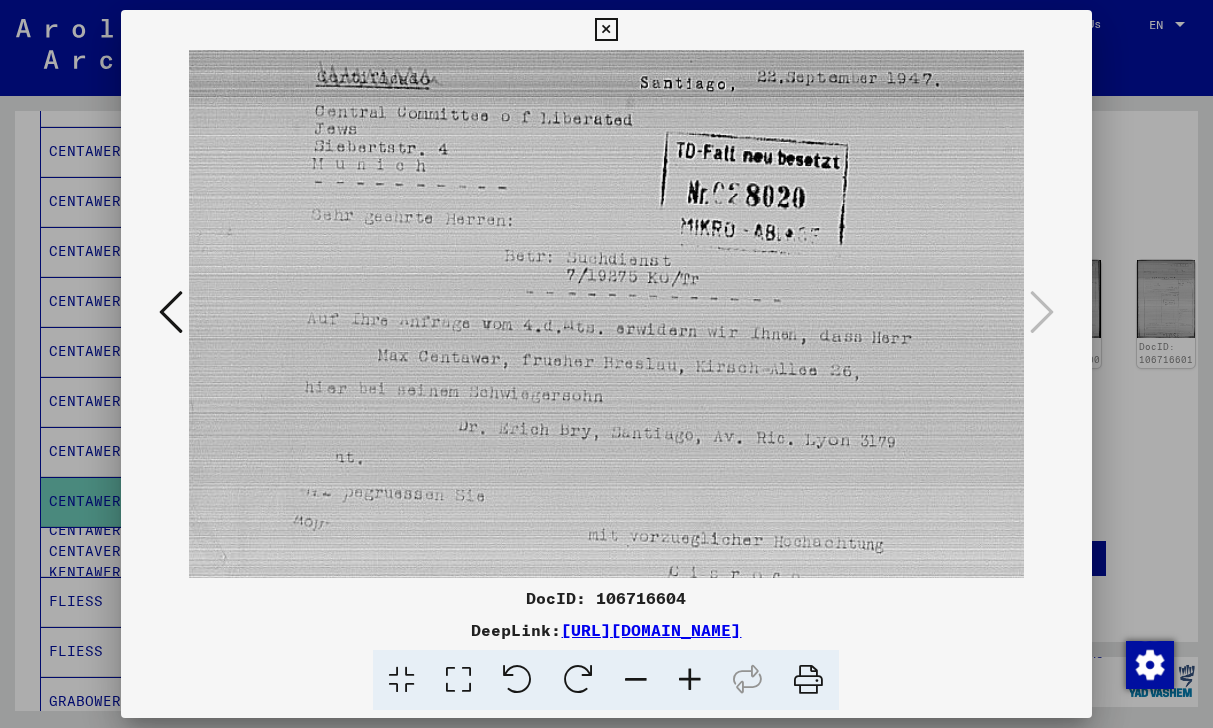 drag, startPoint x: 513, startPoint y: 423, endPoint x: 513, endPoint y: 297, distance: 126 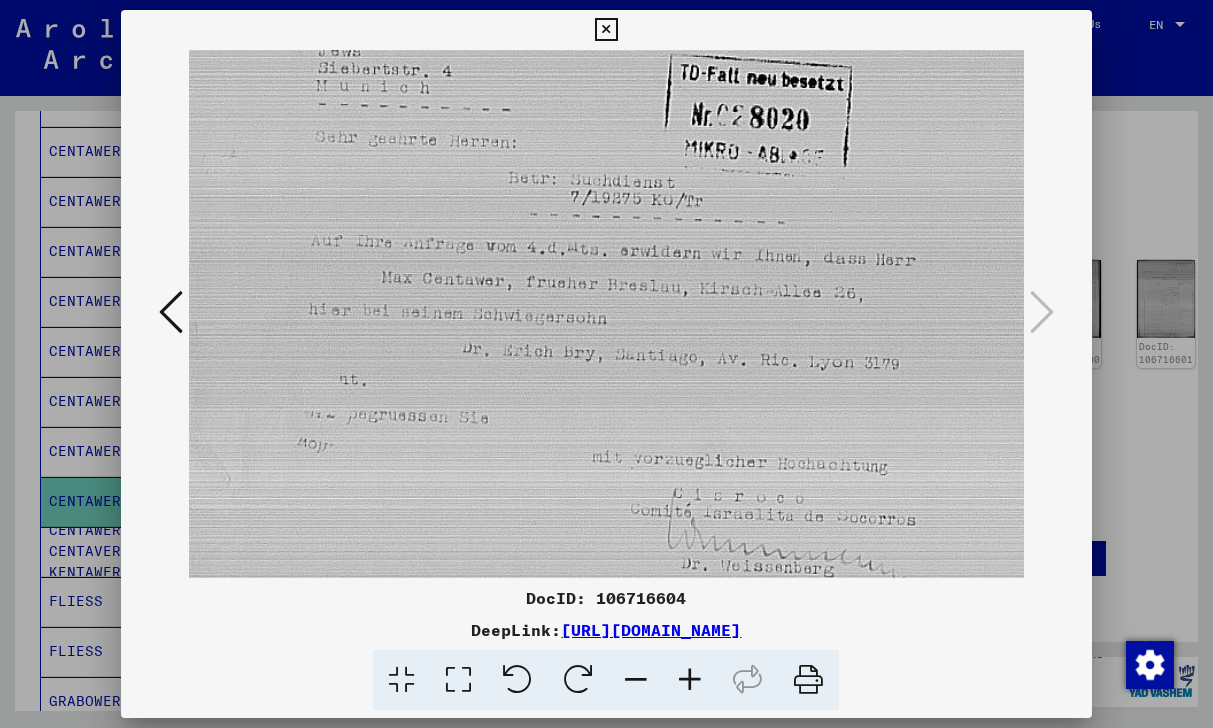 scroll, scrollTop: 342, scrollLeft: 0, axis: vertical 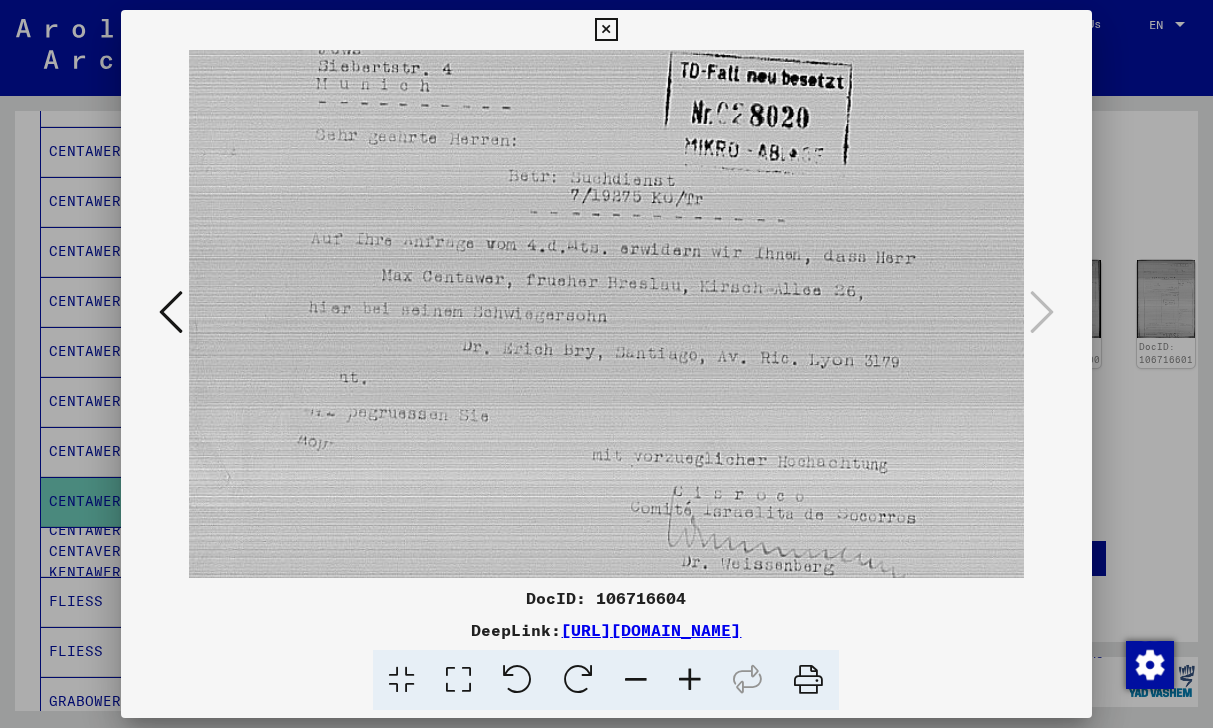 drag, startPoint x: 271, startPoint y: 396, endPoint x: 292, endPoint y: 316, distance: 82.710335 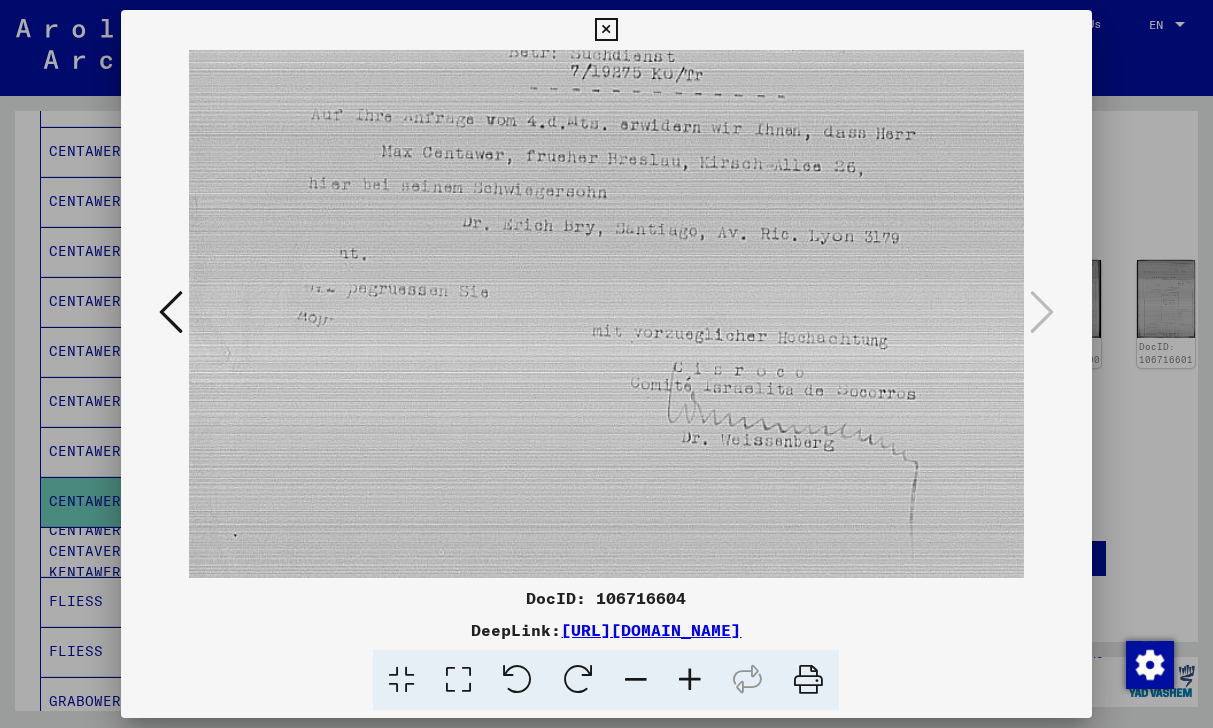 drag, startPoint x: 306, startPoint y: 402, endPoint x: 323, endPoint y: 279, distance: 124.16924 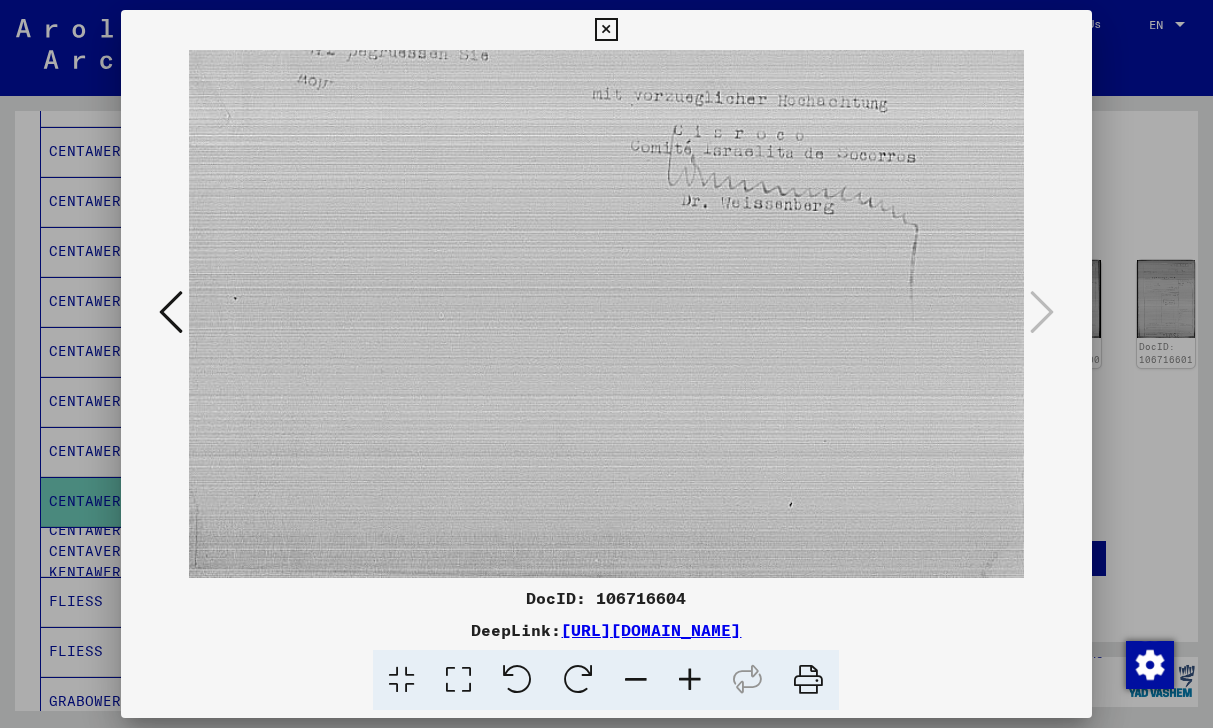 drag, startPoint x: 376, startPoint y: 433, endPoint x: 400, endPoint y: 193, distance: 241.19702 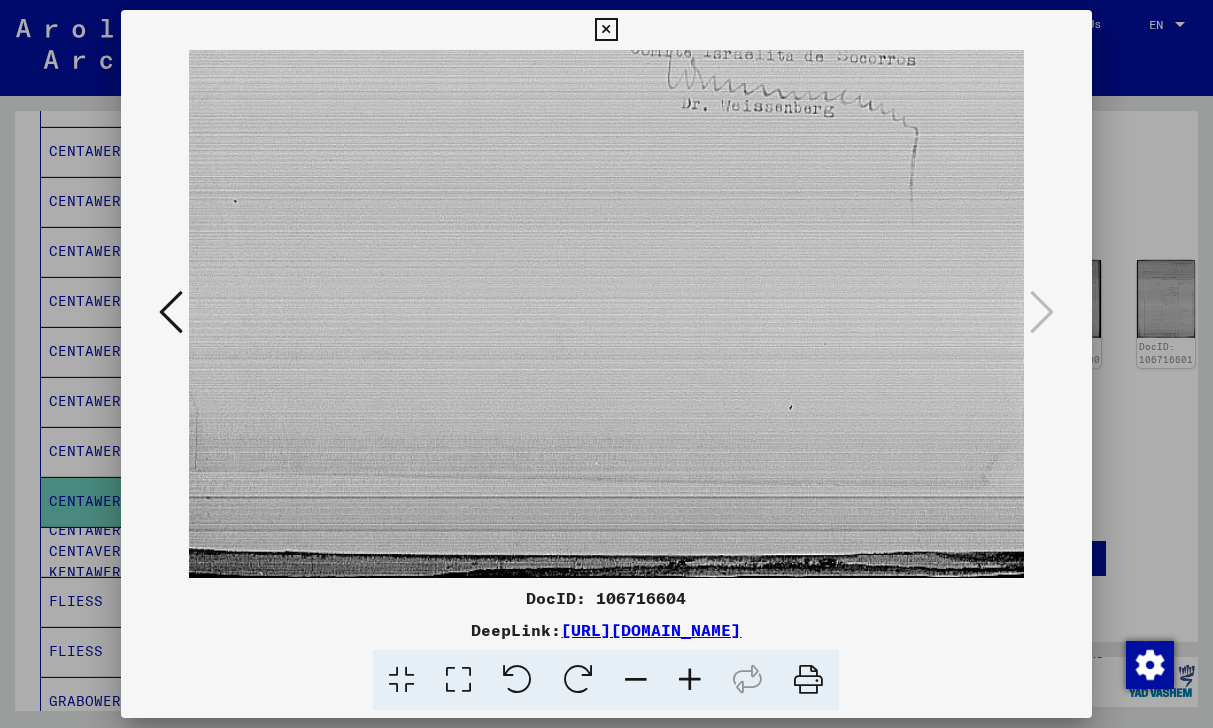 scroll, scrollTop: 800, scrollLeft: 0, axis: vertical 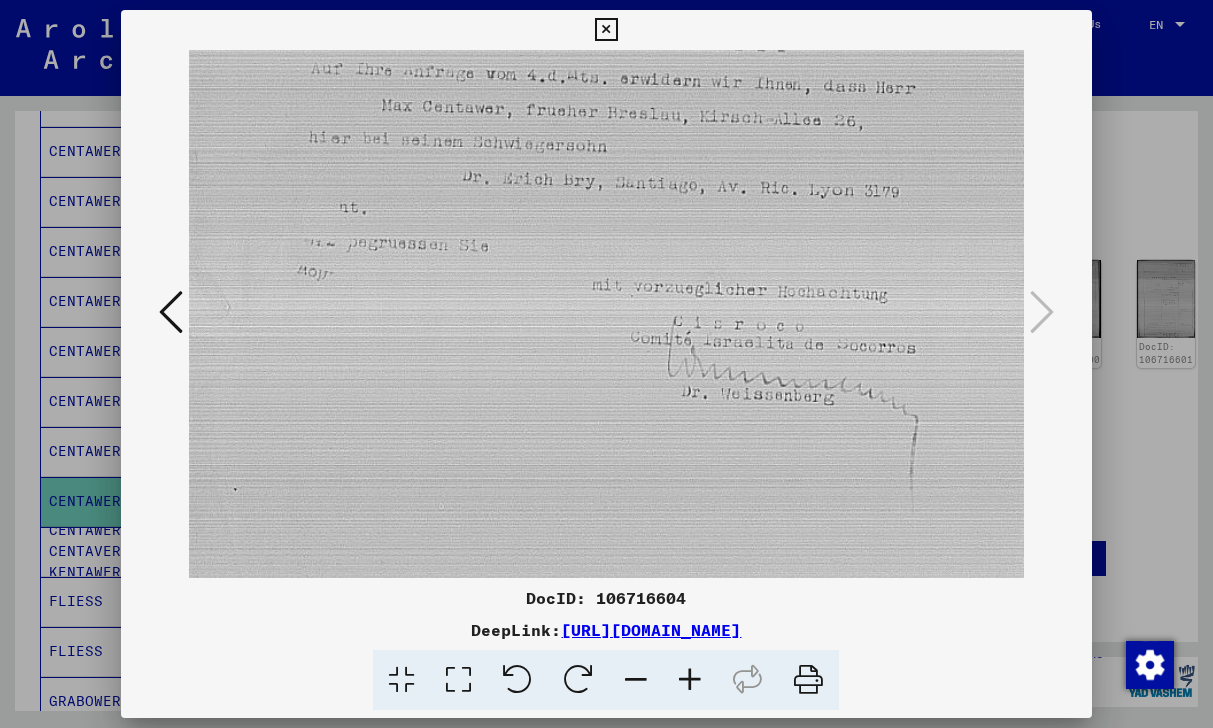drag, startPoint x: 435, startPoint y: 126, endPoint x: 435, endPoint y: 416, distance: 290 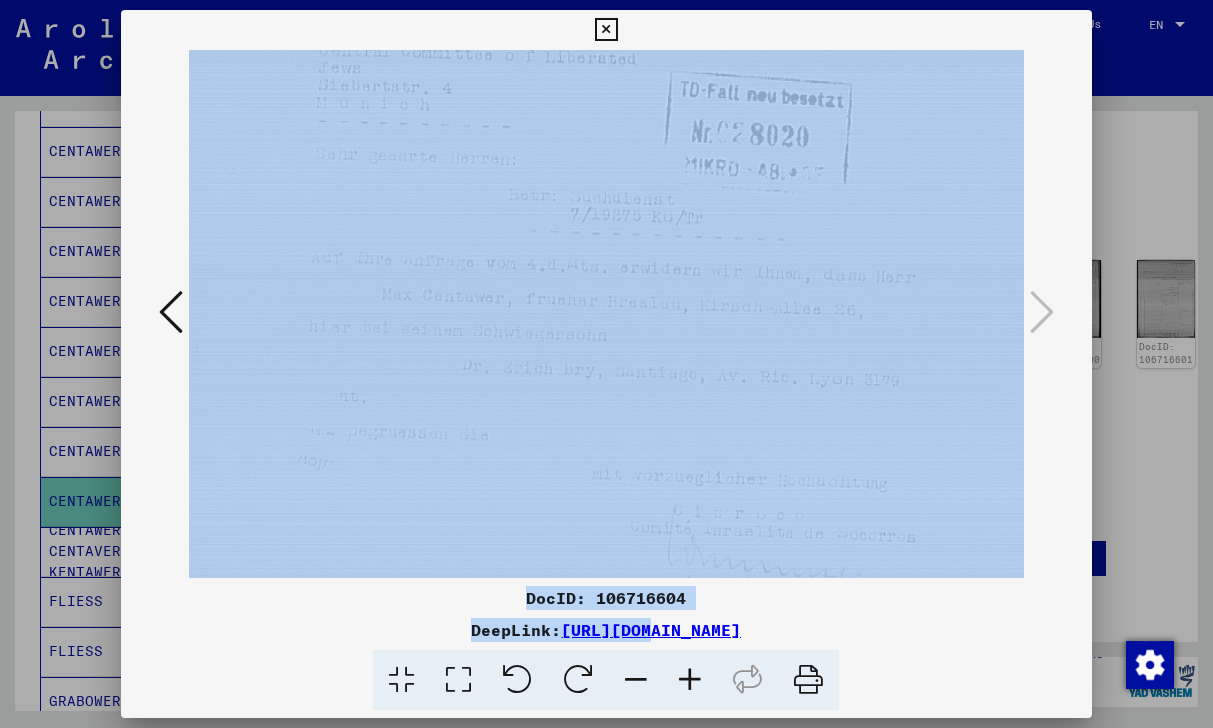 drag, startPoint x: 435, startPoint y: 429, endPoint x: 435, endPoint y: 618, distance: 189 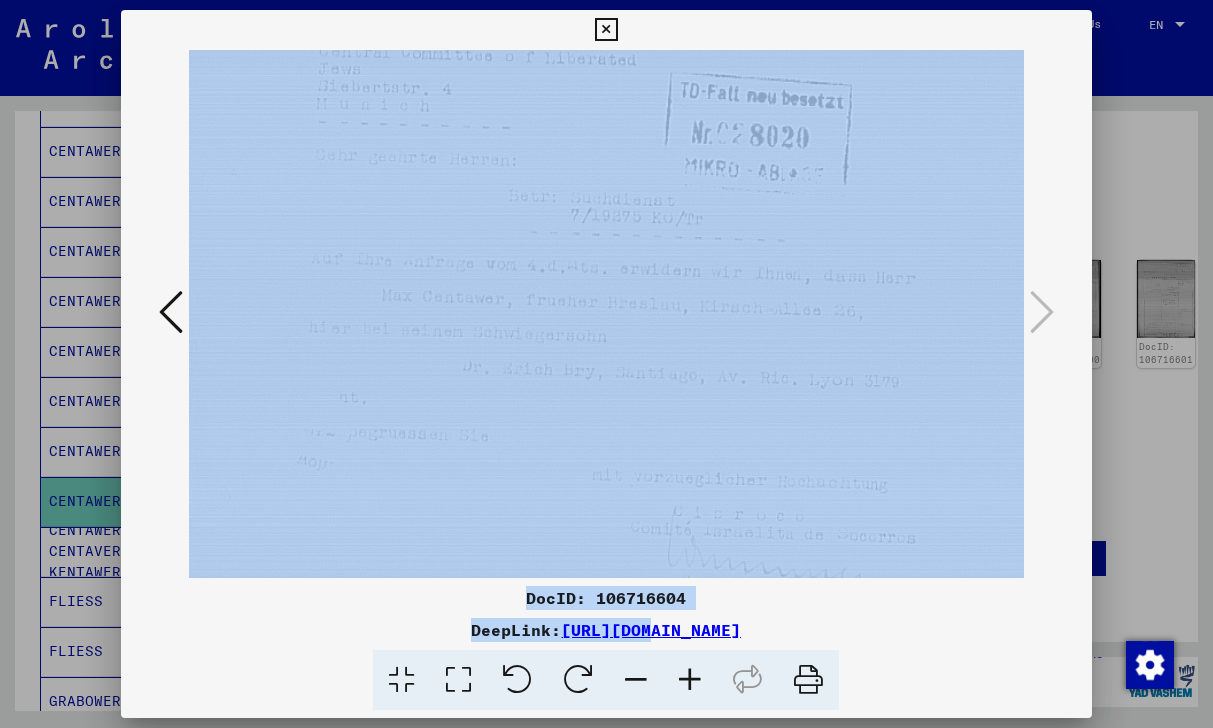 click at bounding box center [676, 392] 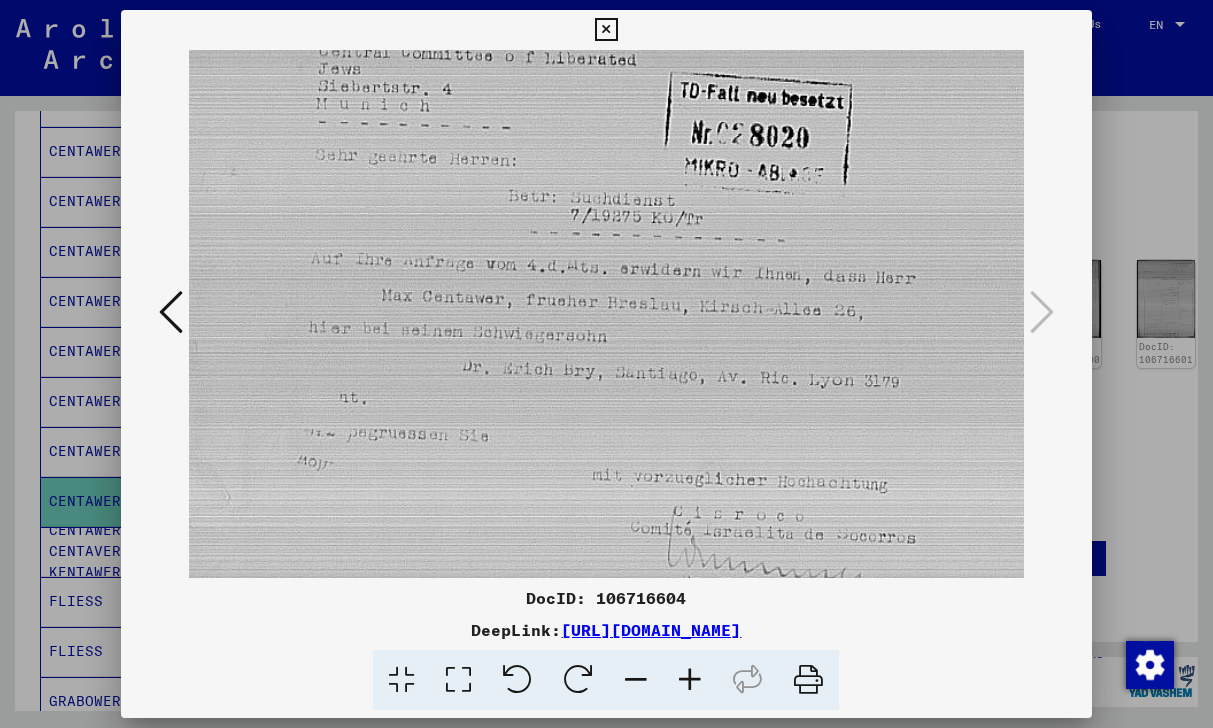 scroll, scrollTop: 0, scrollLeft: 0, axis: both 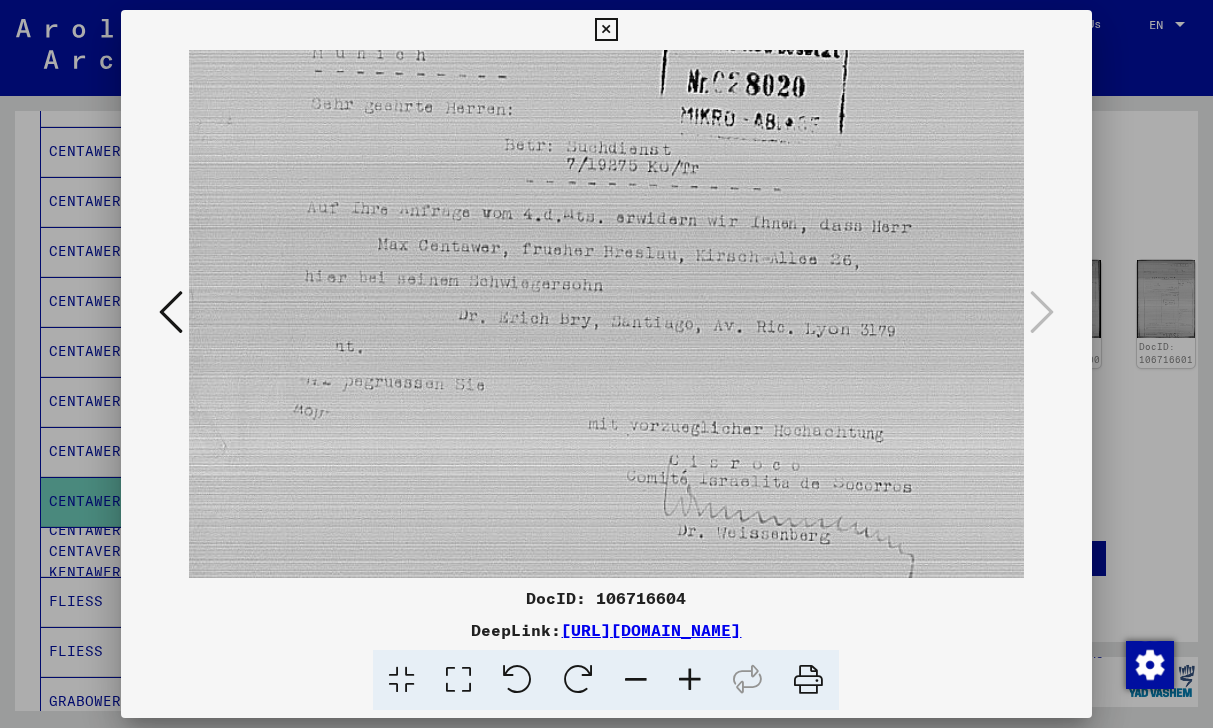 drag, startPoint x: 402, startPoint y: 366, endPoint x: 398, endPoint y: 315, distance: 51.156624 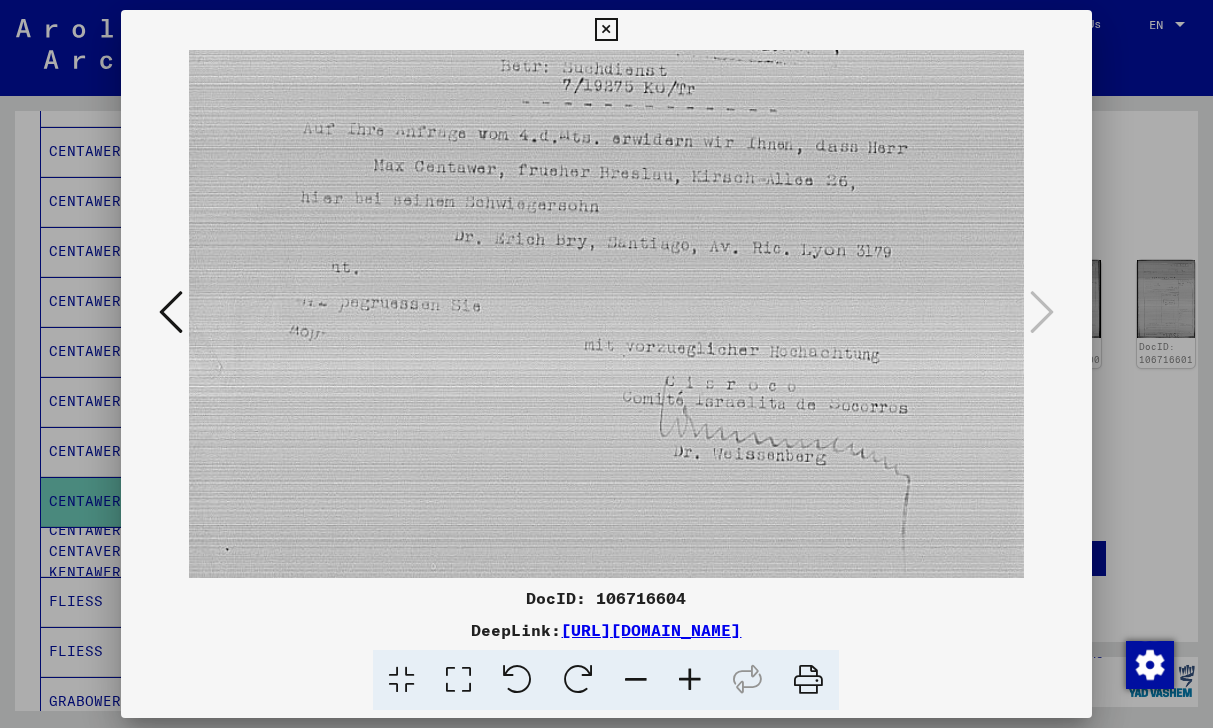 scroll, scrollTop: 456, scrollLeft: 8, axis: both 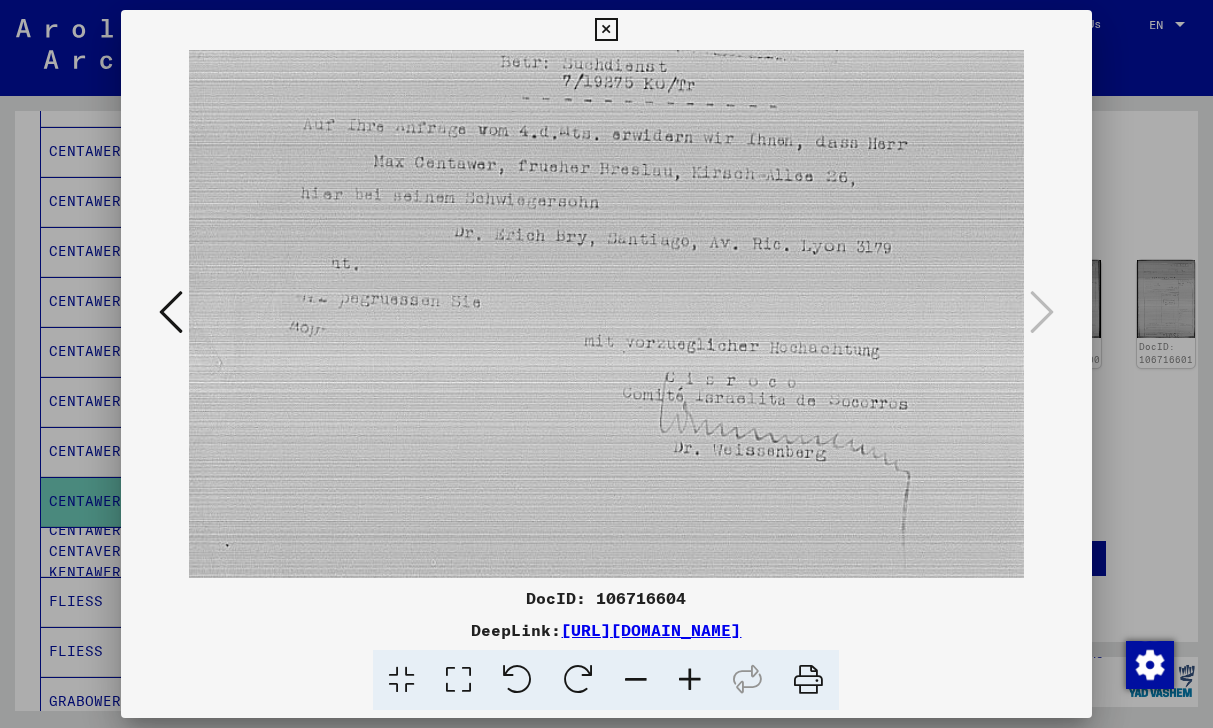 drag, startPoint x: 426, startPoint y: 323, endPoint x: 422, endPoint y: 240, distance: 83.09633 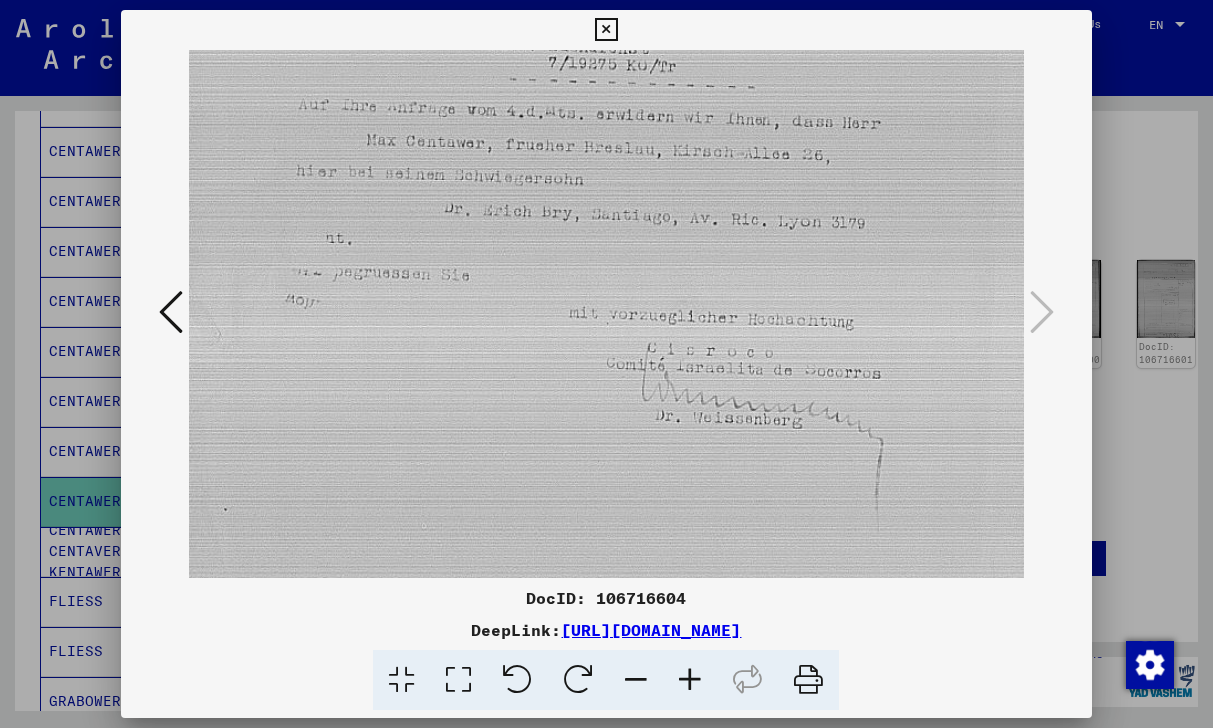 click at bounding box center [636, 680] 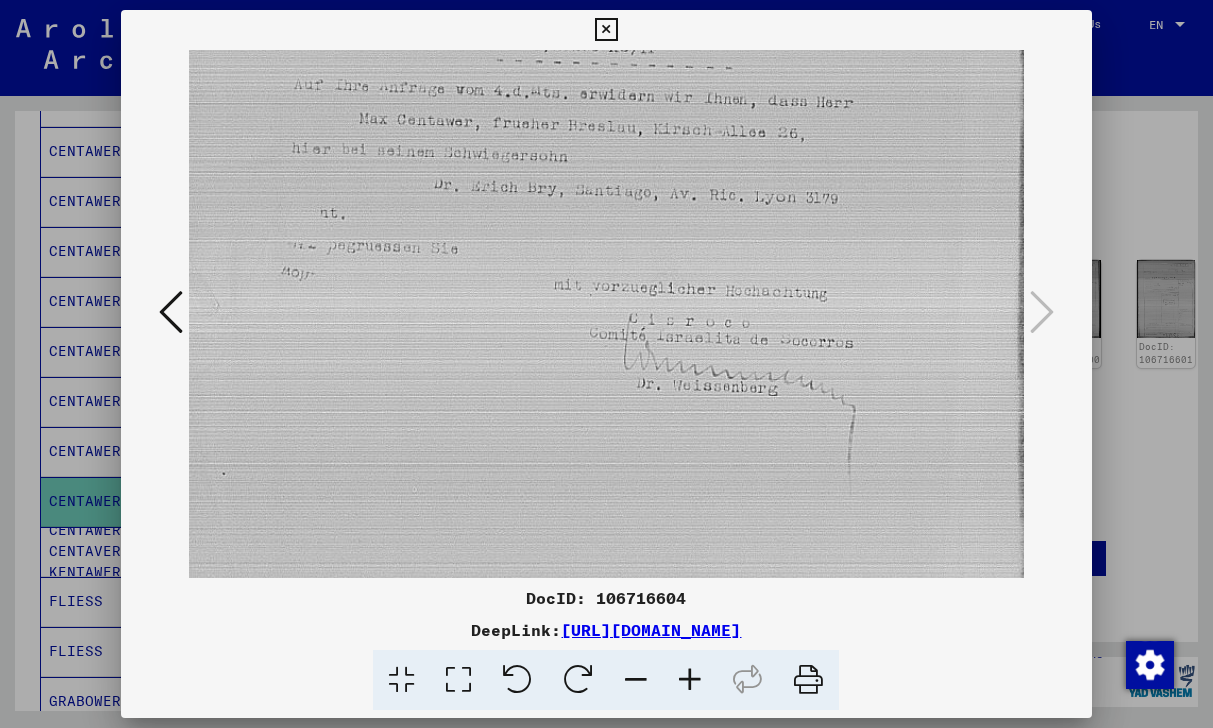 click at bounding box center (636, 680) 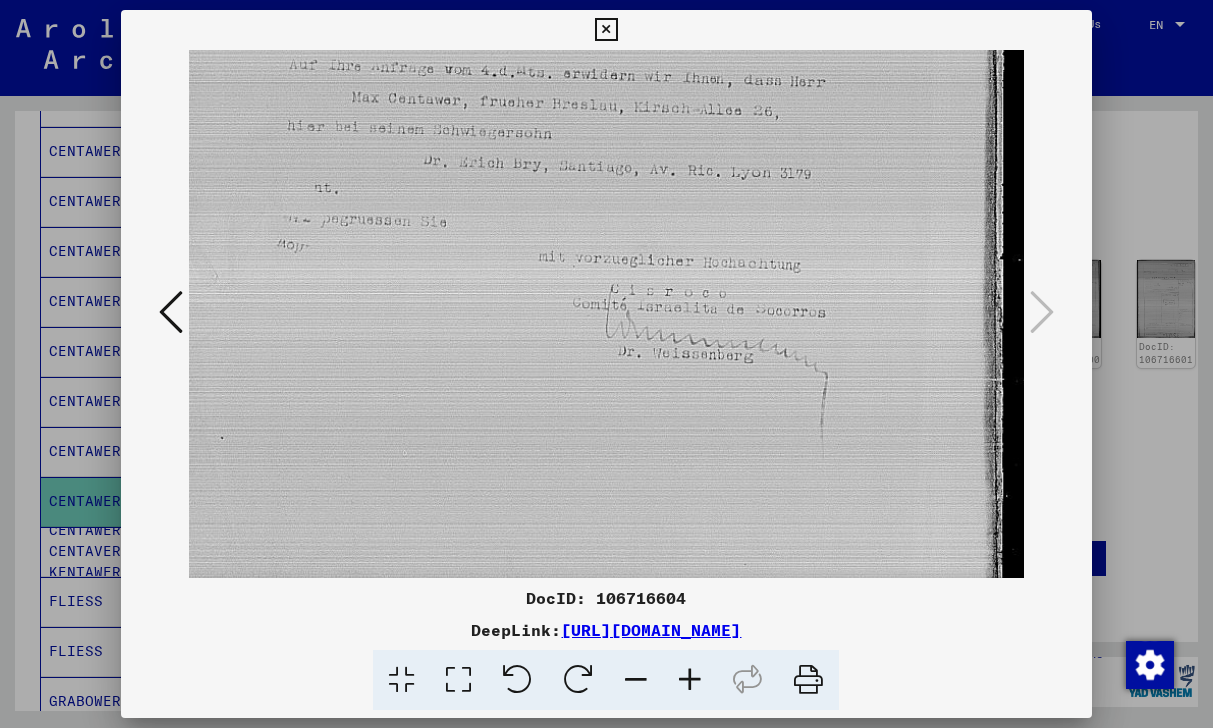 click at bounding box center [636, 680] 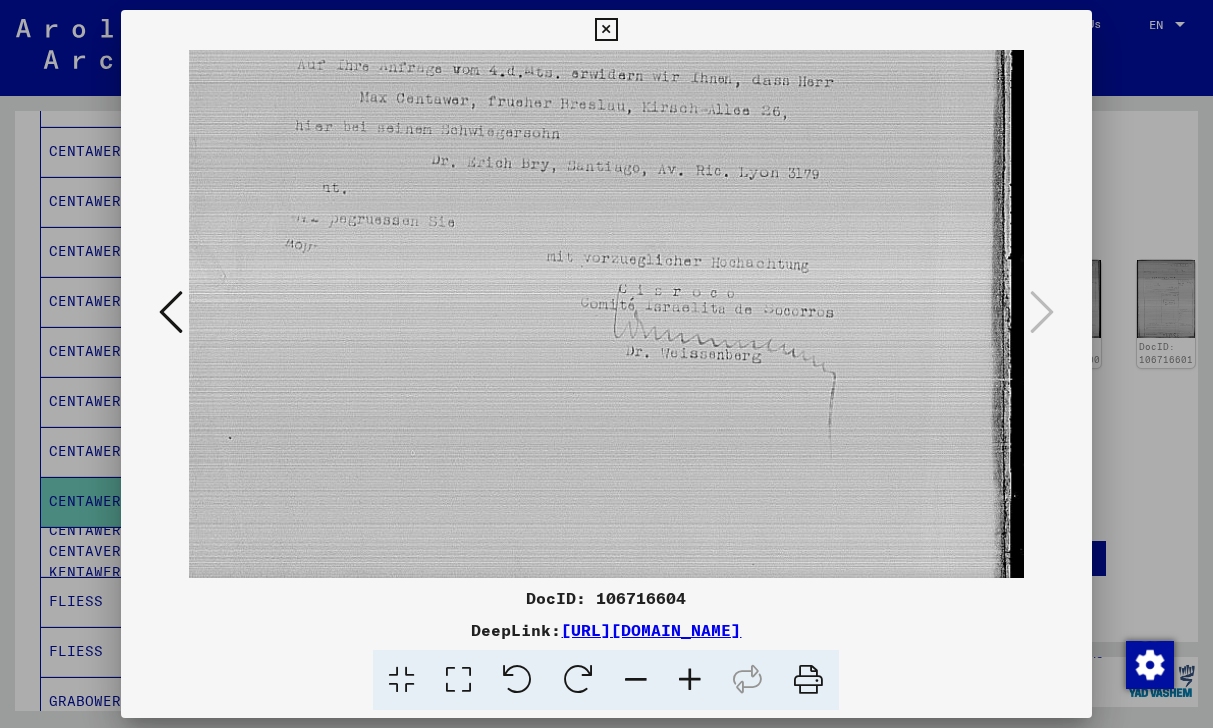 click at bounding box center (636, 680) 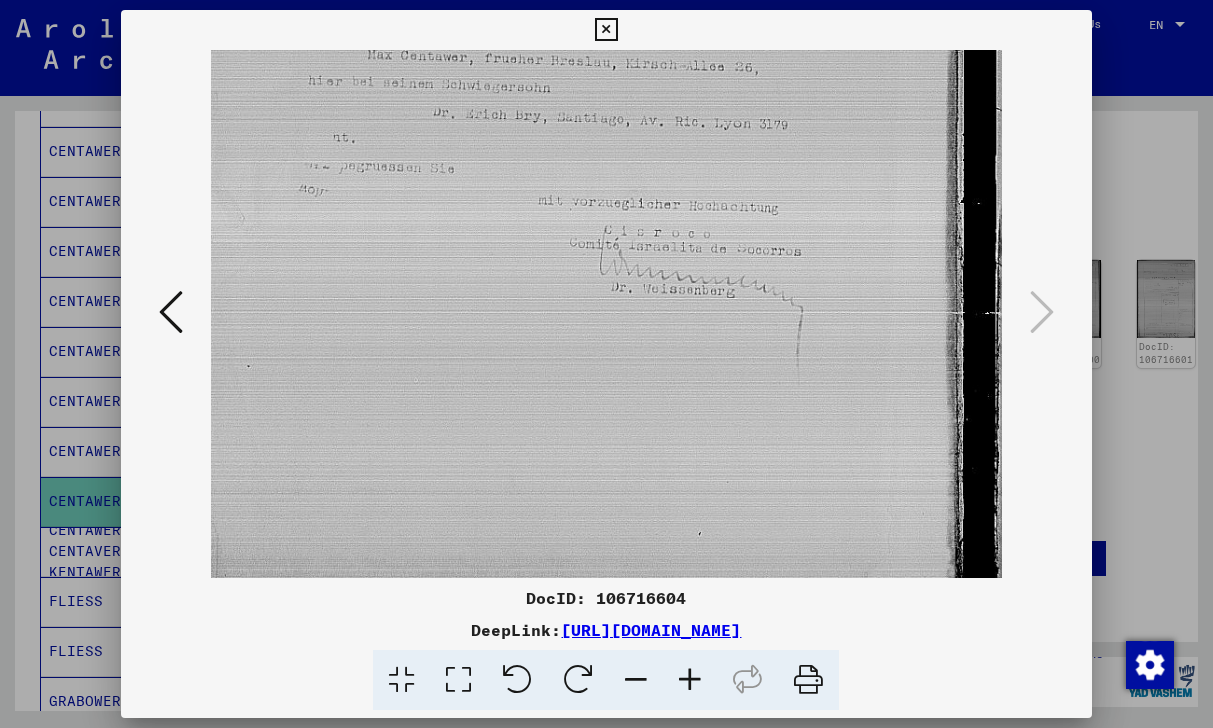 click at bounding box center (636, 680) 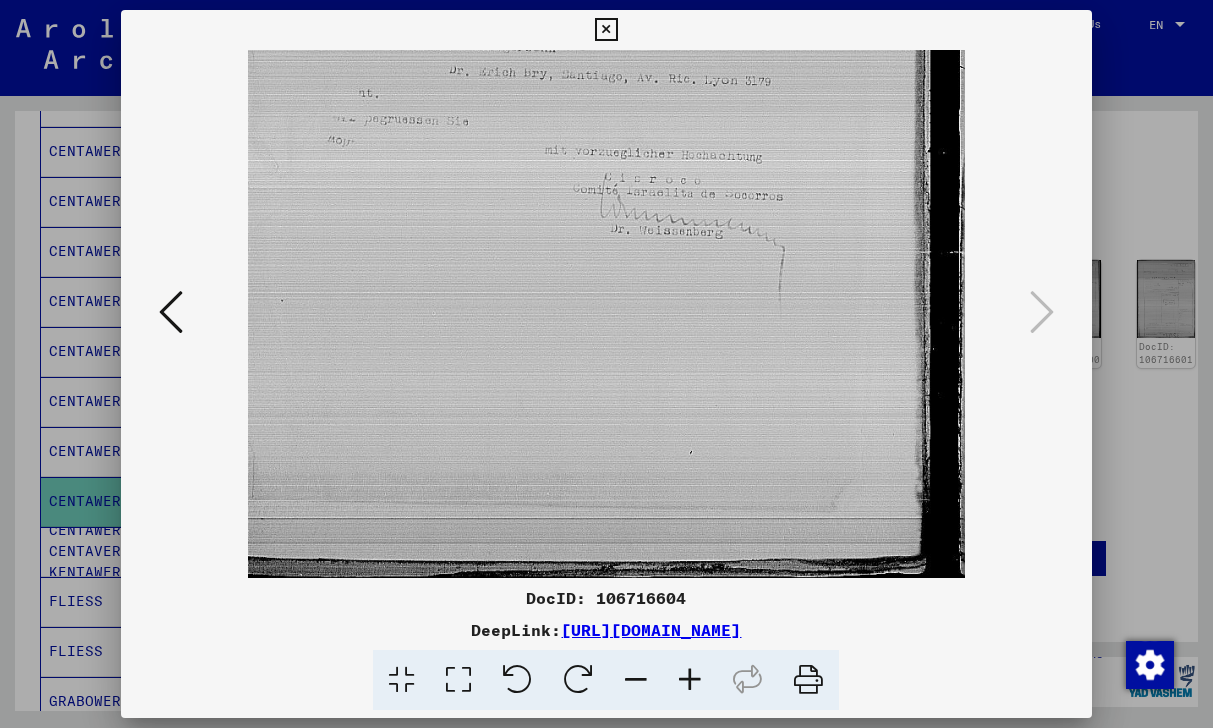 click at bounding box center (636, 680) 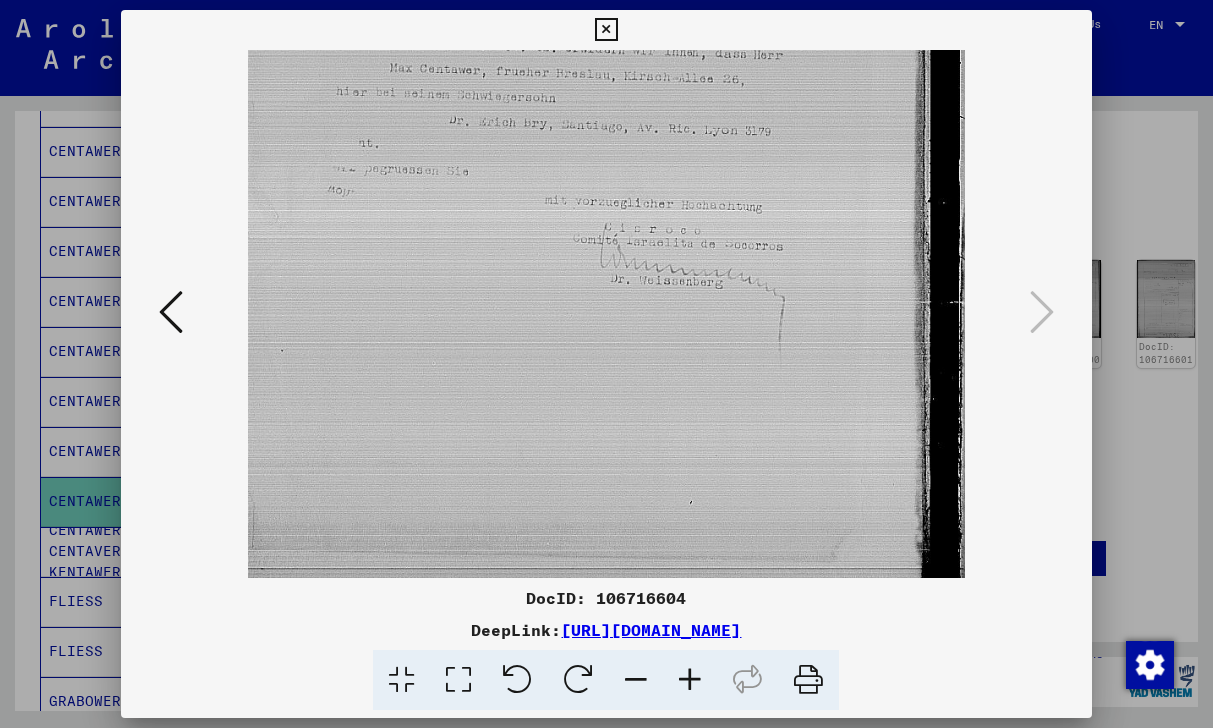 click at bounding box center (636, 680) 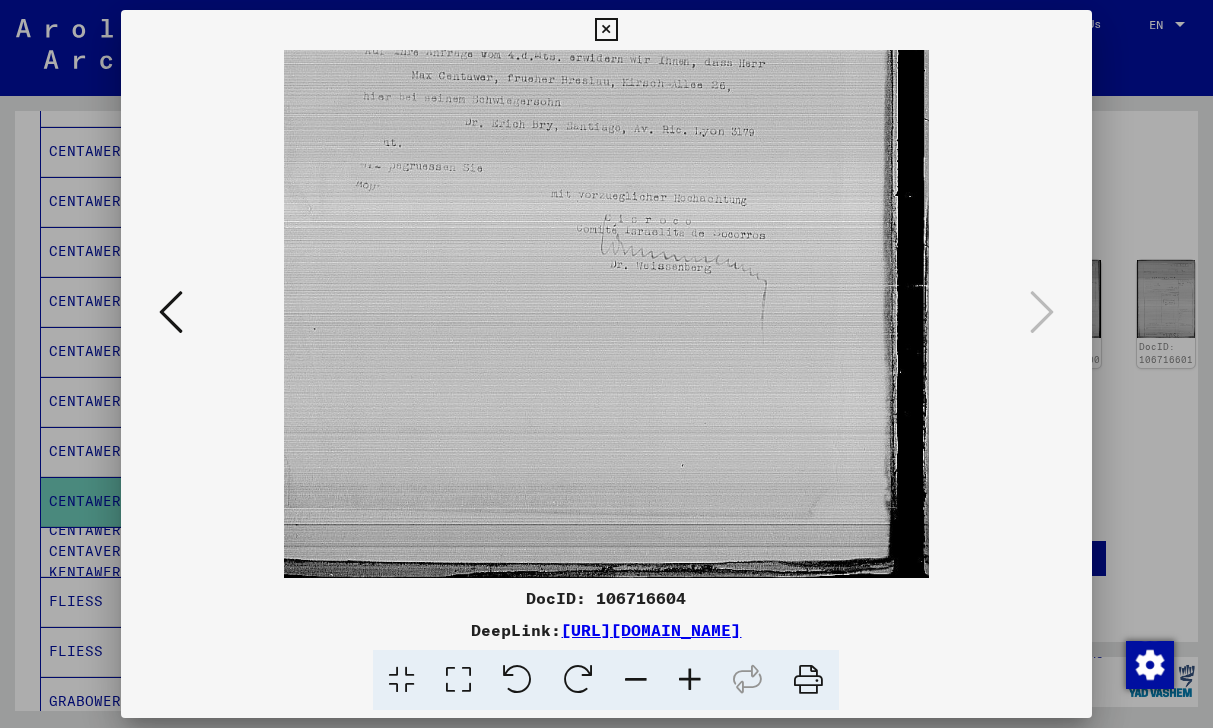 click at bounding box center [636, 680] 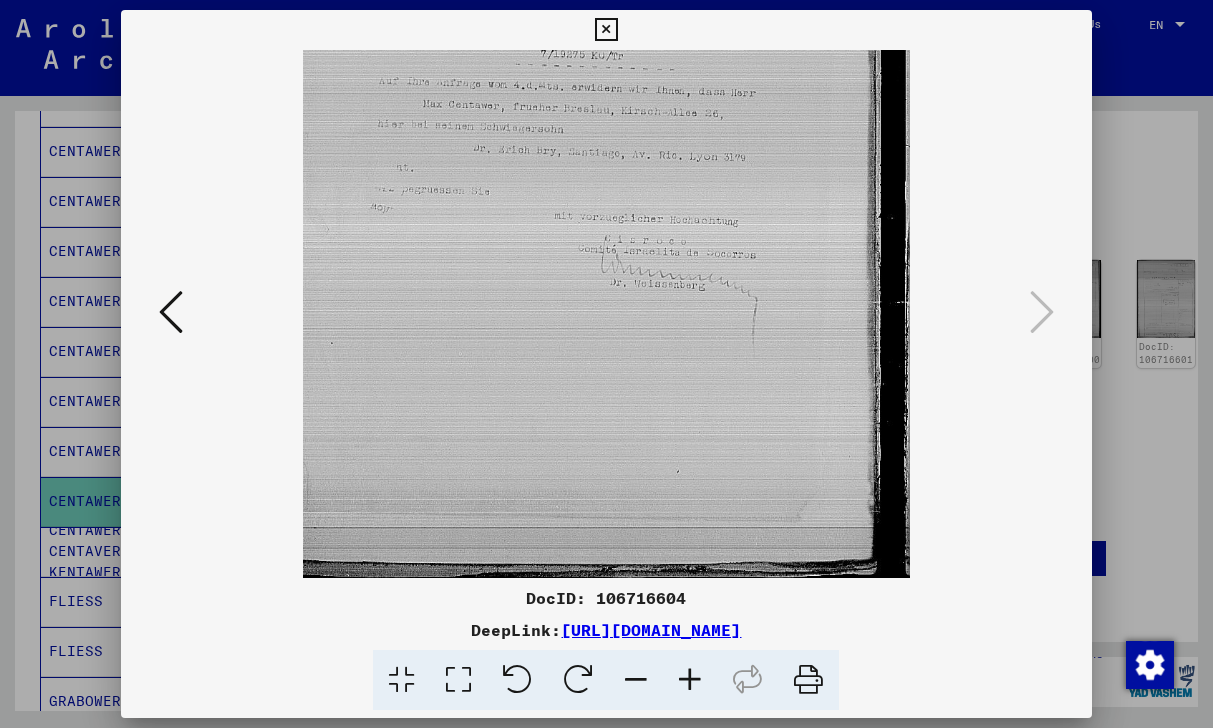 click at bounding box center [636, 680] 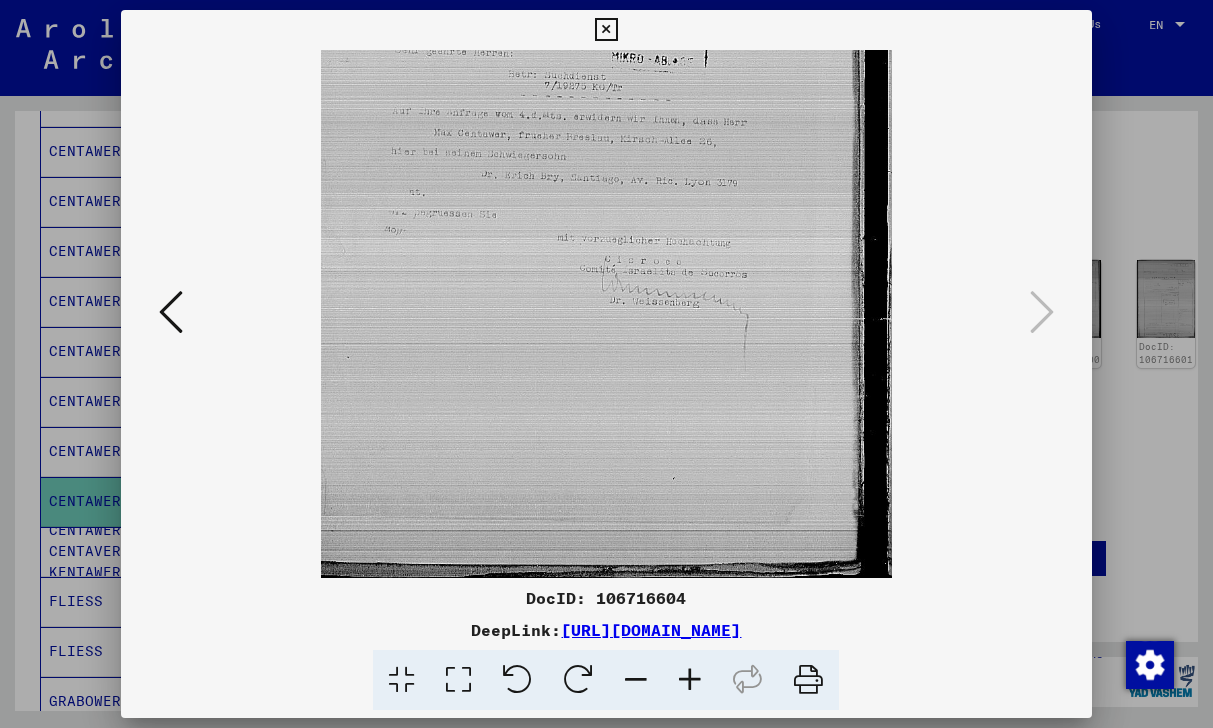 click at bounding box center [690, 680] 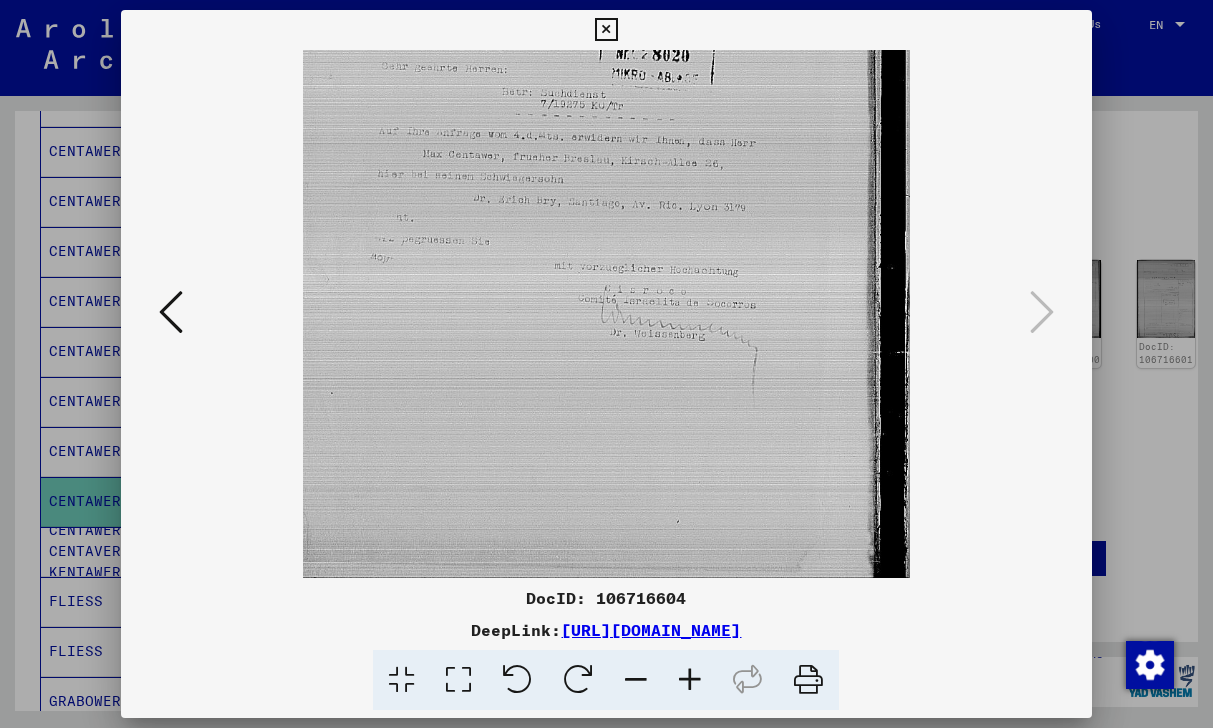 click at bounding box center [690, 680] 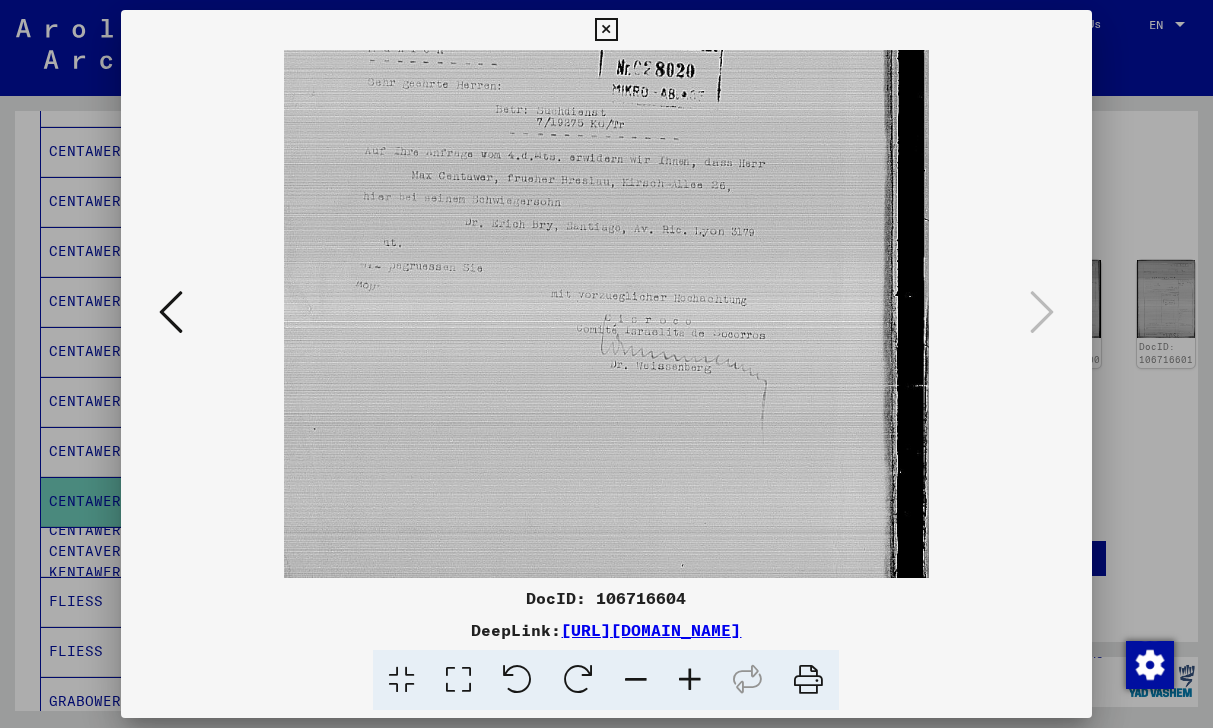 click at bounding box center [690, 680] 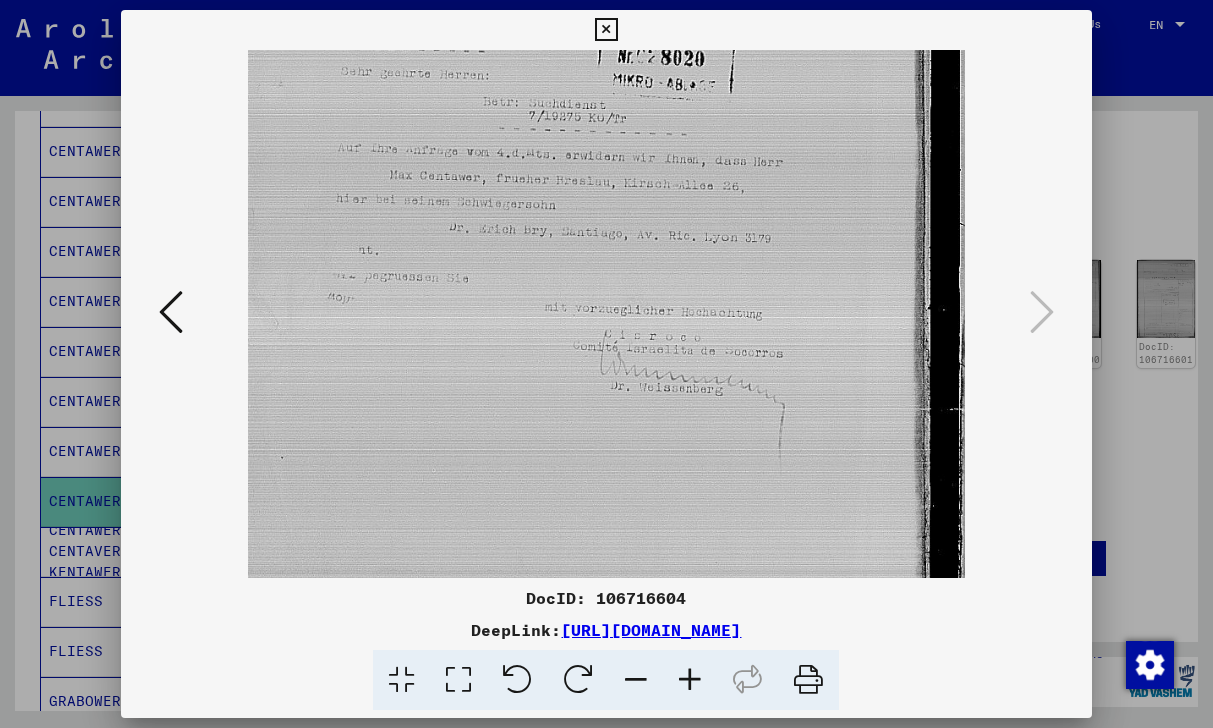 scroll, scrollTop: 300, scrollLeft: 0, axis: vertical 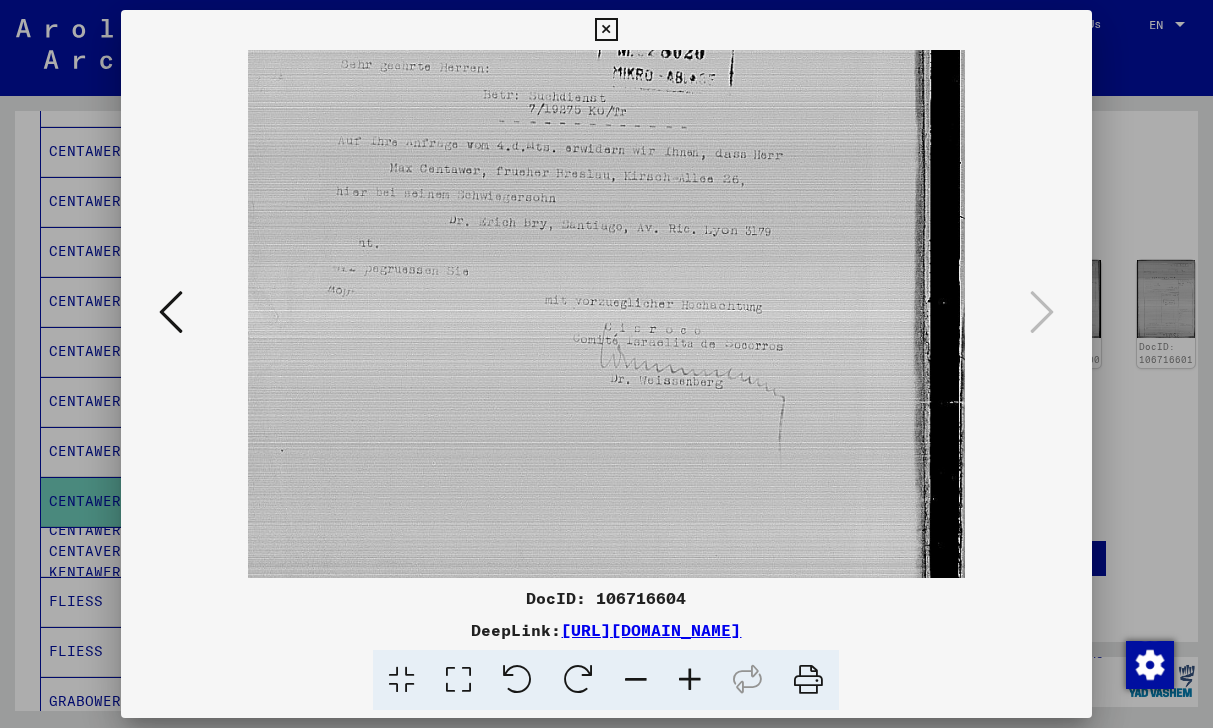 drag, startPoint x: 628, startPoint y: 497, endPoint x: 555, endPoint y: 447, distance: 88.481636 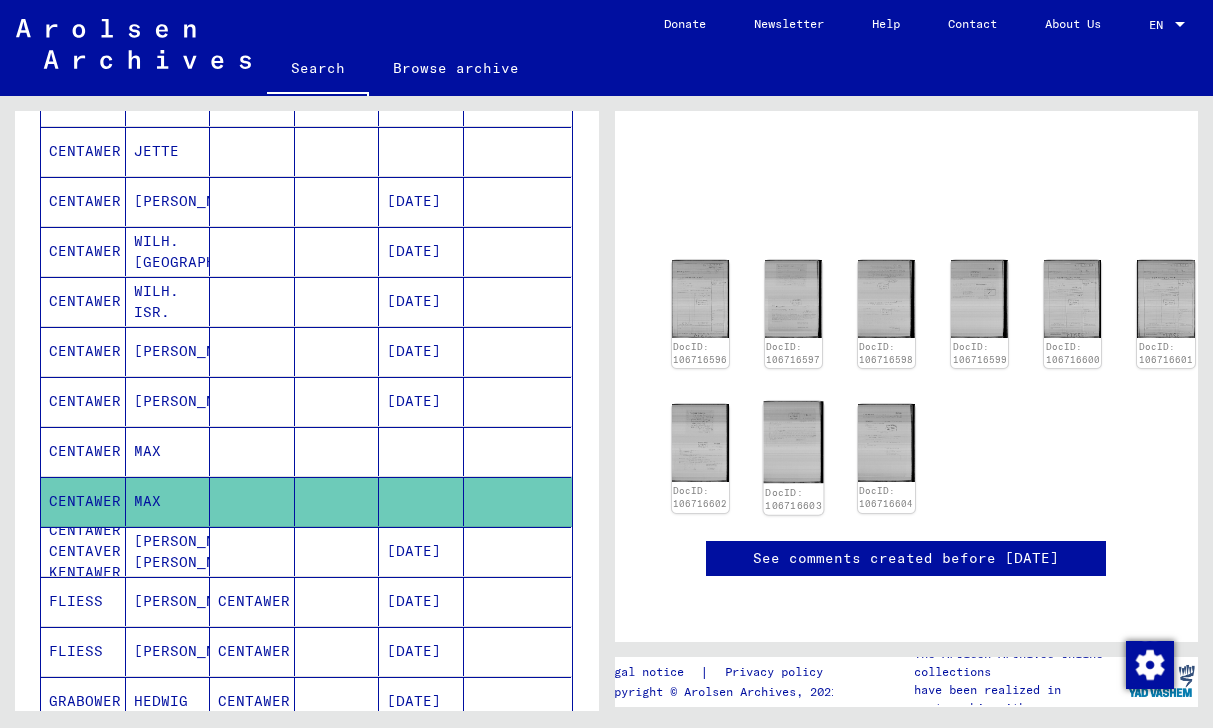 click 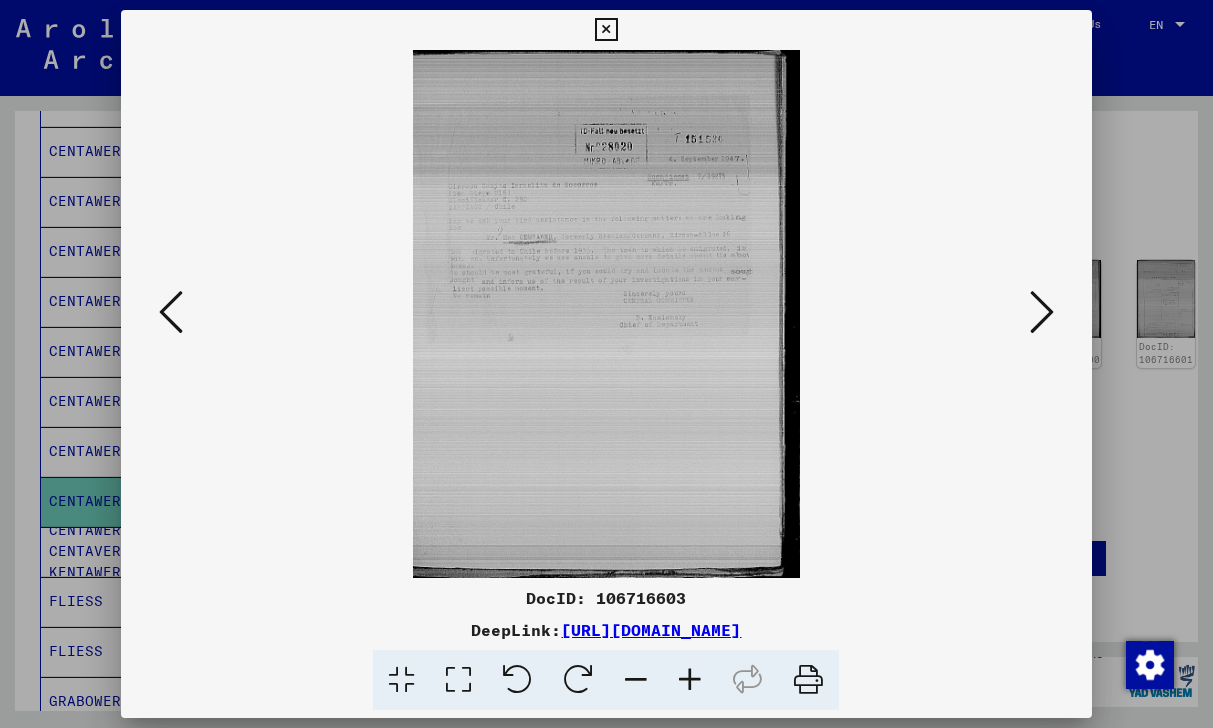 click at bounding box center [690, 680] 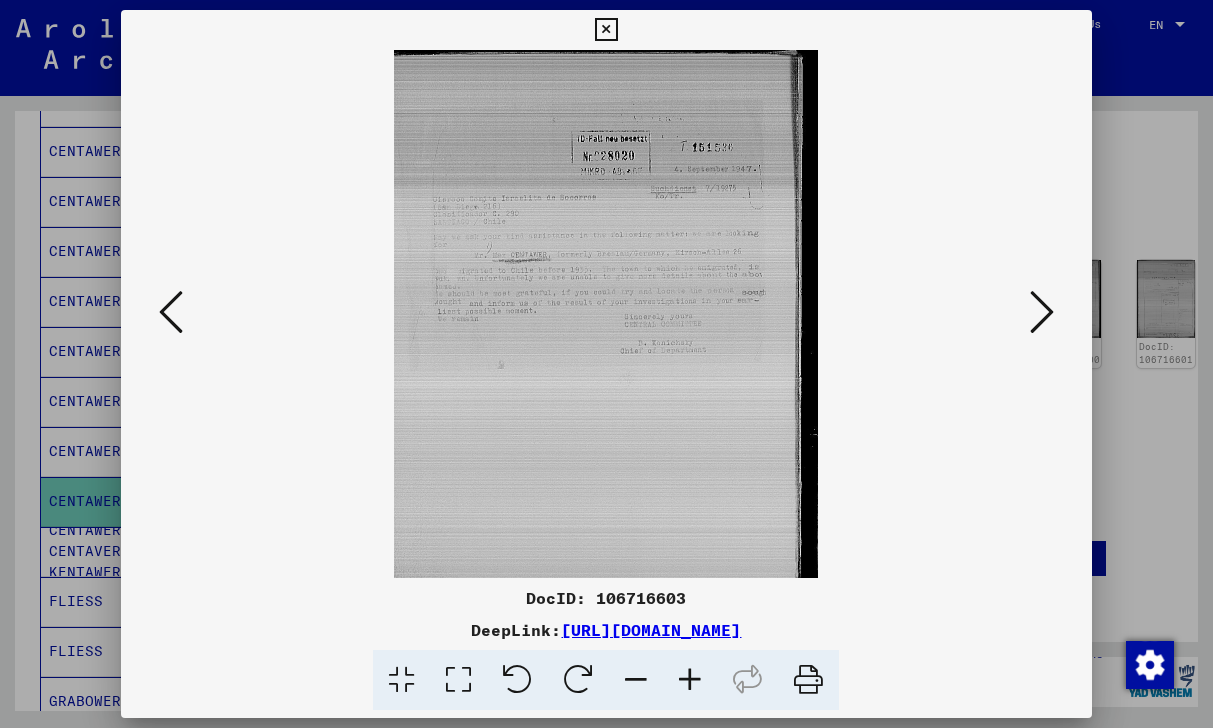 click at bounding box center (690, 680) 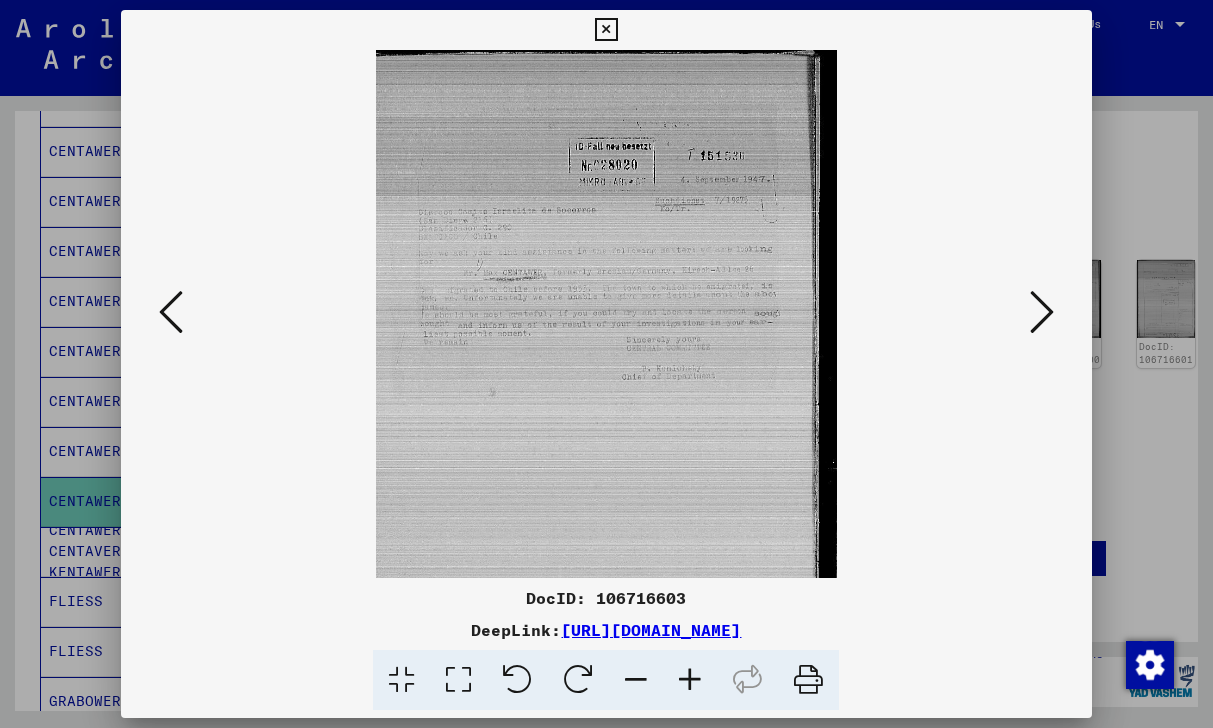 click at bounding box center [690, 680] 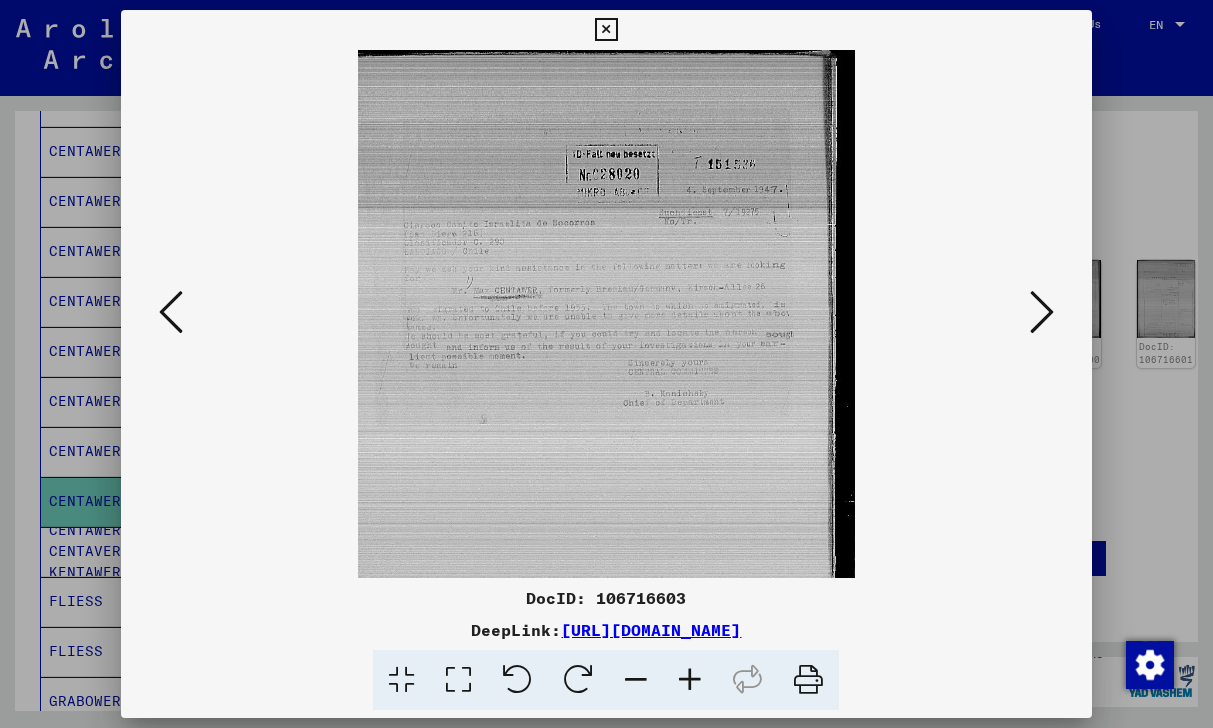 click at bounding box center (690, 680) 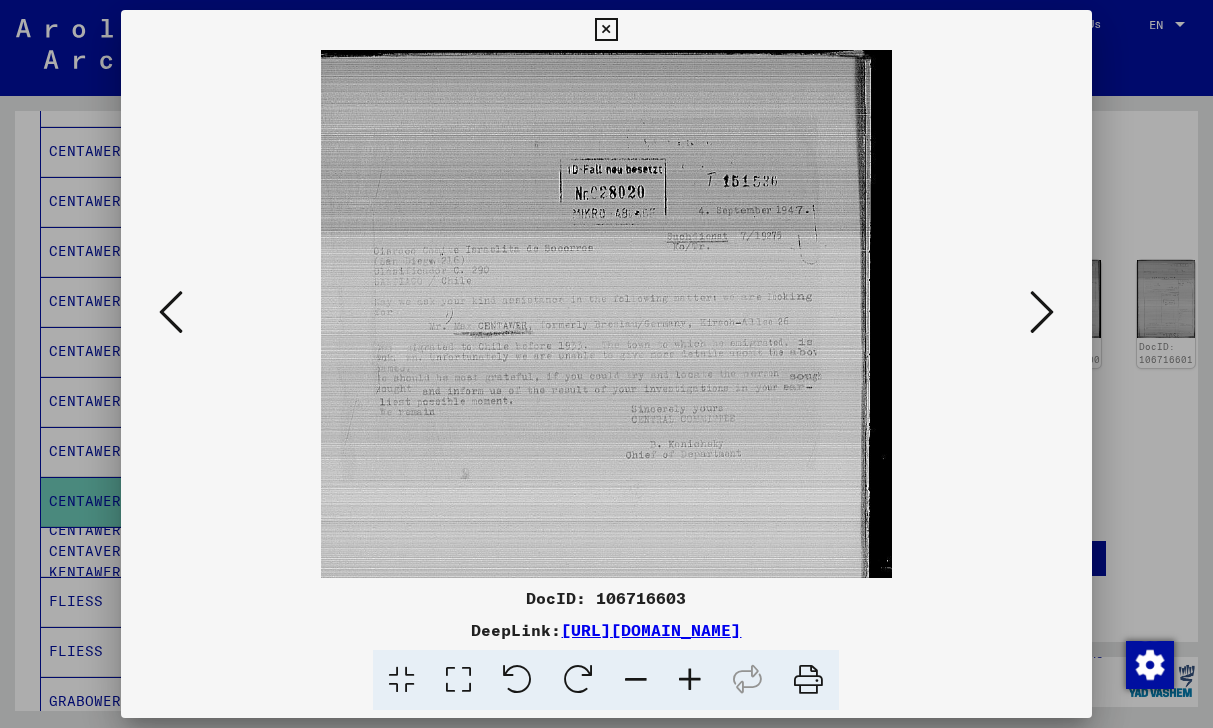 click at bounding box center [690, 680] 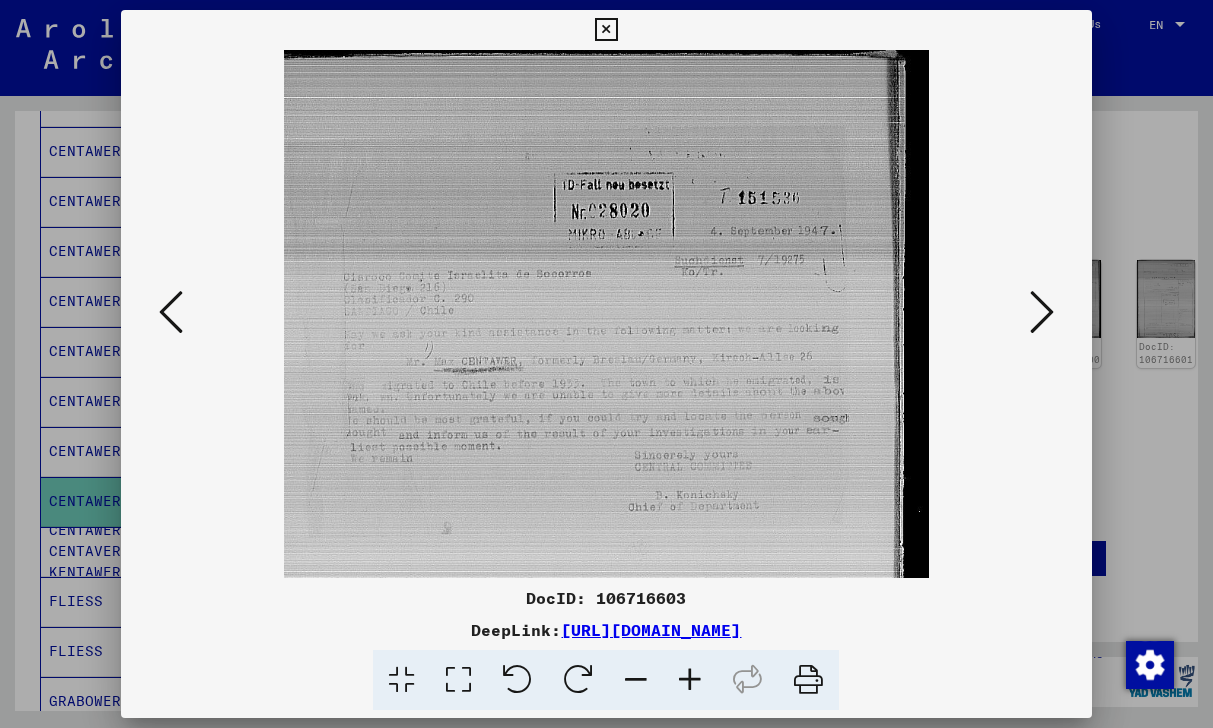 click at bounding box center (690, 680) 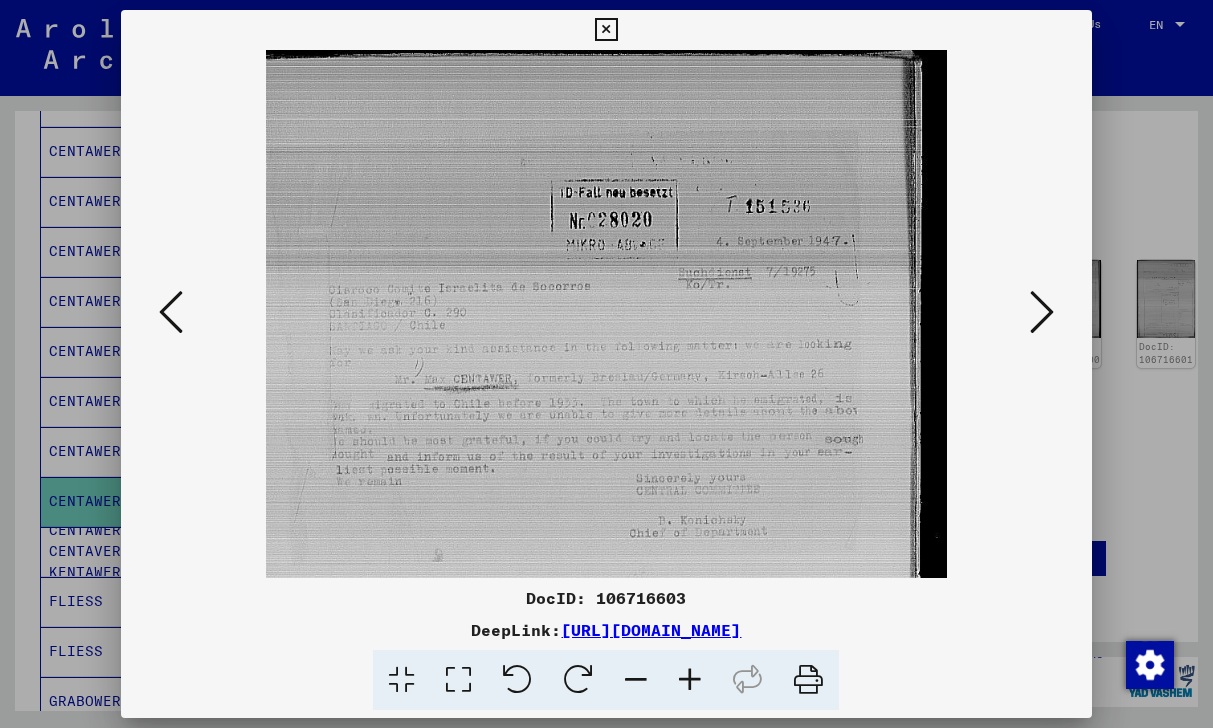 click at bounding box center (690, 680) 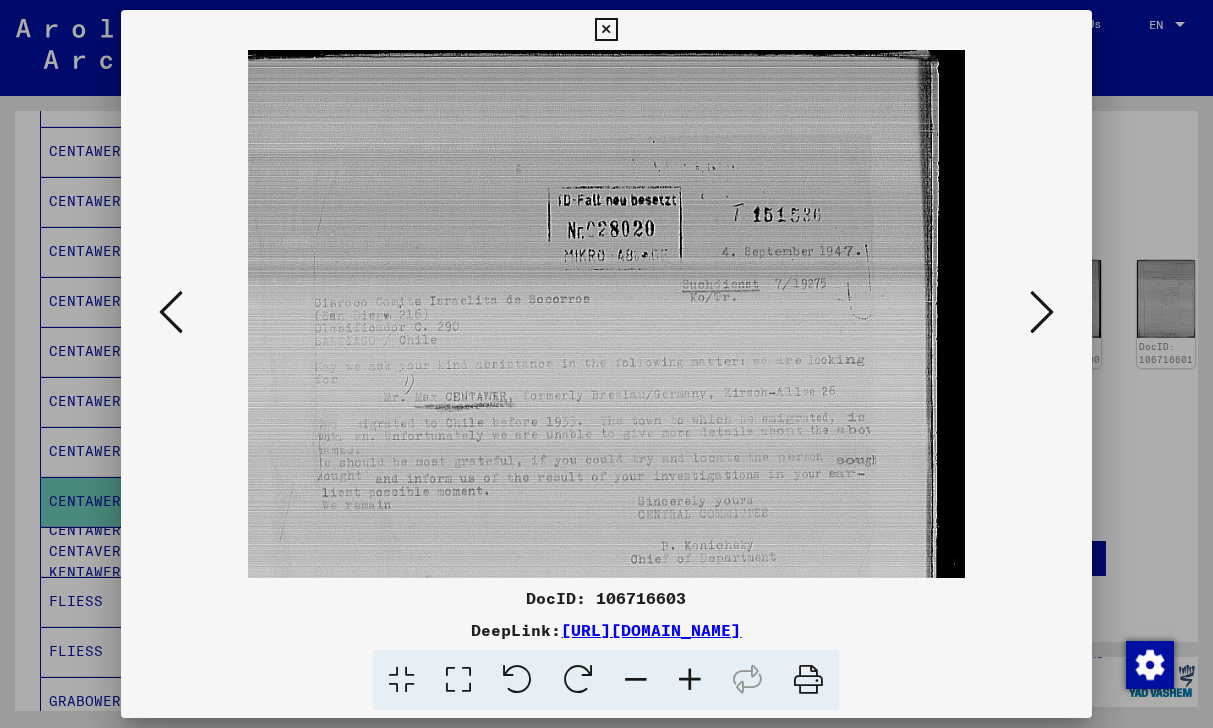 click at bounding box center (690, 680) 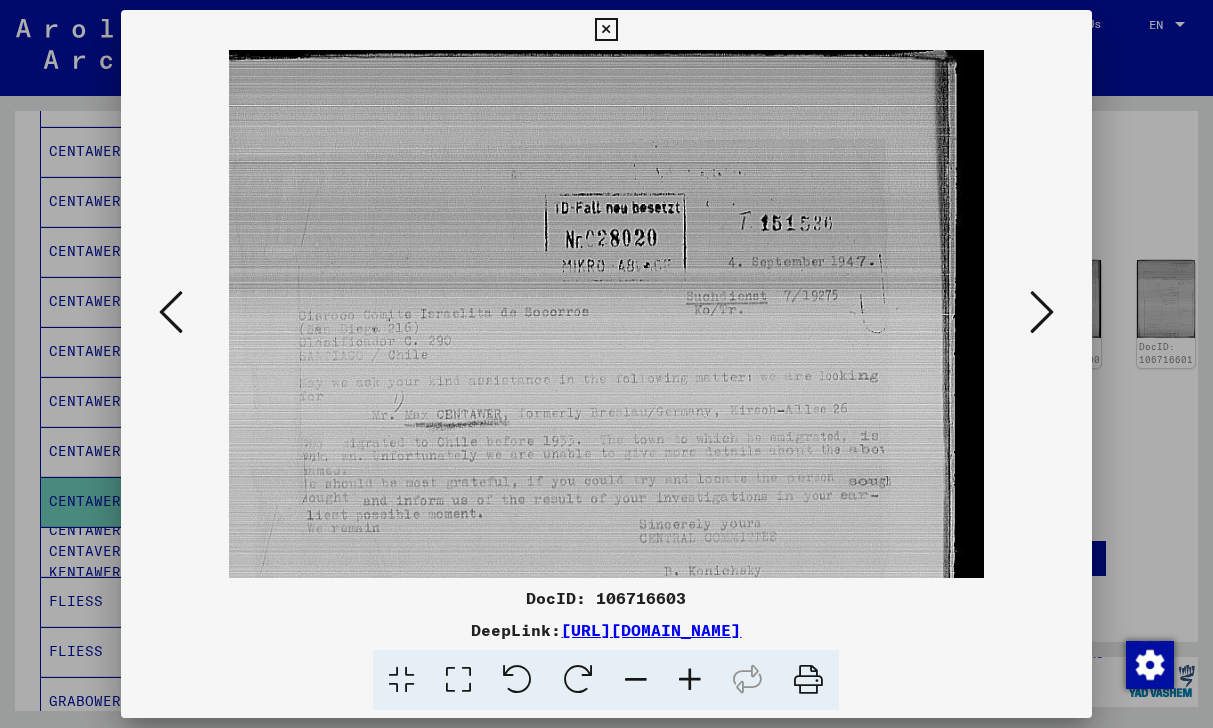 click at bounding box center [690, 680] 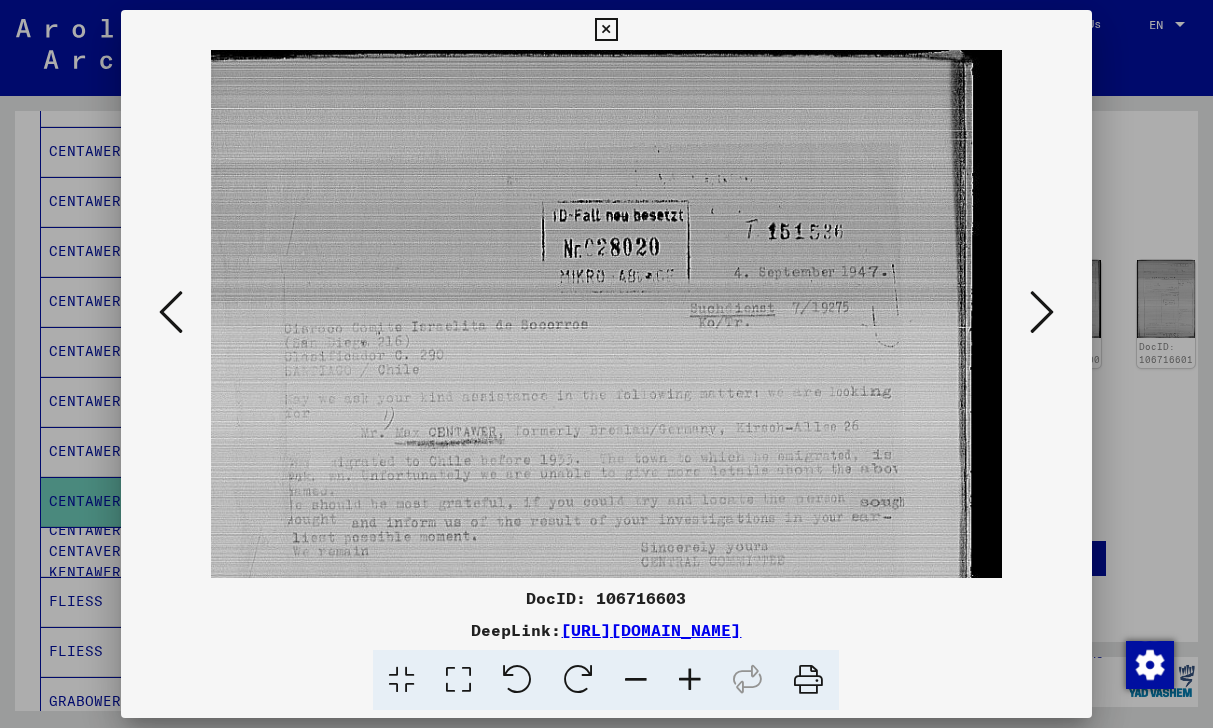 click at bounding box center [690, 680] 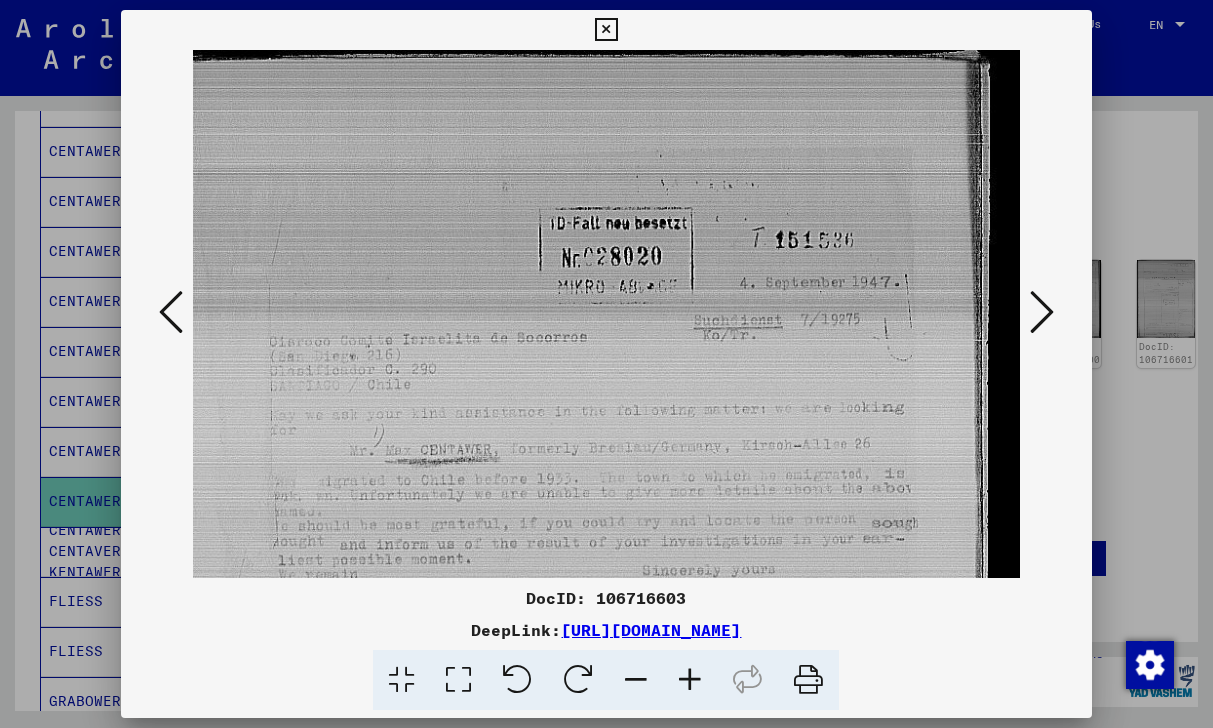 click at bounding box center (690, 680) 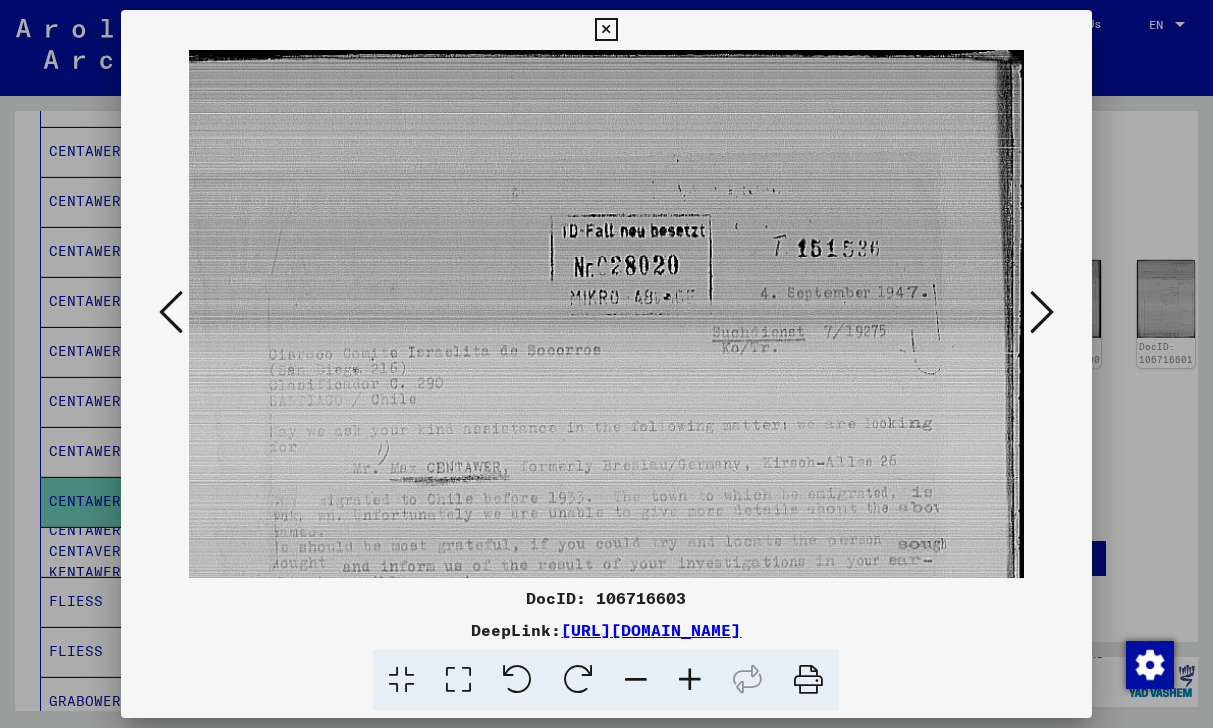 click at bounding box center [690, 680] 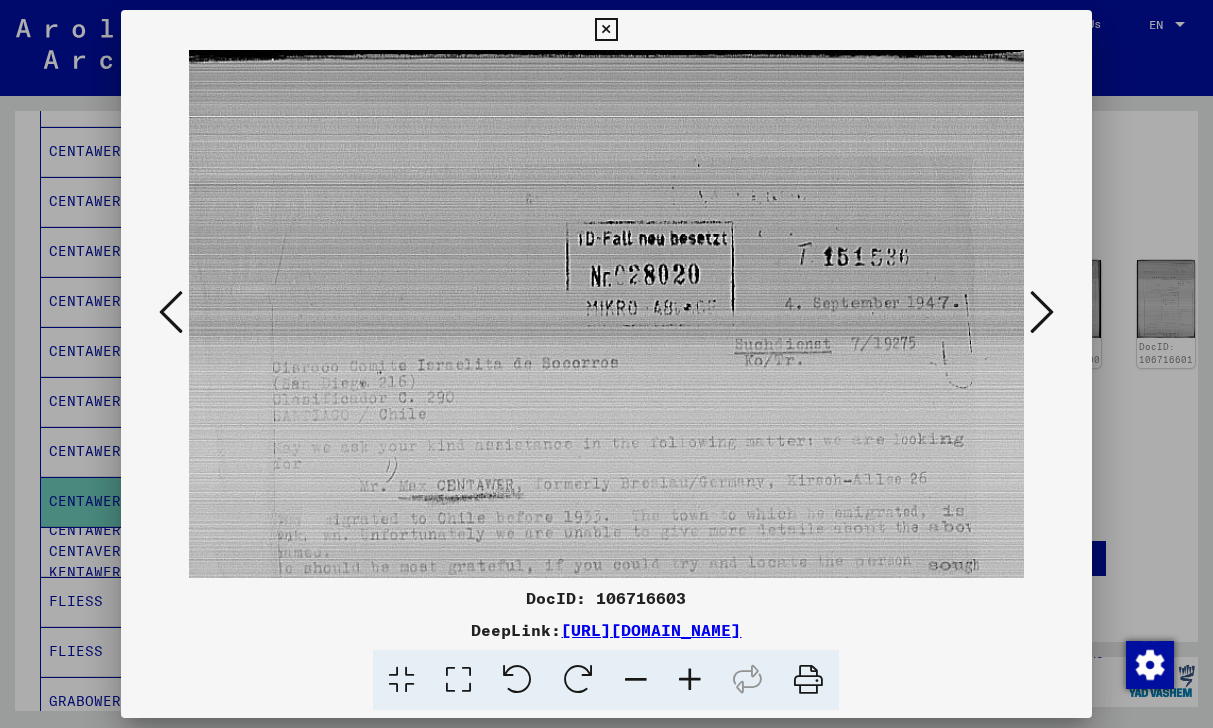 click at bounding box center (690, 680) 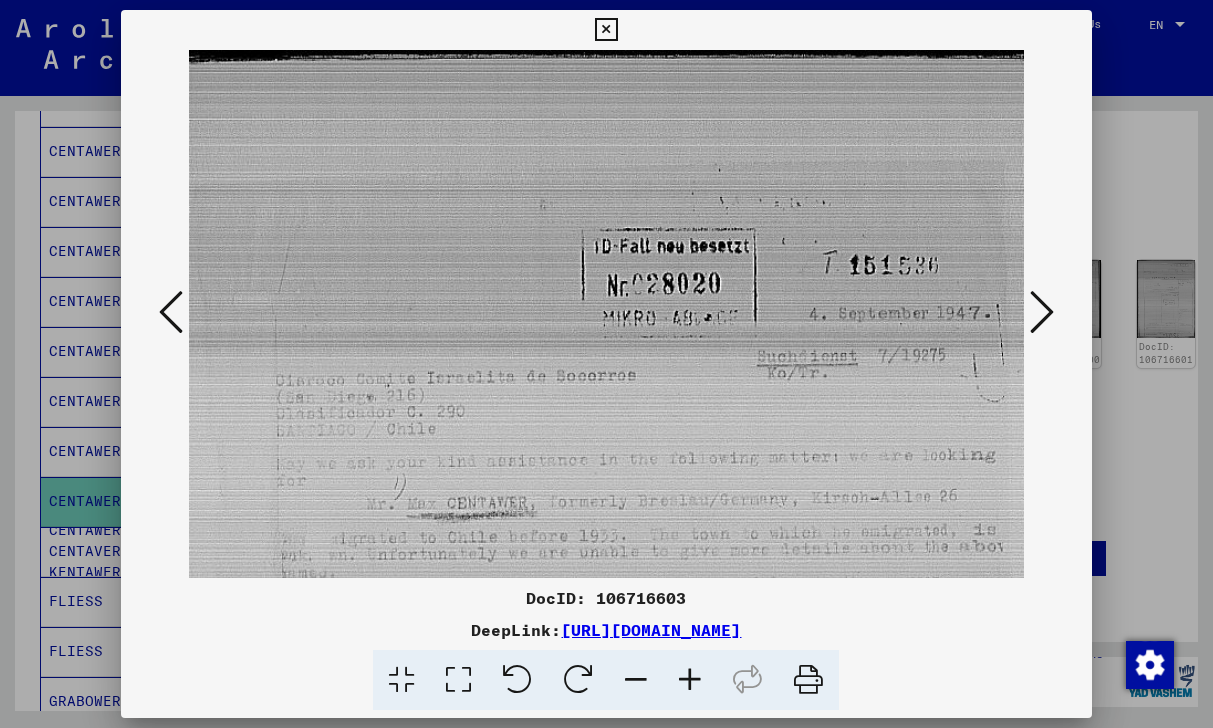 scroll, scrollTop: 0, scrollLeft: 0, axis: both 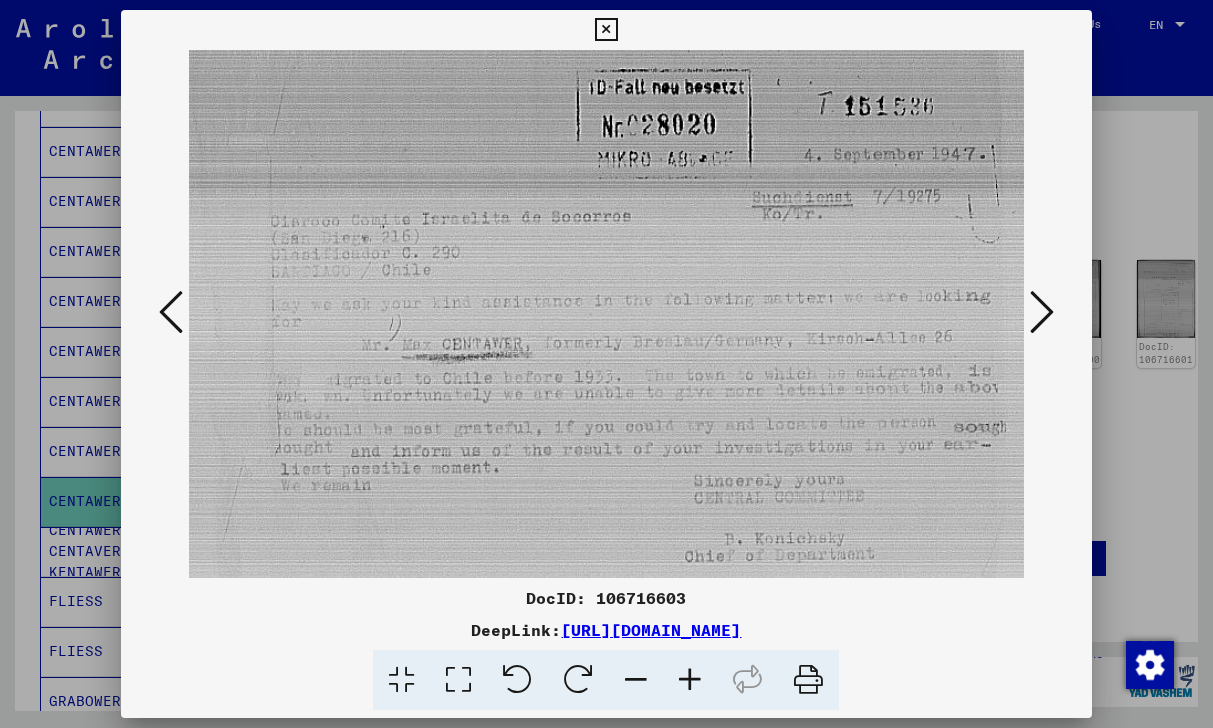 drag, startPoint x: 672, startPoint y: 447, endPoint x: 670, endPoint y: 289, distance: 158.01266 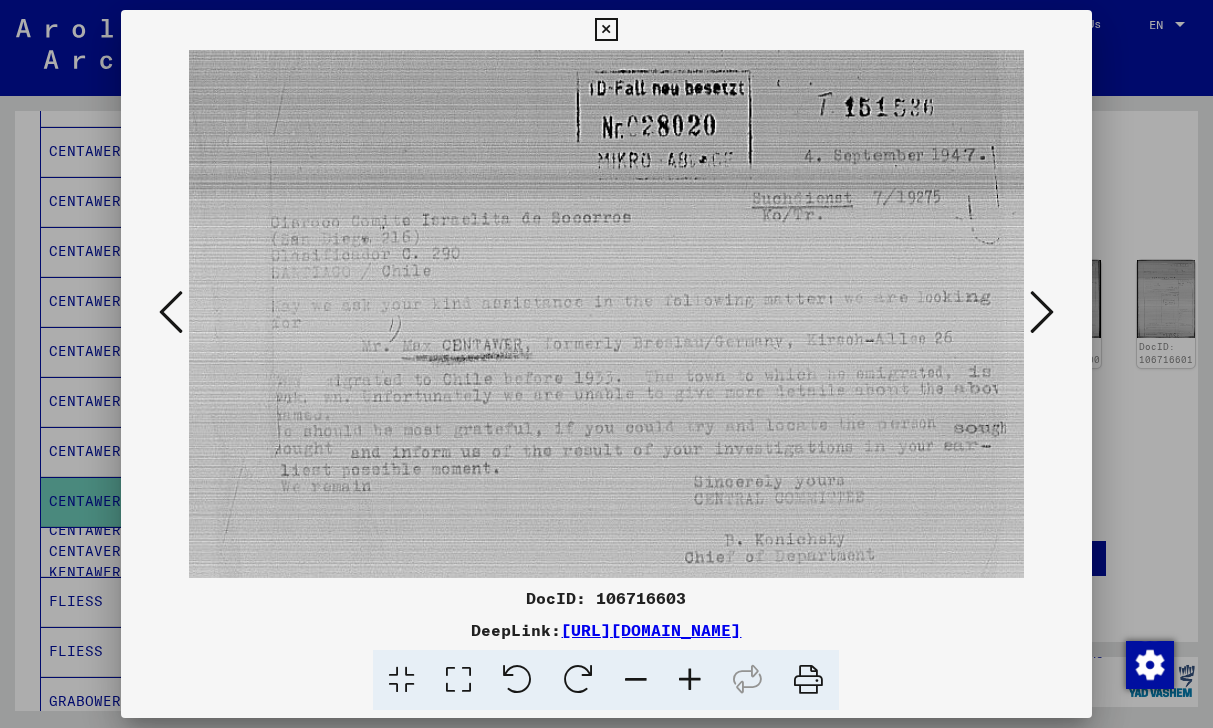 click at bounding box center [1042, 312] 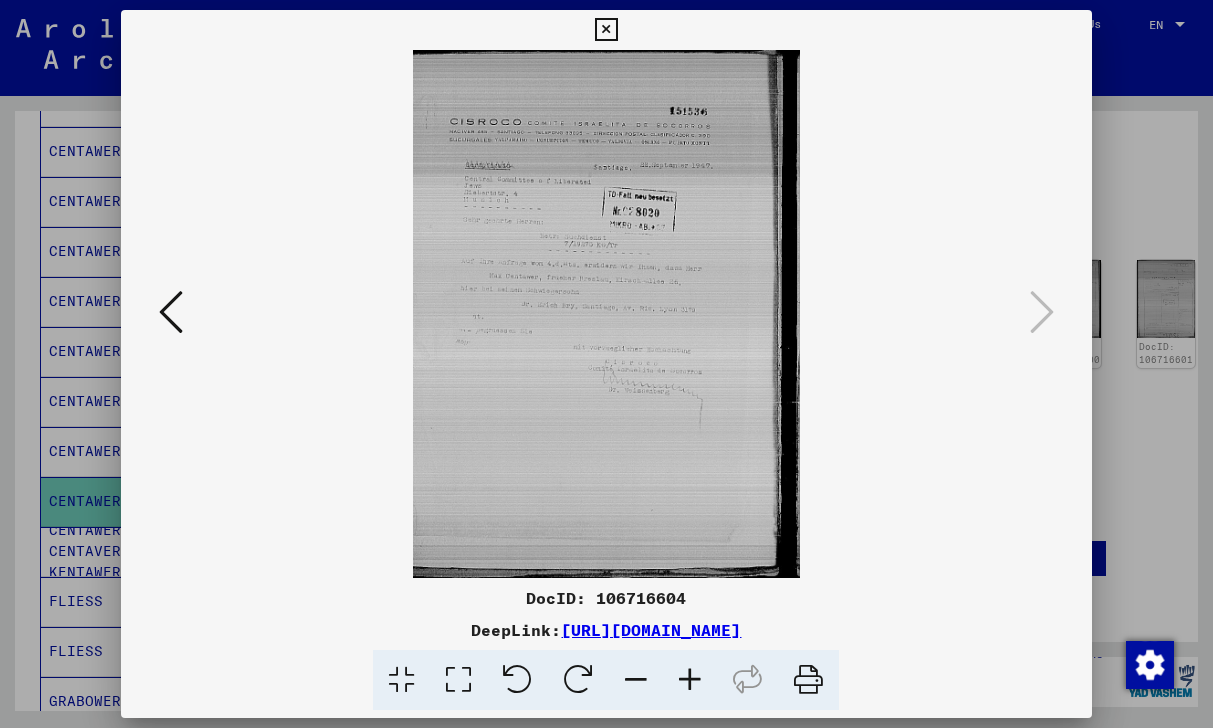 click at bounding box center (171, 312) 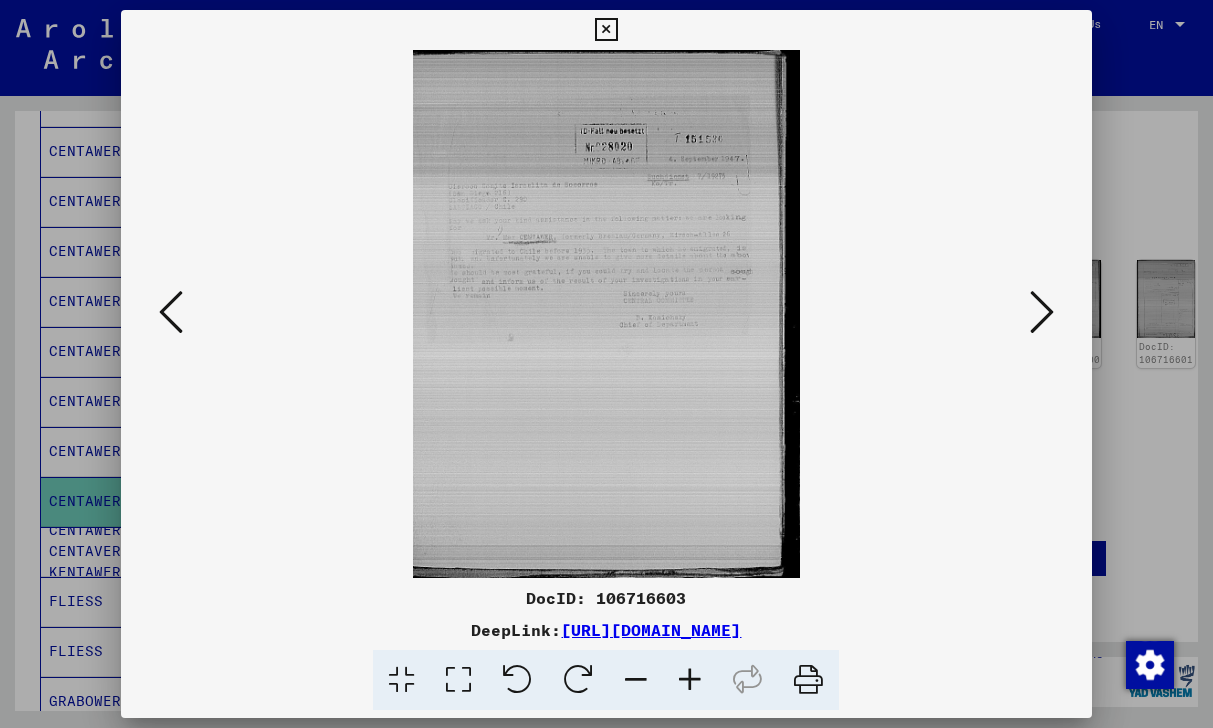 click at bounding box center [171, 312] 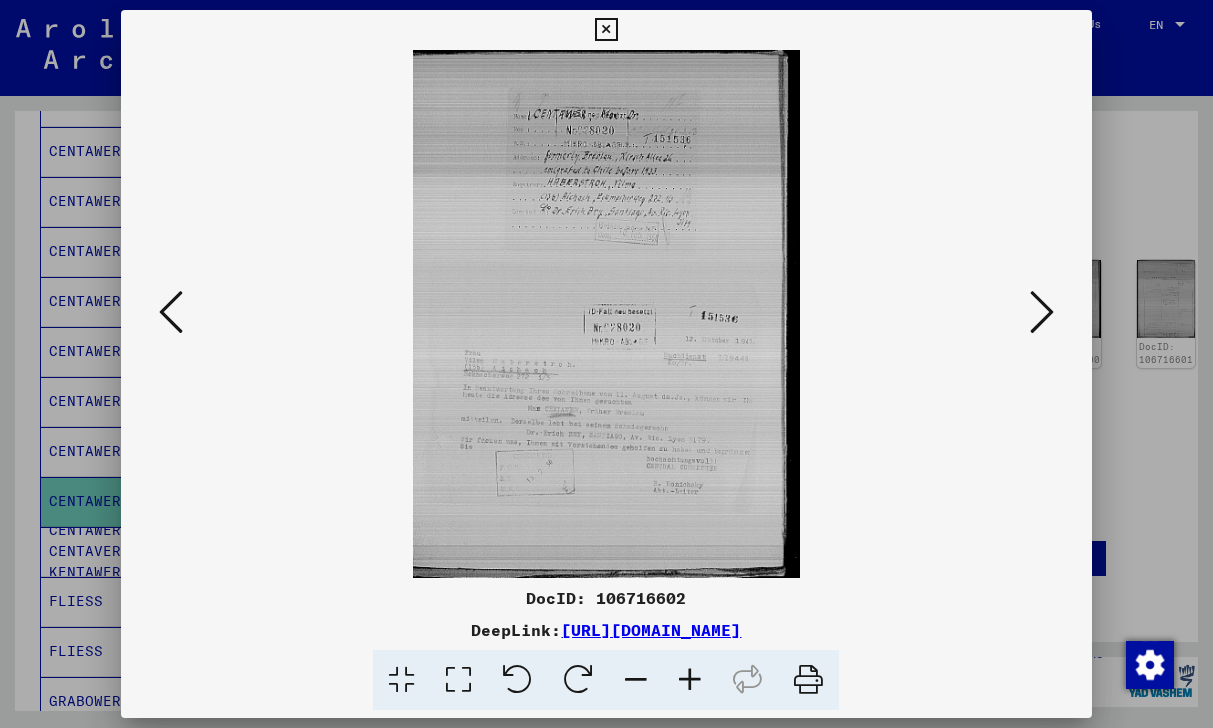 click at bounding box center (690, 680) 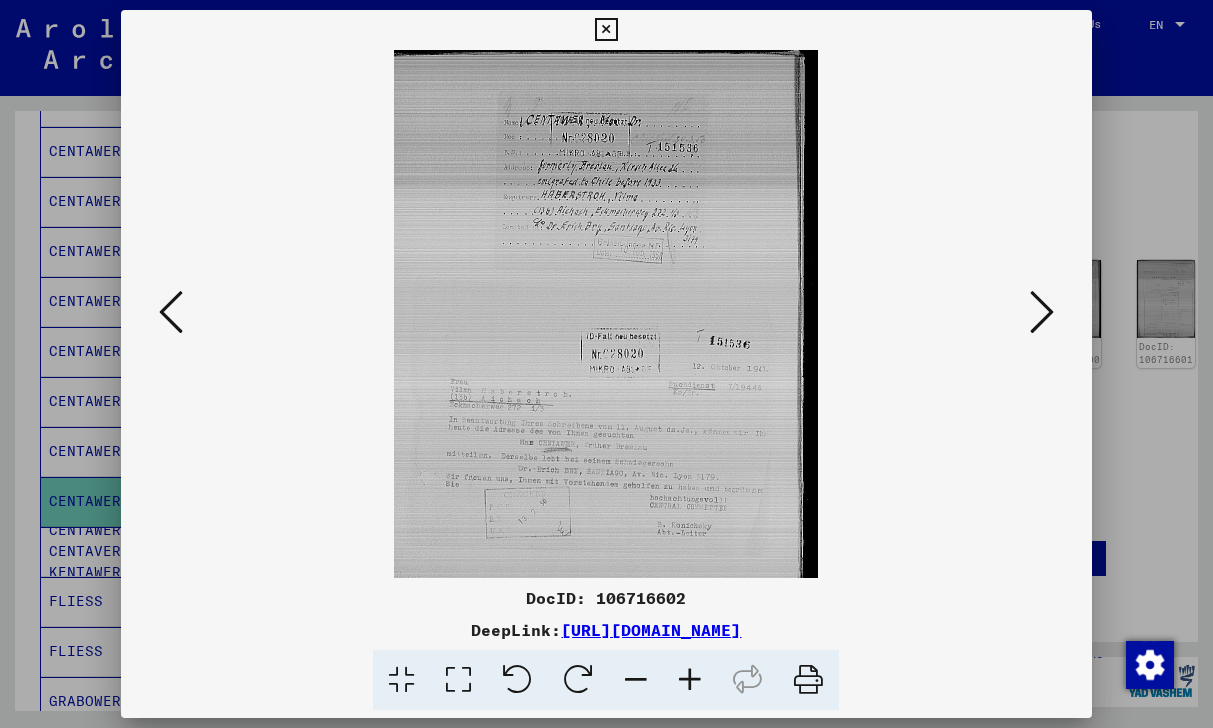 click at bounding box center (690, 680) 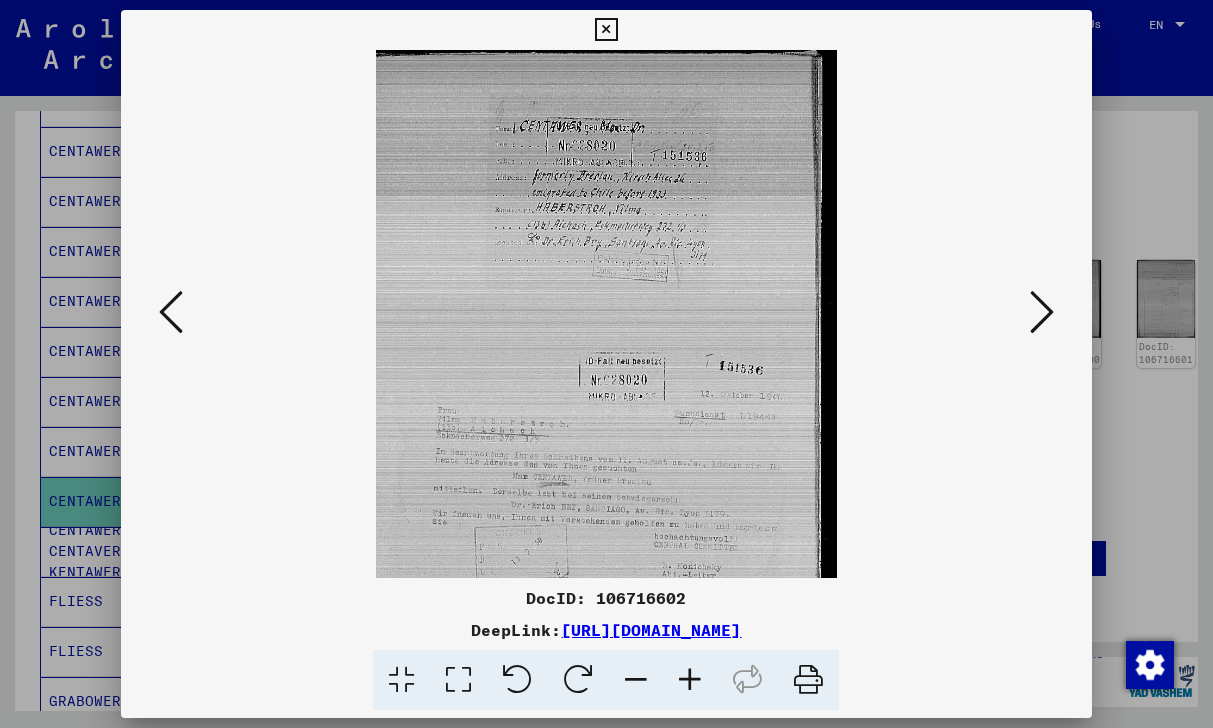 click at bounding box center [690, 680] 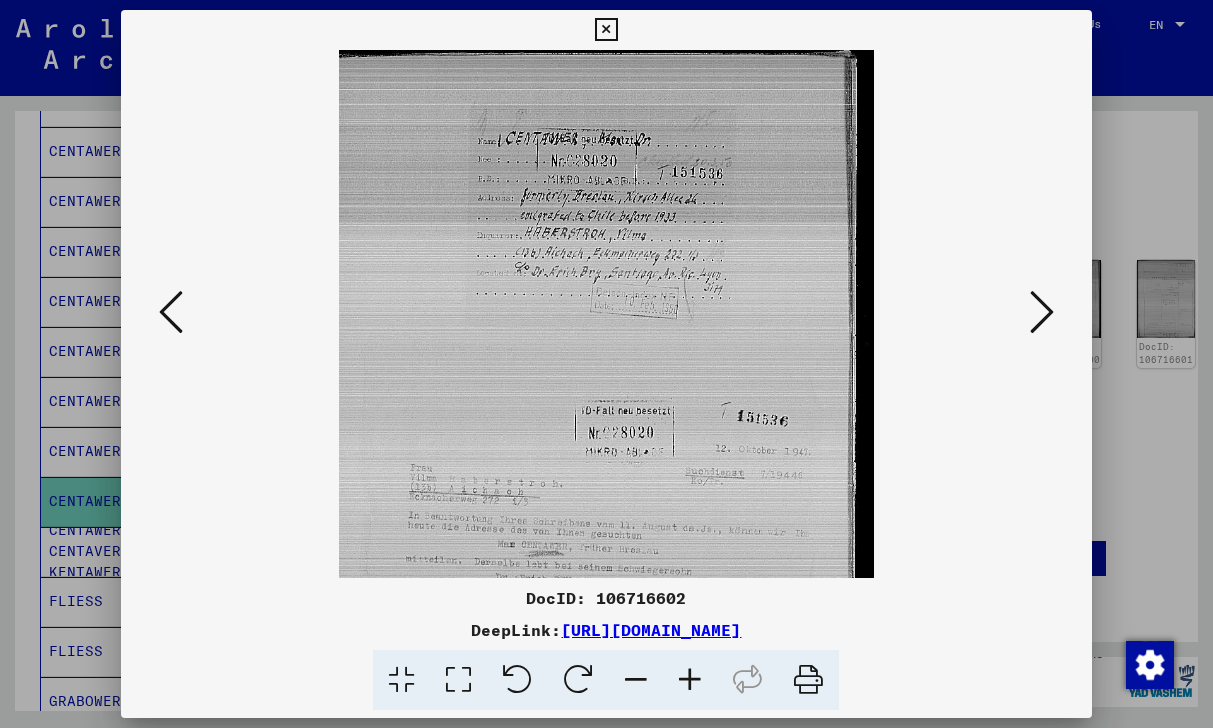 click at bounding box center [690, 680] 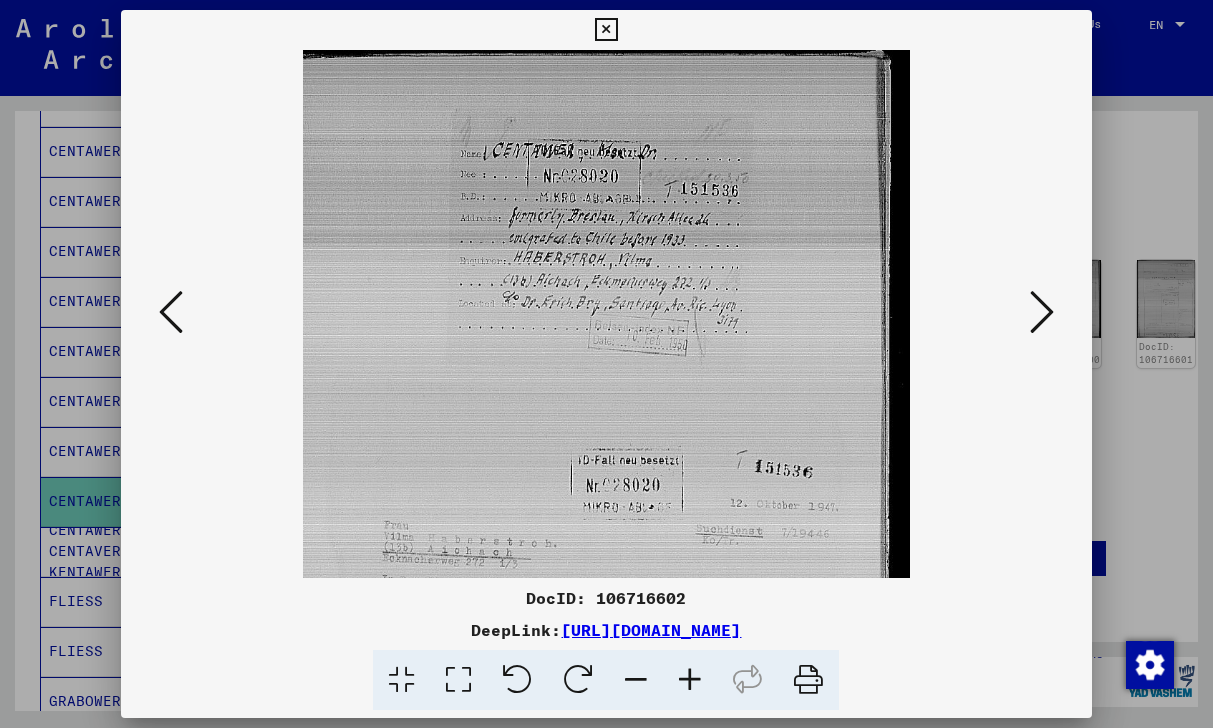 click at bounding box center [690, 680] 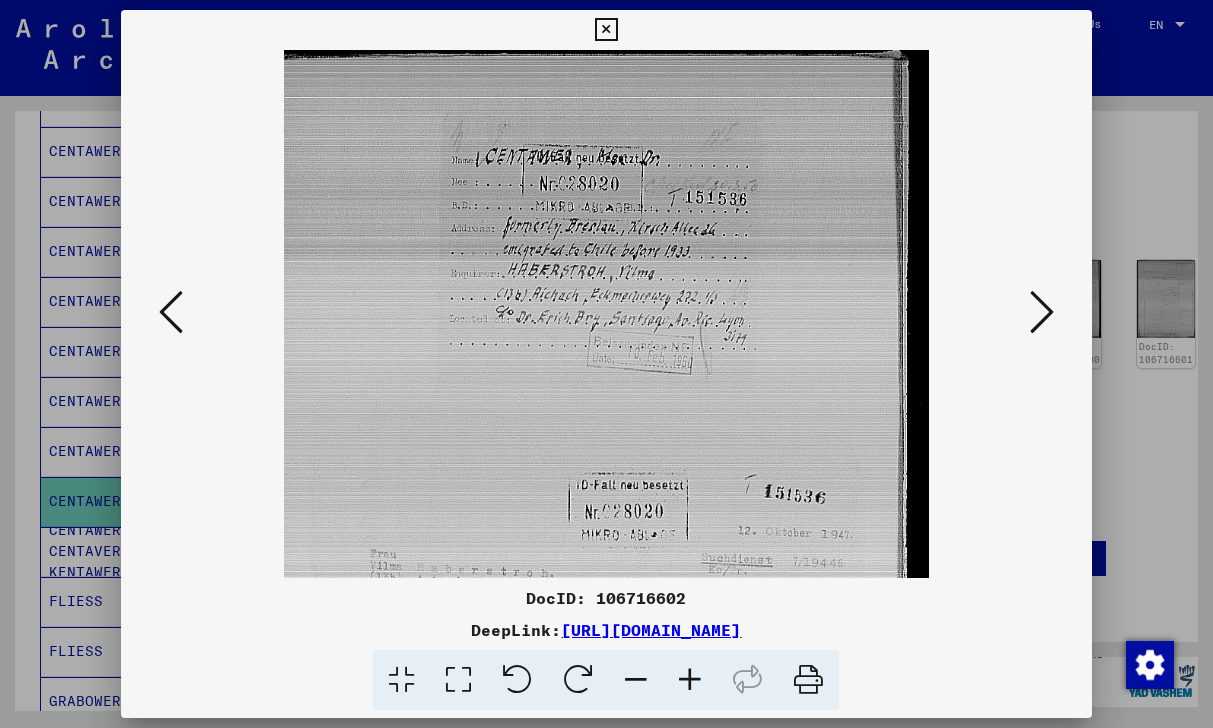 click at bounding box center (690, 680) 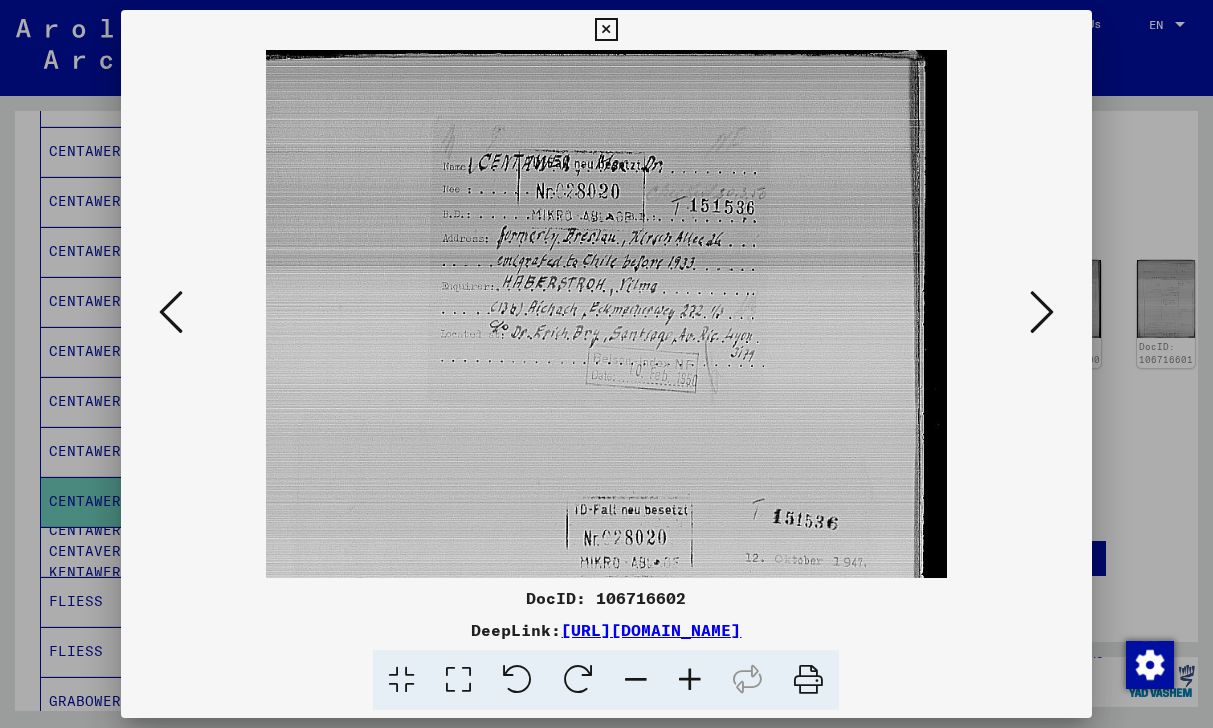 click at bounding box center (690, 680) 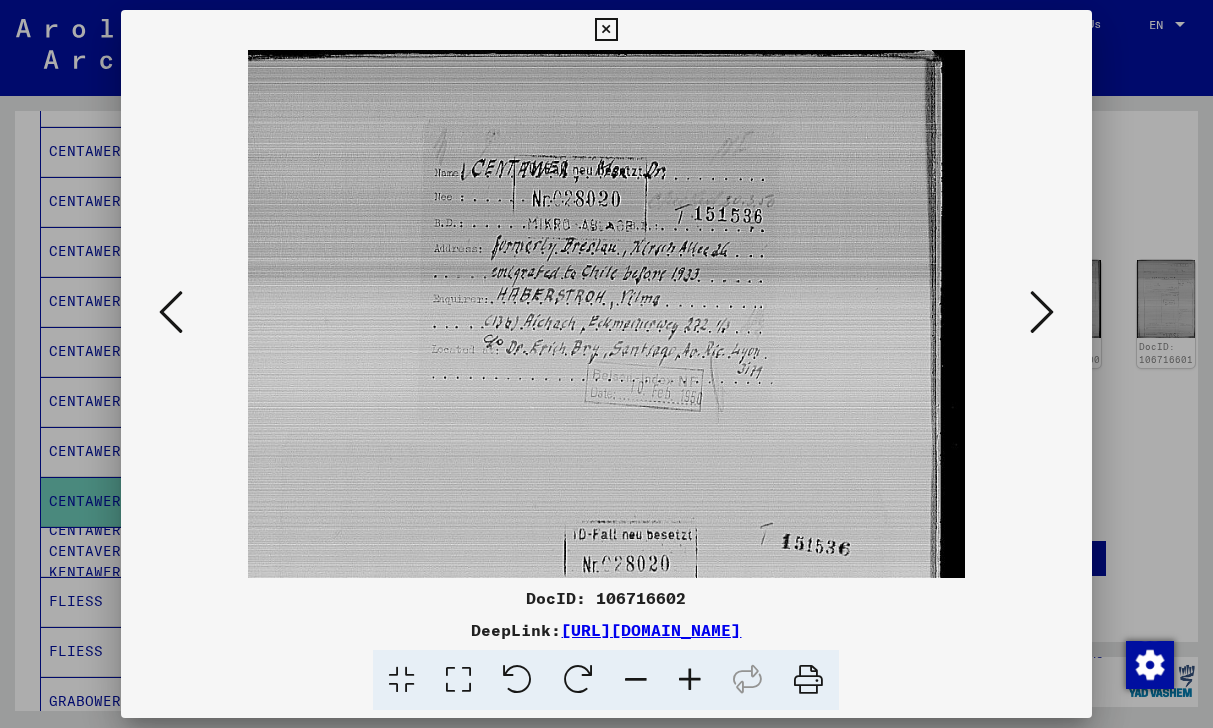 click at bounding box center (690, 680) 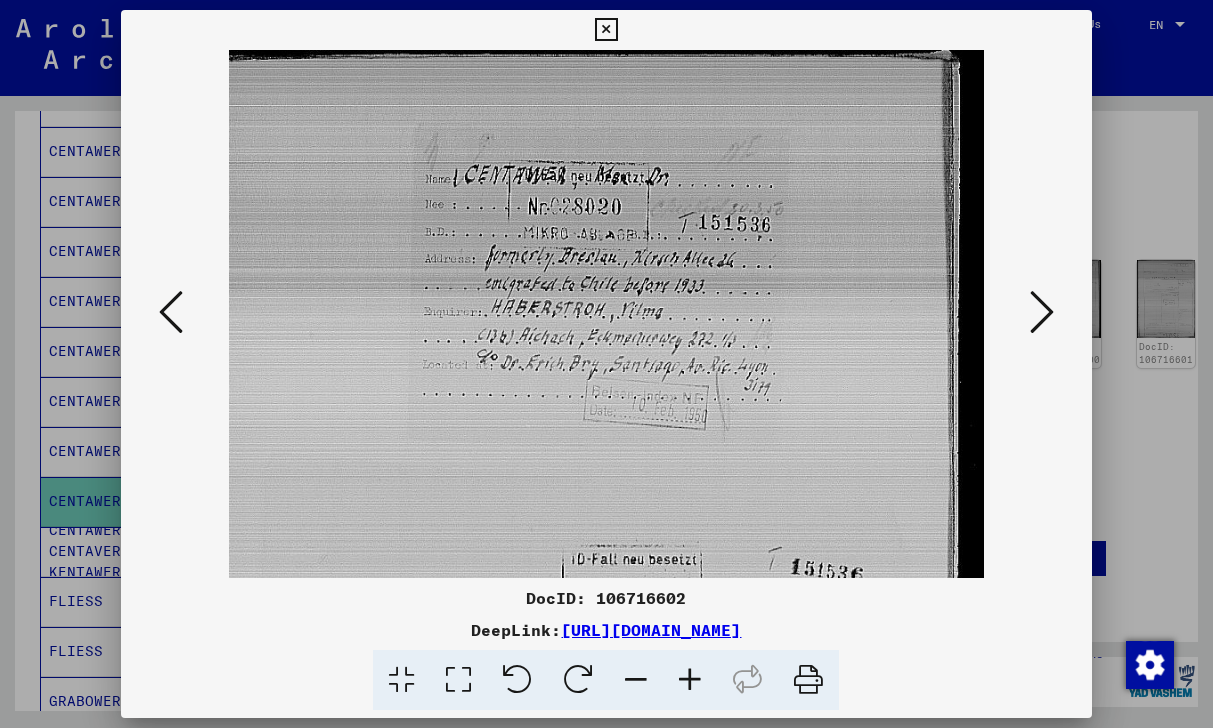 click at bounding box center [690, 680] 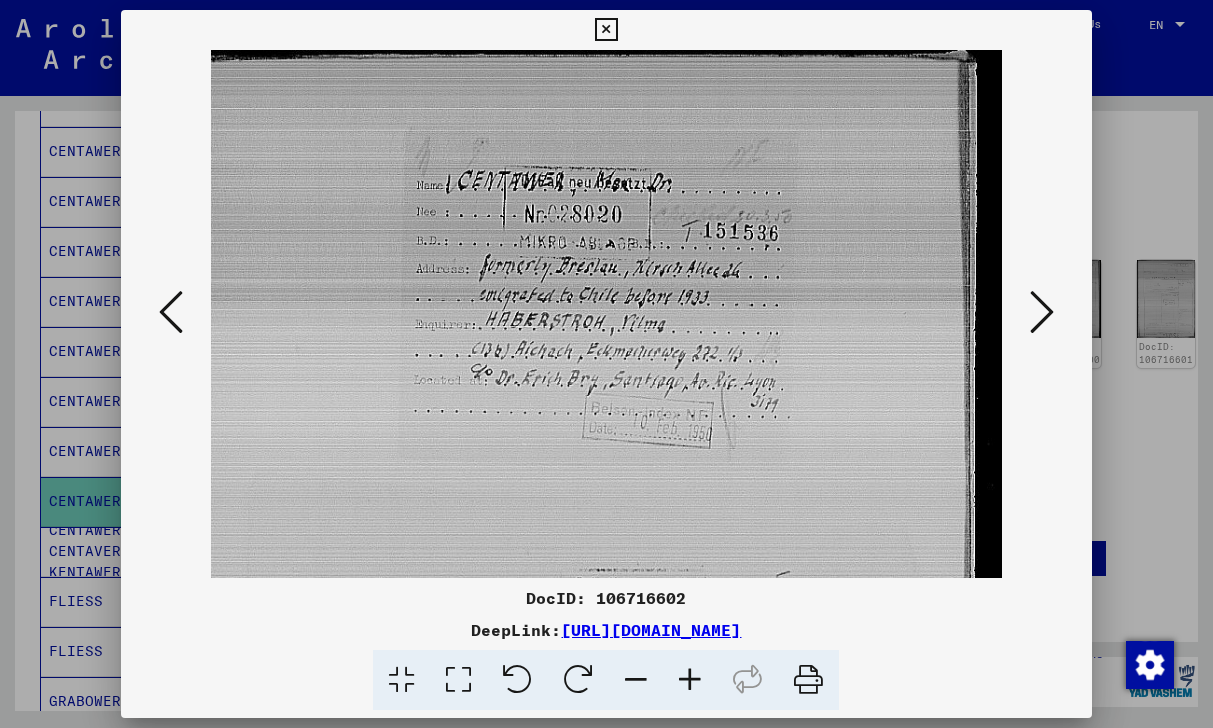 click at bounding box center (690, 680) 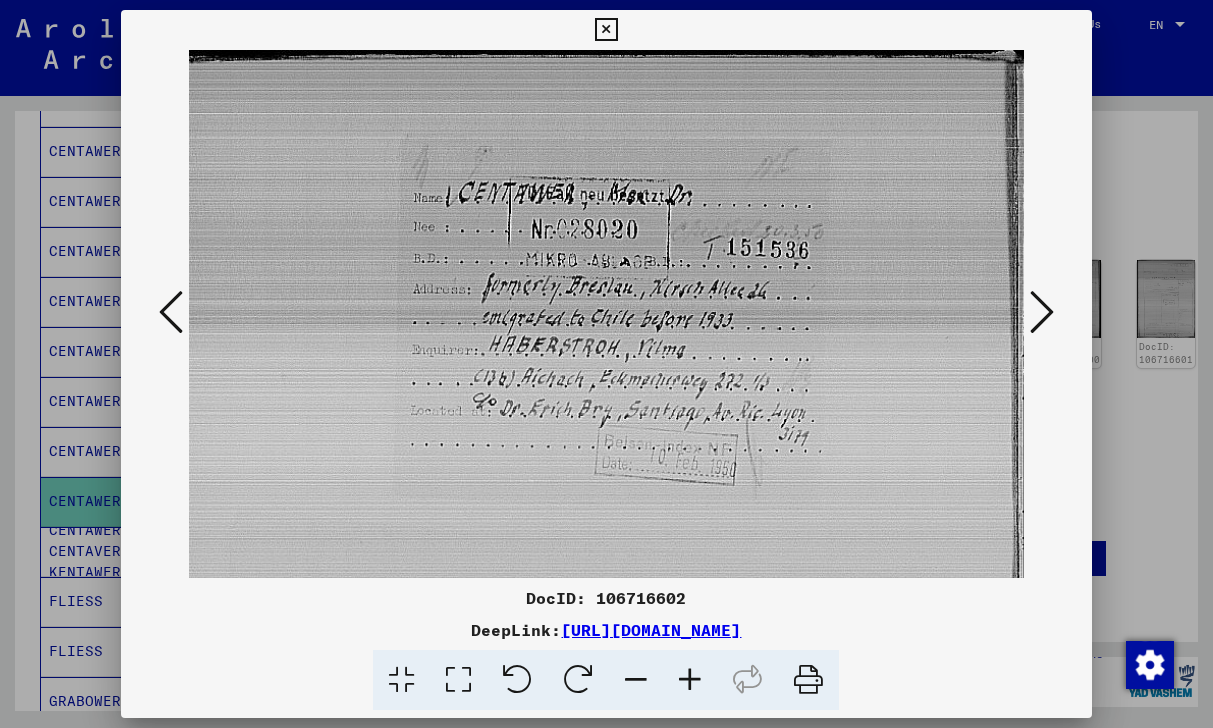 click at bounding box center (690, 680) 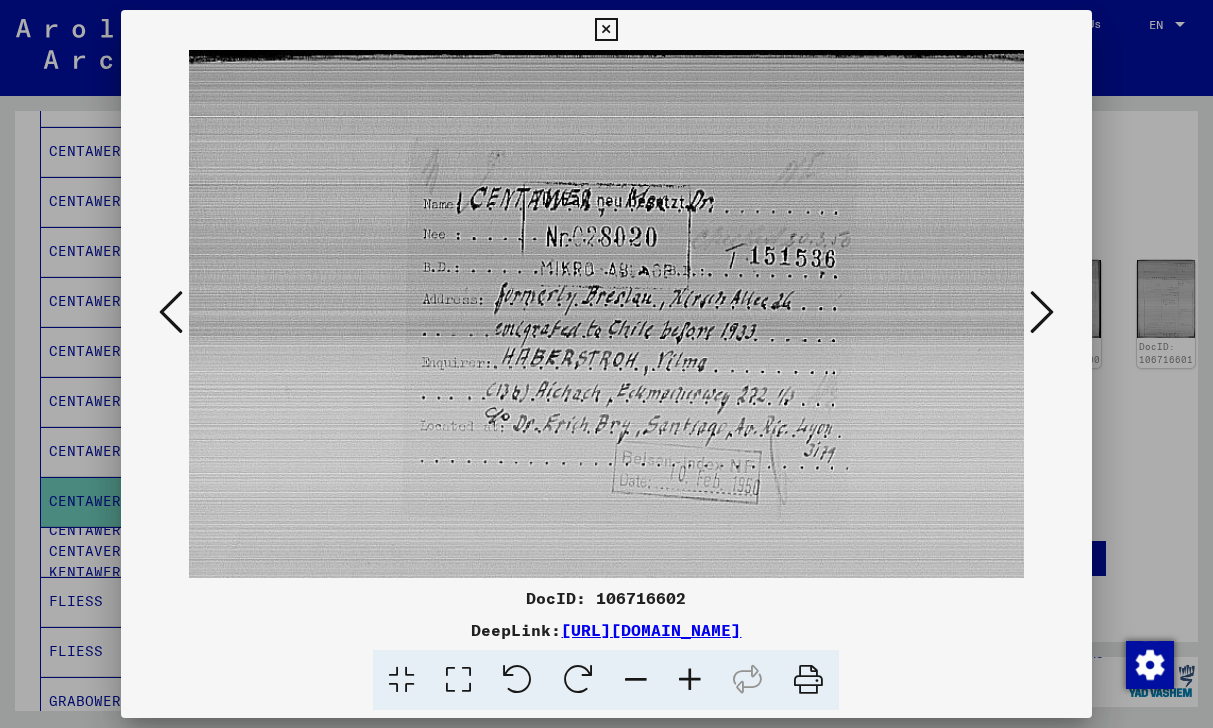 click at bounding box center (690, 680) 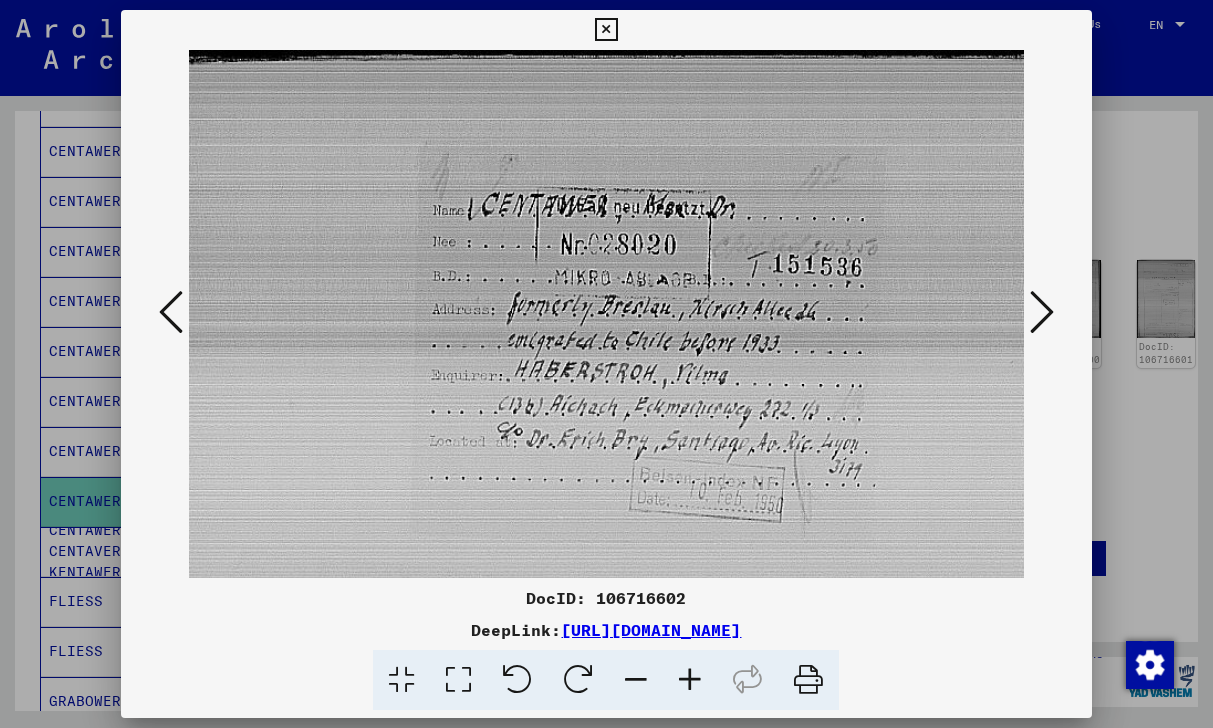click at bounding box center [690, 680] 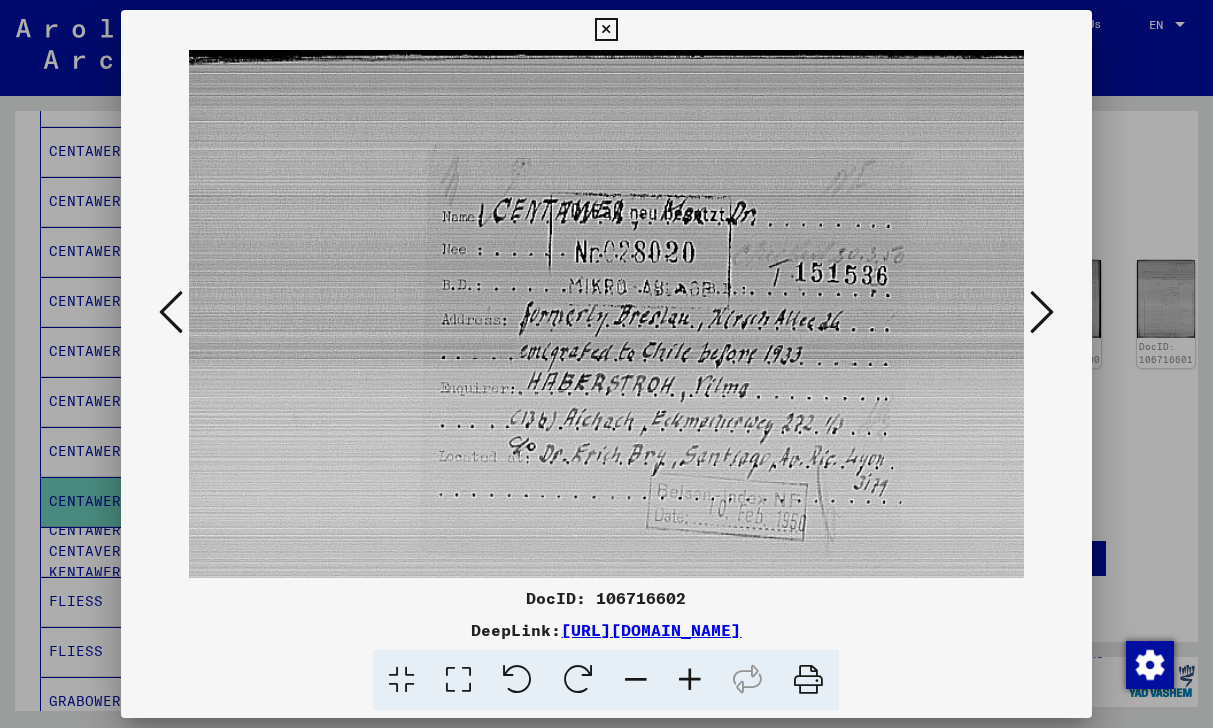 click at bounding box center [690, 680] 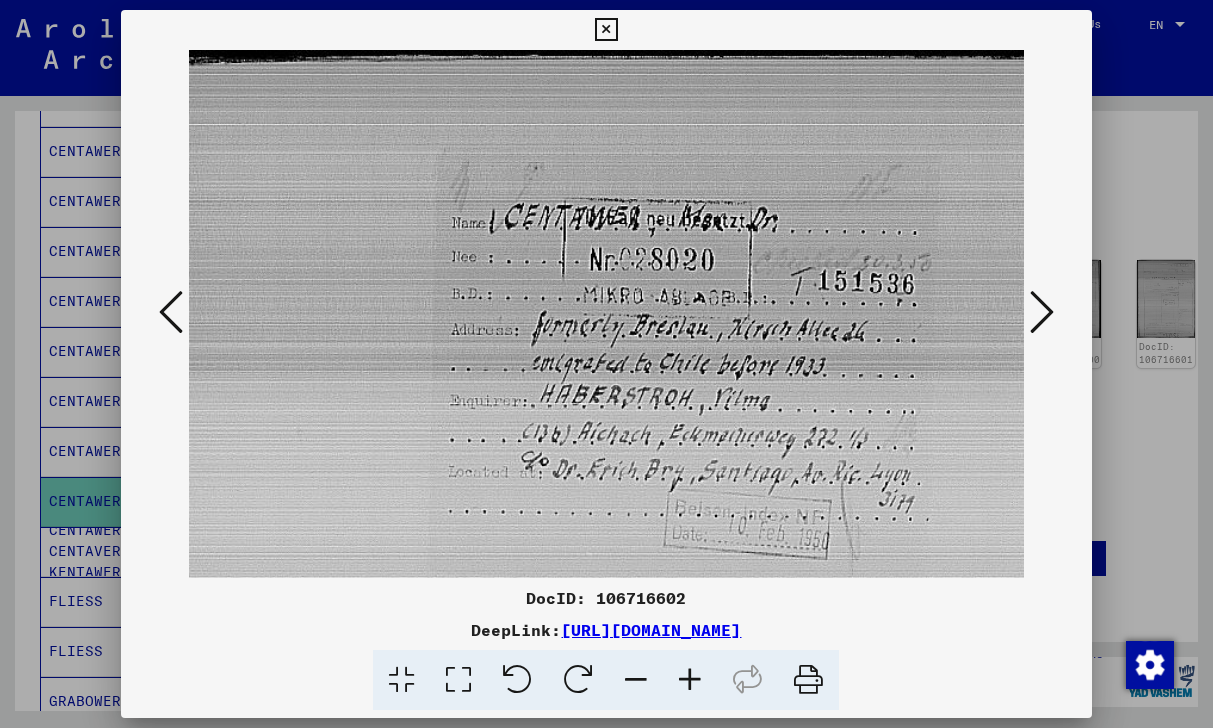 click at bounding box center (690, 680) 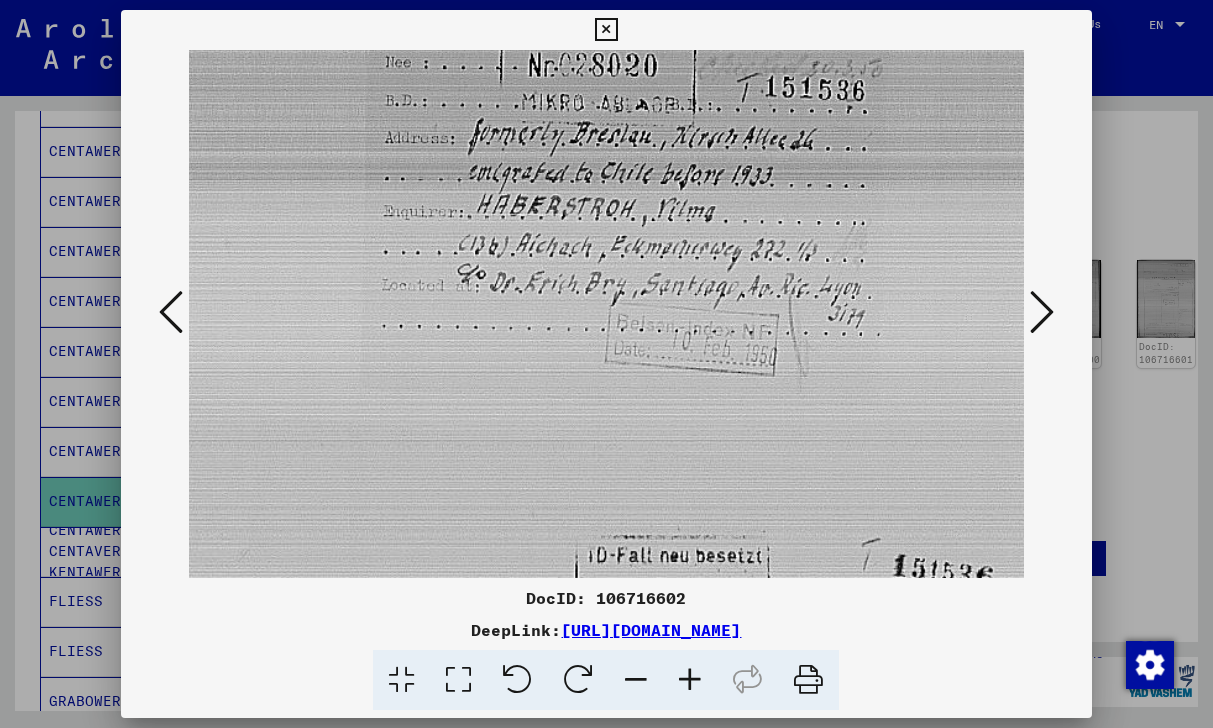 drag, startPoint x: 662, startPoint y: 481, endPoint x: 578, endPoint y: 256, distance: 240.16869 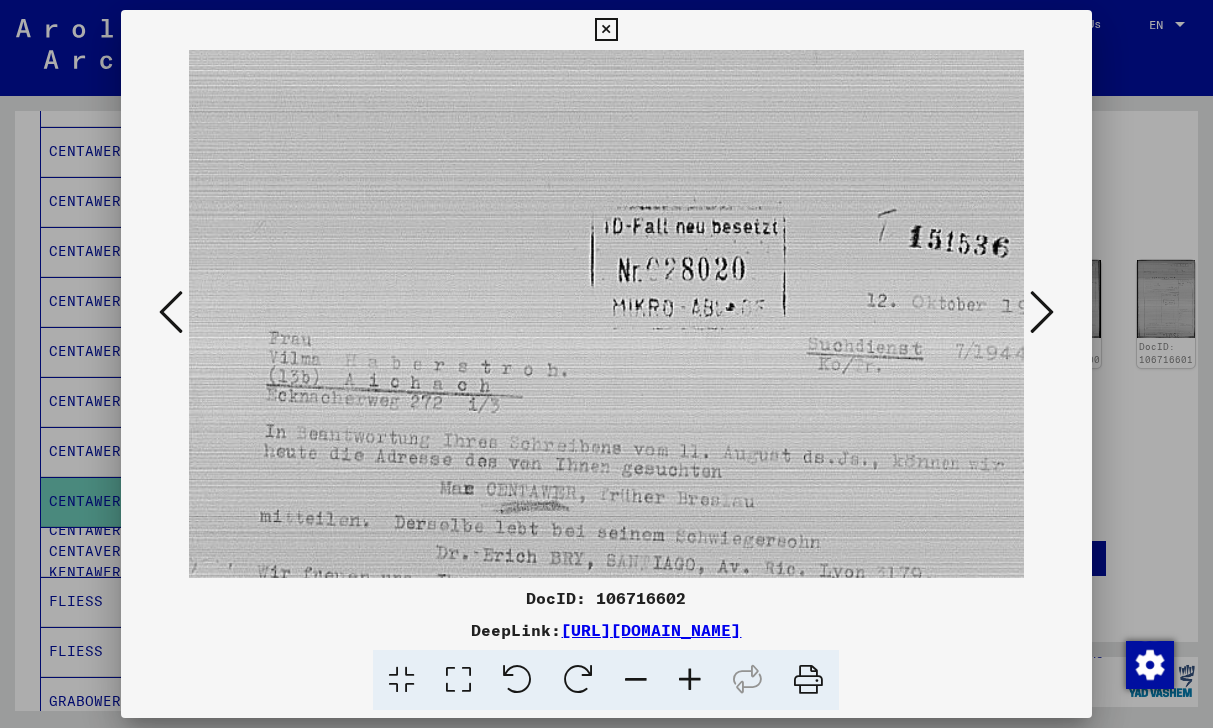 scroll, scrollTop: 600, scrollLeft: 42, axis: both 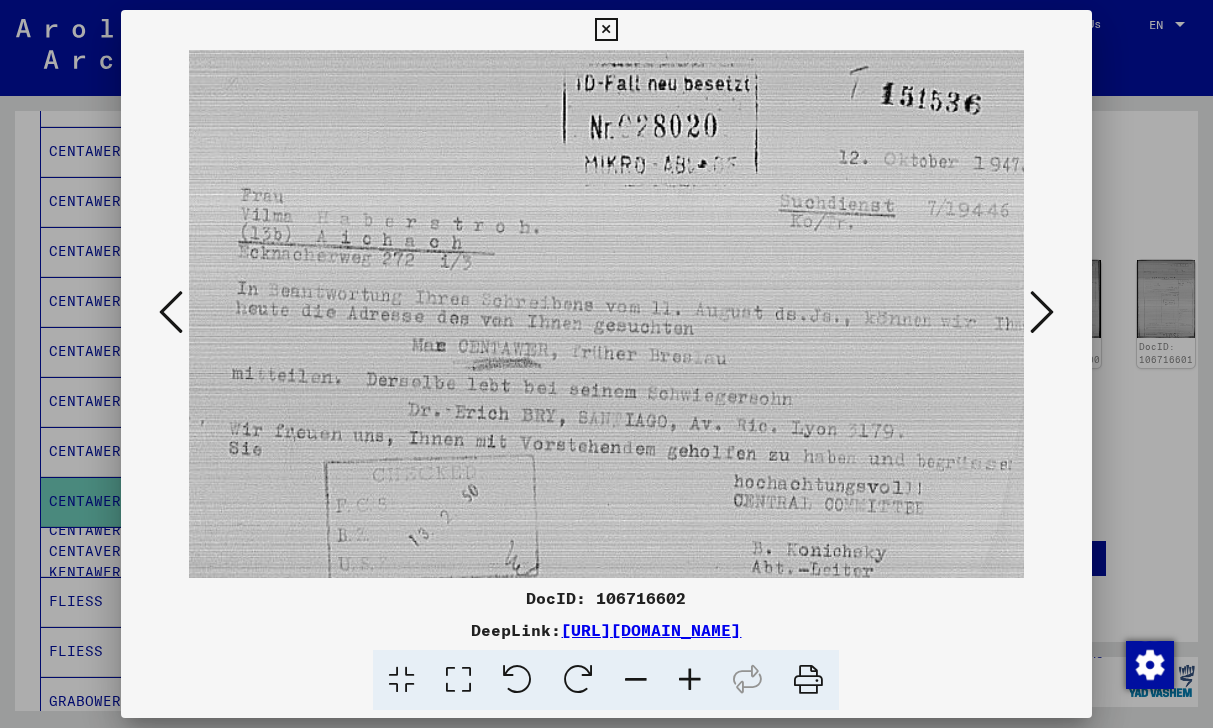 drag, startPoint x: 555, startPoint y: 406, endPoint x: 551, endPoint y: -42, distance: 448.01785 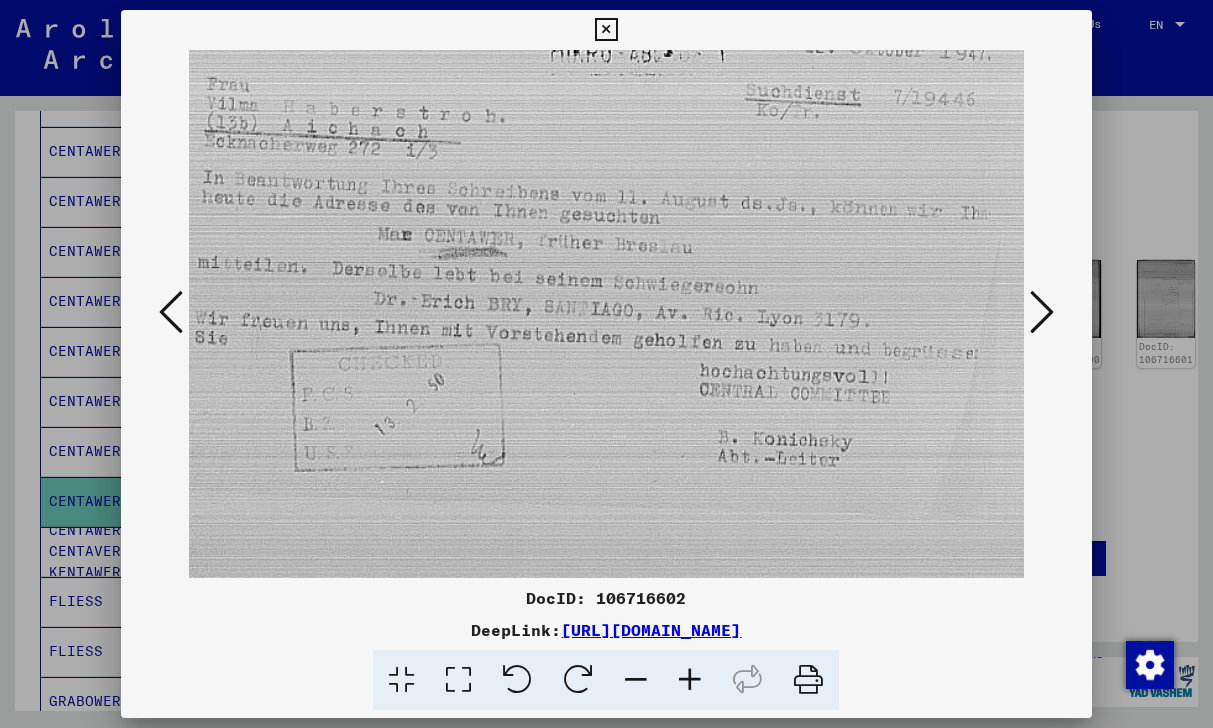 scroll, scrollTop: 788, scrollLeft: 123, axis: both 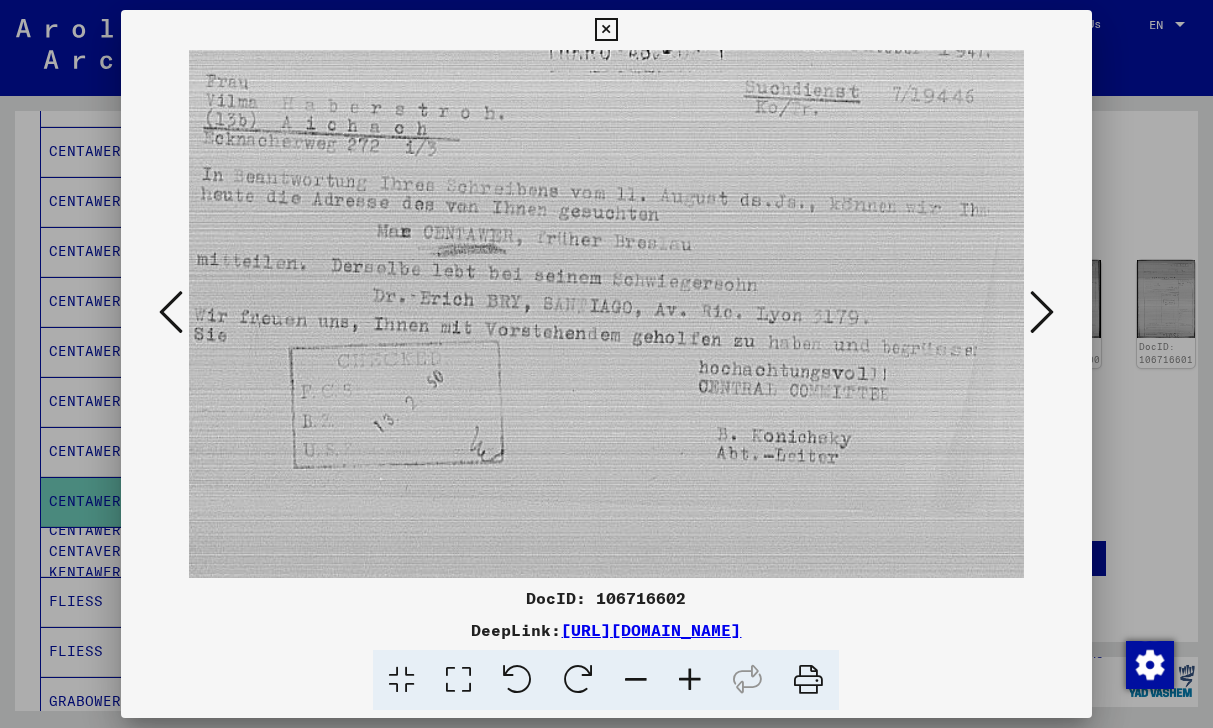 drag, startPoint x: 613, startPoint y: 243, endPoint x: 578, endPoint y: 128, distance: 120.20815 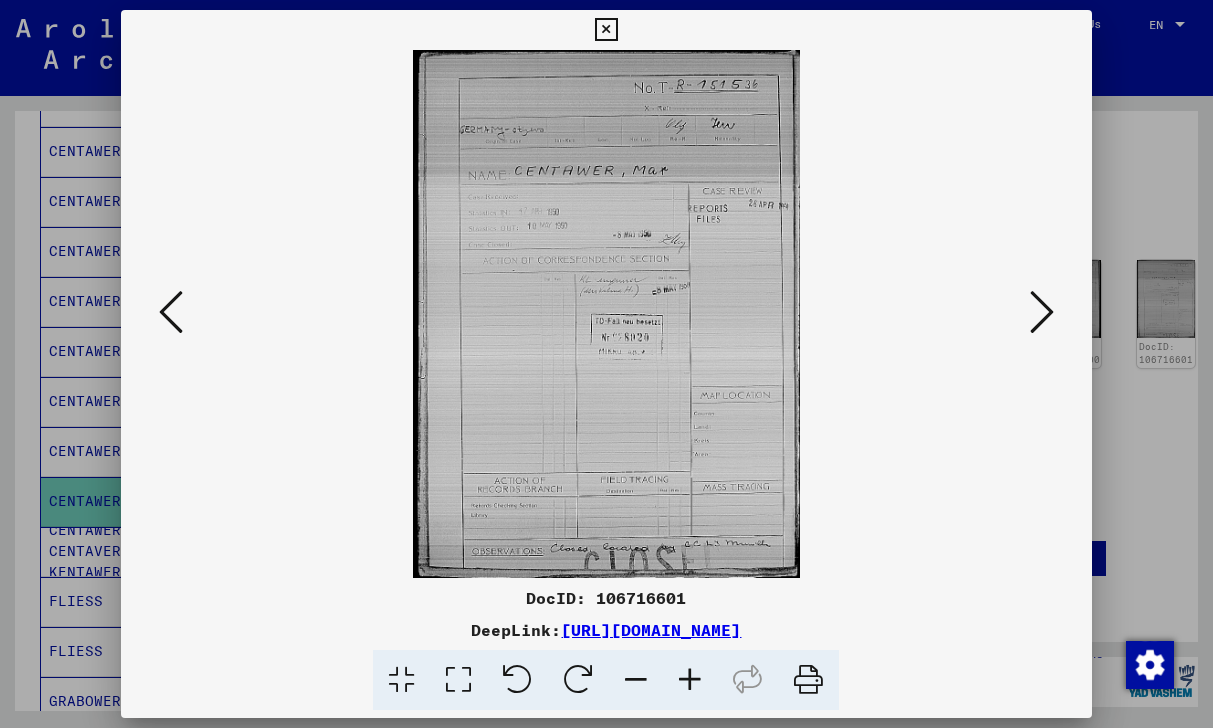 scroll, scrollTop: 0, scrollLeft: 0, axis: both 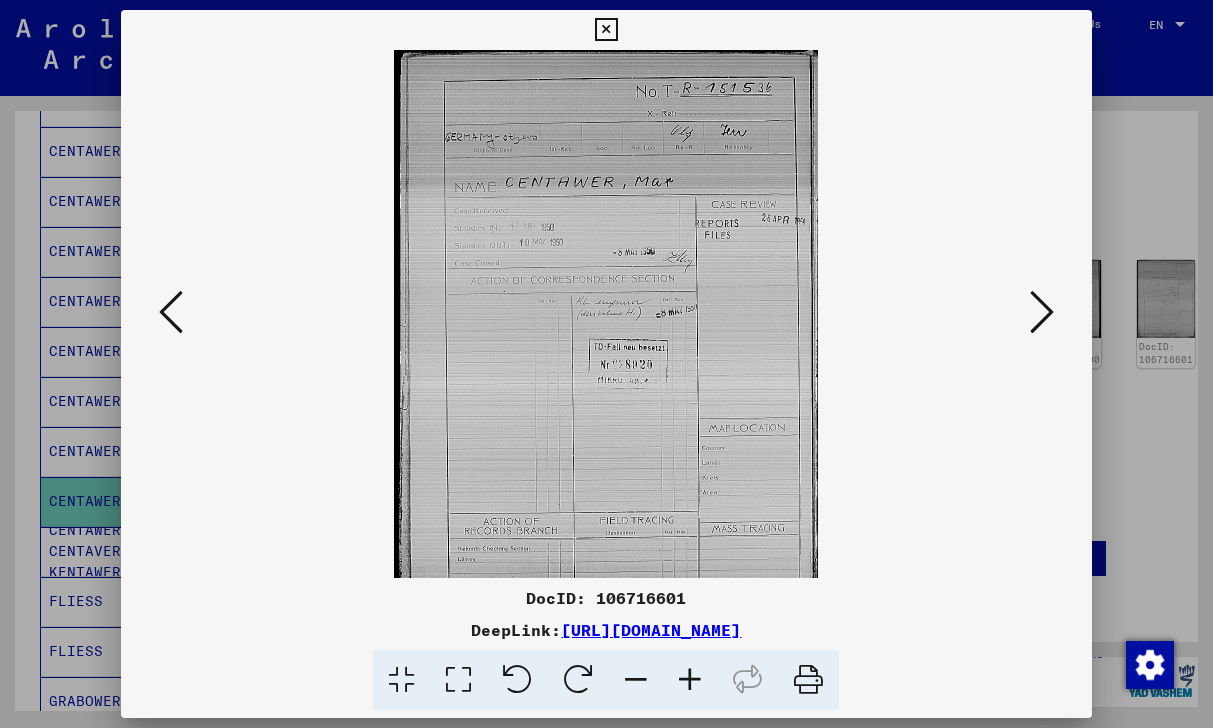 click at bounding box center [690, 680] 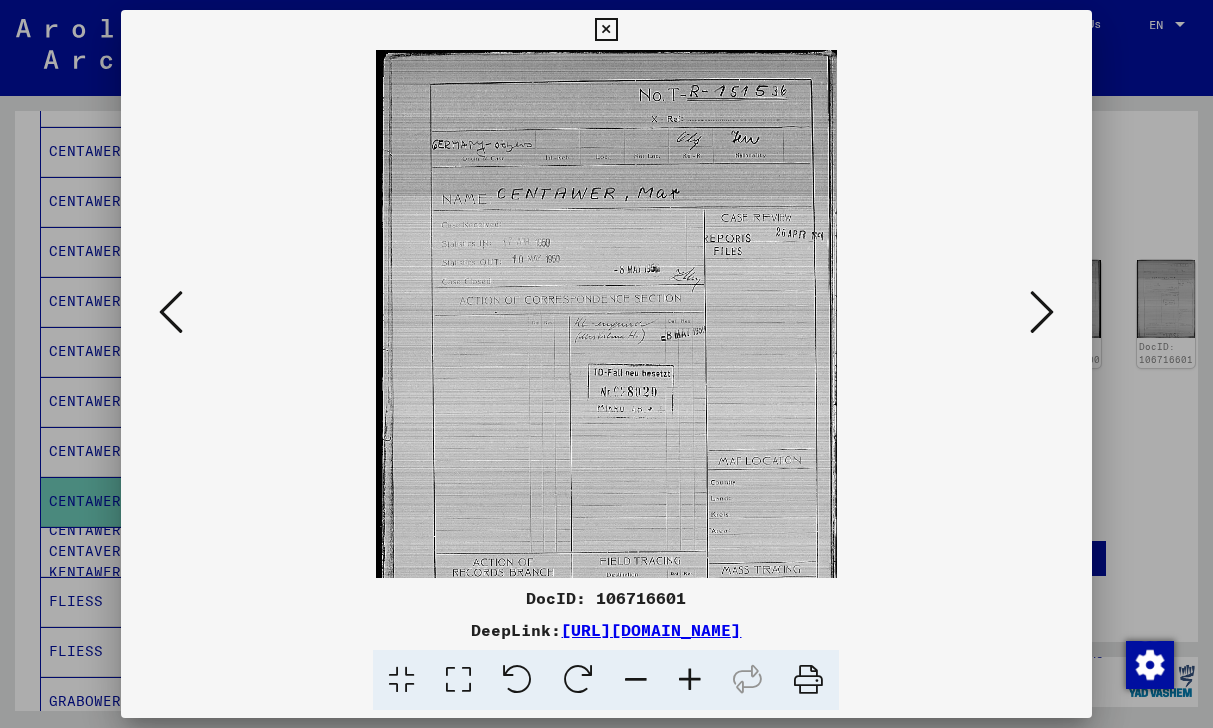 click at bounding box center (690, 680) 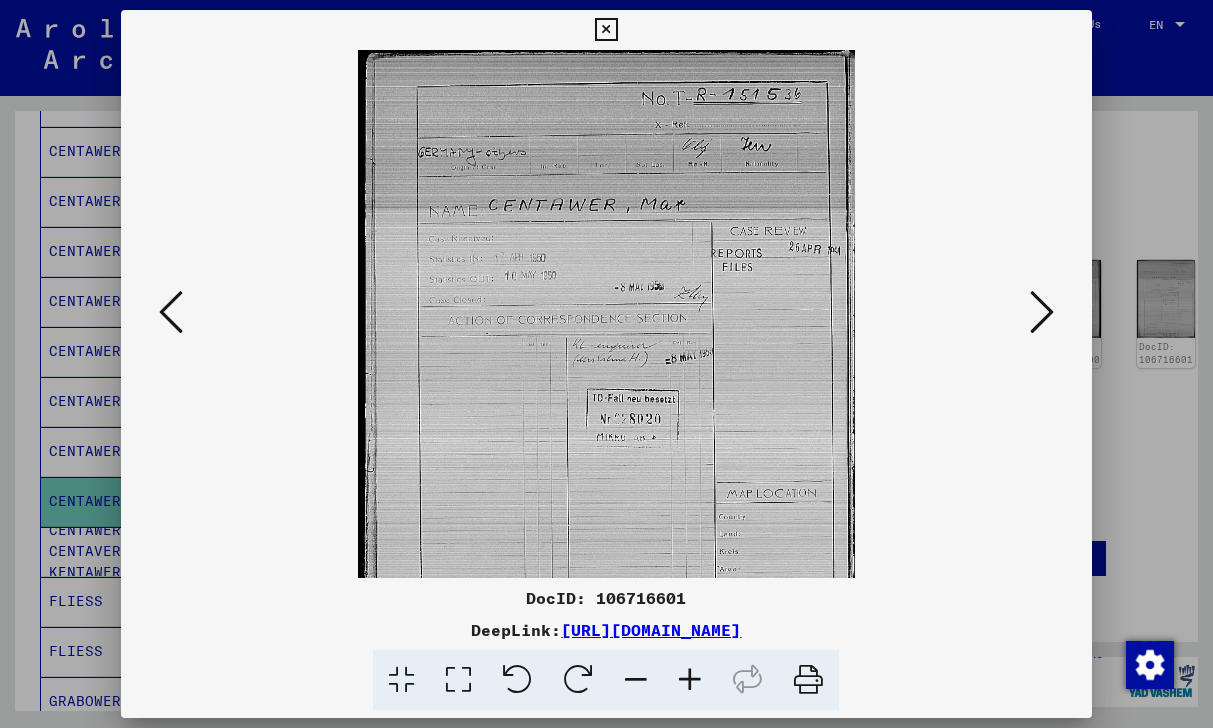click at bounding box center [690, 680] 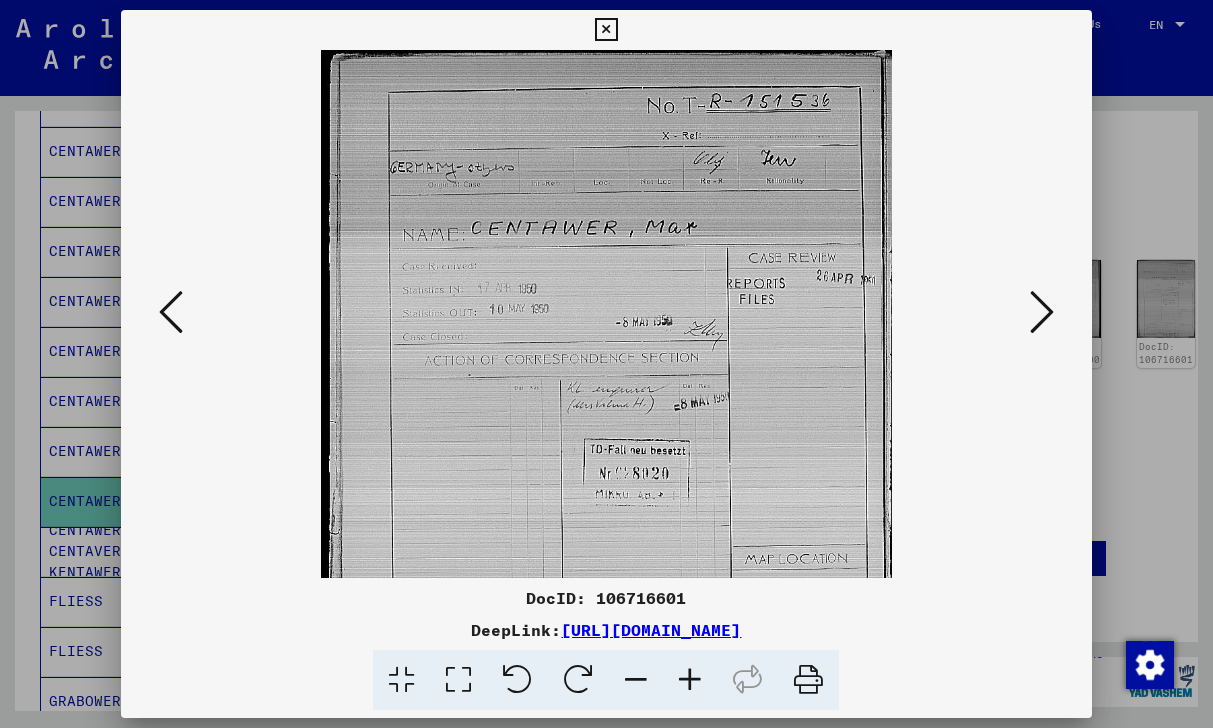 click at bounding box center [690, 680] 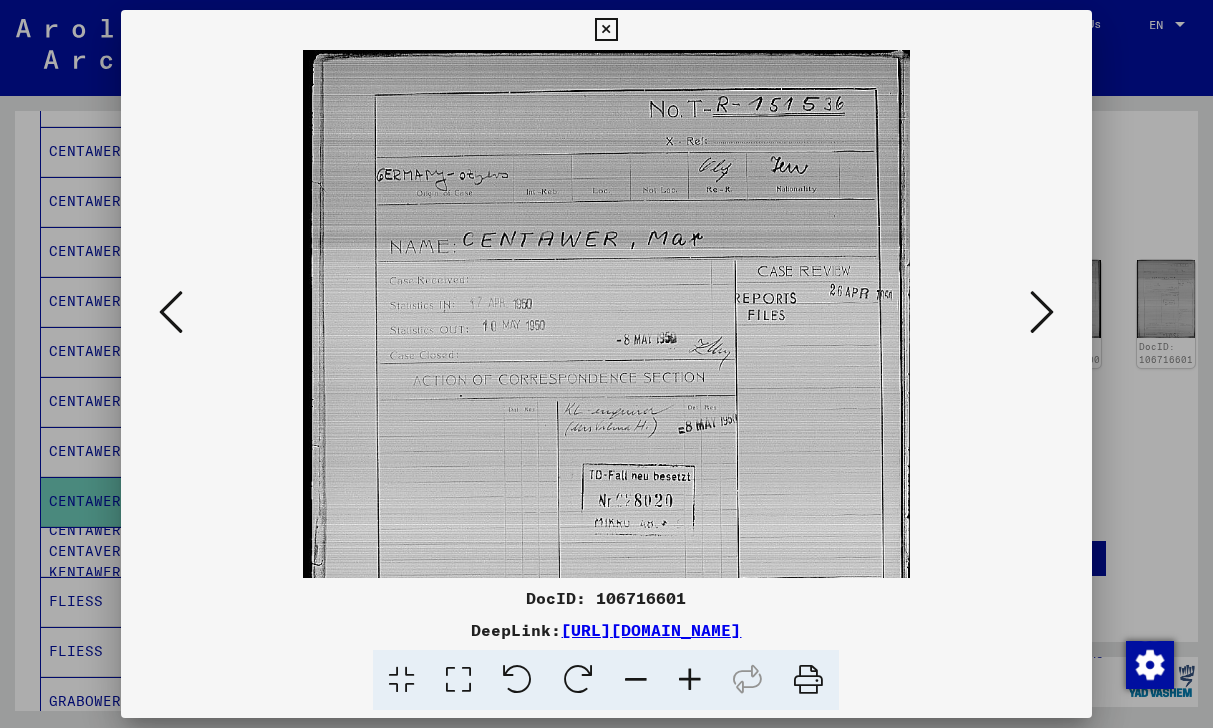 click at bounding box center (690, 680) 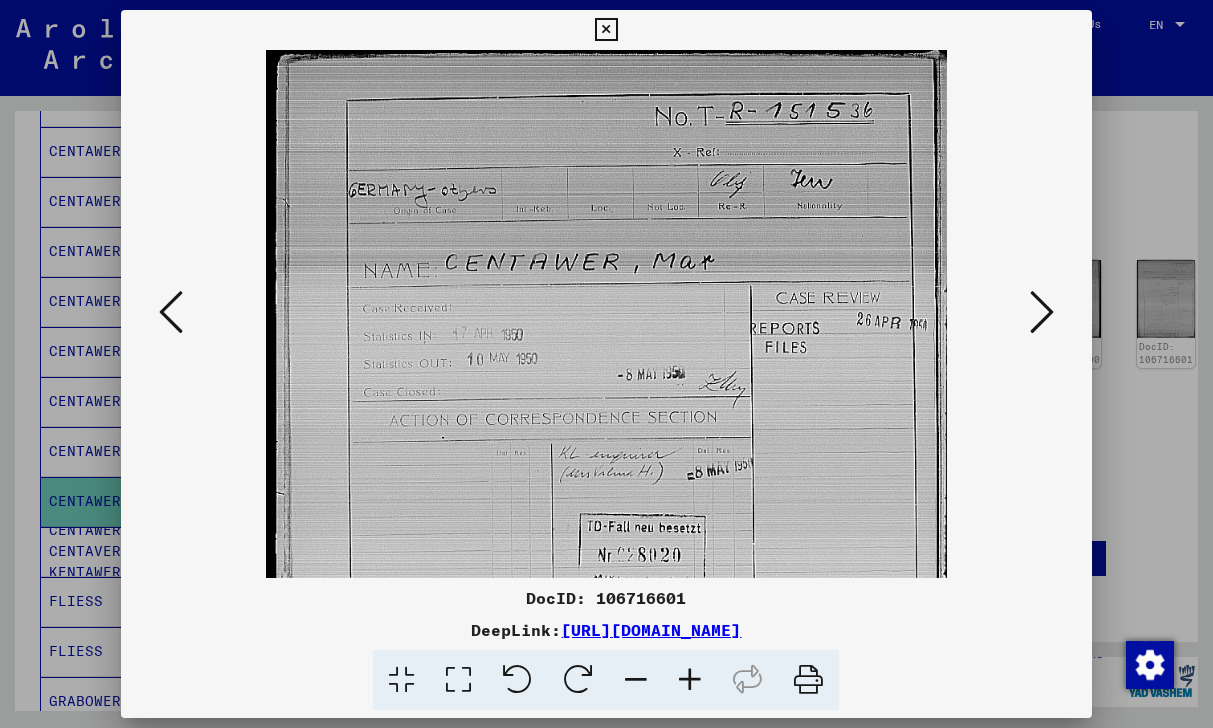 click at bounding box center (690, 680) 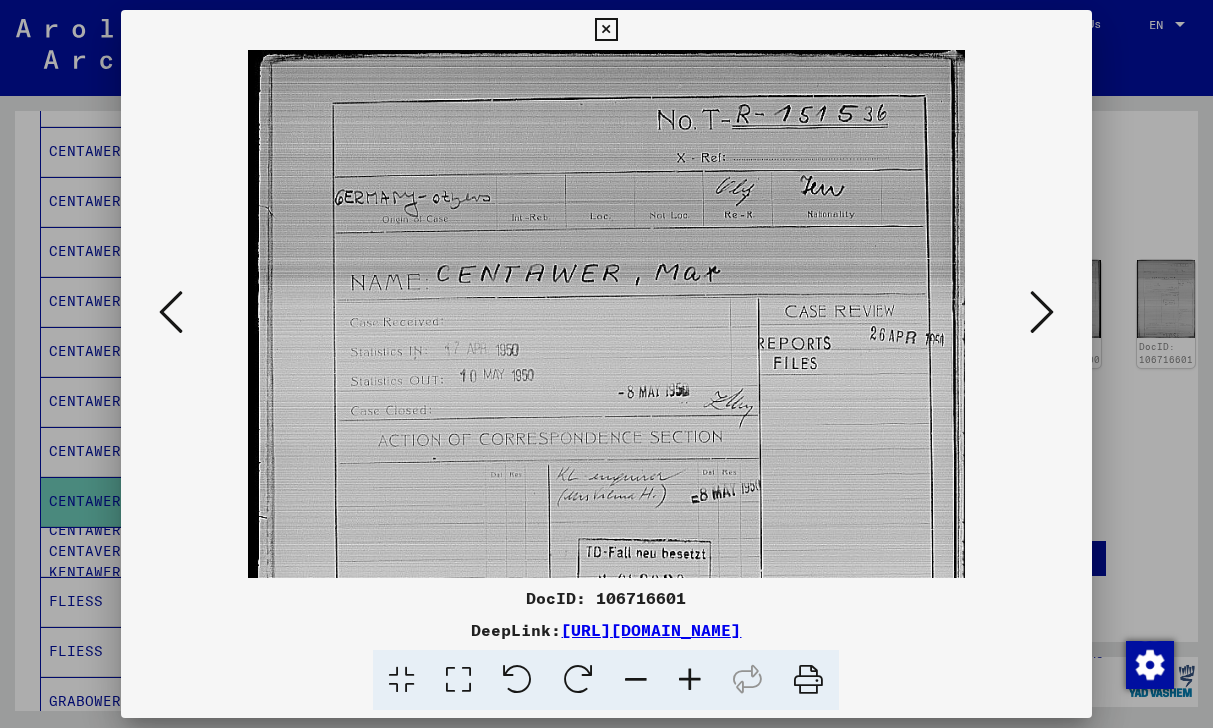 click at bounding box center [690, 680] 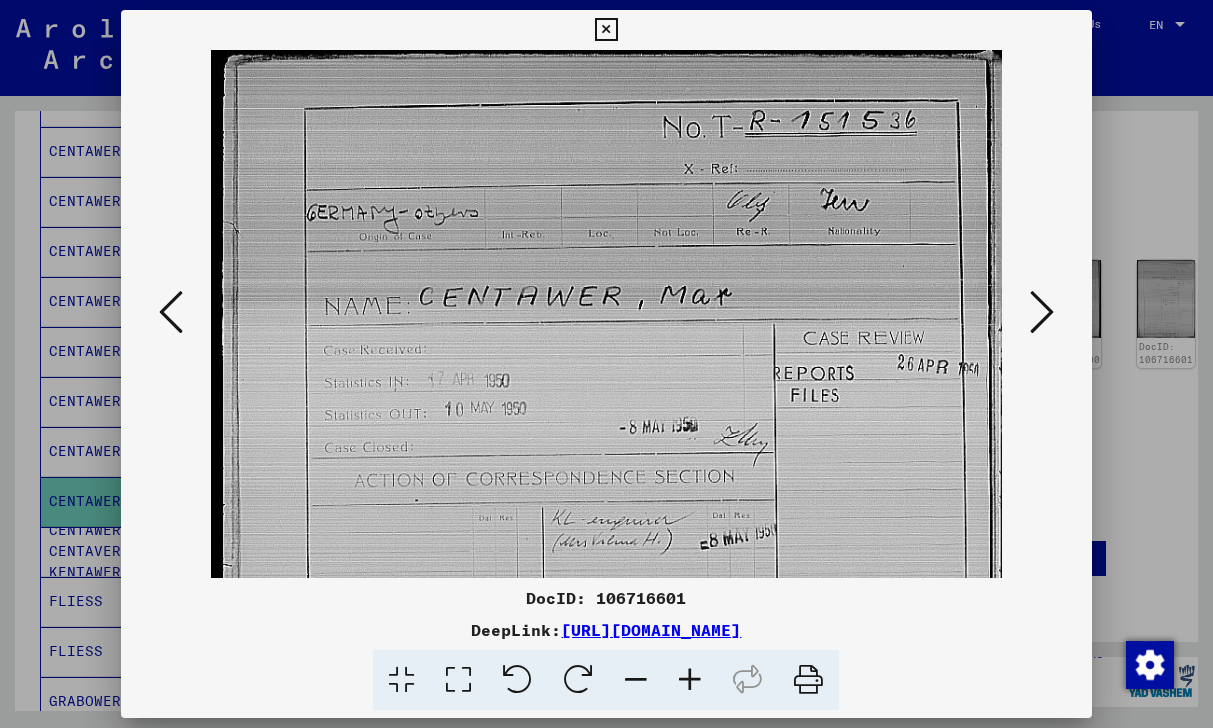 click at bounding box center (690, 680) 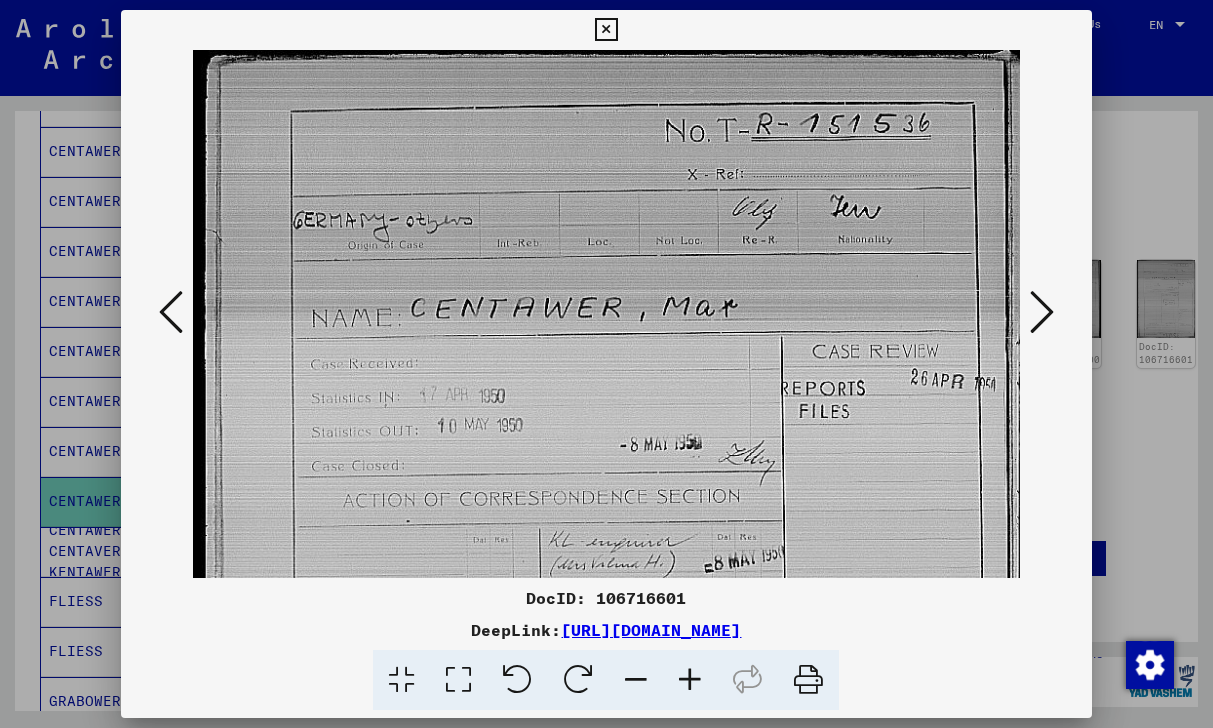 click at bounding box center [690, 680] 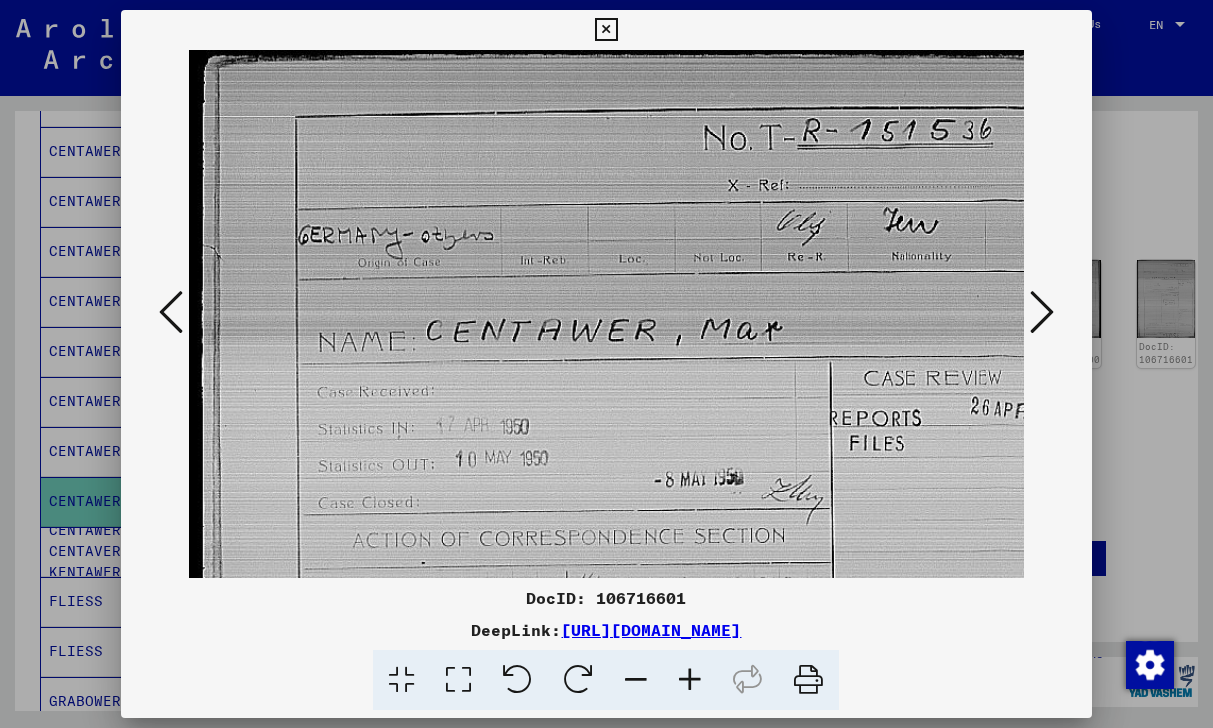 click at bounding box center [690, 680] 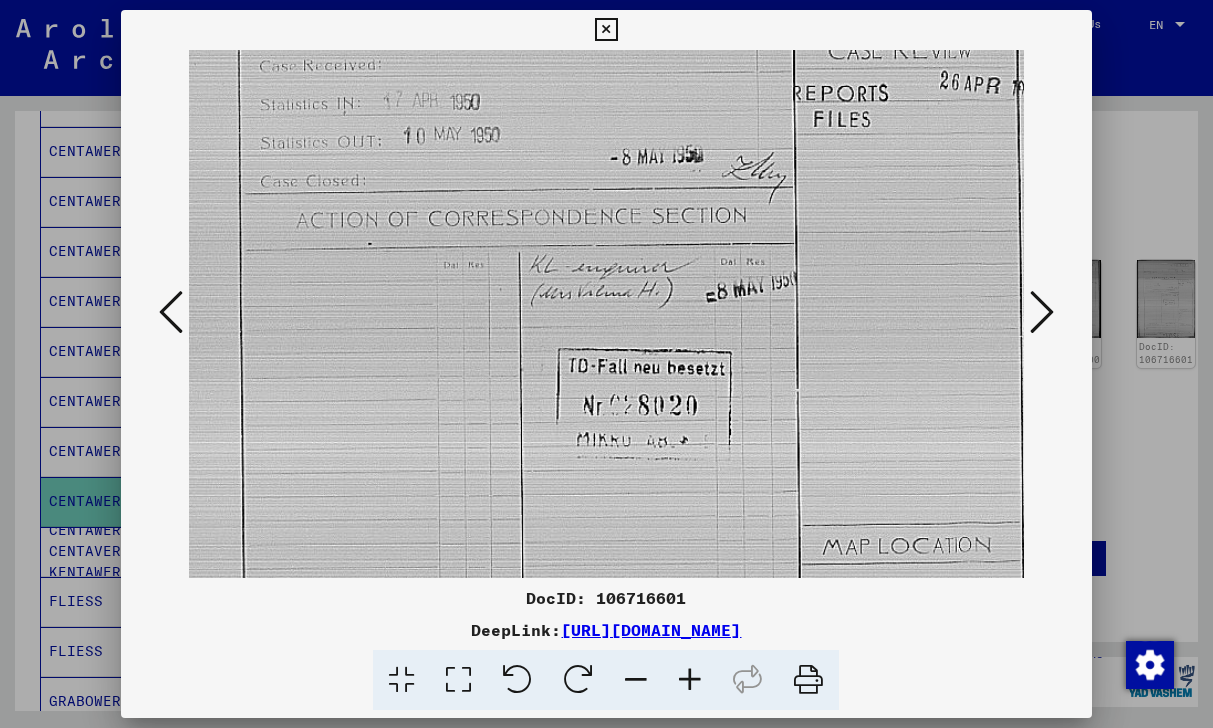 scroll, scrollTop: 347, scrollLeft: 71, axis: both 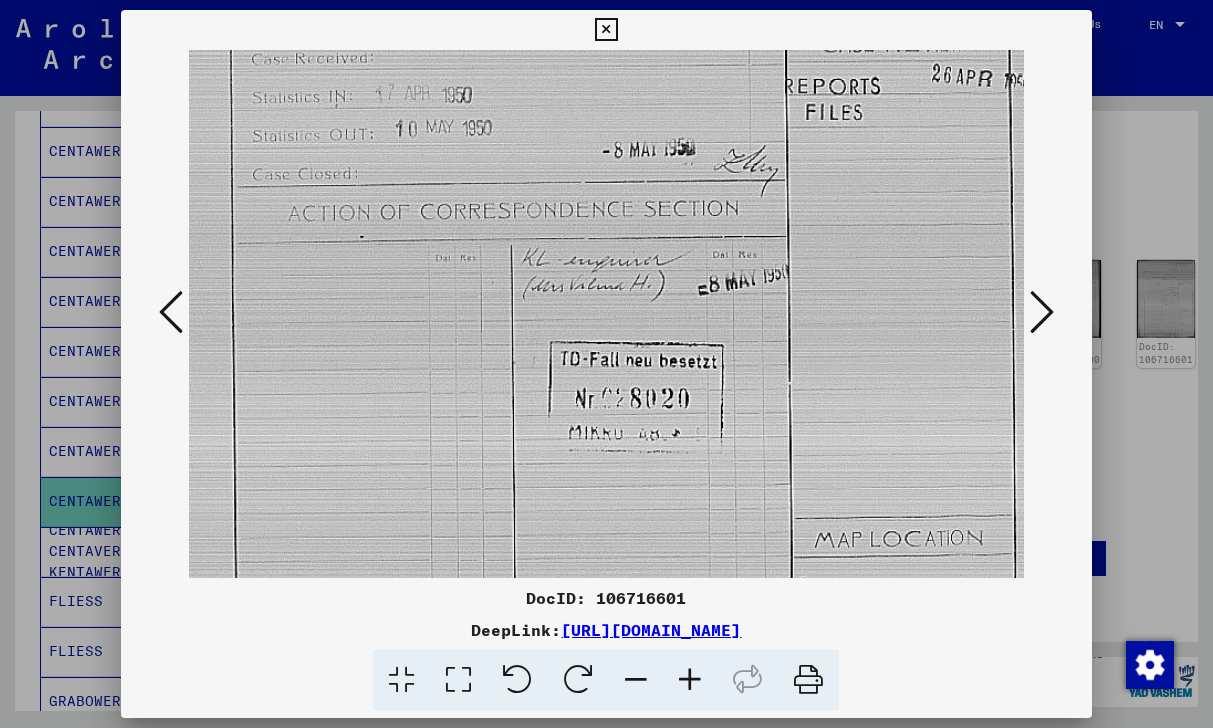drag, startPoint x: 598, startPoint y: 489, endPoint x: 321, endPoint y: 142, distance: 444.00226 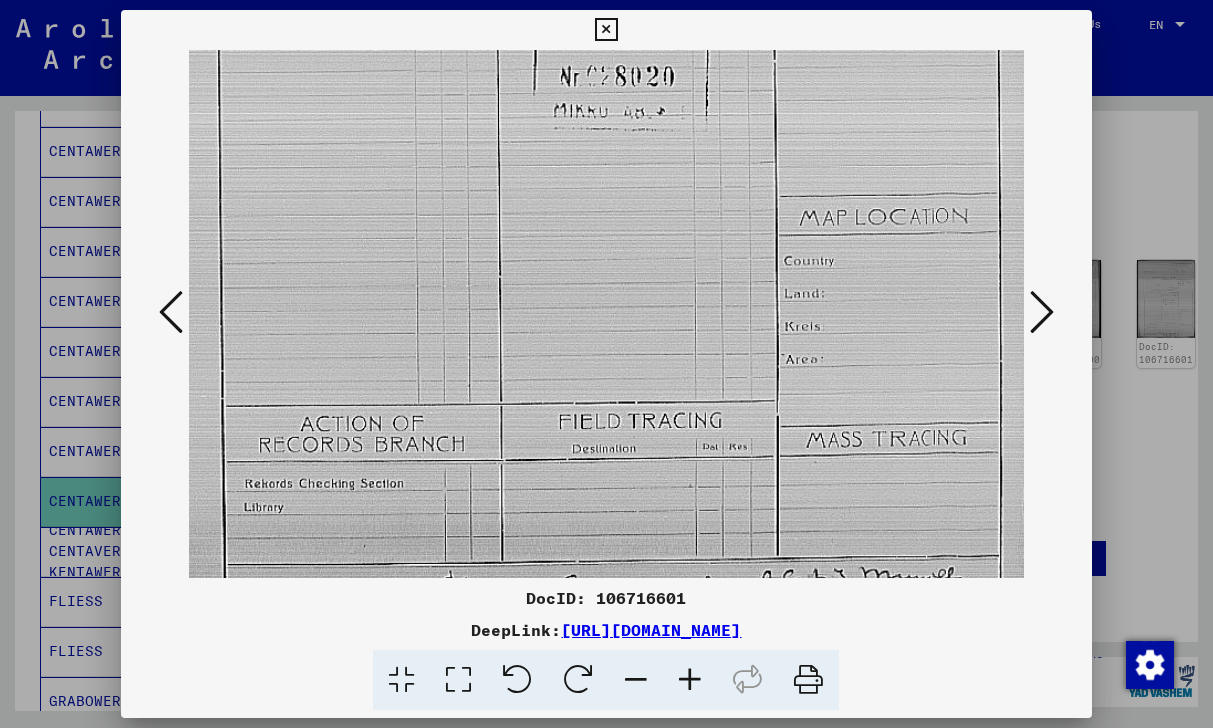 drag, startPoint x: 506, startPoint y: 394, endPoint x: 442, endPoint y: 74, distance: 326.33725 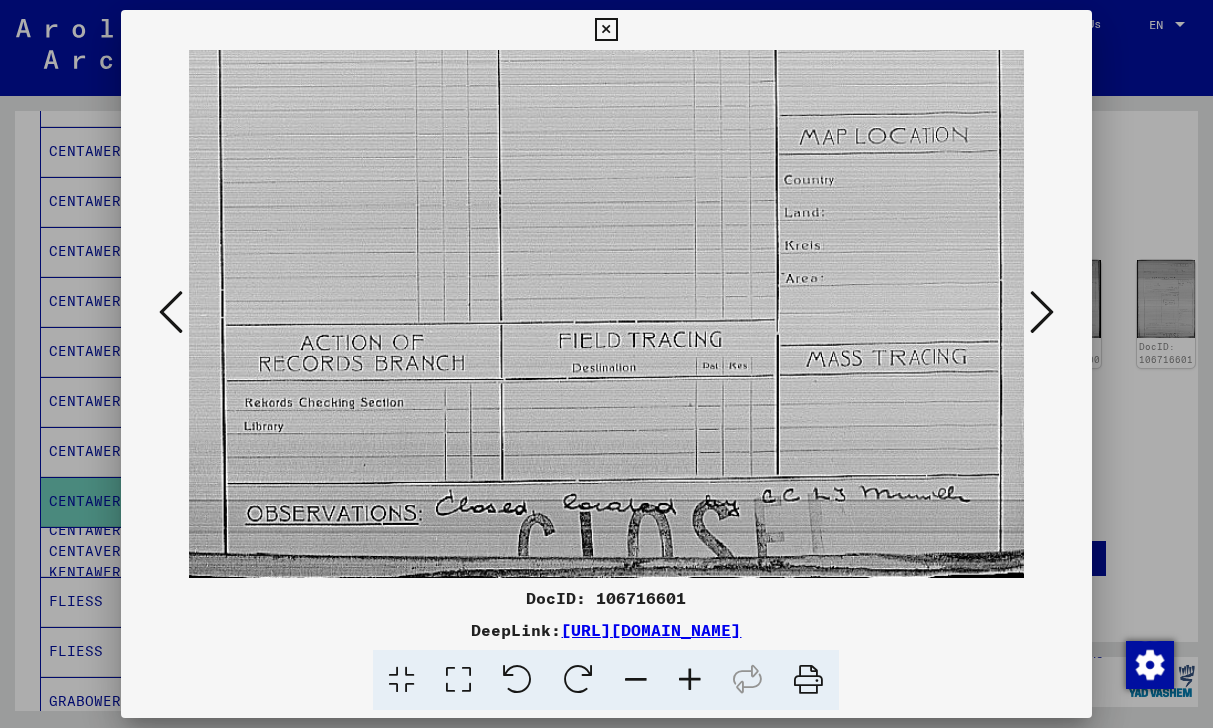 drag, startPoint x: 435, startPoint y: 359, endPoint x: 435, endPoint y: 77, distance: 282 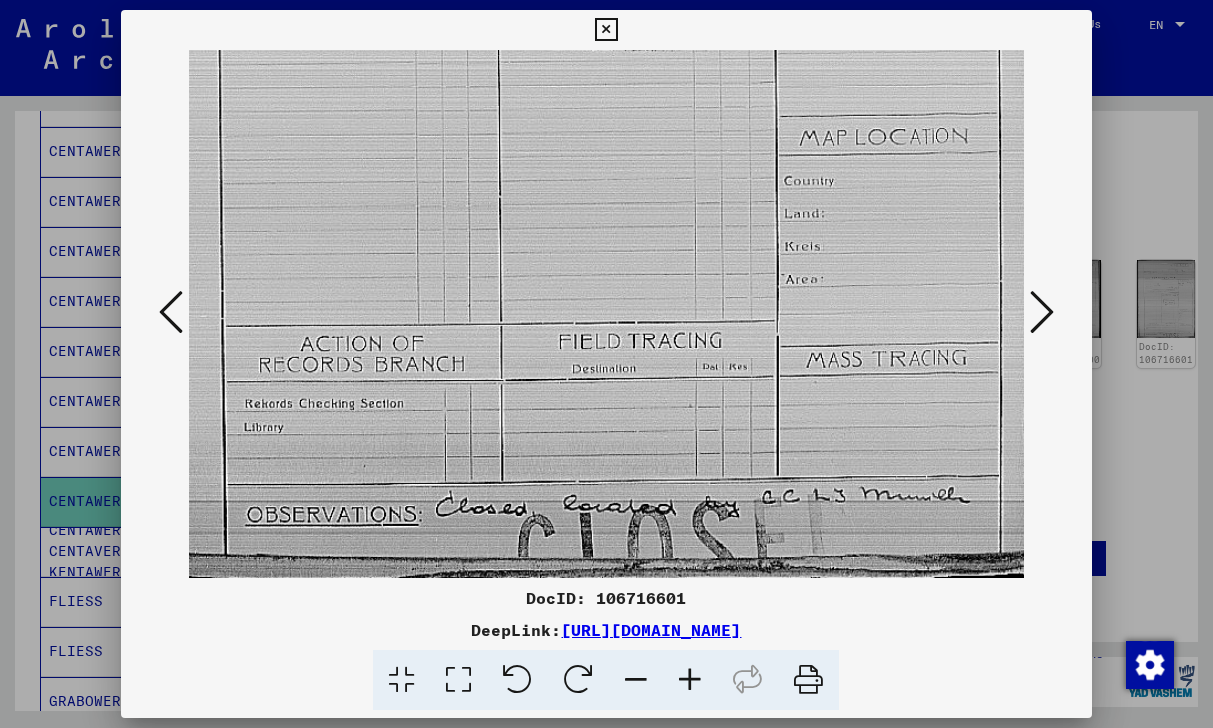 click at bounding box center (690, 680) 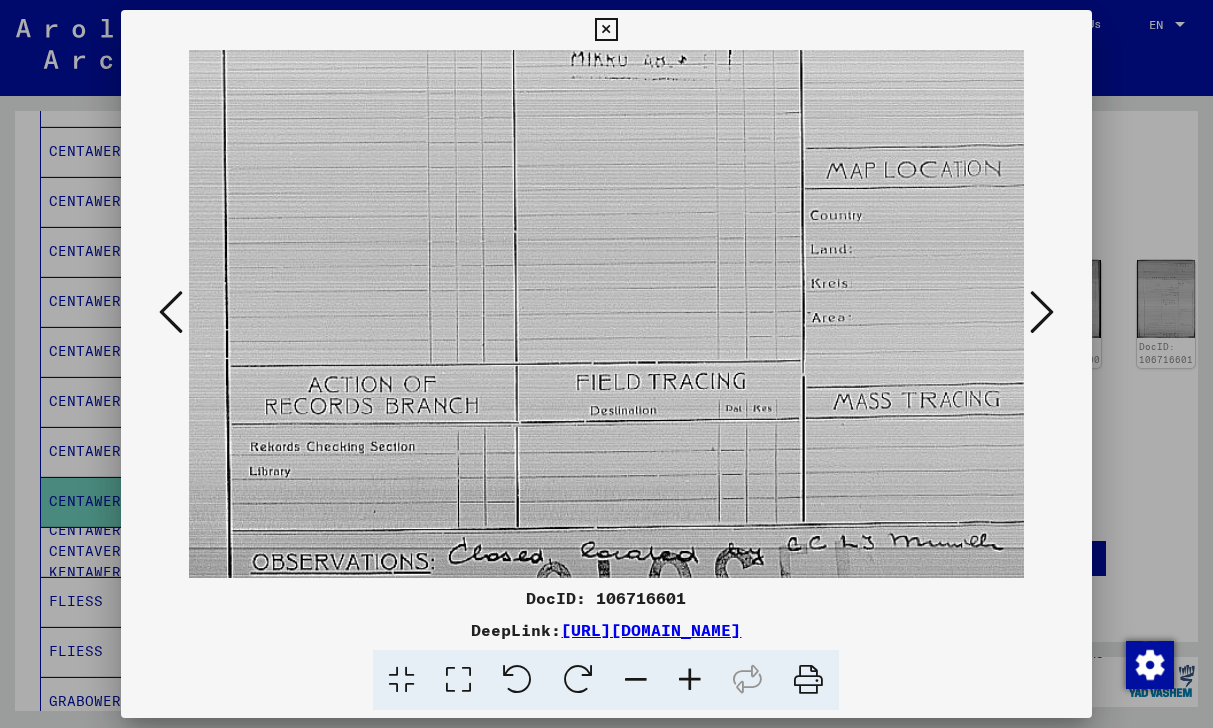 click at bounding box center [690, 680] 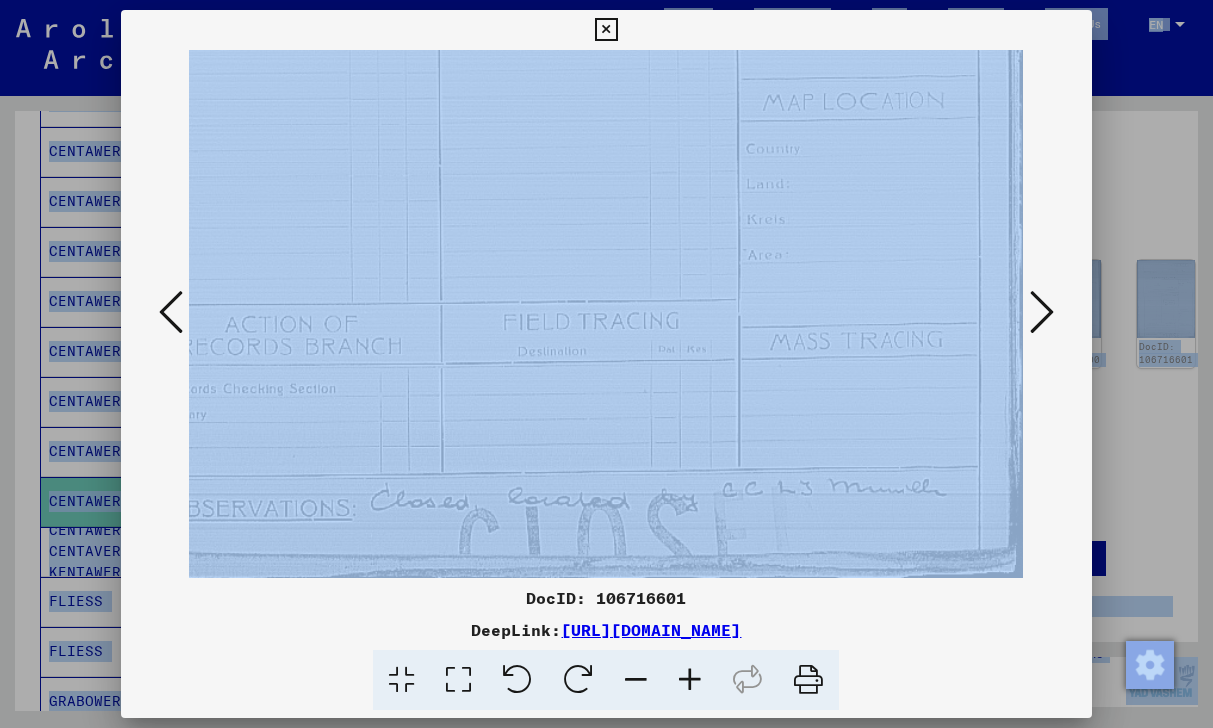 drag, startPoint x: 628, startPoint y: 373, endPoint x: 485, endPoint y: -147, distance: 539.3042 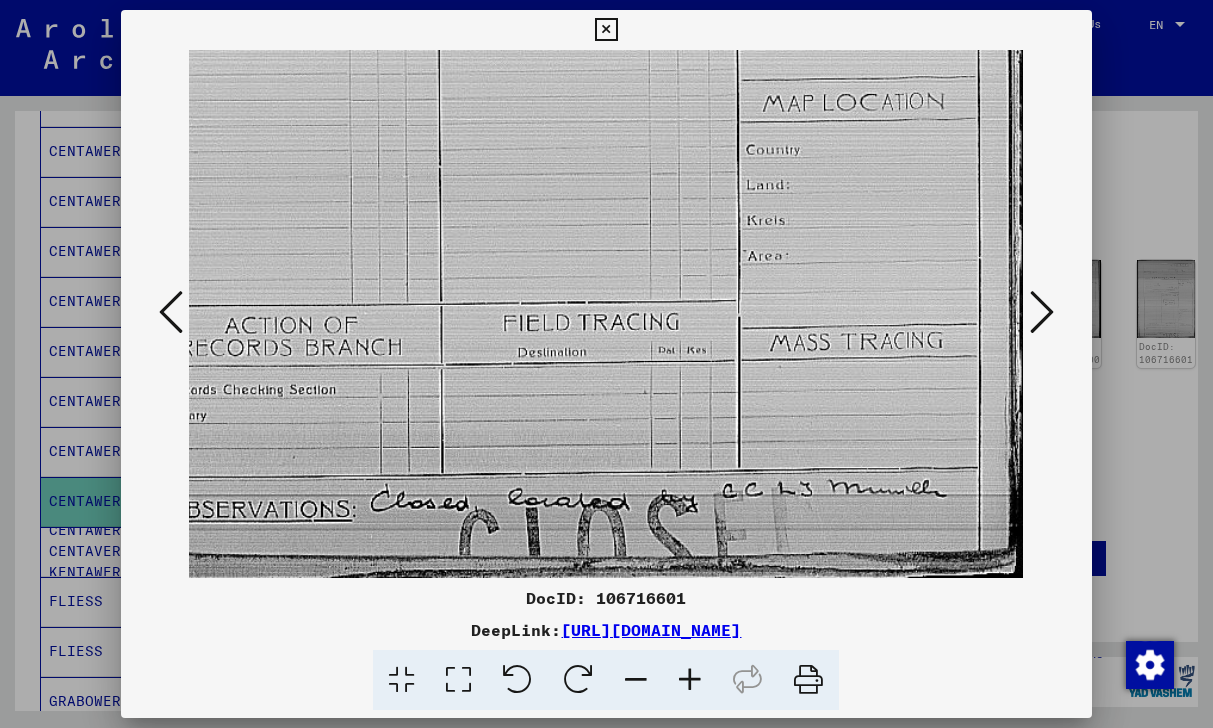 click on "DeepLink:  [URL][DOMAIN_NAME]" at bounding box center [606, 630] 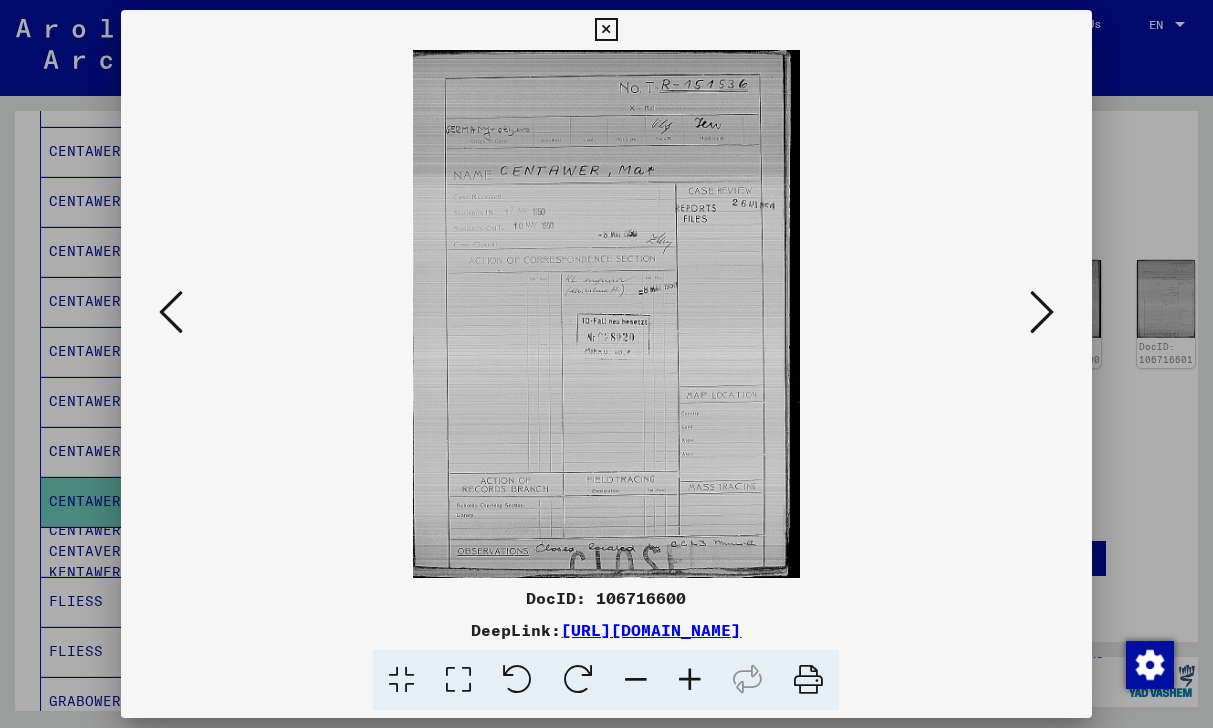 scroll, scrollTop: 0, scrollLeft: 0, axis: both 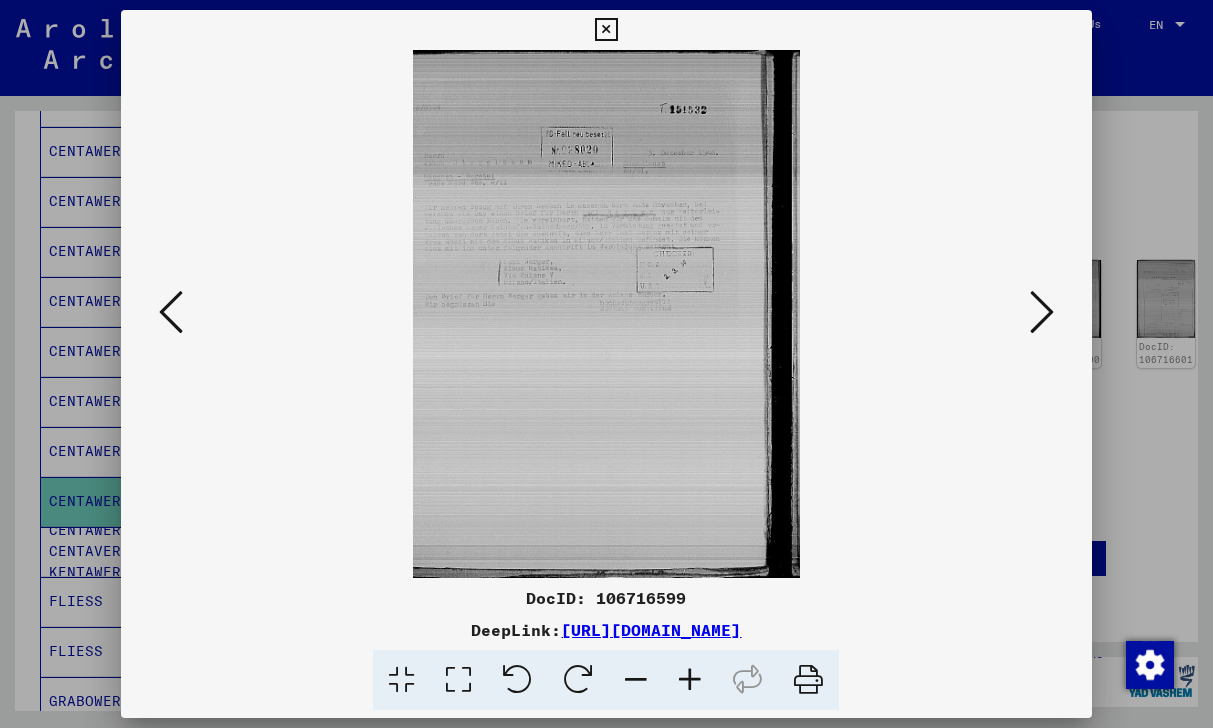 click at bounding box center (690, 680) 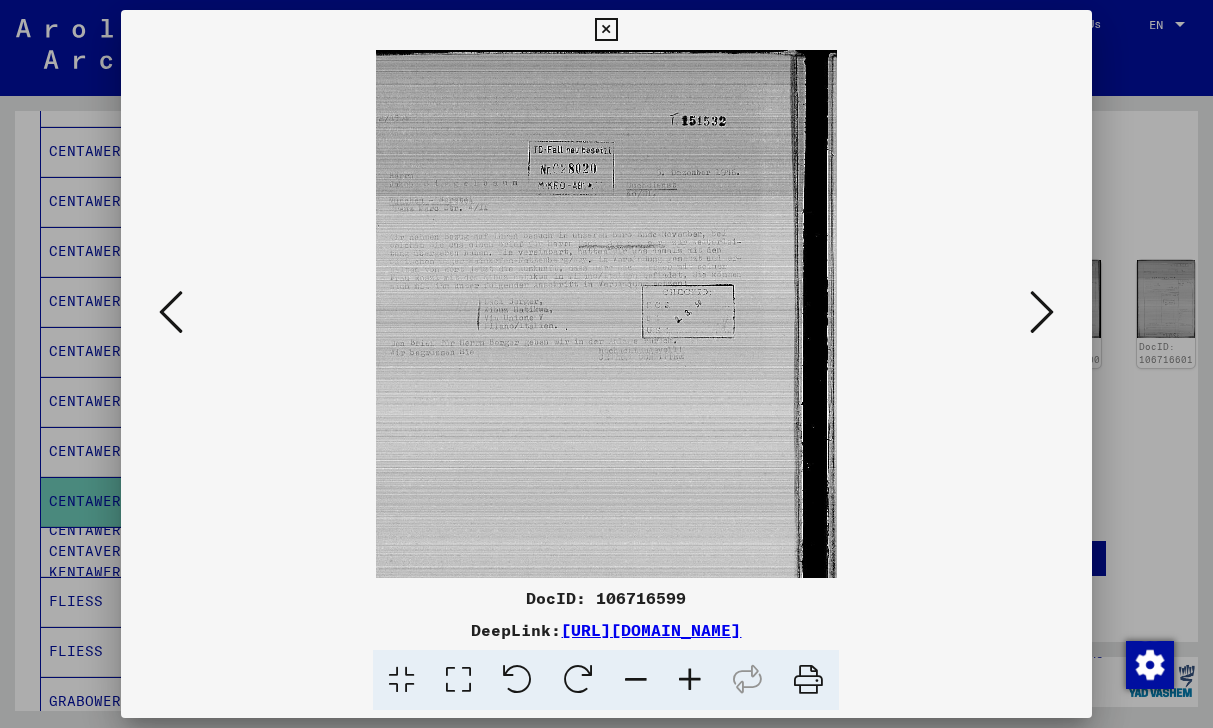 click at bounding box center (690, 680) 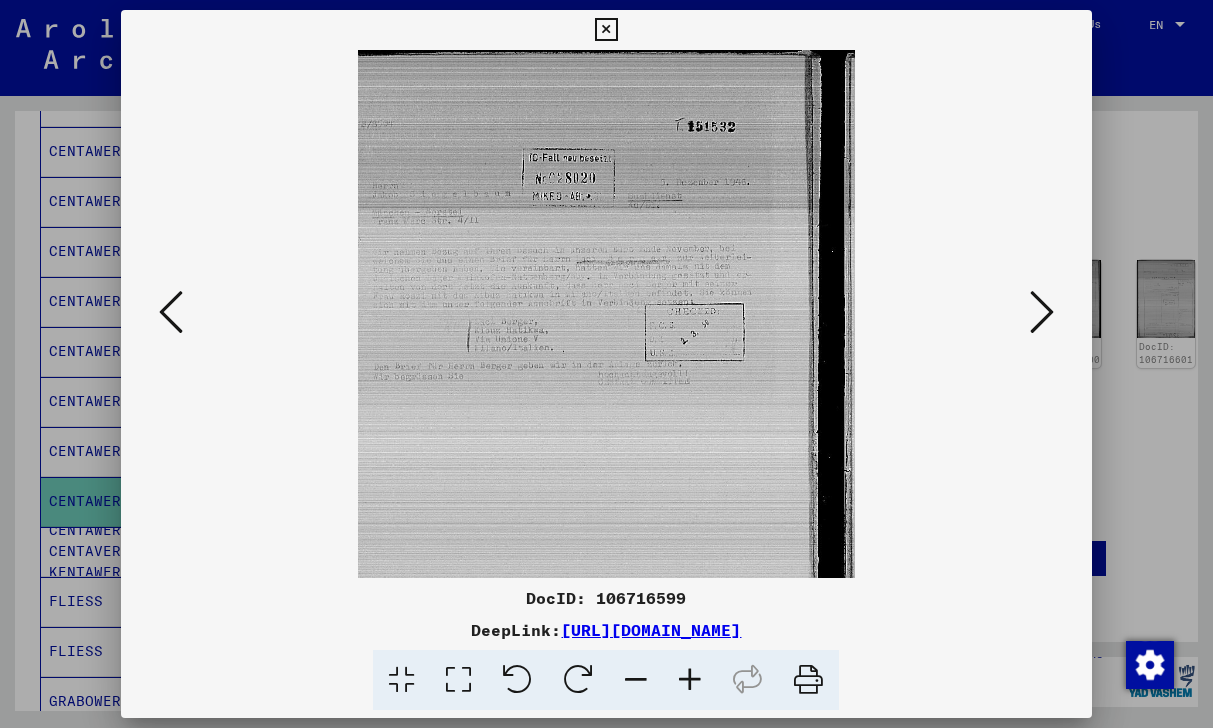 click at bounding box center (690, 680) 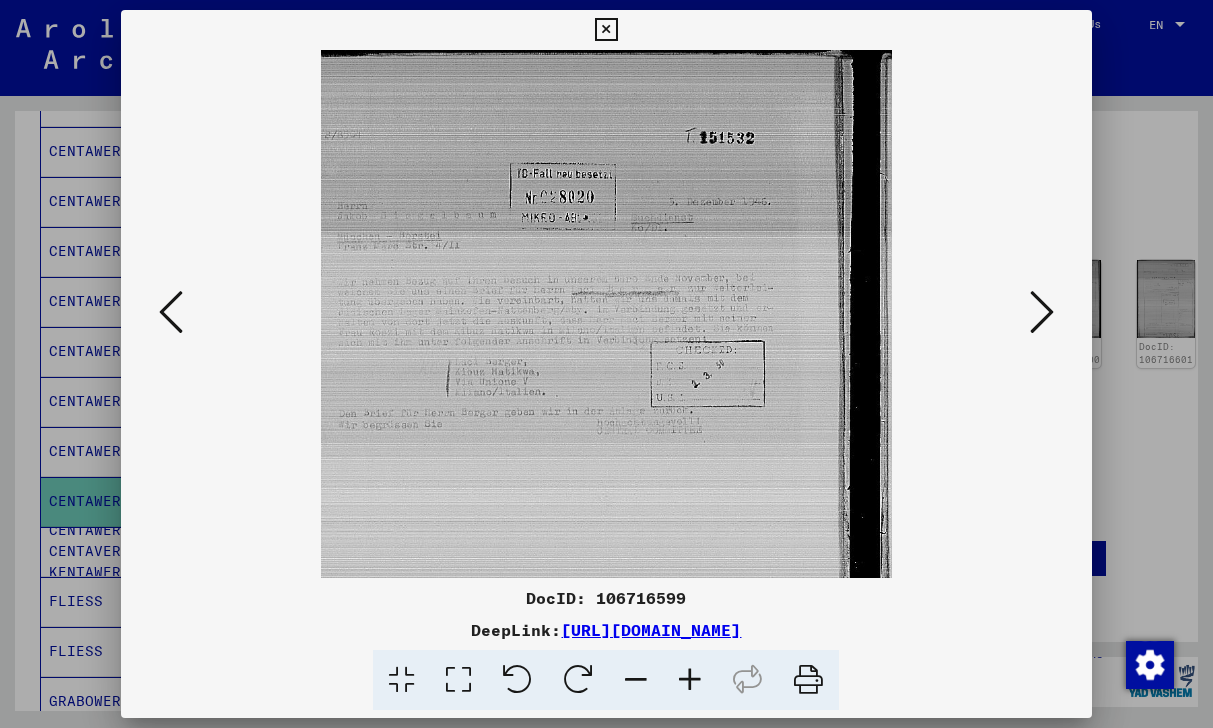 click at bounding box center (690, 680) 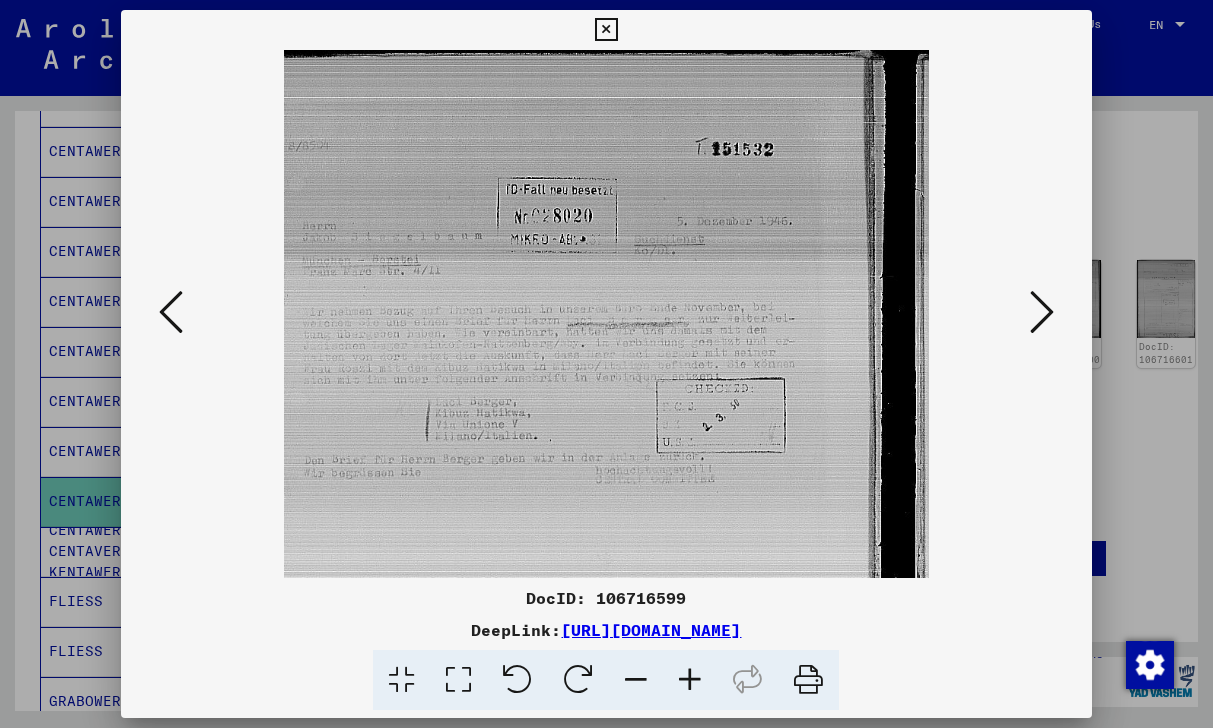 click at bounding box center (690, 680) 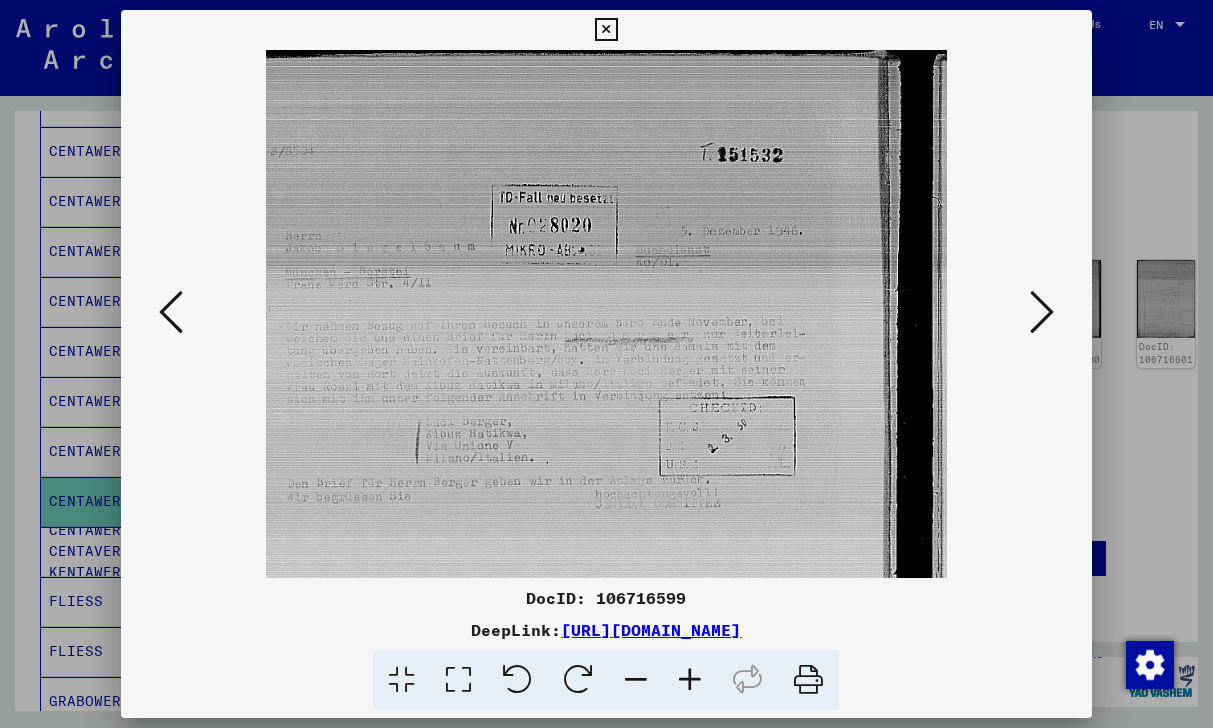 click at bounding box center [690, 680] 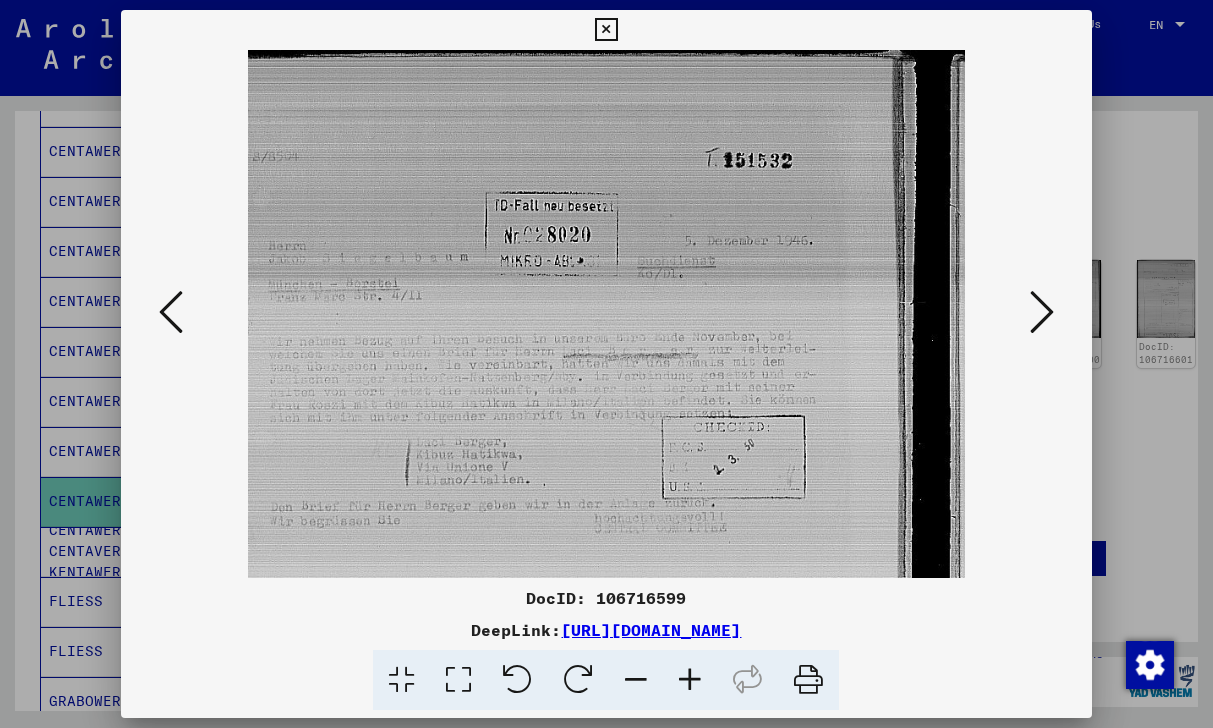 click at bounding box center [690, 680] 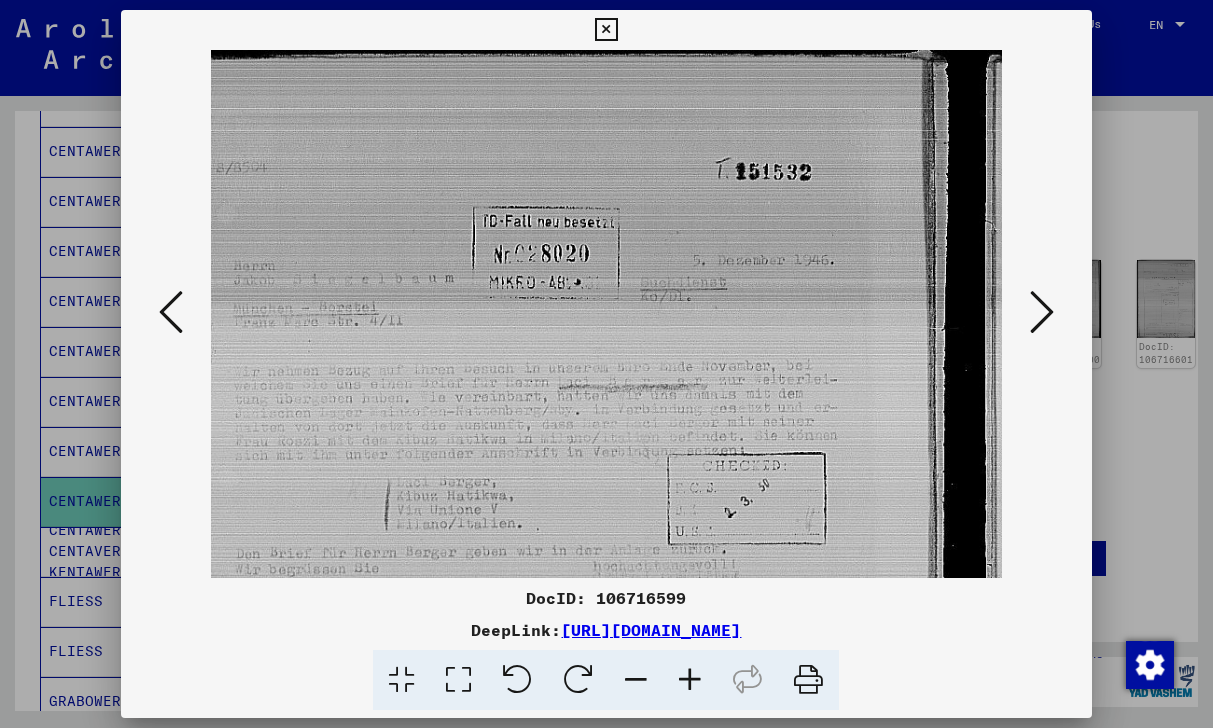 click at bounding box center [690, 680] 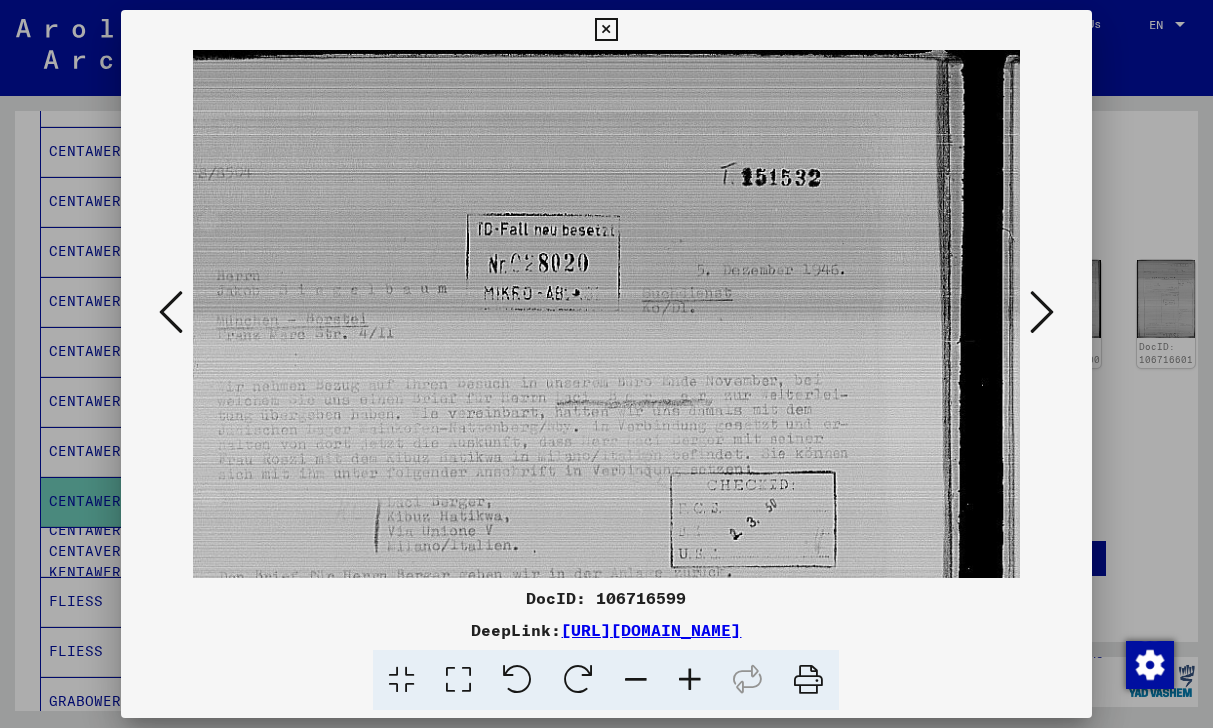 click at bounding box center (690, 680) 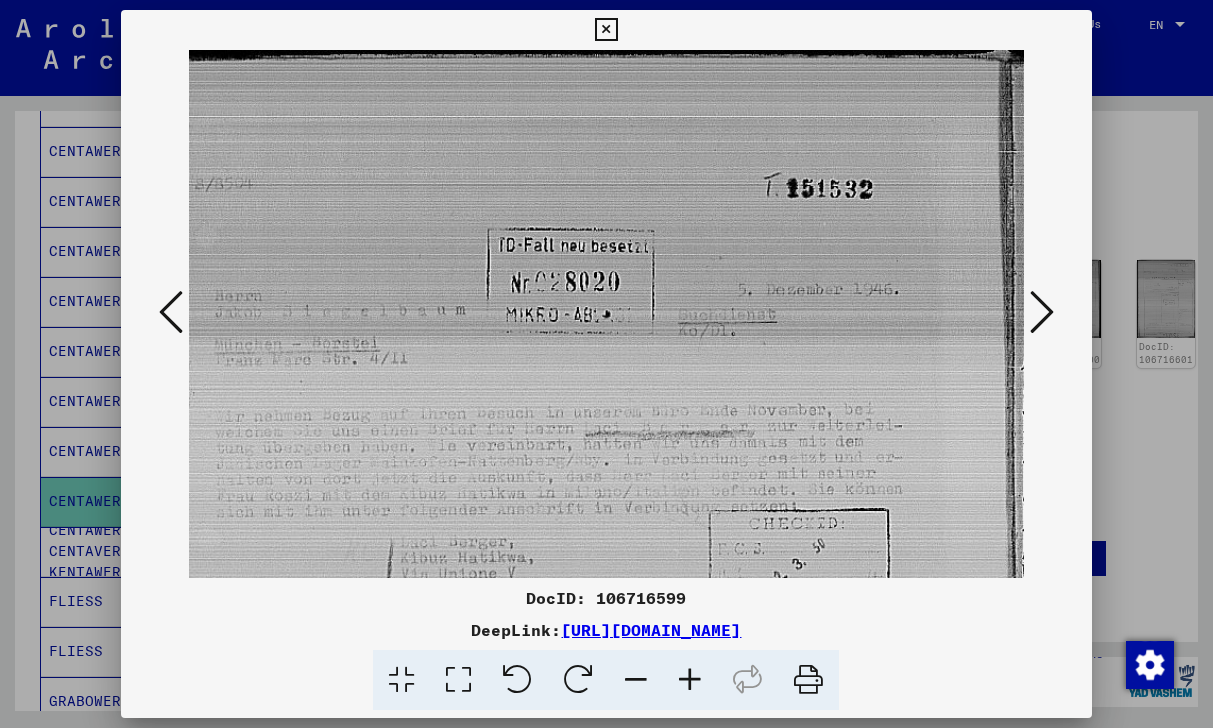 click at bounding box center [690, 680] 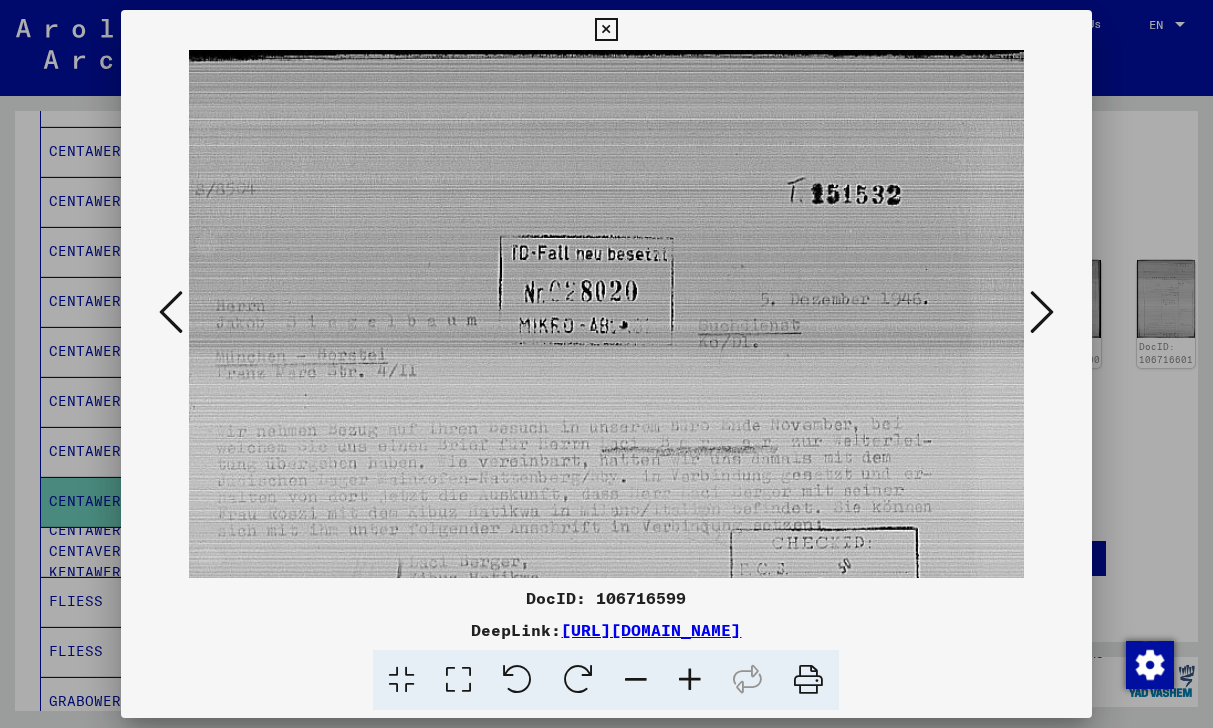 click at bounding box center (690, 680) 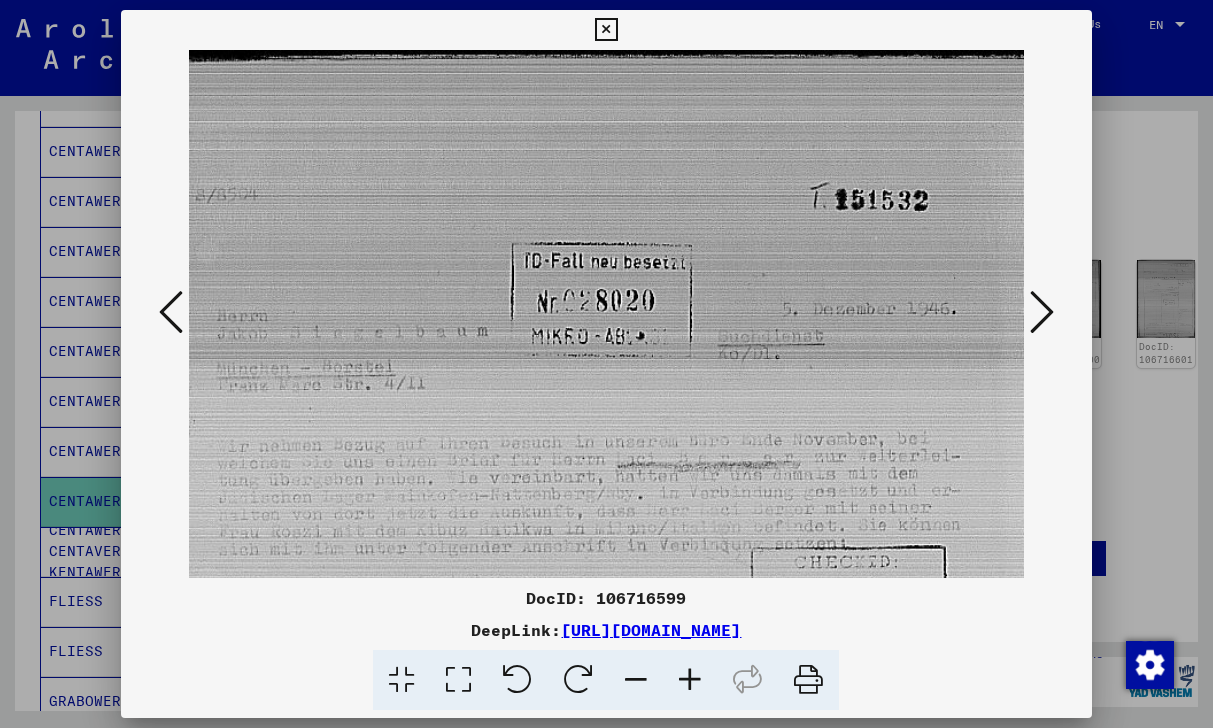 click at bounding box center (690, 680) 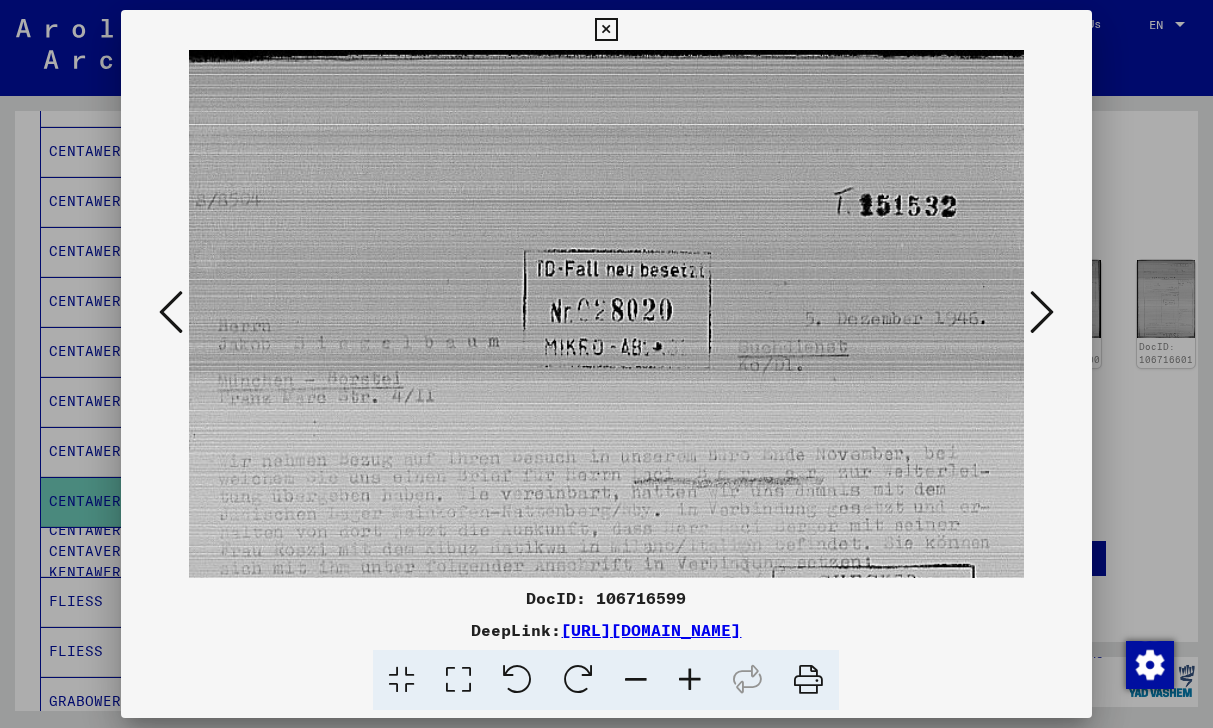 click at bounding box center [690, 680] 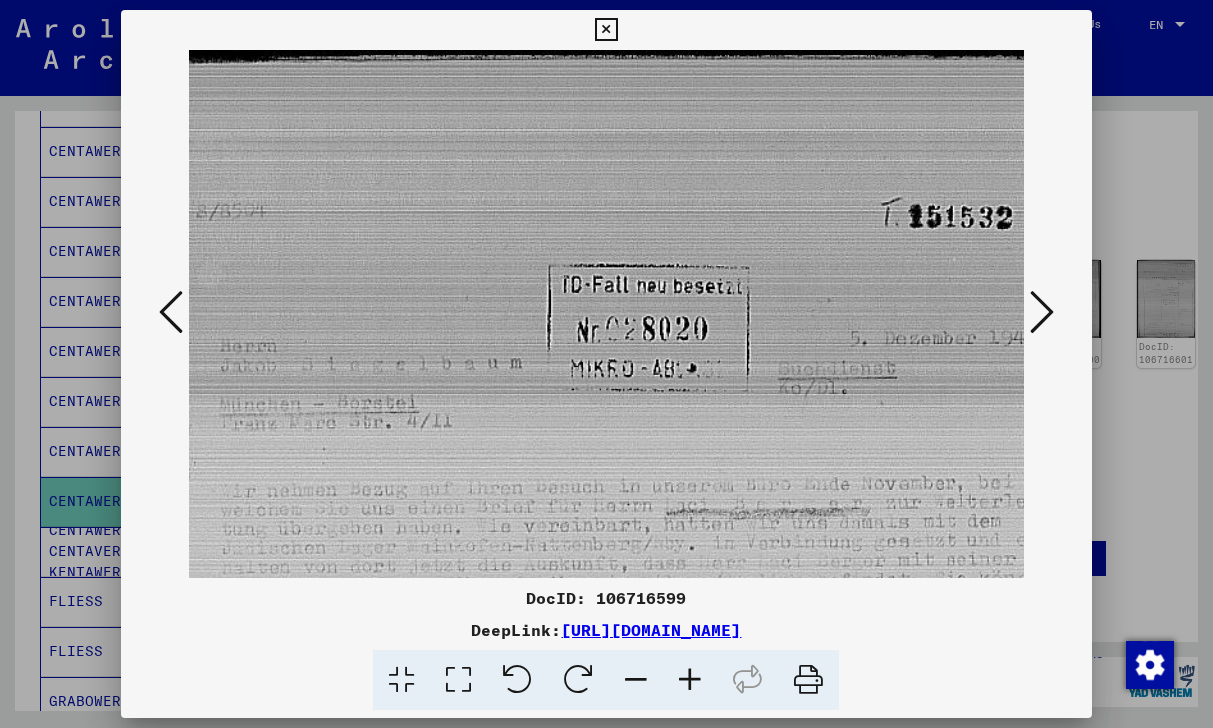 click at bounding box center (690, 680) 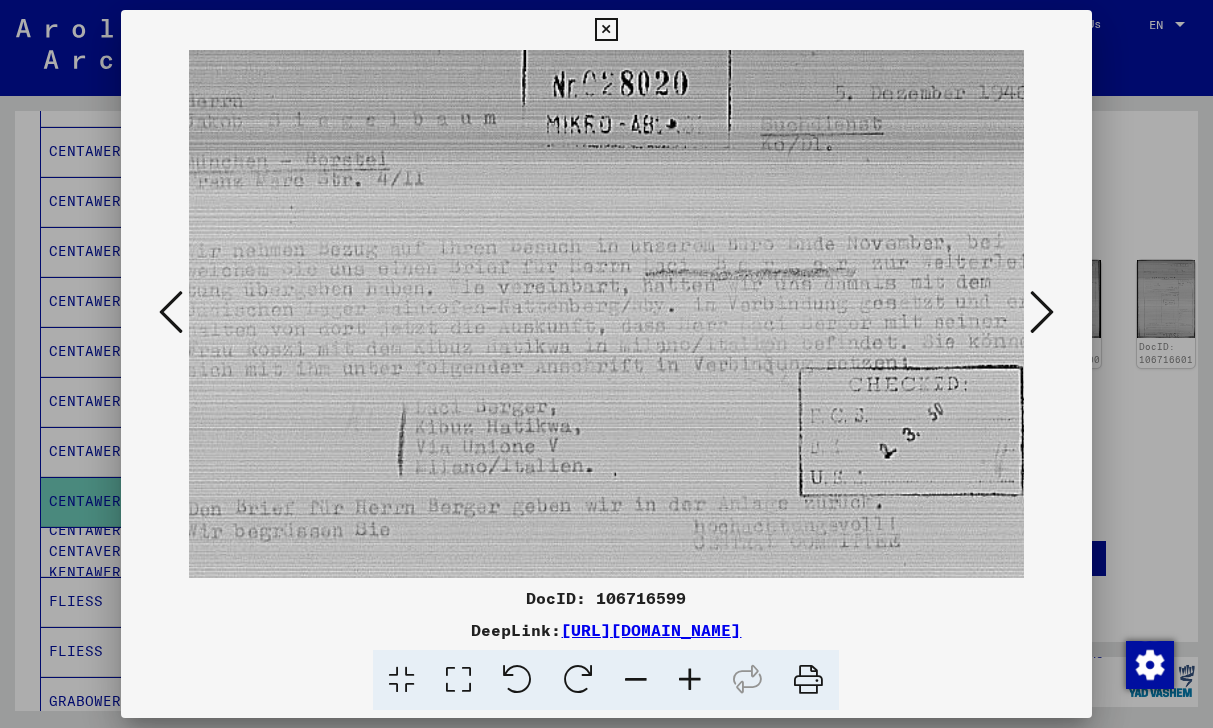 scroll, scrollTop: 255, scrollLeft: 7, axis: both 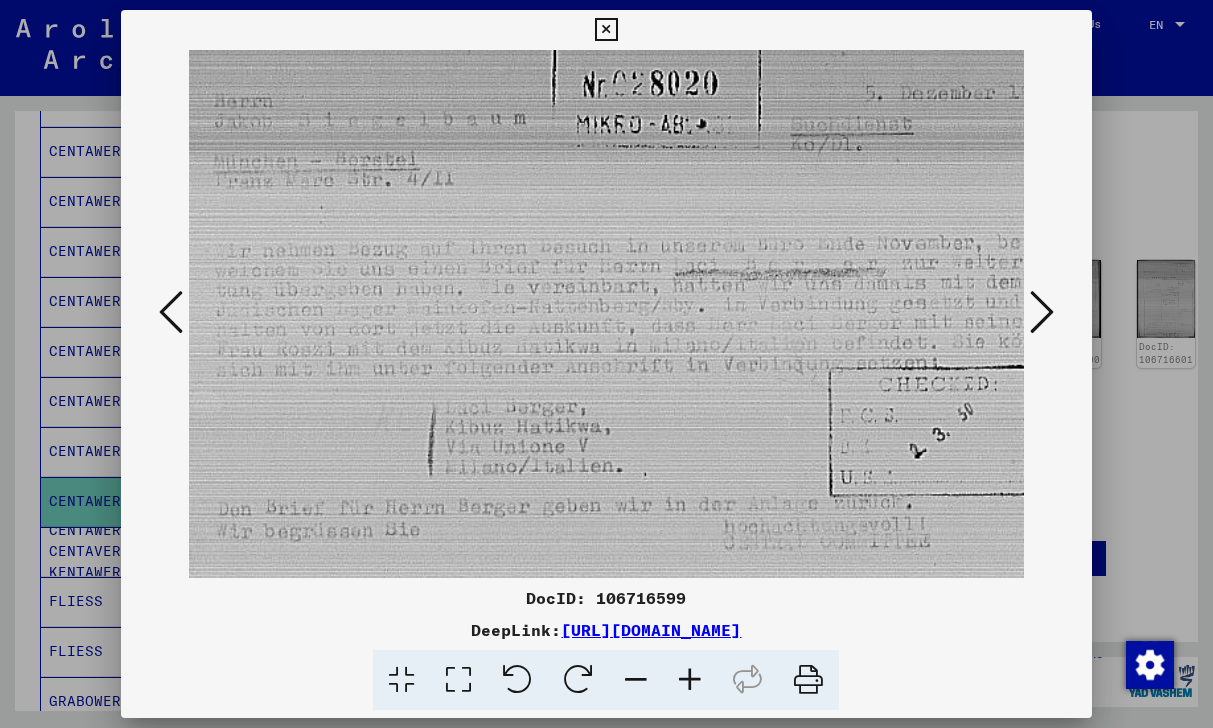 drag, startPoint x: 817, startPoint y: 422, endPoint x: 880, endPoint y: 167, distance: 262.66708 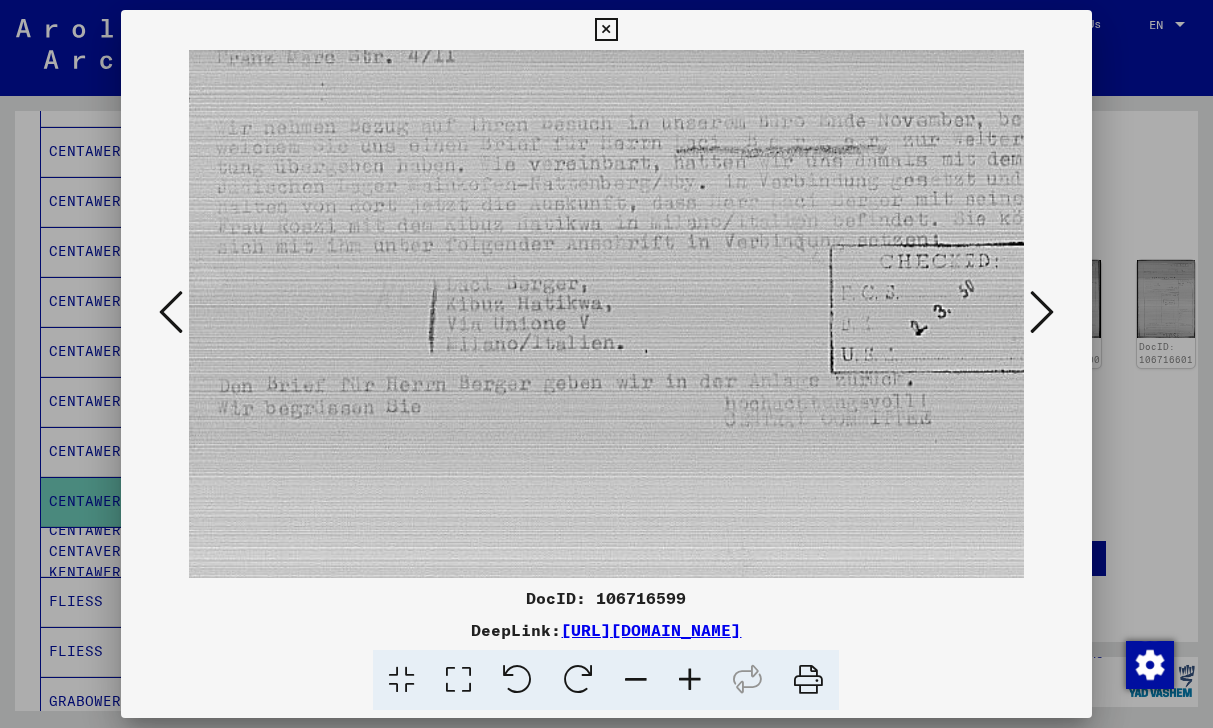 scroll, scrollTop: 383, scrollLeft: 6, axis: both 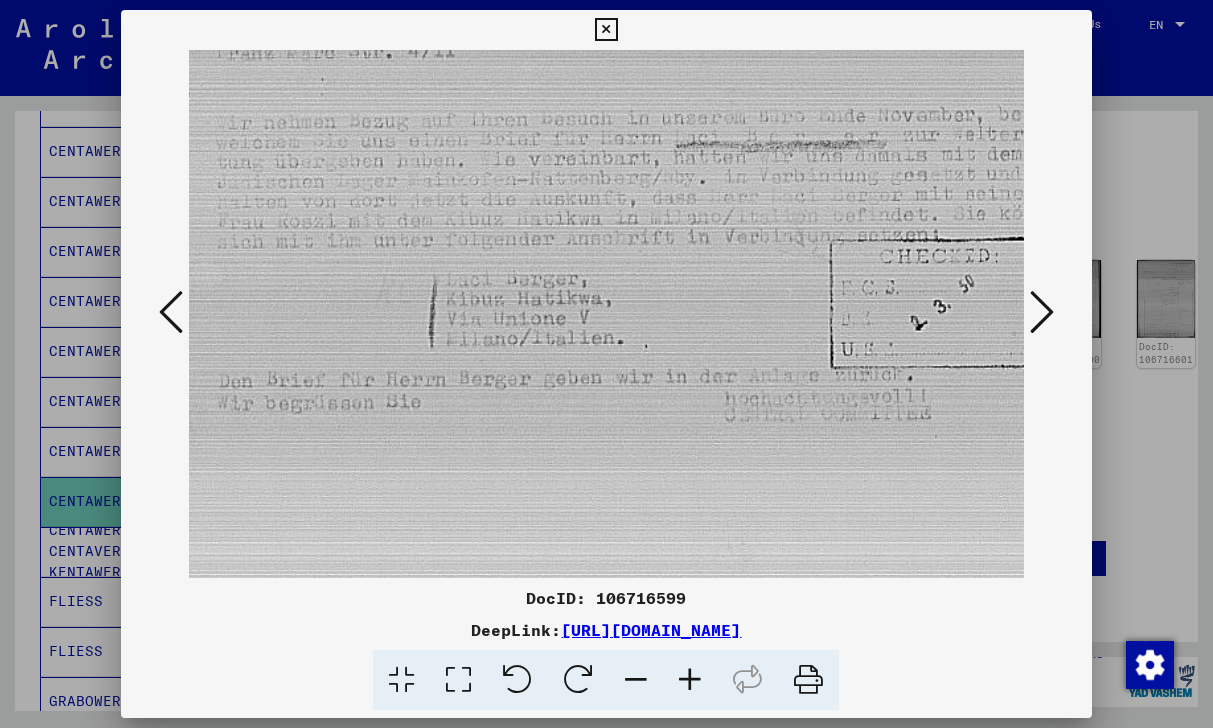 drag, startPoint x: 796, startPoint y: 448, endPoint x: 797, endPoint y: 320, distance: 128.0039 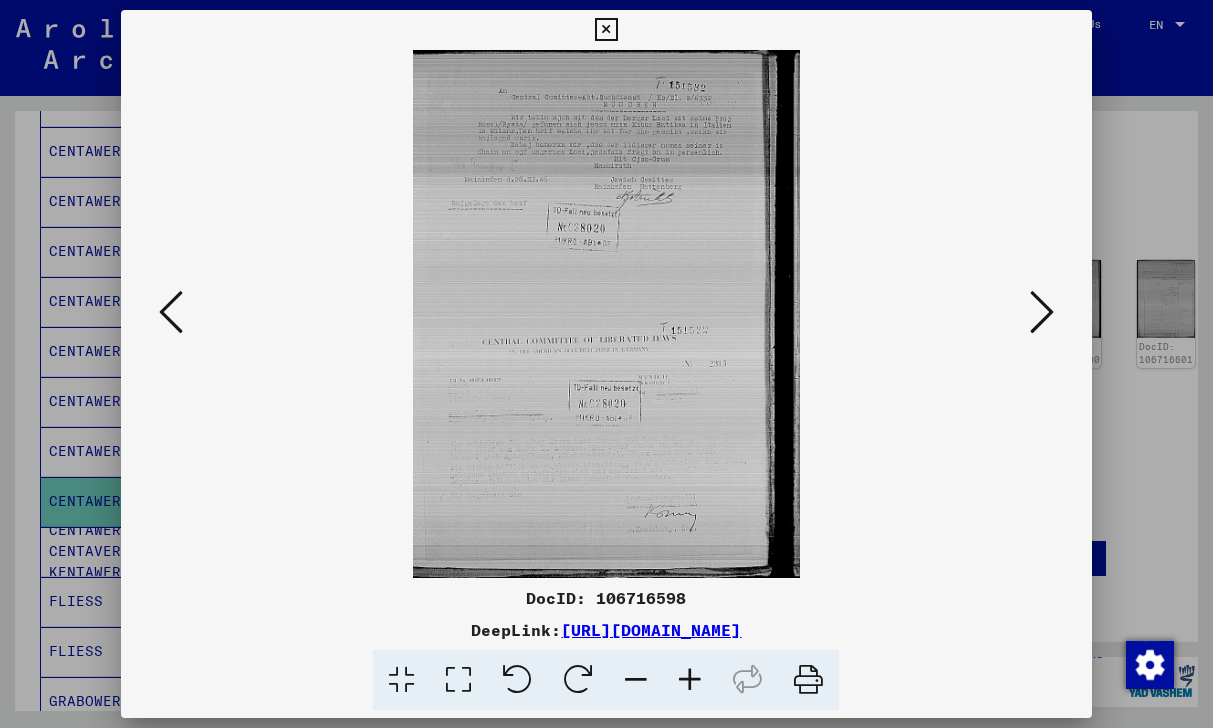 click at bounding box center (690, 680) 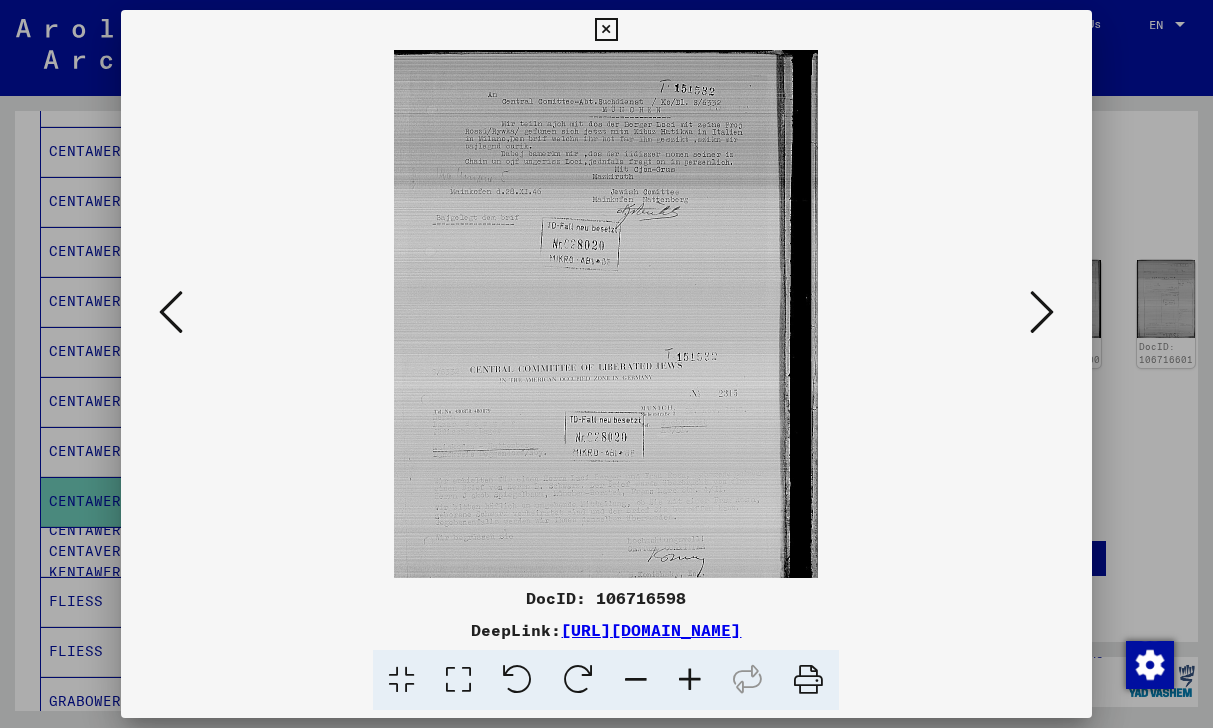 click at bounding box center [690, 680] 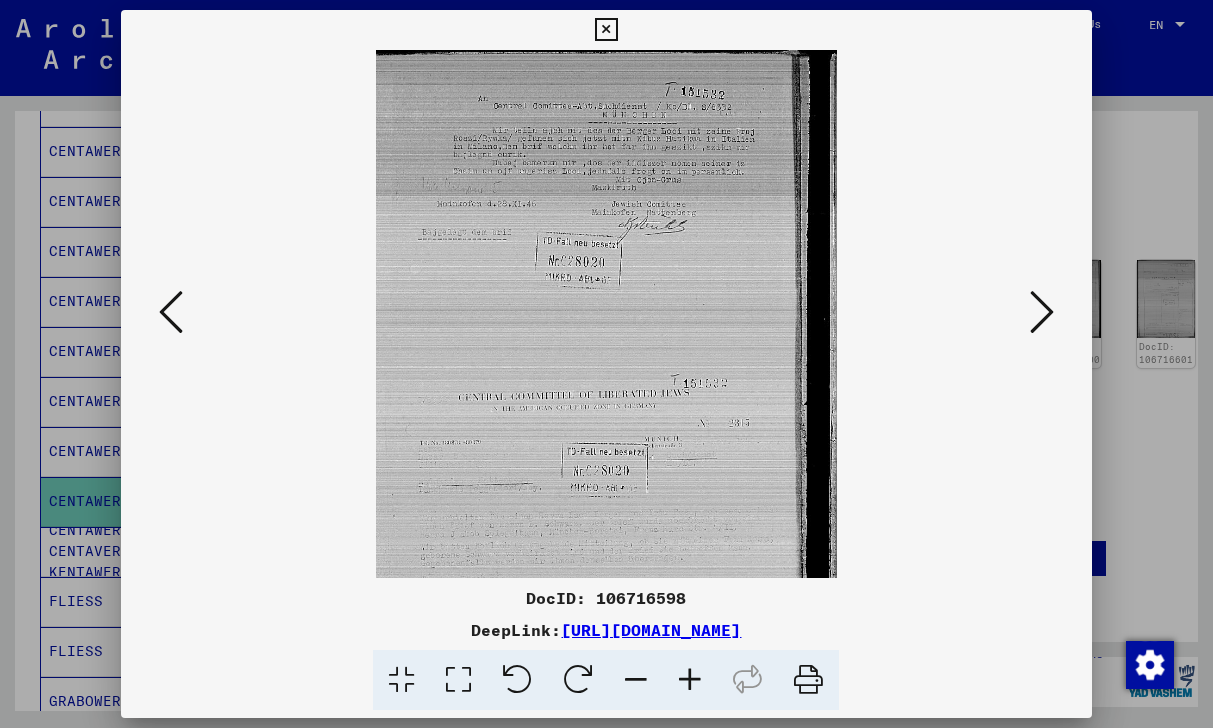 click at bounding box center [690, 680] 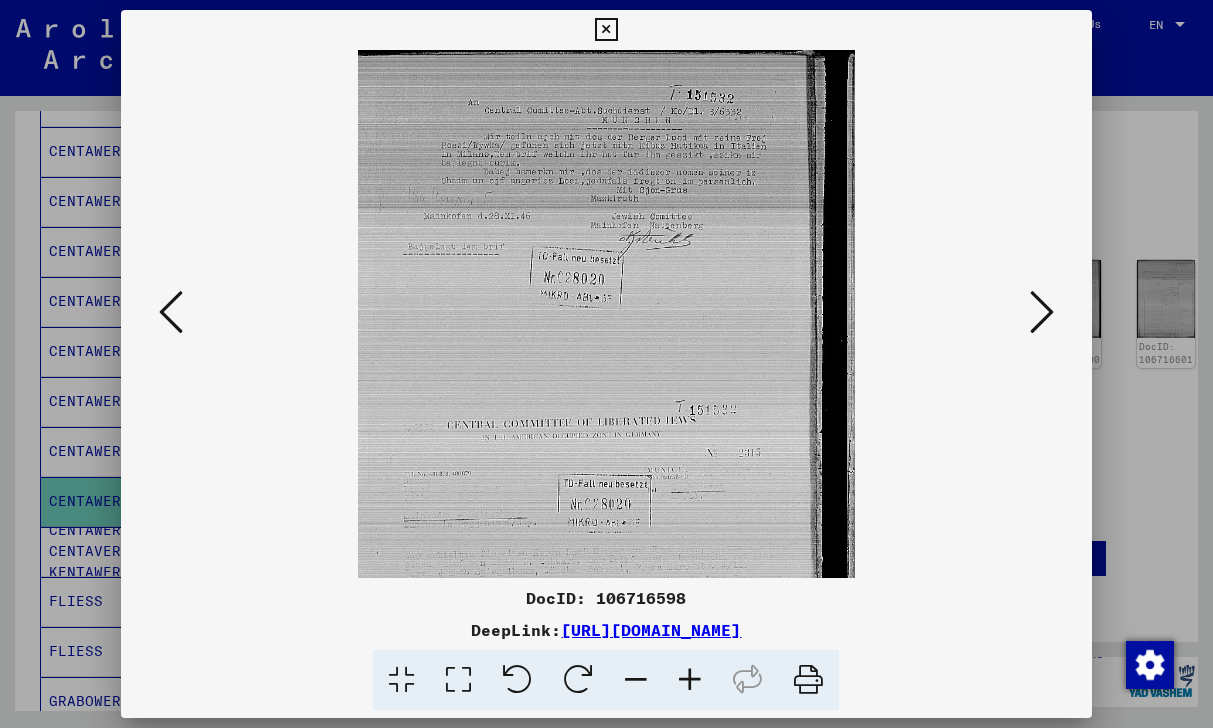 click at bounding box center (690, 680) 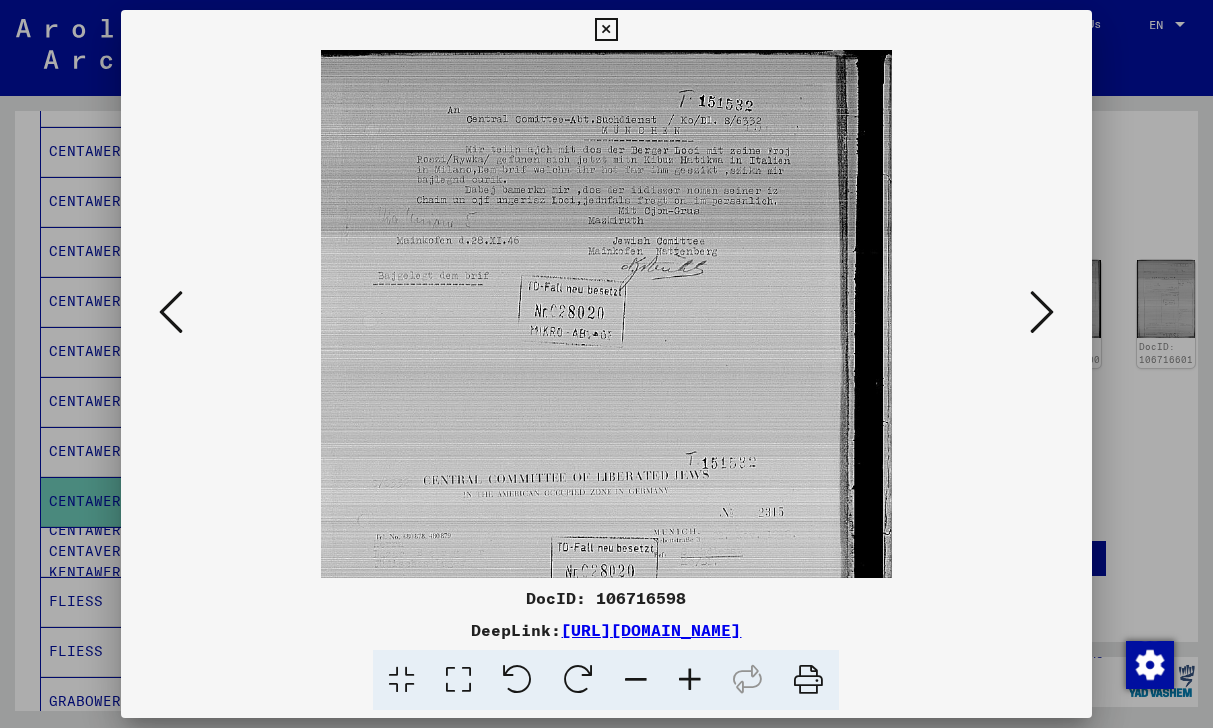 click at bounding box center [690, 680] 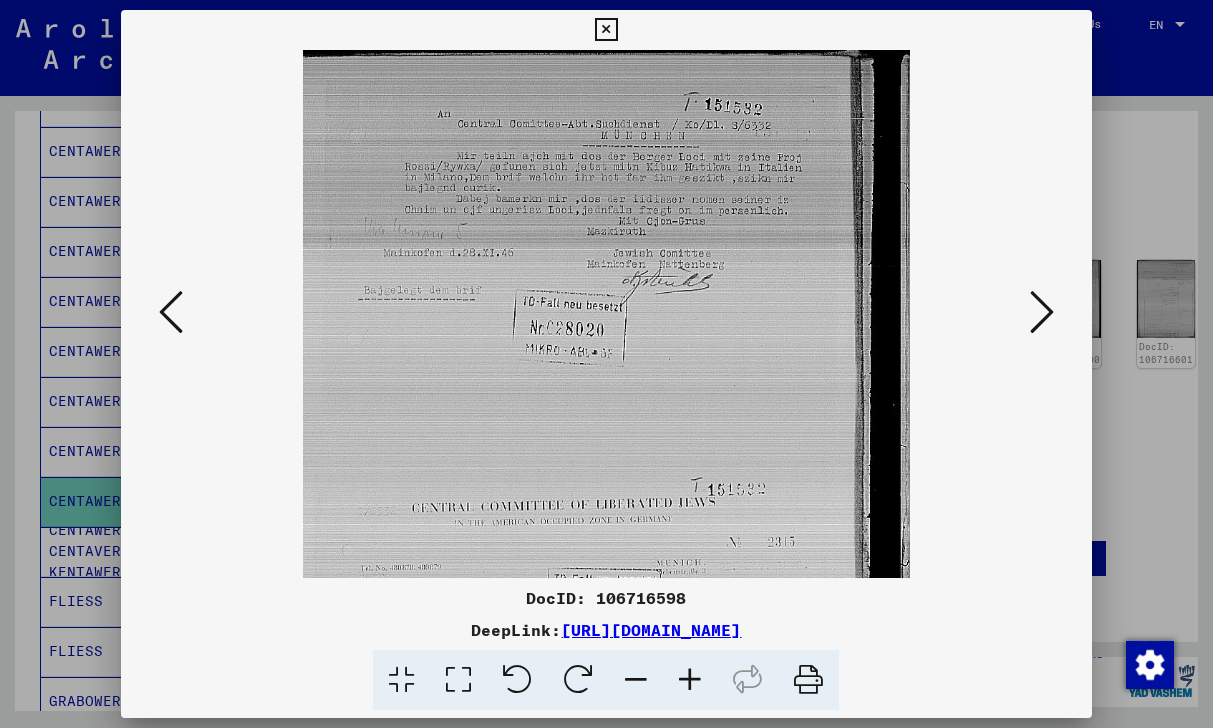 click at bounding box center [690, 680] 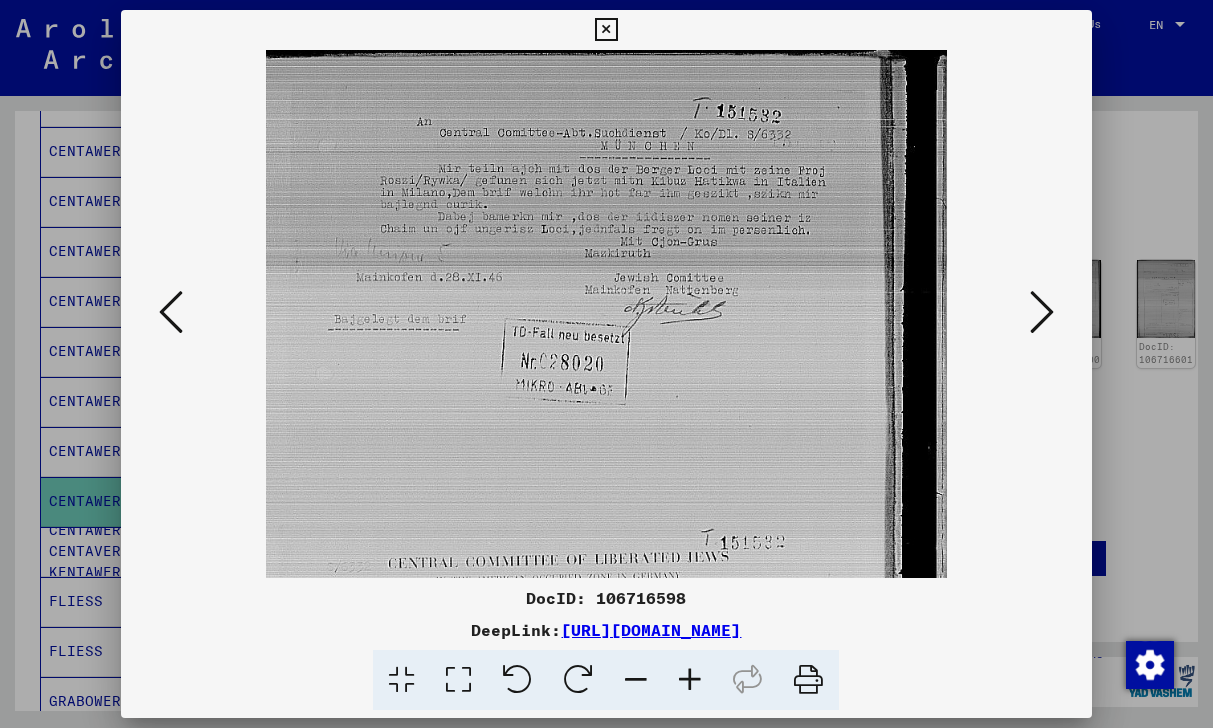 click at bounding box center [690, 680] 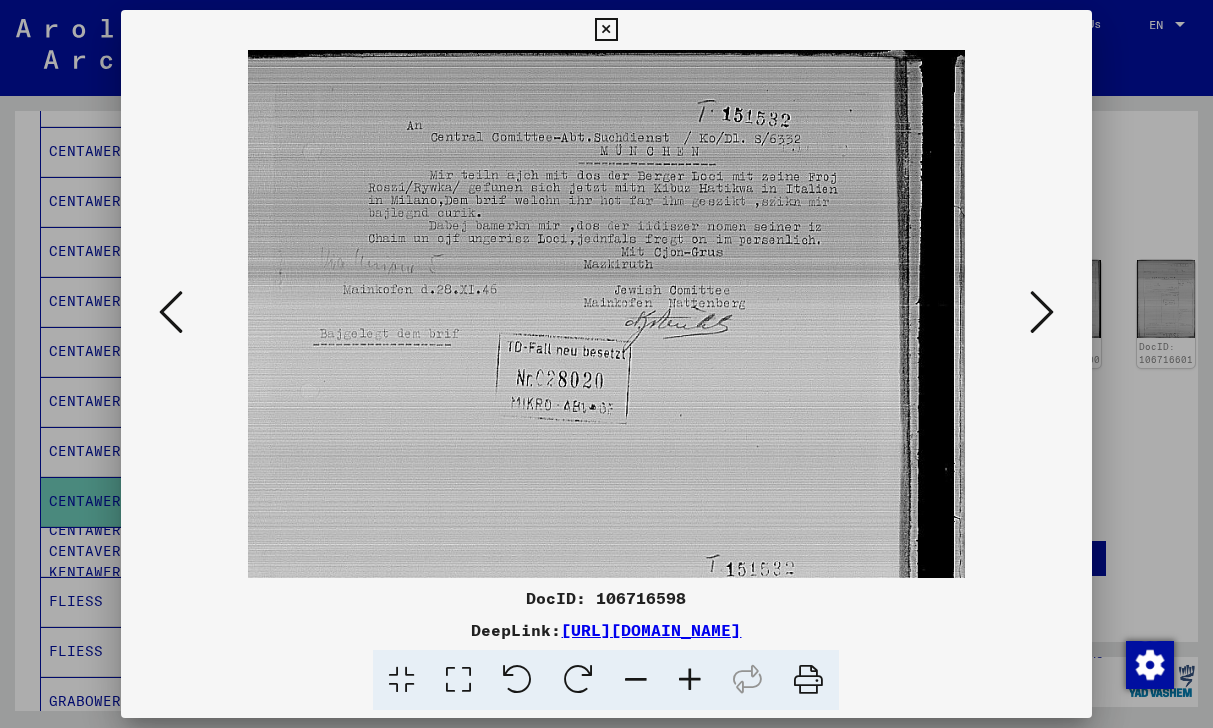 click at bounding box center [690, 680] 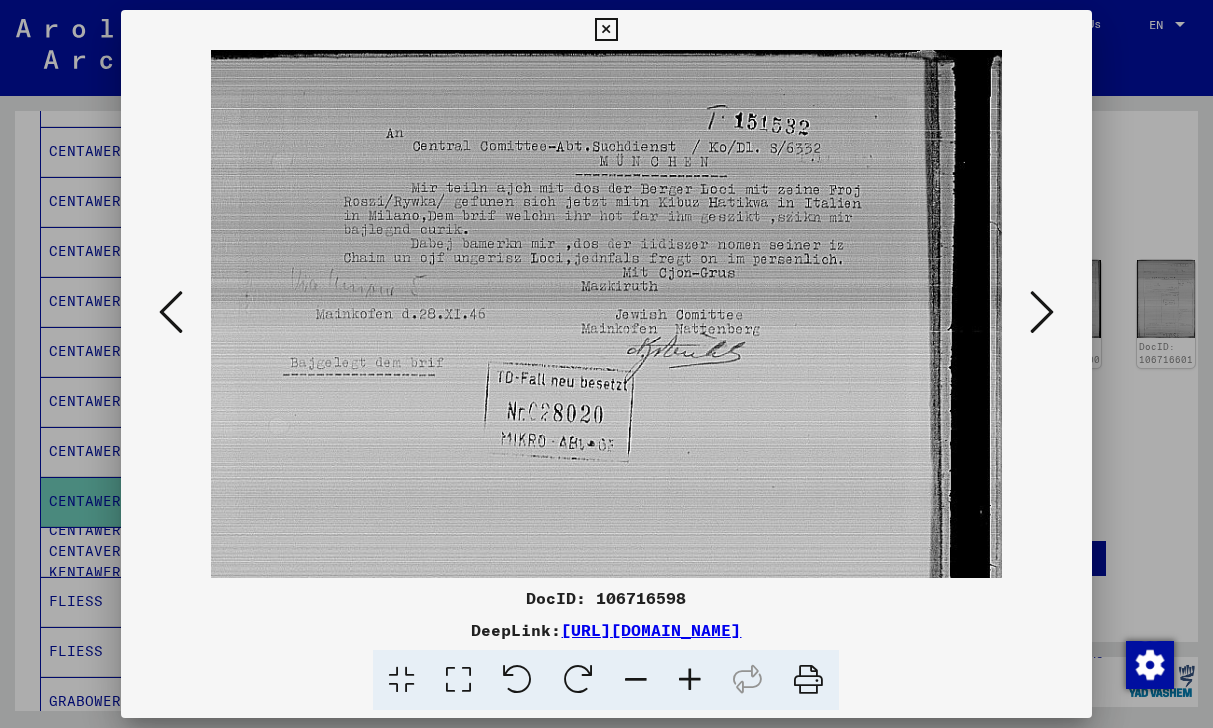 click at bounding box center (690, 680) 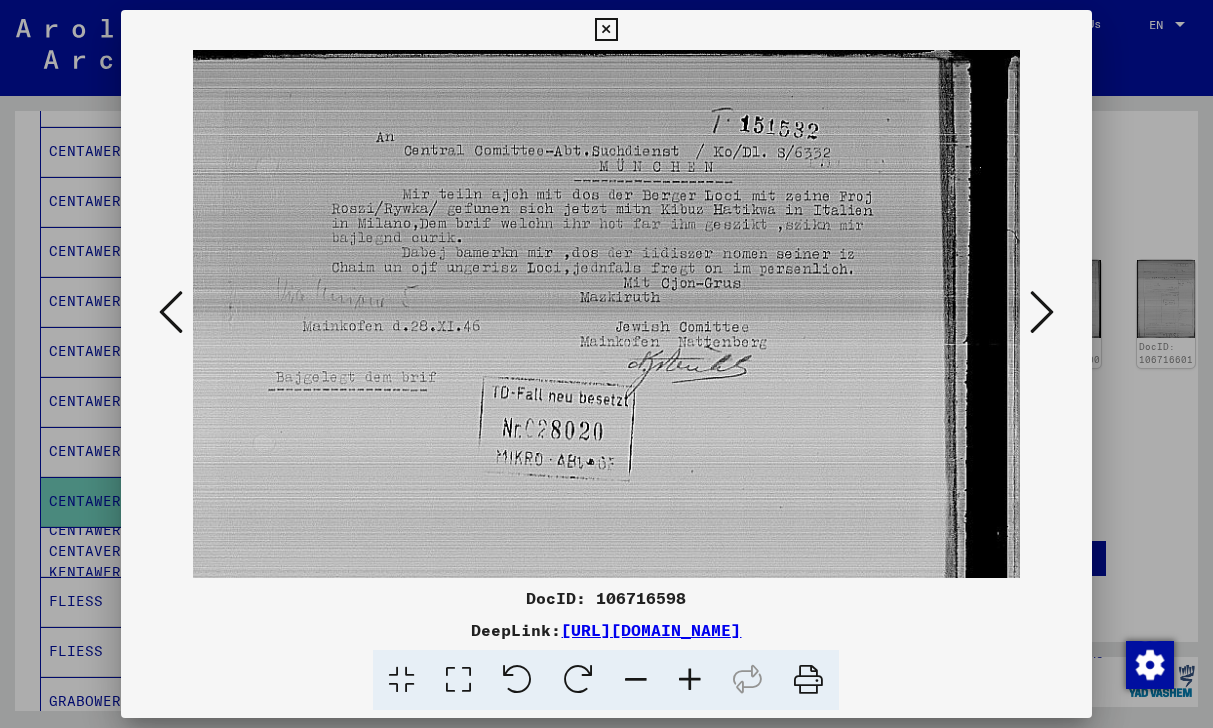 click at bounding box center [690, 680] 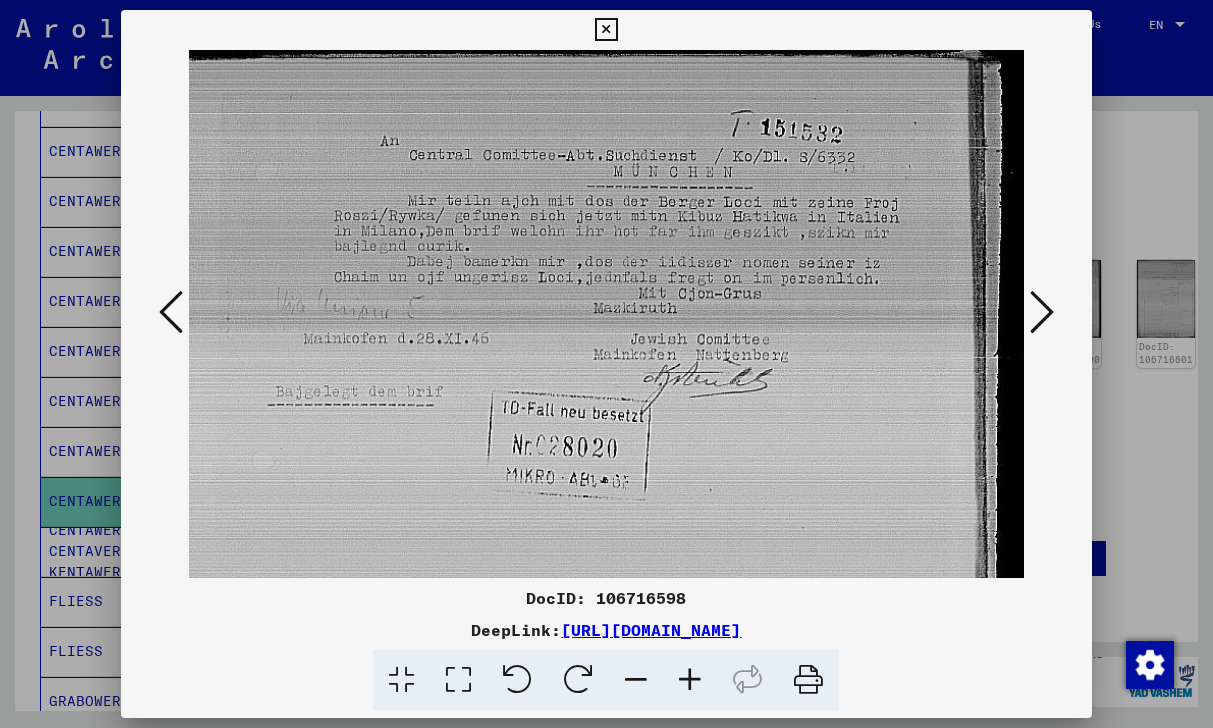 click at bounding box center [690, 680] 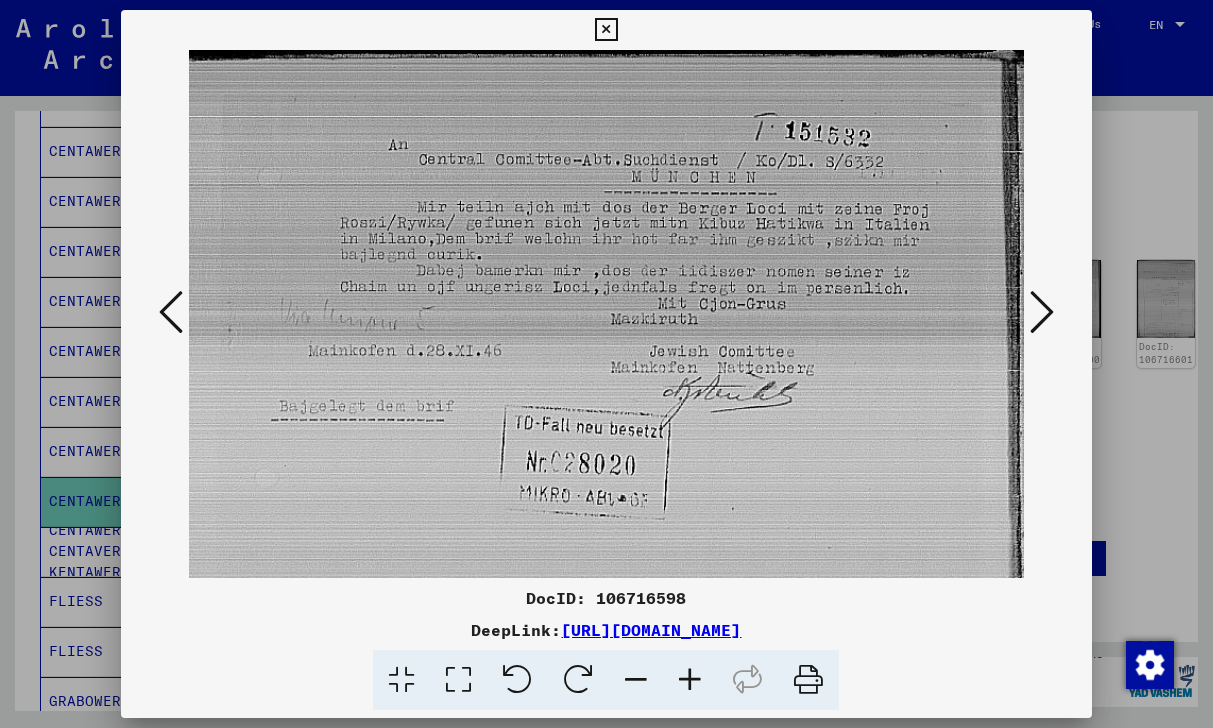 click at bounding box center [690, 680] 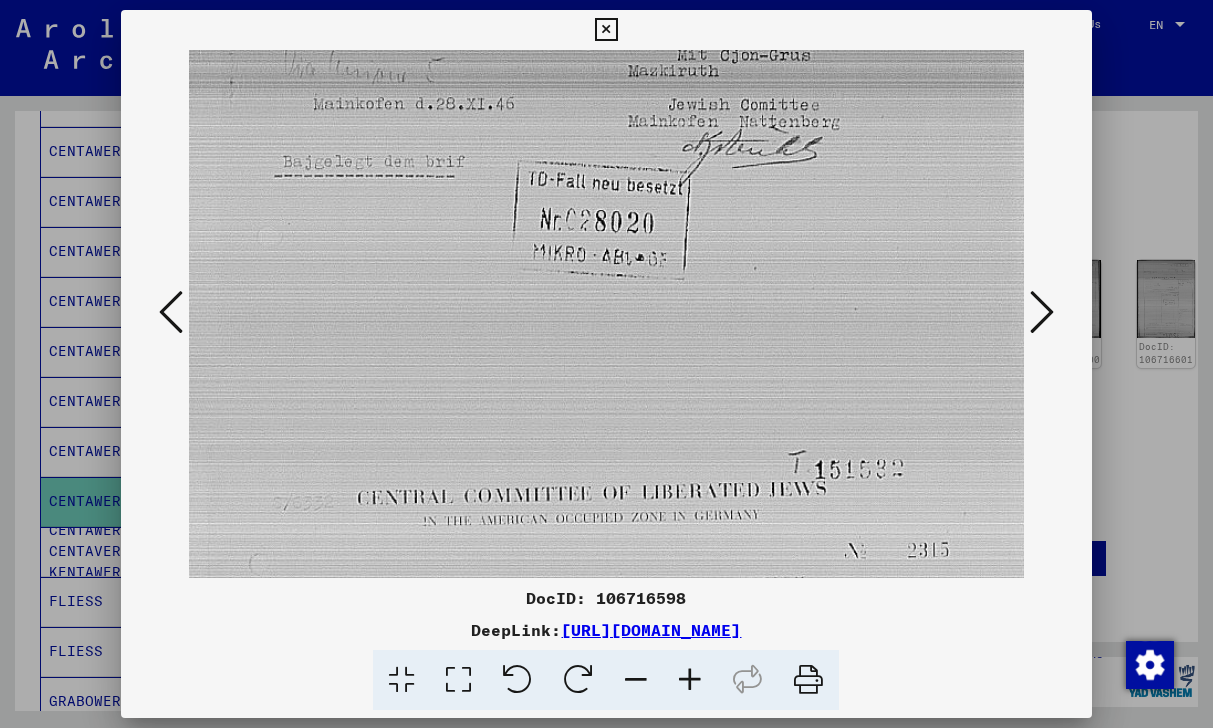 scroll, scrollTop: 533, scrollLeft: 0, axis: vertical 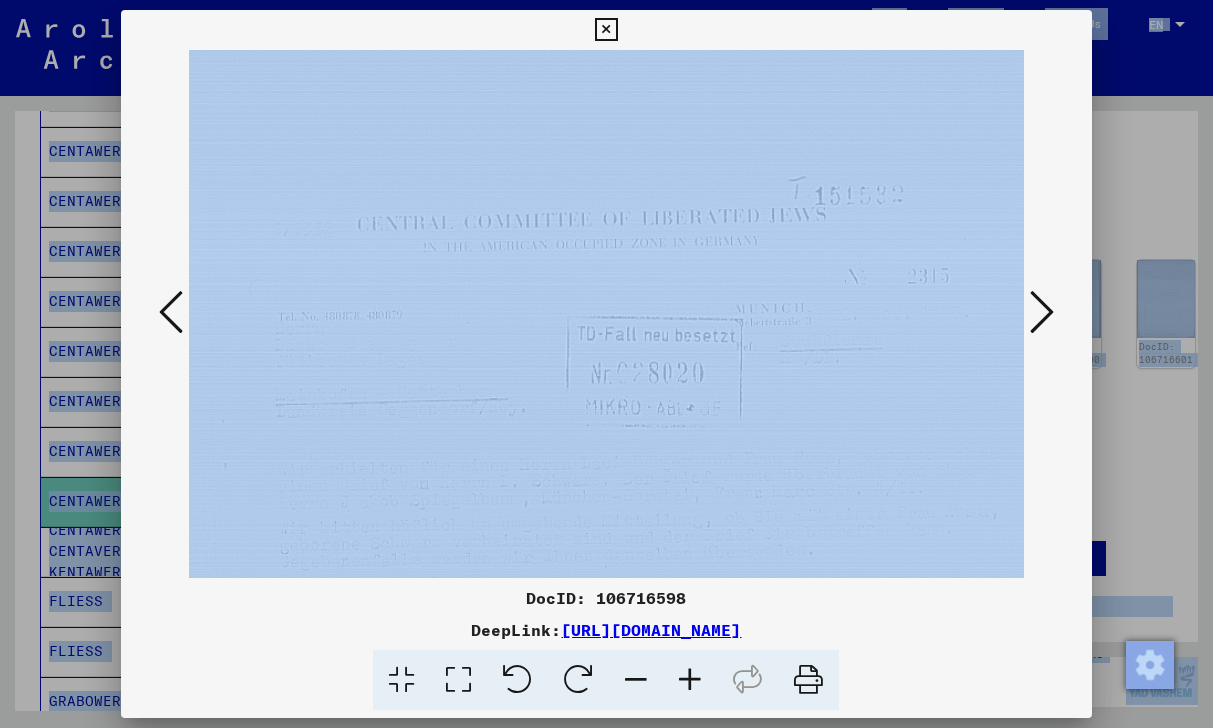 drag, startPoint x: 847, startPoint y: 489, endPoint x: 847, endPoint y: -44, distance: 533 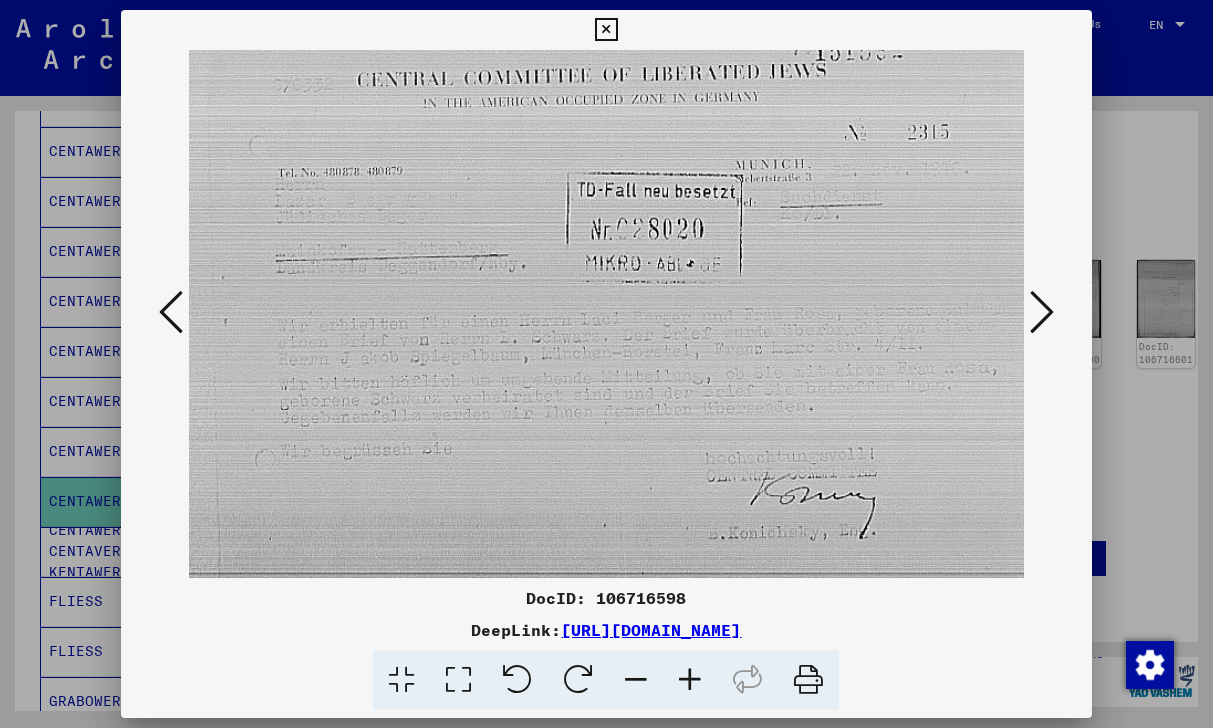 scroll, scrollTop: 750, scrollLeft: 0, axis: vertical 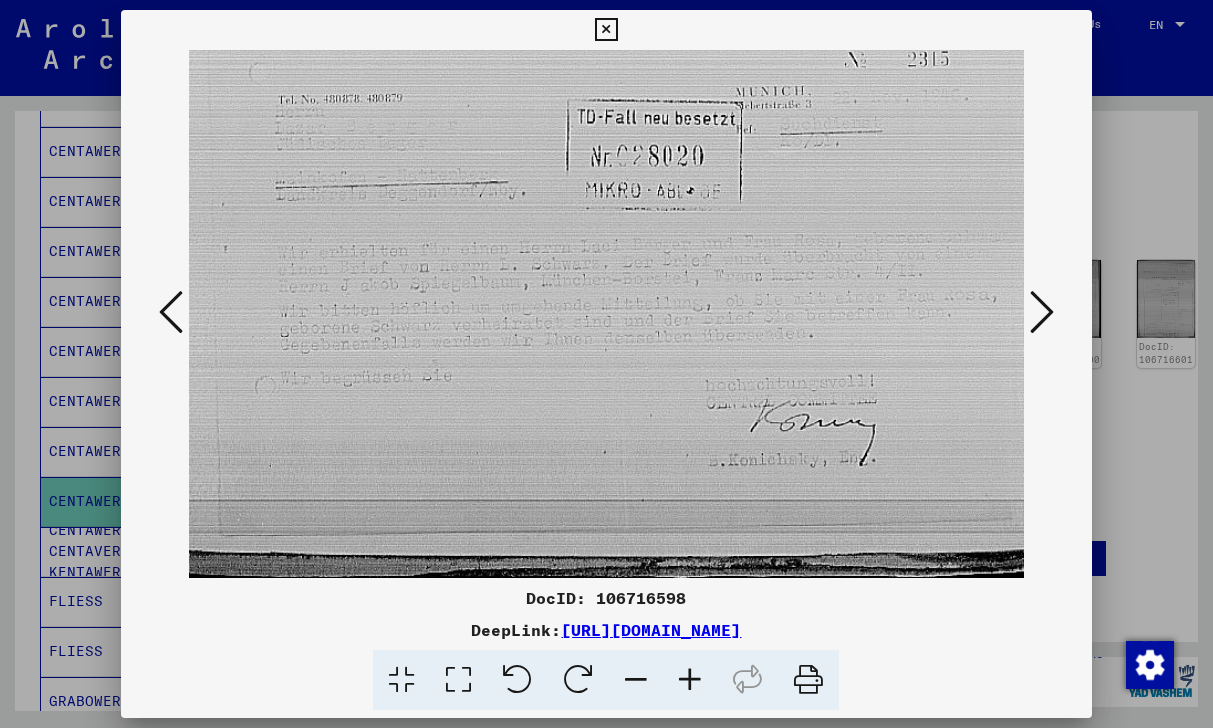 drag, startPoint x: 785, startPoint y: 361, endPoint x: 793, endPoint y: 138, distance: 223.14345 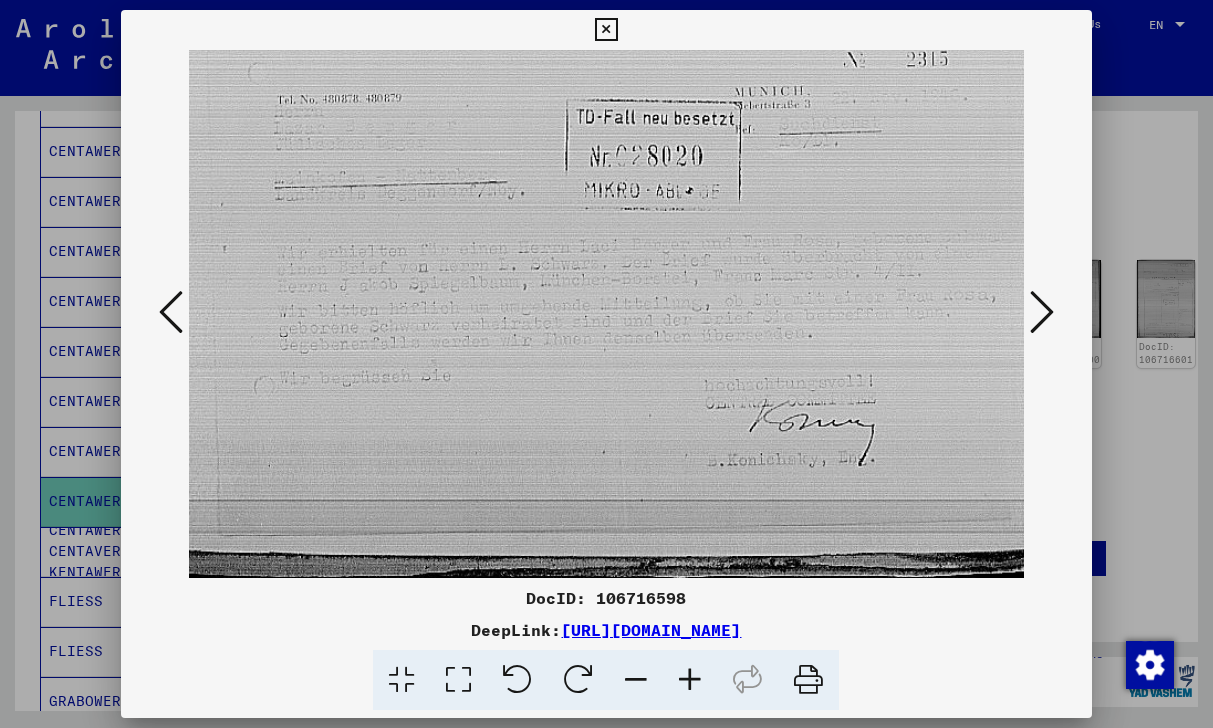 drag, startPoint x: 764, startPoint y: 272, endPoint x: 763, endPoint y: 242, distance: 30.016663 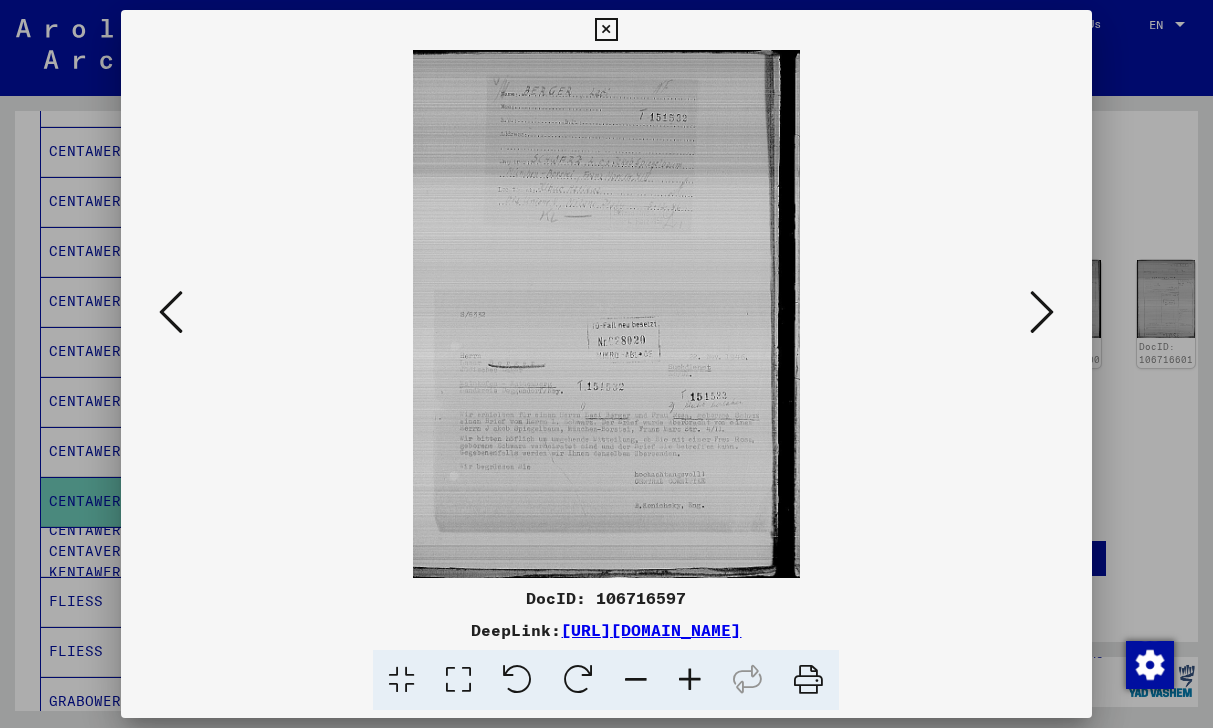 click at bounding box center (690, 680) 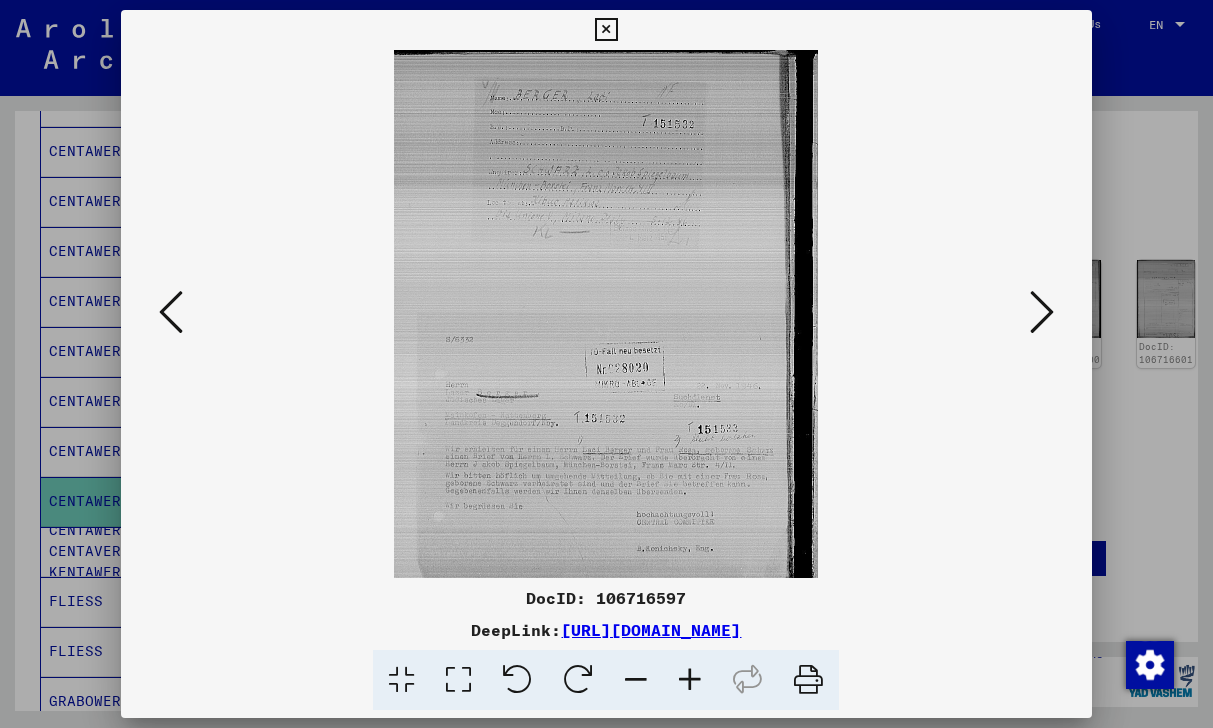 click at bounding box center [690, 680] 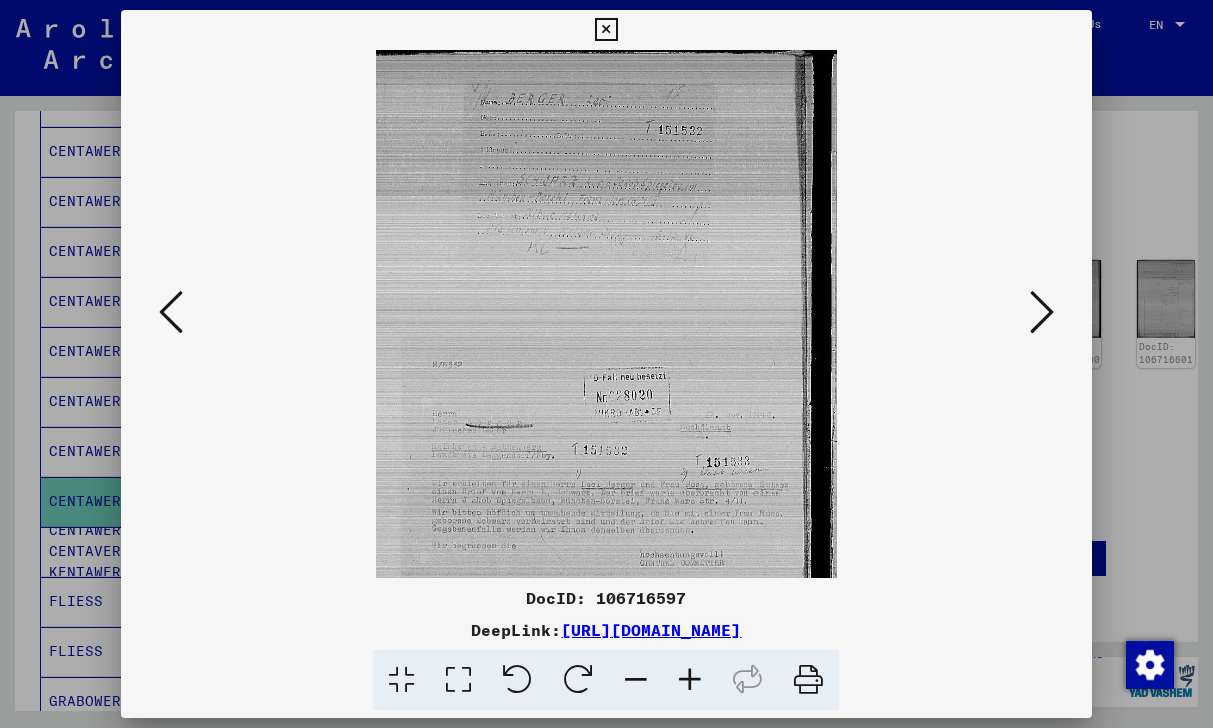 click at bounding box center (690, 680) 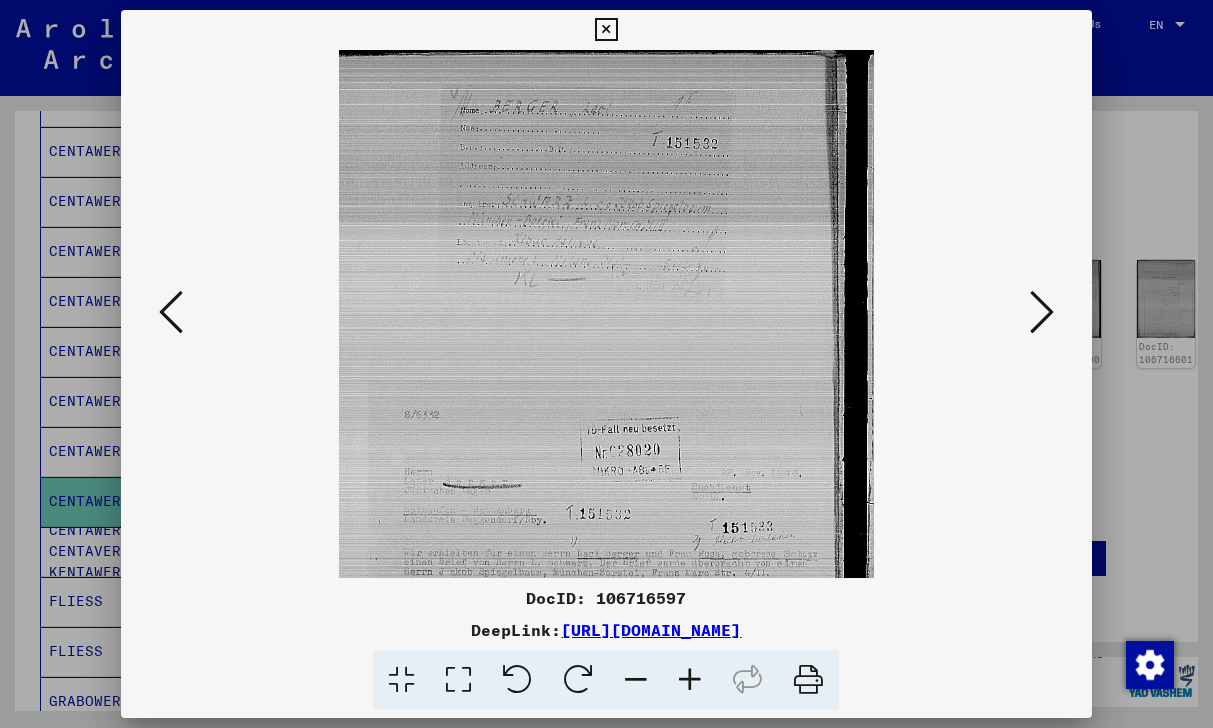 click at bounding box center [690, 680] 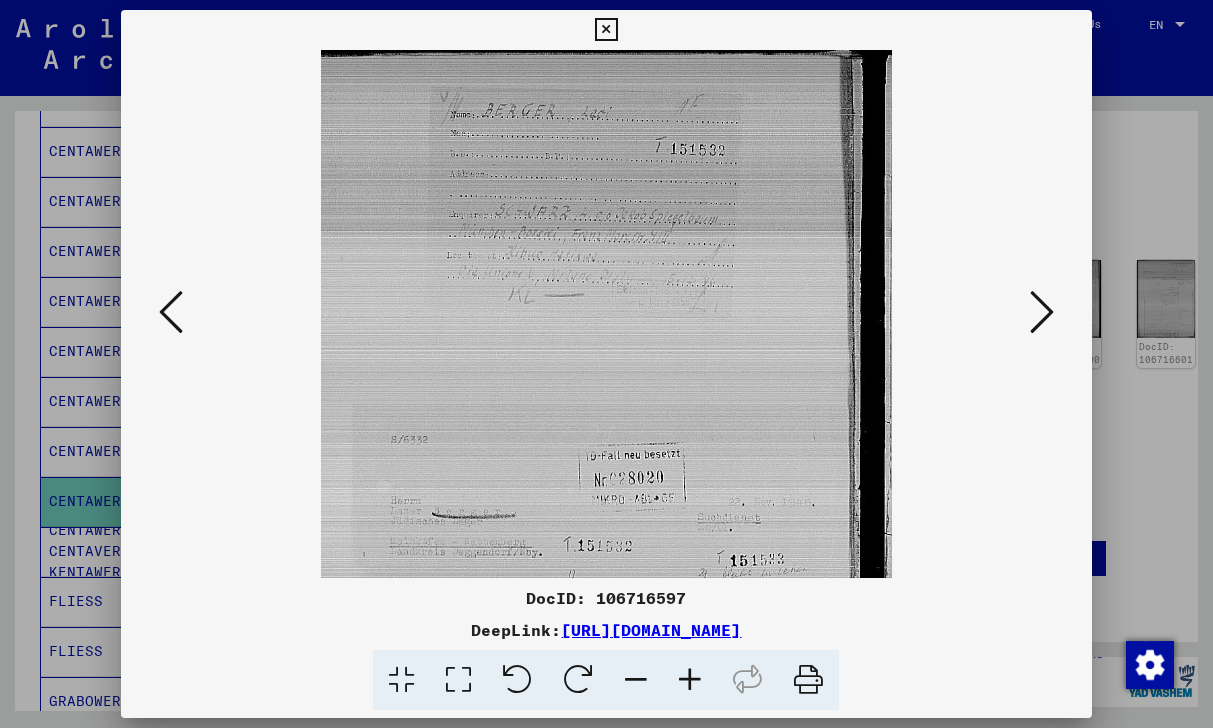 click at bounding box center (690, 680) 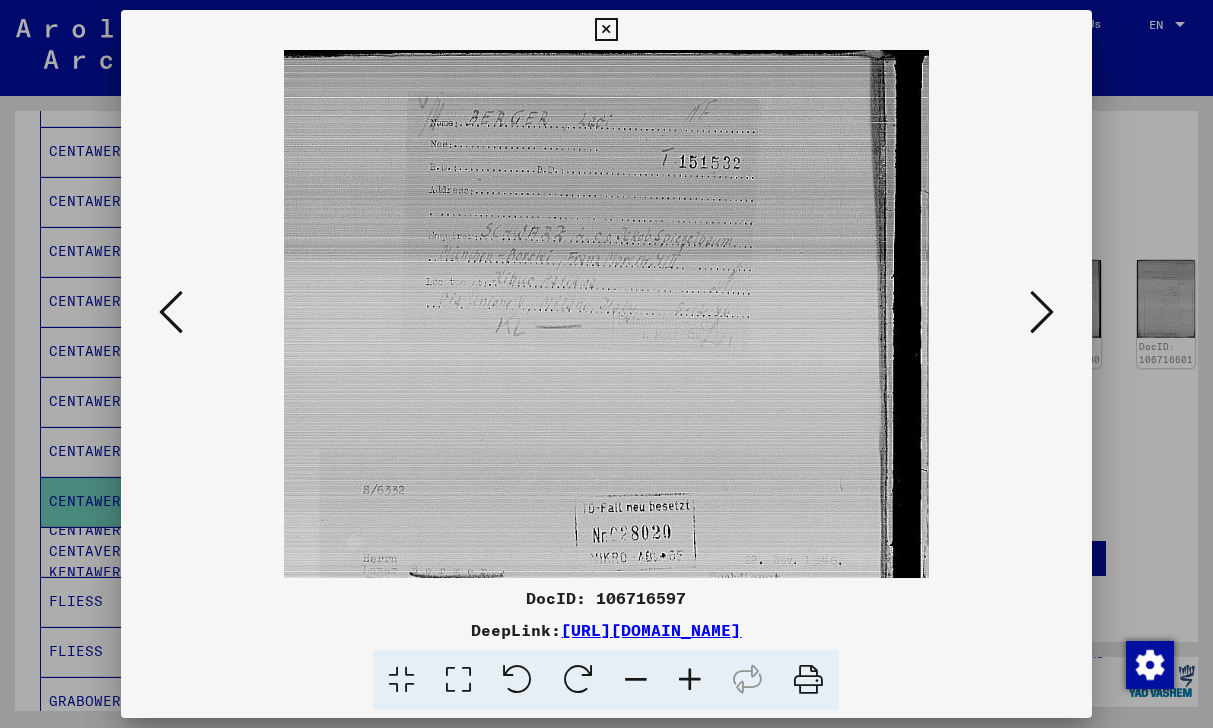 click at bounding box center (690, 680) 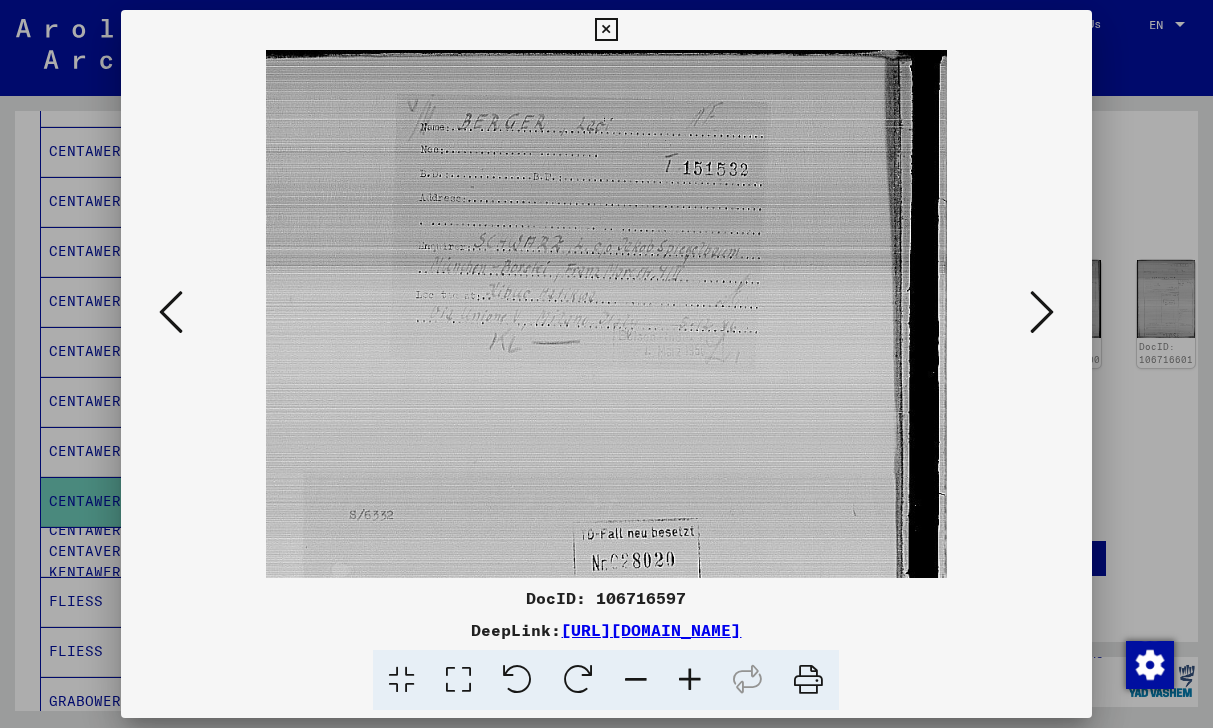 click at bounding box center (690, 680) 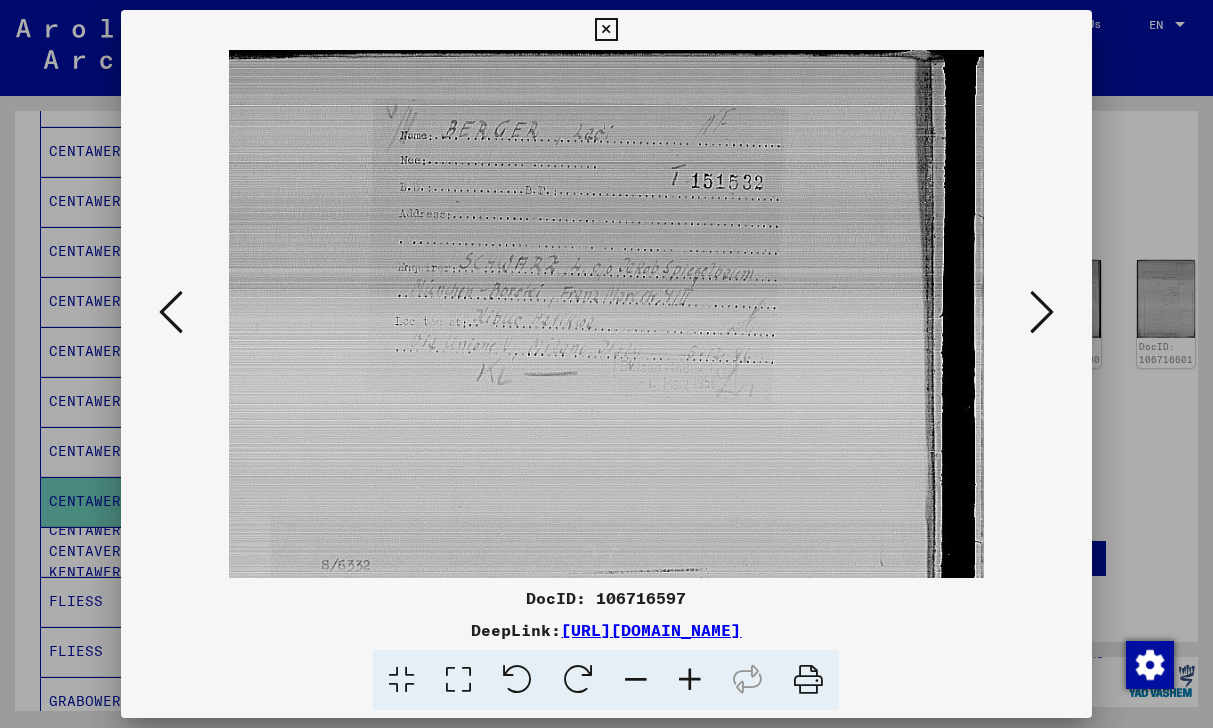 click at bounding box center (690, 680) 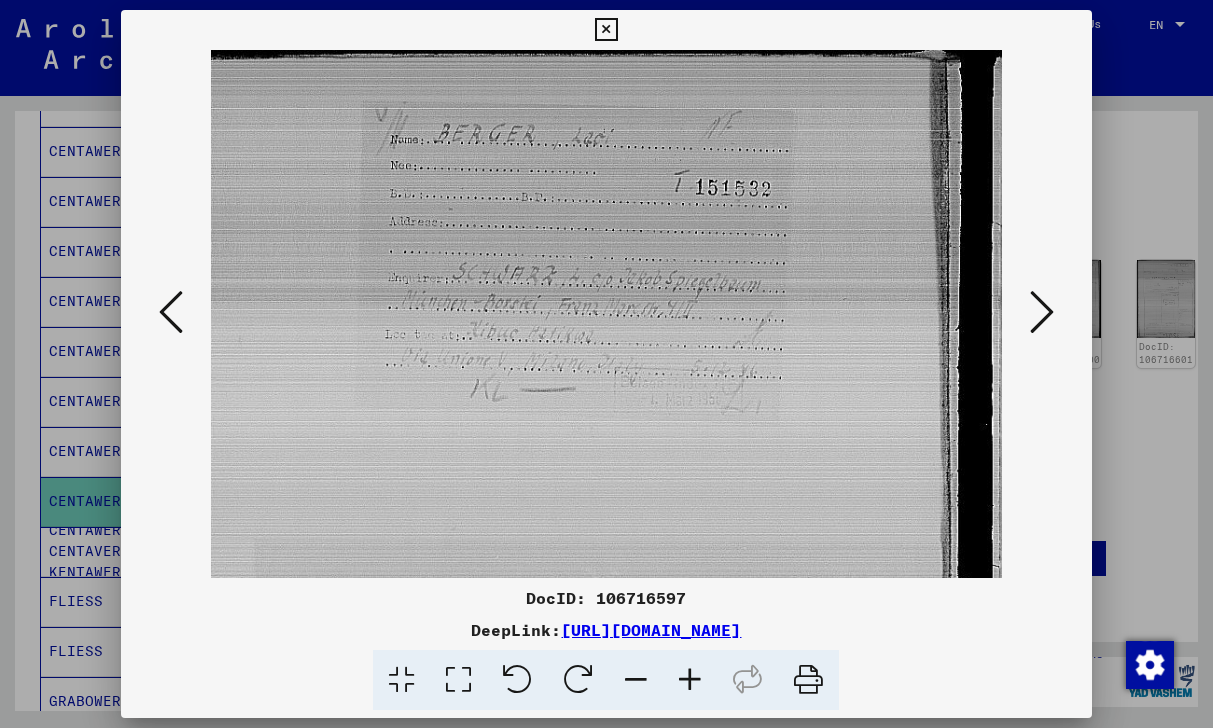 click at bounding box center [690, 680] 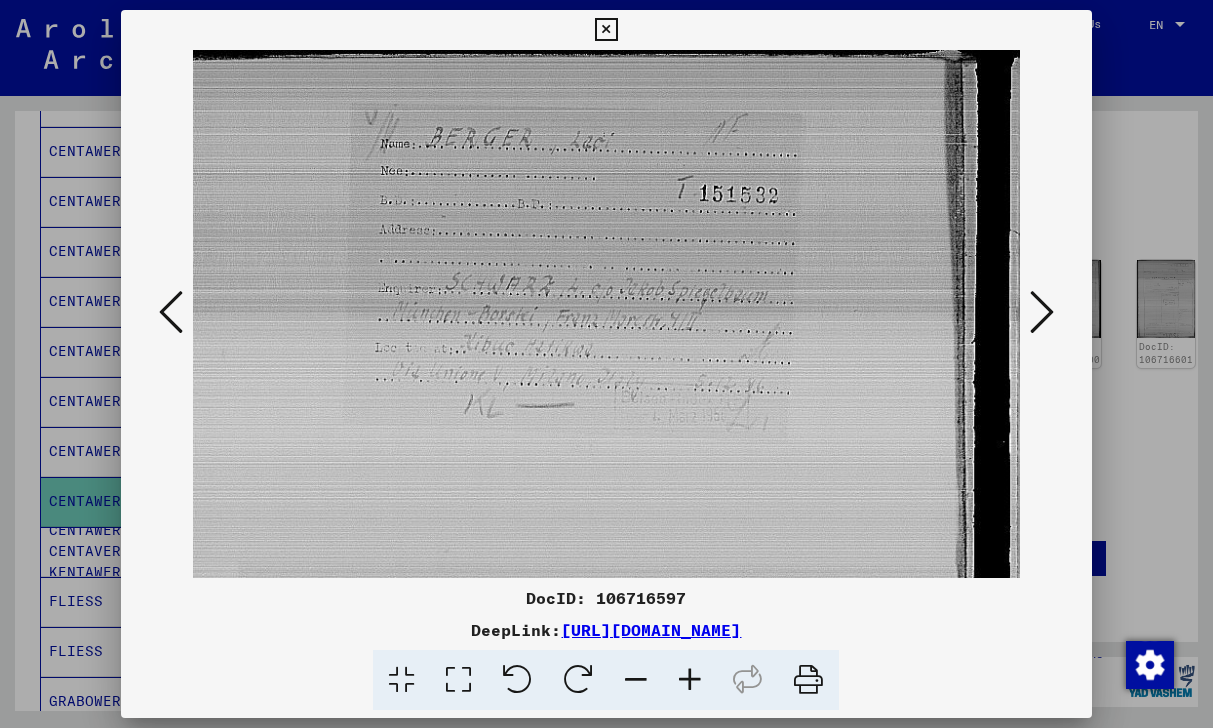 click at bounding box center [690, 680] 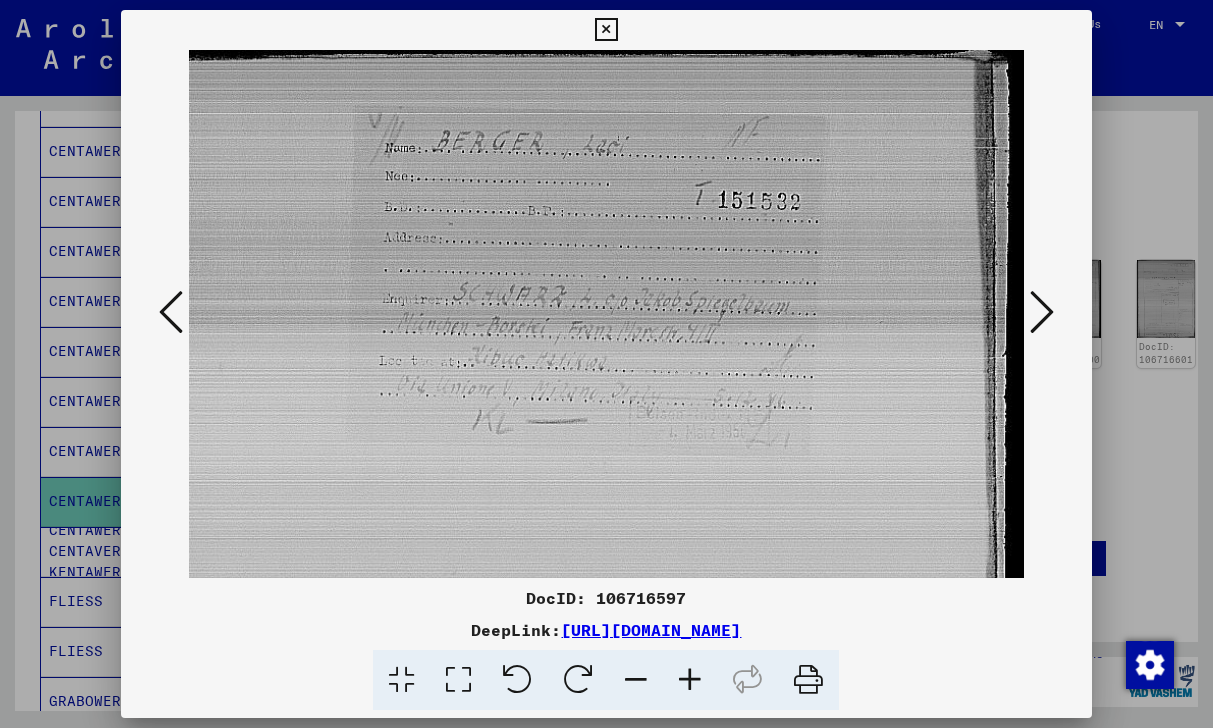 click at bounding box center (690, 680) 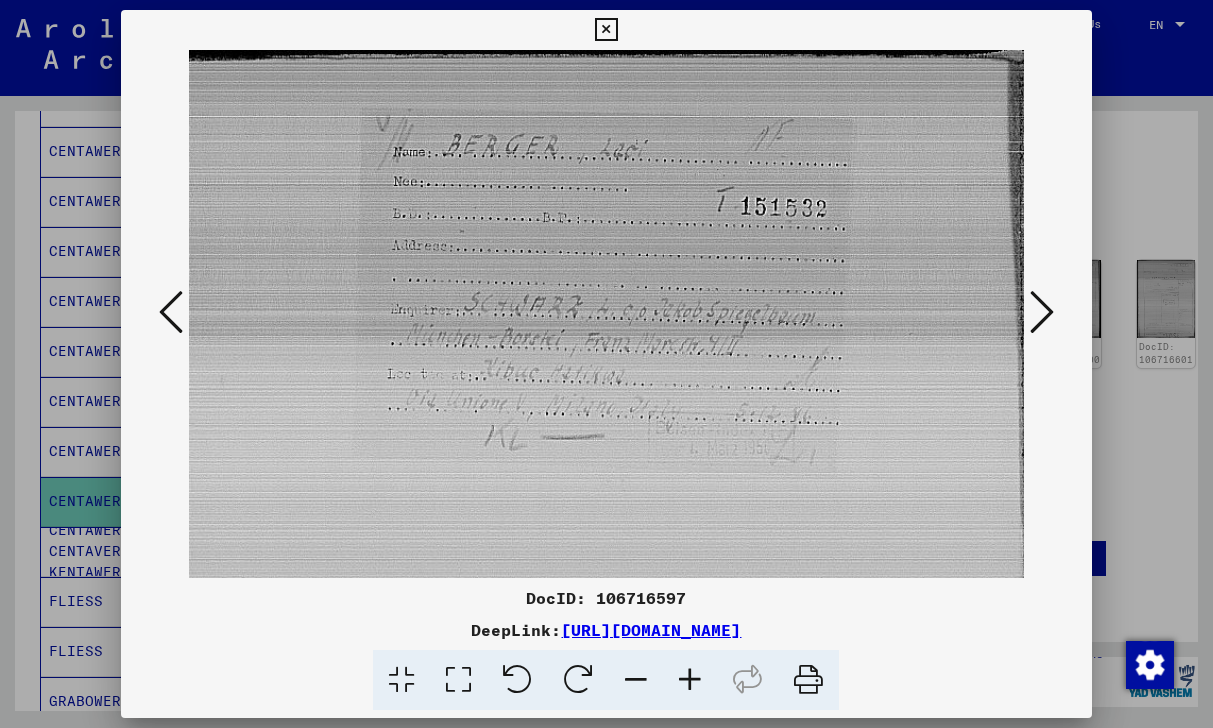 click at bounding box center (690, 680) 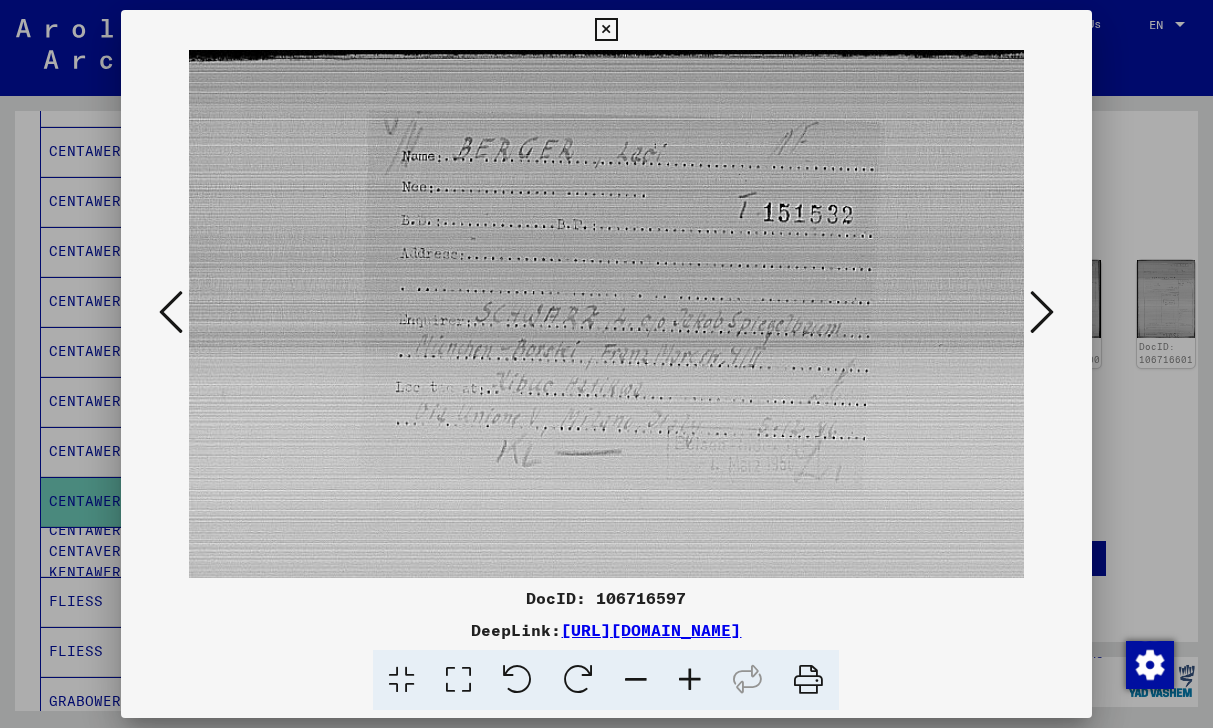 click at bounding box center [690, 680] 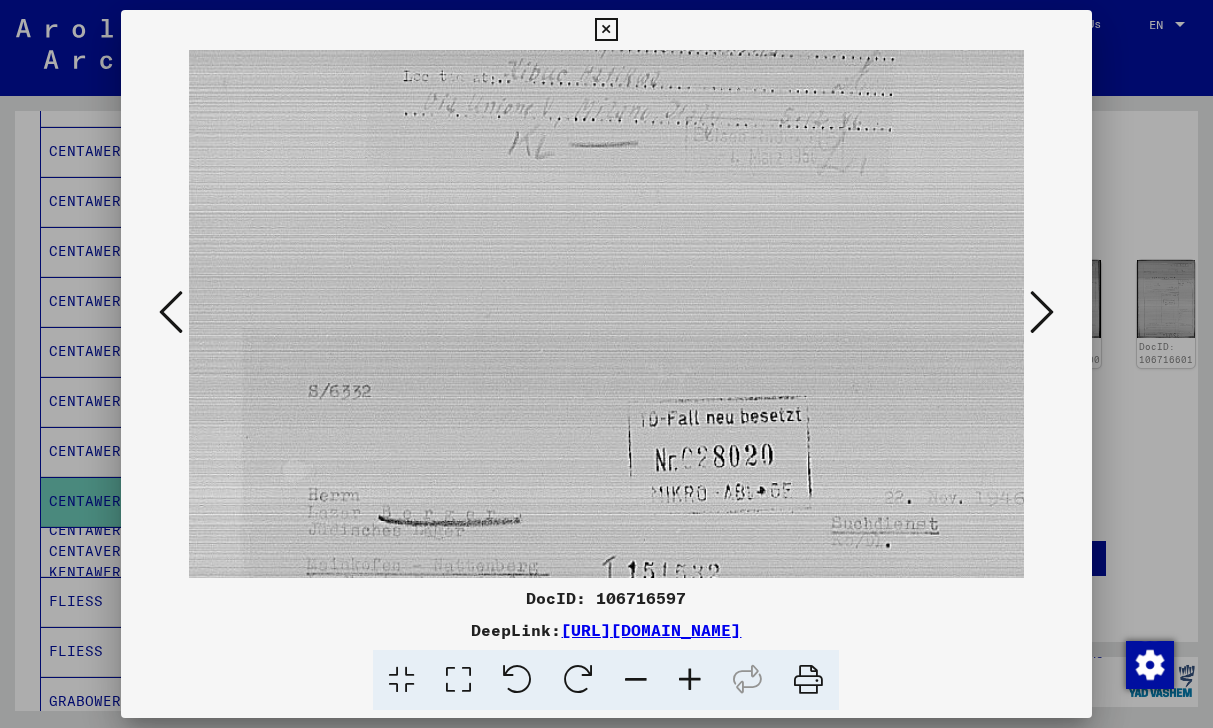 scroll, scrollTop: 333, scrollLeft: 0, axis: vertical 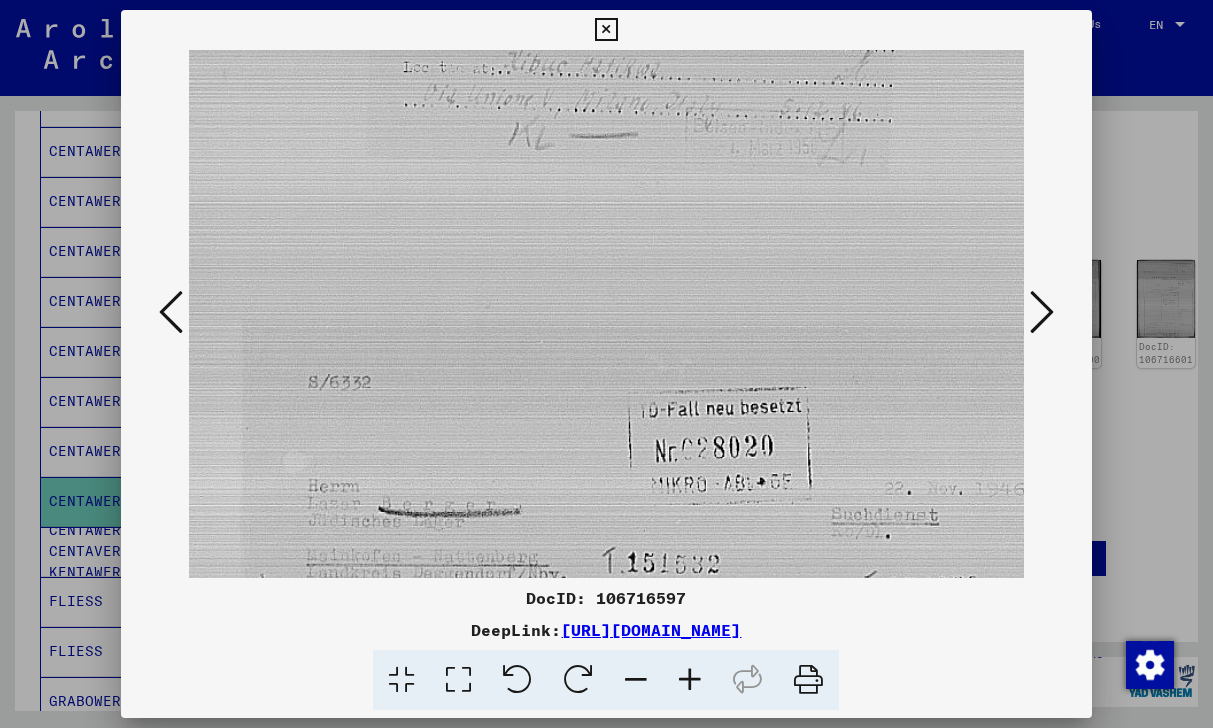 drag, startPoint x: 335, startPoint y: 491, endPoint x: 350, endPoint y: 158, distance: 333.33768 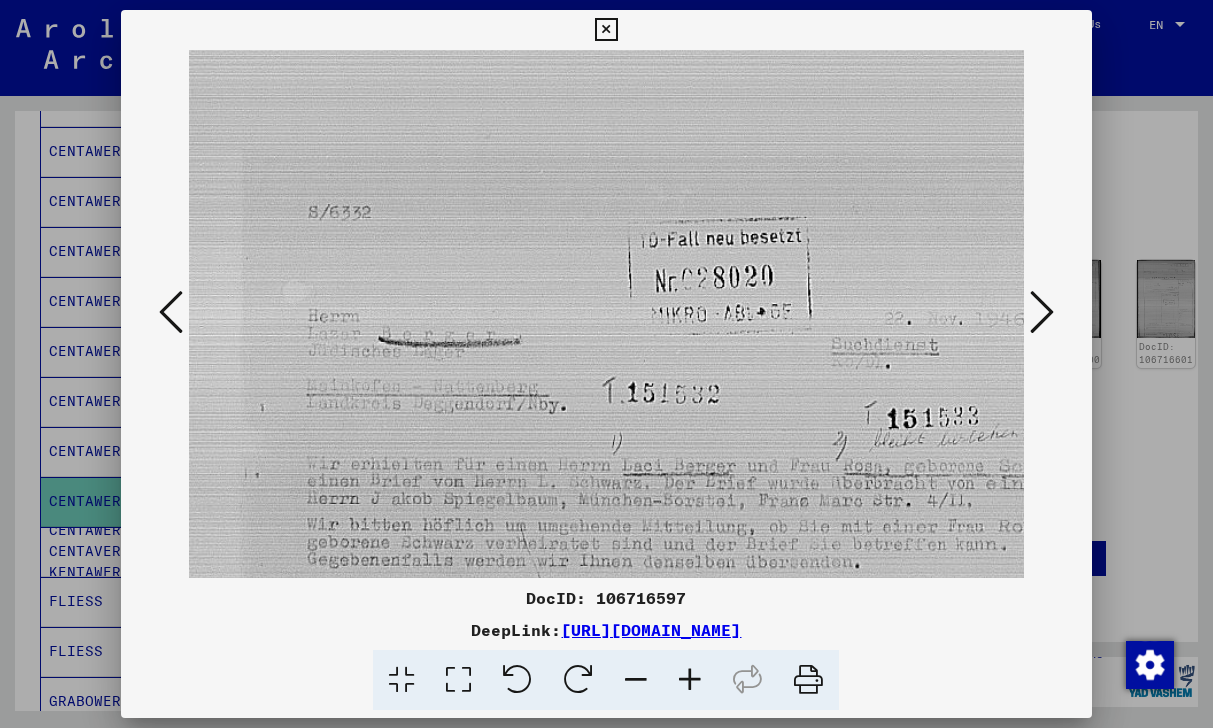 scroll, scrollTop: 504, scrollLeft: 0, axis: vertical 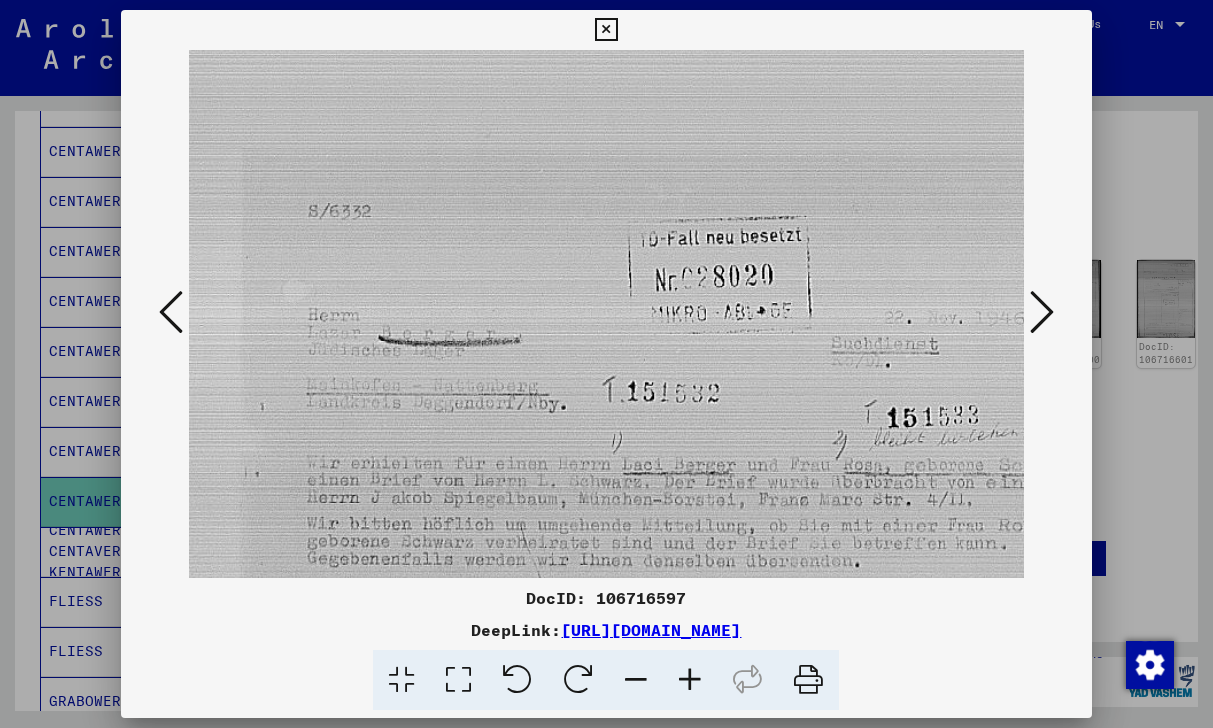 drag, startPoint x: 336, startPoint y: 402, endPoint x: 338, endPoint y: 231, distance: 171.01169 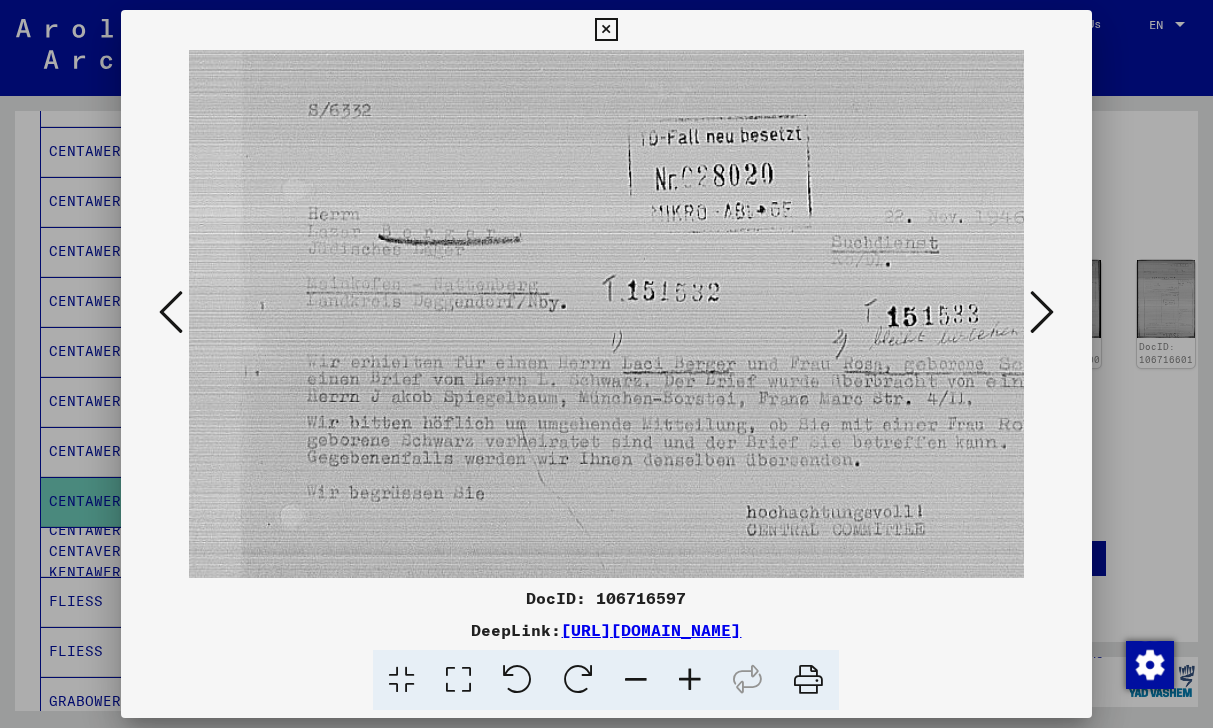 scroll, scrollTop: 609, scrollLeft: 0, axis: vertical 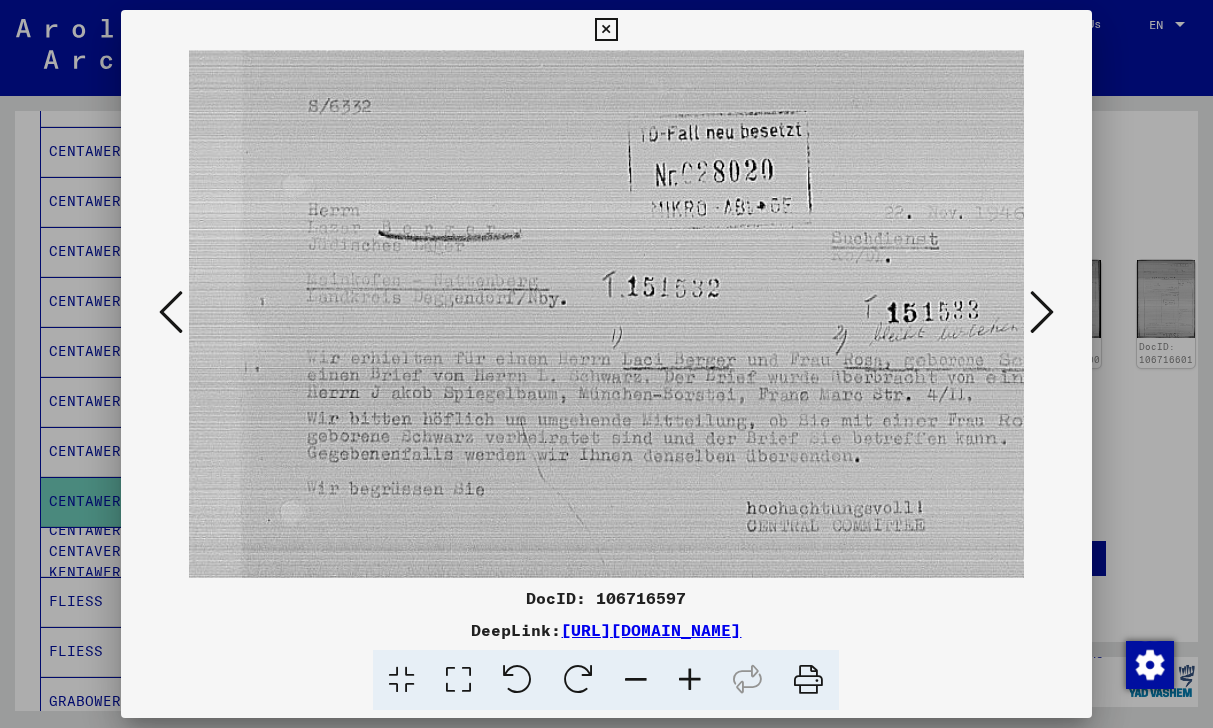 drag, startPoint x: 298, startPoint y: 406, endPoint x: 298, endPoint y: 301, distance: 105 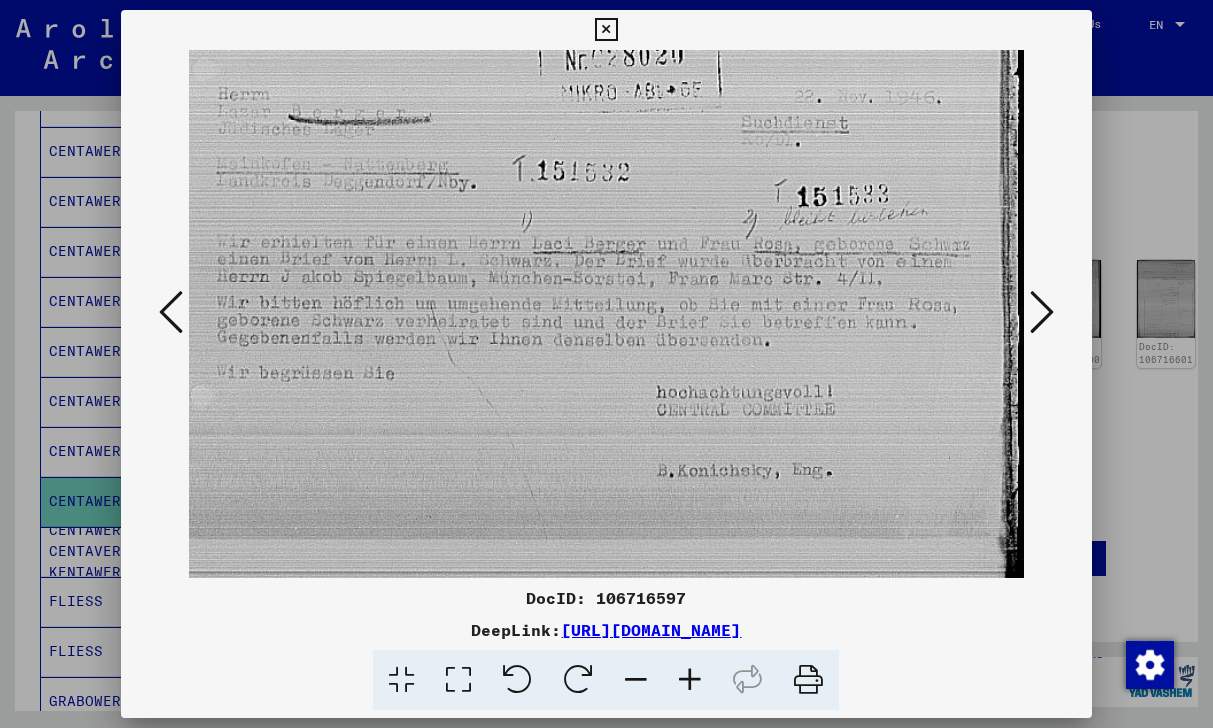 scroll, scrollTop: 755, scrollLeft: 80, axis: both 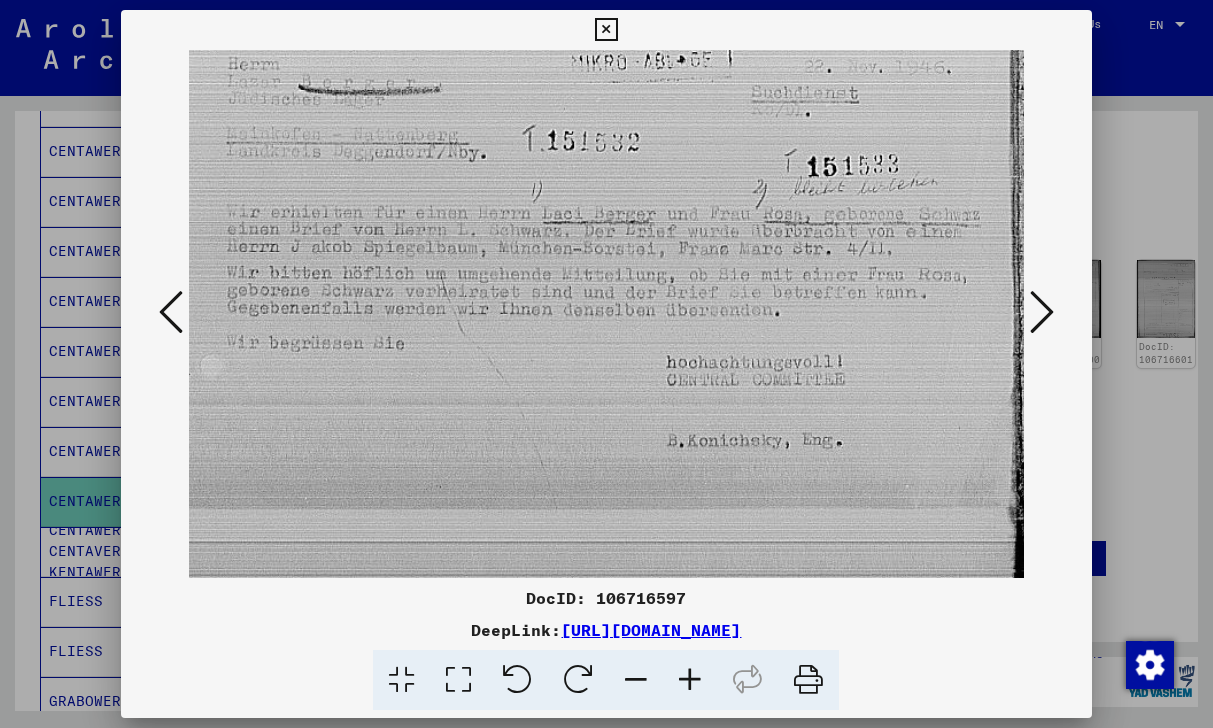 drag, startPoint x: 654, startPoint y: 387, endPoint x: 574, endPoint y: 241, distance: 166.48123 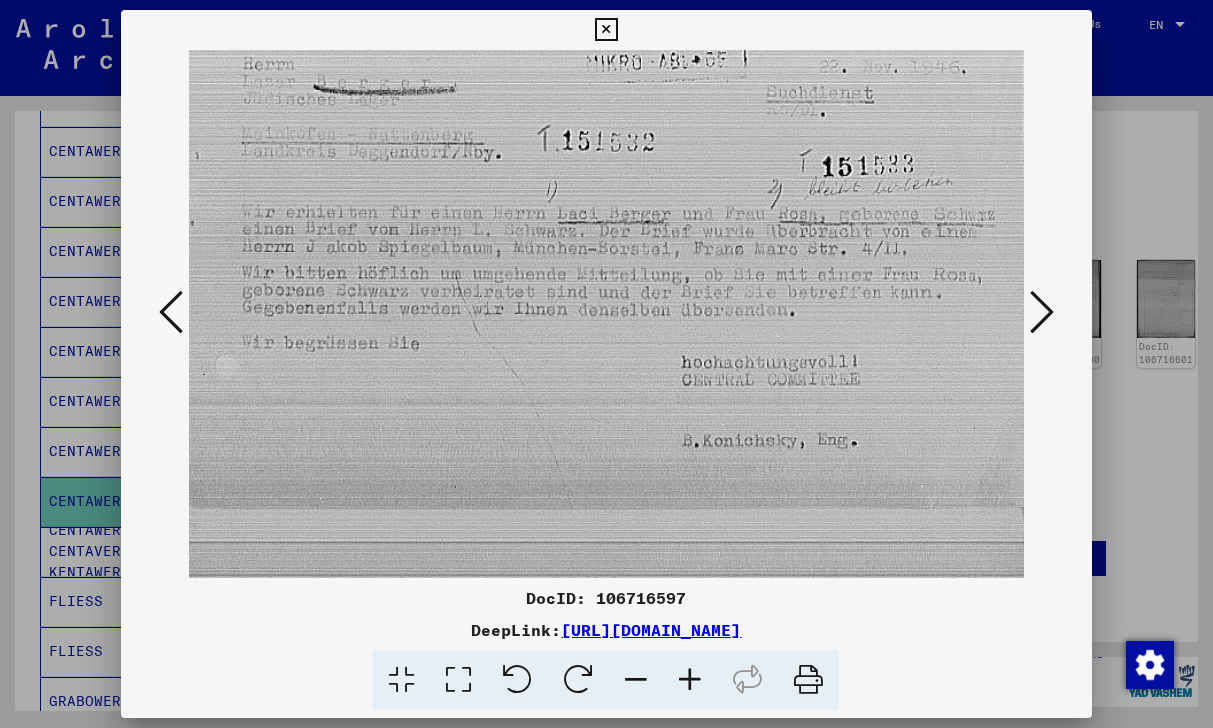 scroll, scrollTop: 753, scrollLeft: 47, axis: both 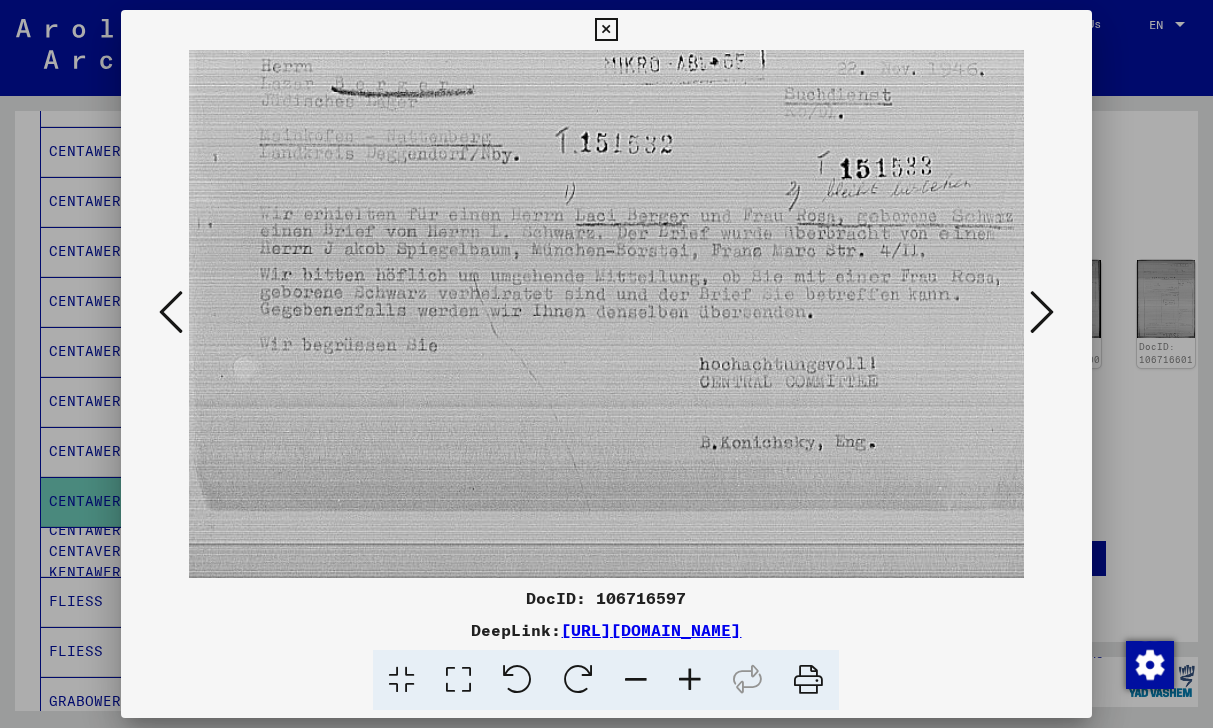 drag, startPoint x: 541, startPoint y: 372, endPoint x: 574, endPoint y: 374, distance: 33.06055 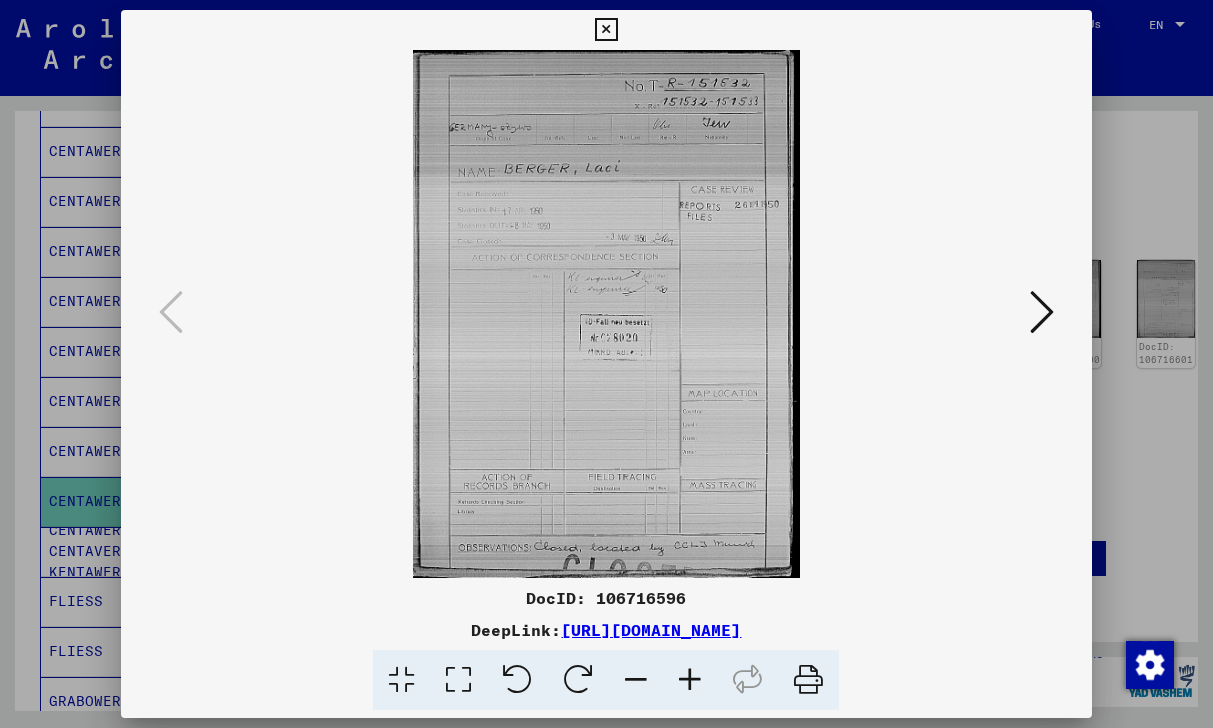 click at bounding box center [606, 30] 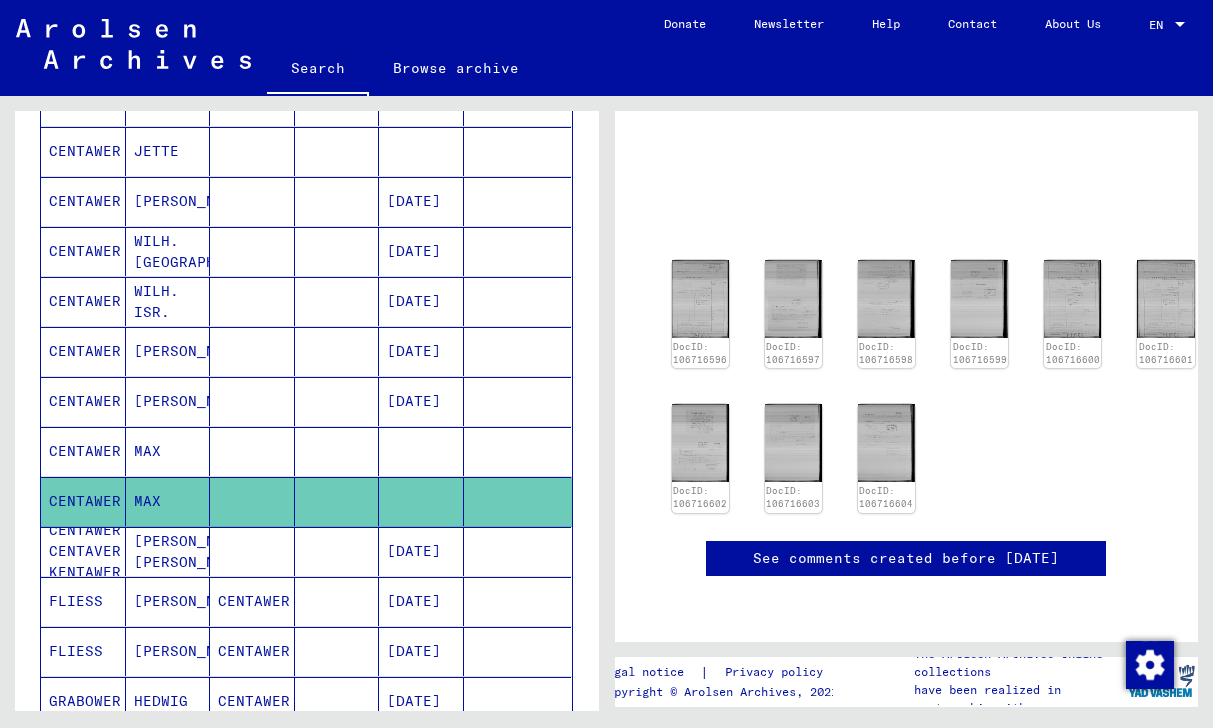 click on "CENTAWER" at bounding box center (83, 501) 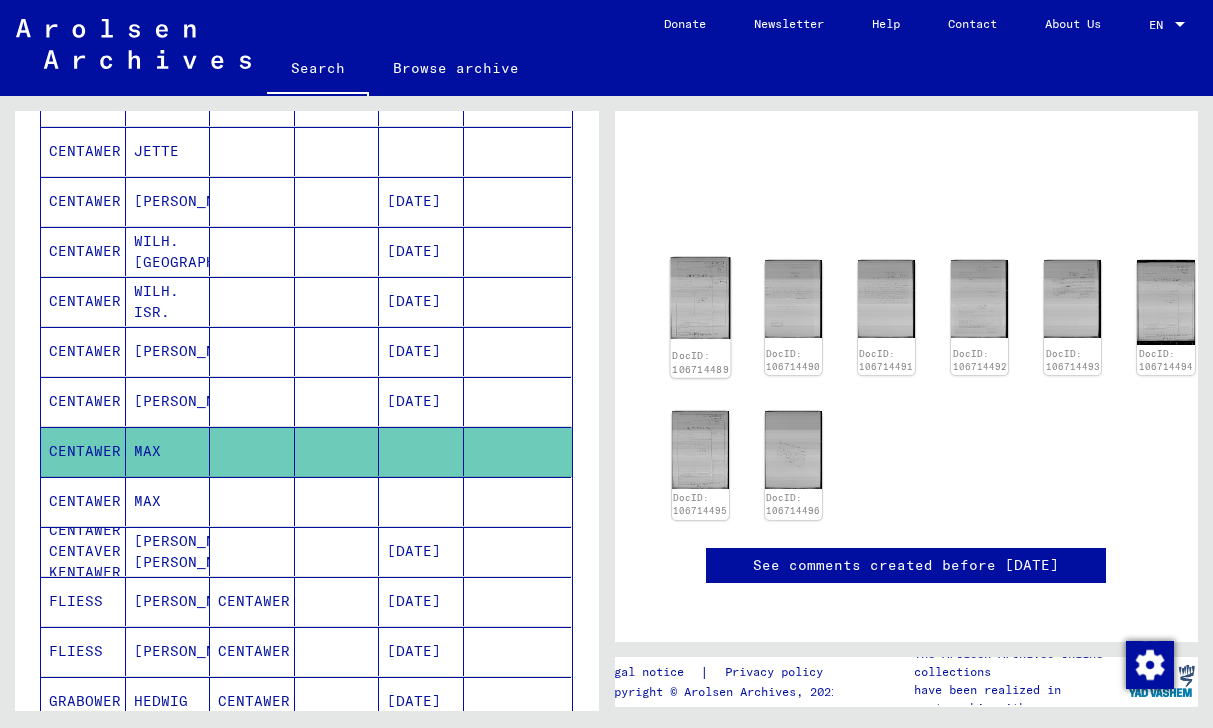 click 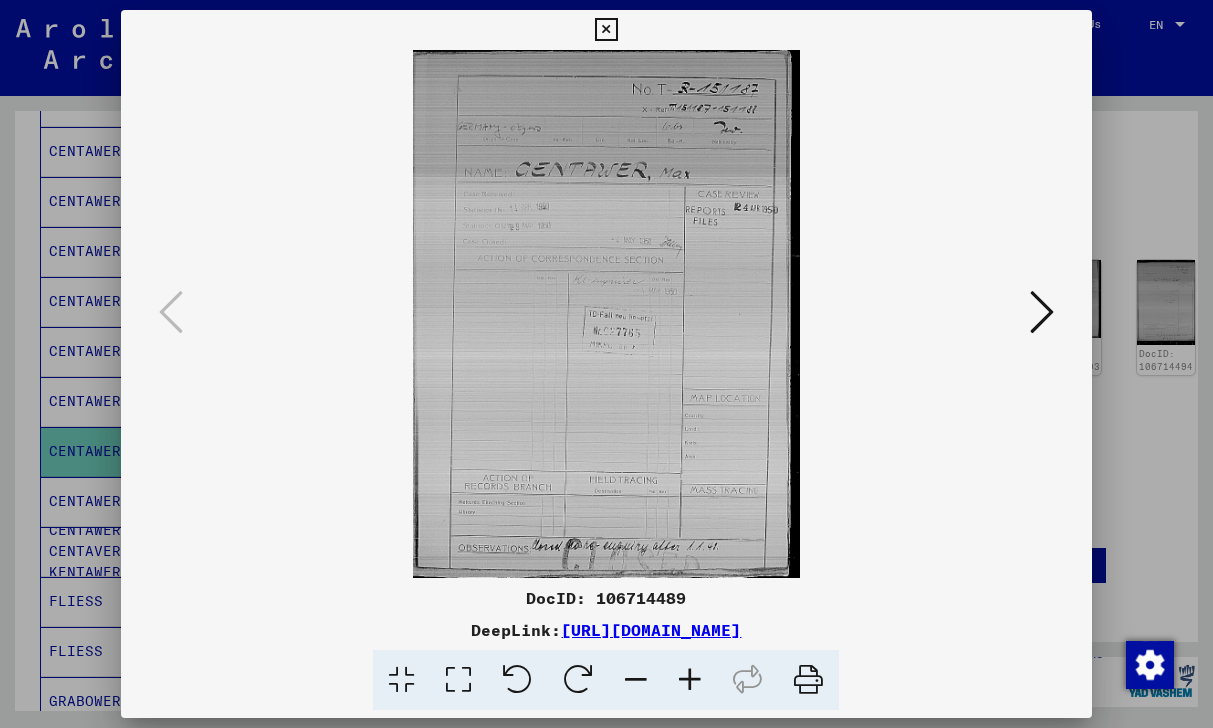 click at bounding box center [690, 680] 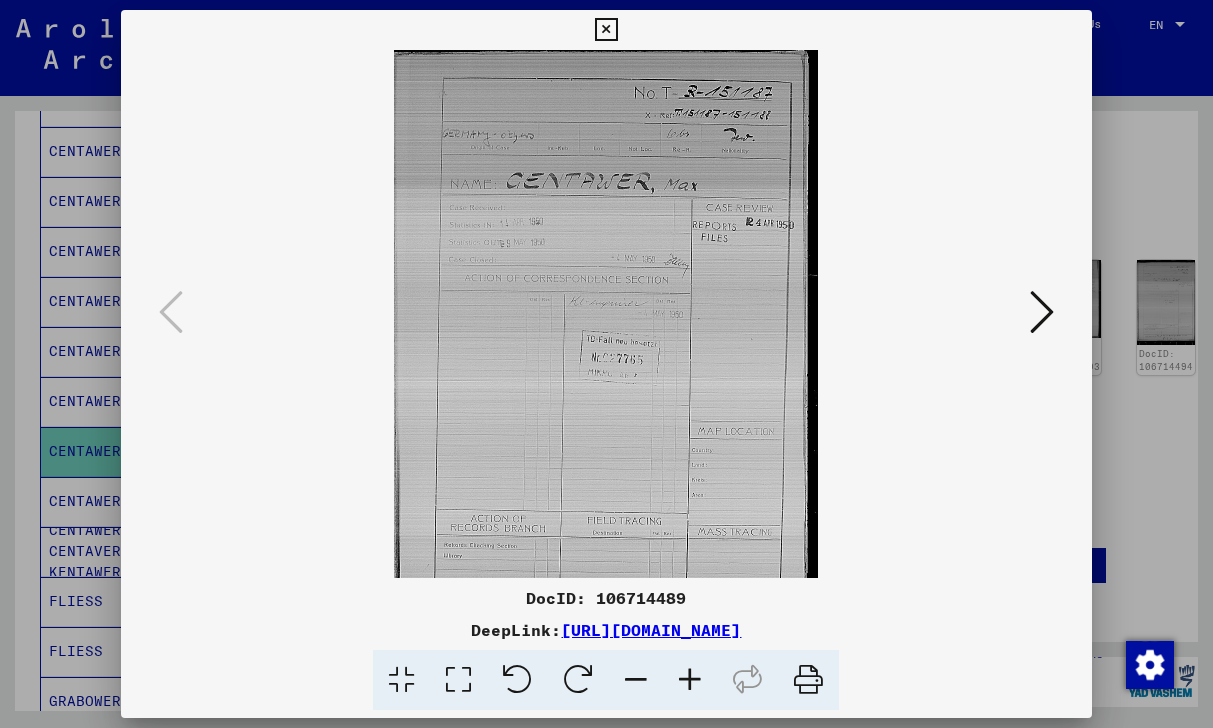 click at bounding box center [690, 680] 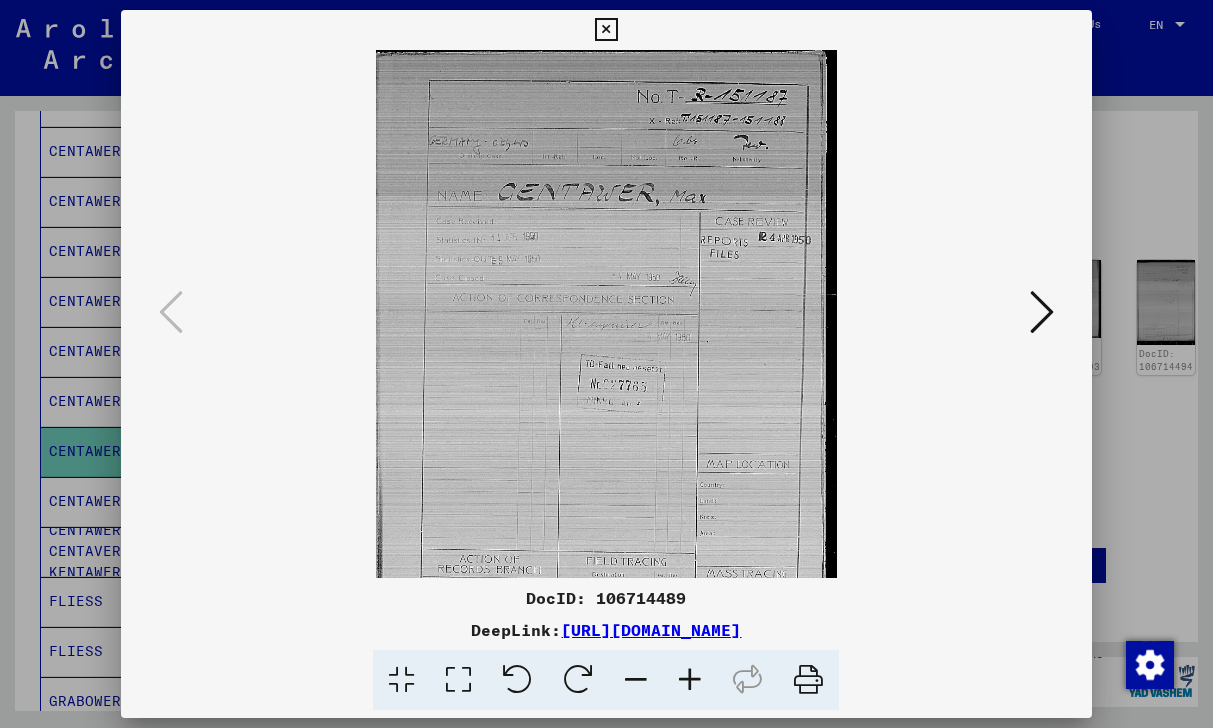 click at bounding box center [690, 680] 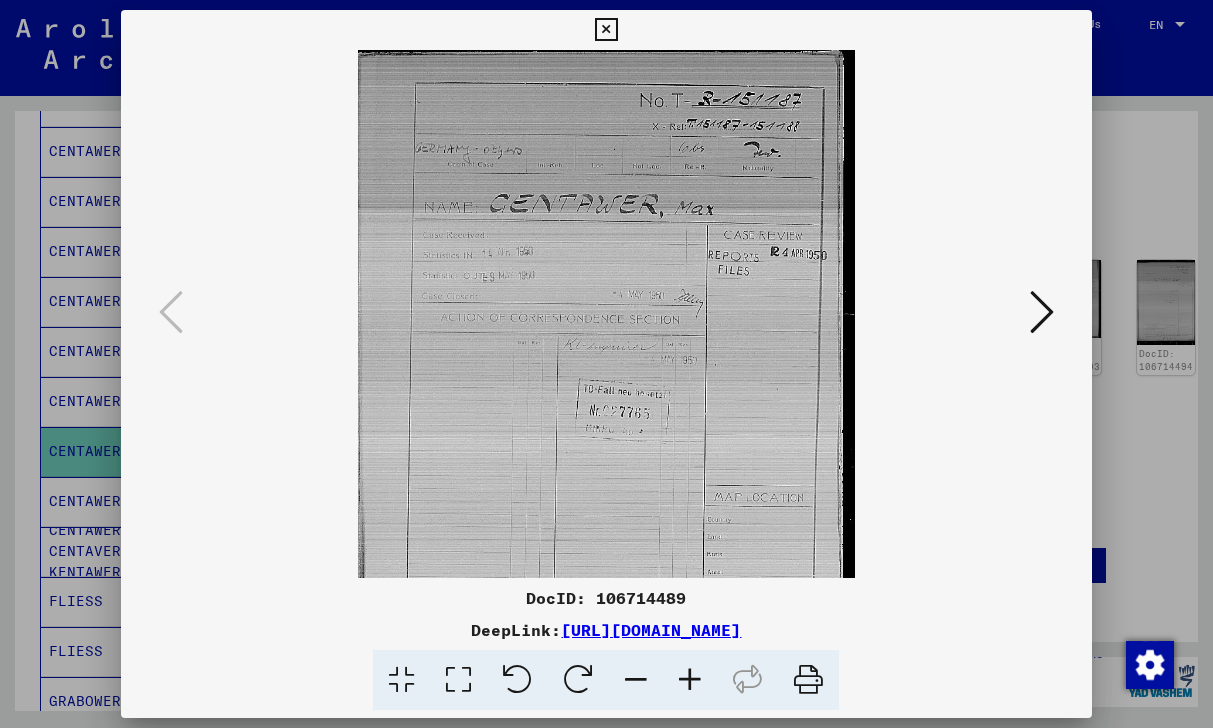 click at bounding box center (690, 680) 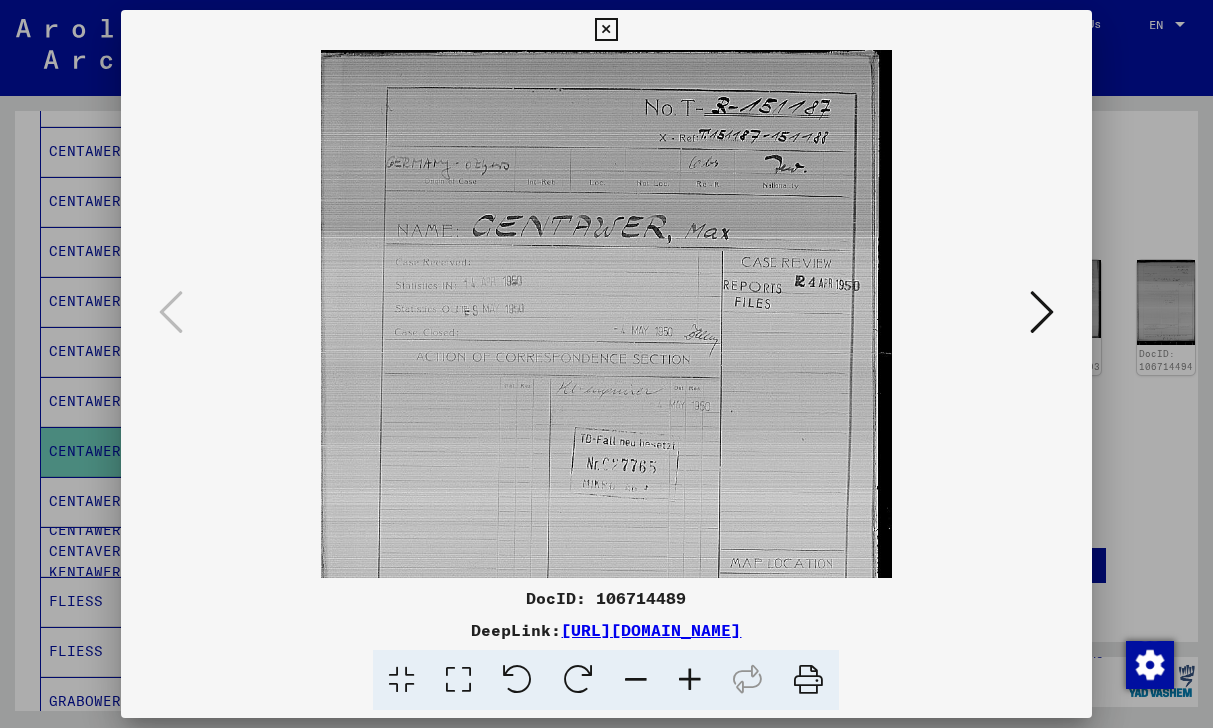 click at bounding box center [690, 680] 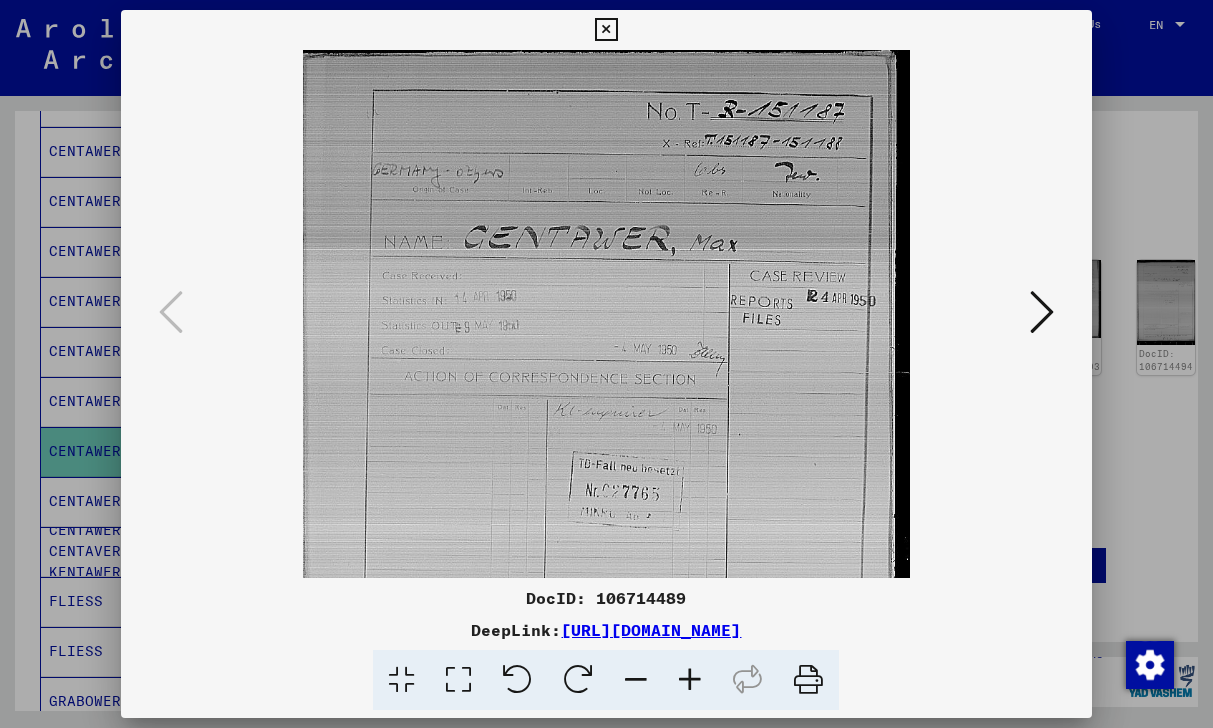 click at bounding box center (690, 680) 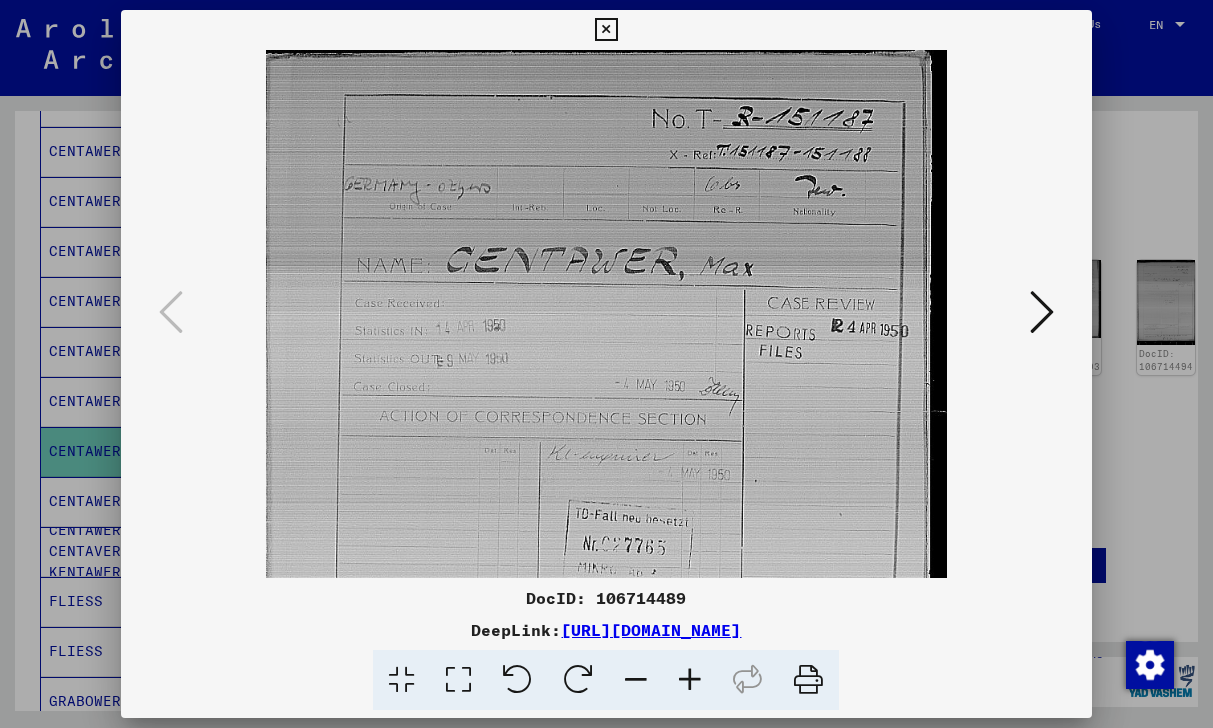 click at bounding box center (1042, 312) 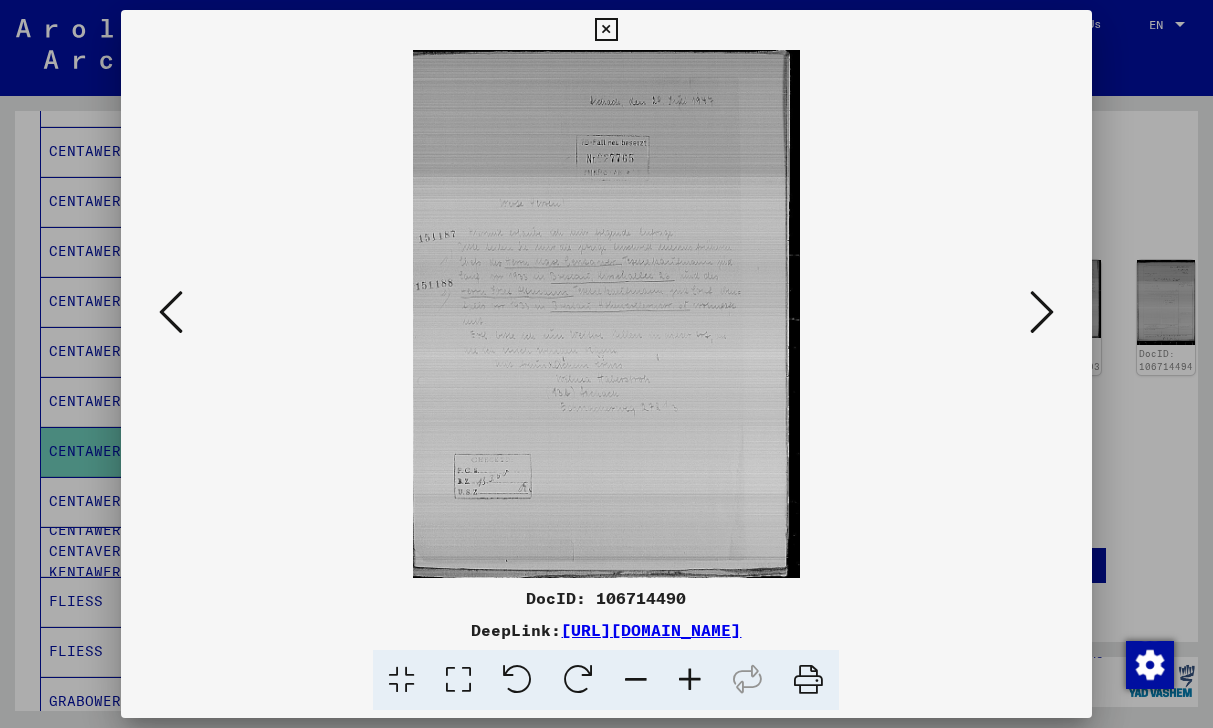 click at bounding box center (690, 680) 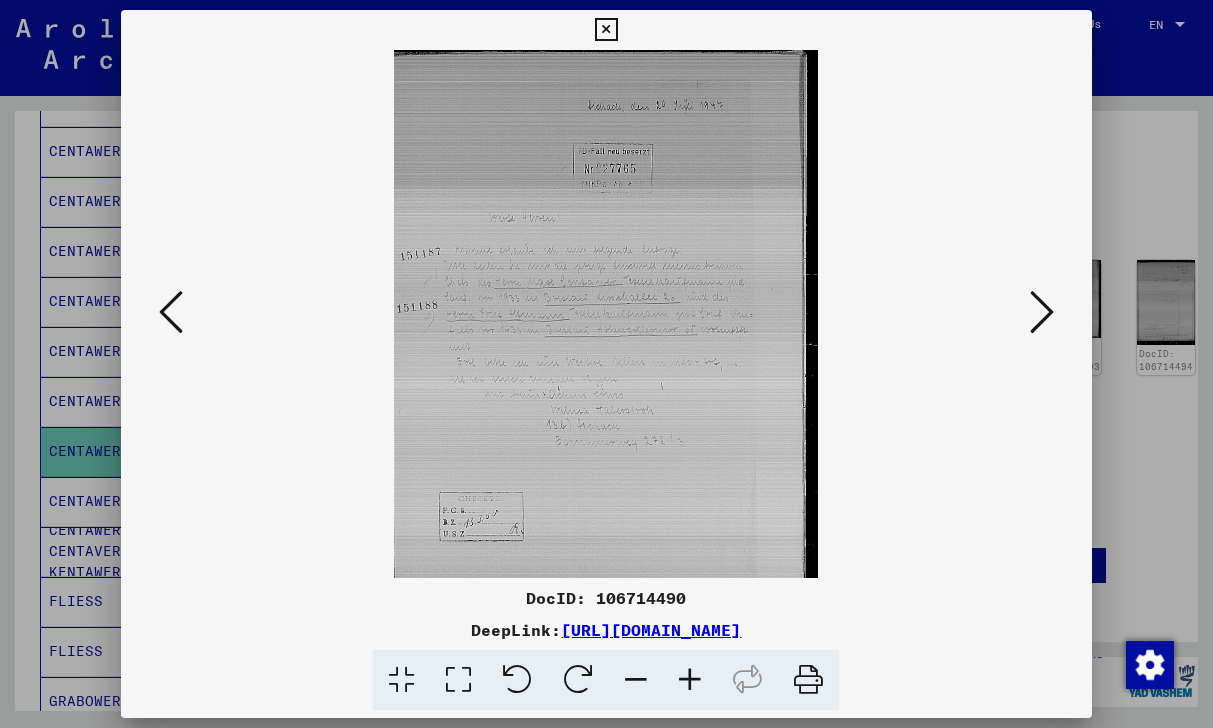 click at bounding box center (690, 680) 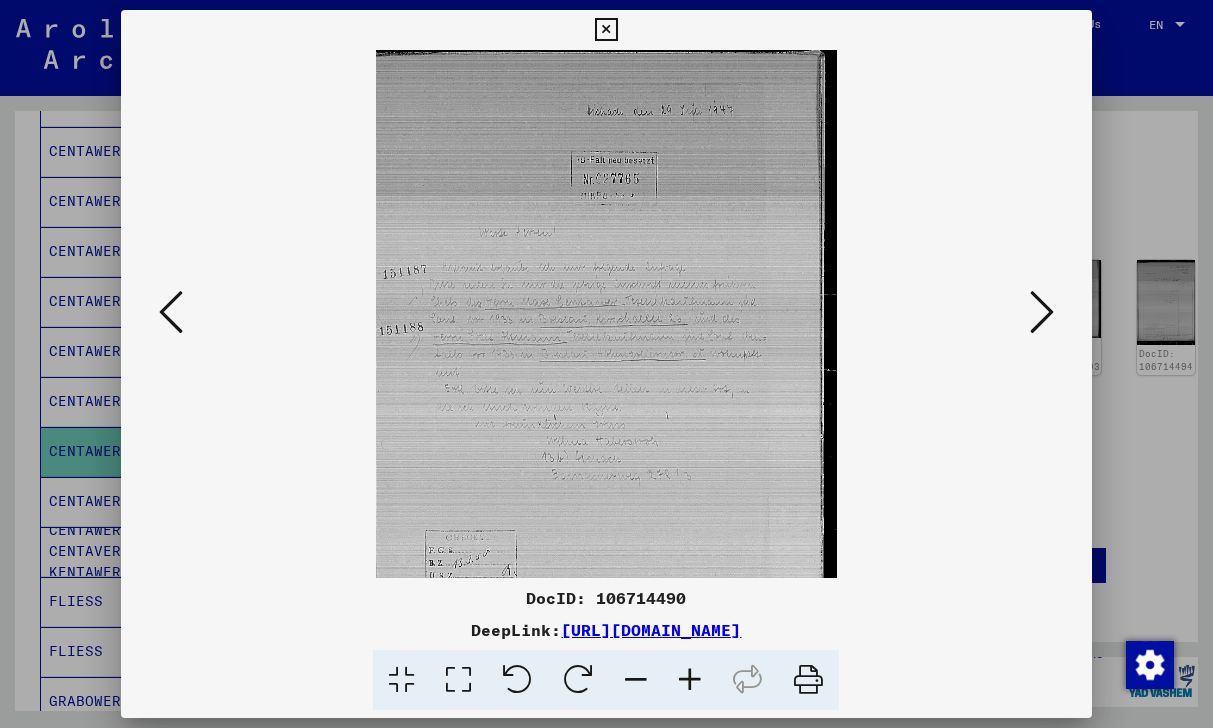 click at bounding box center [690, 680] 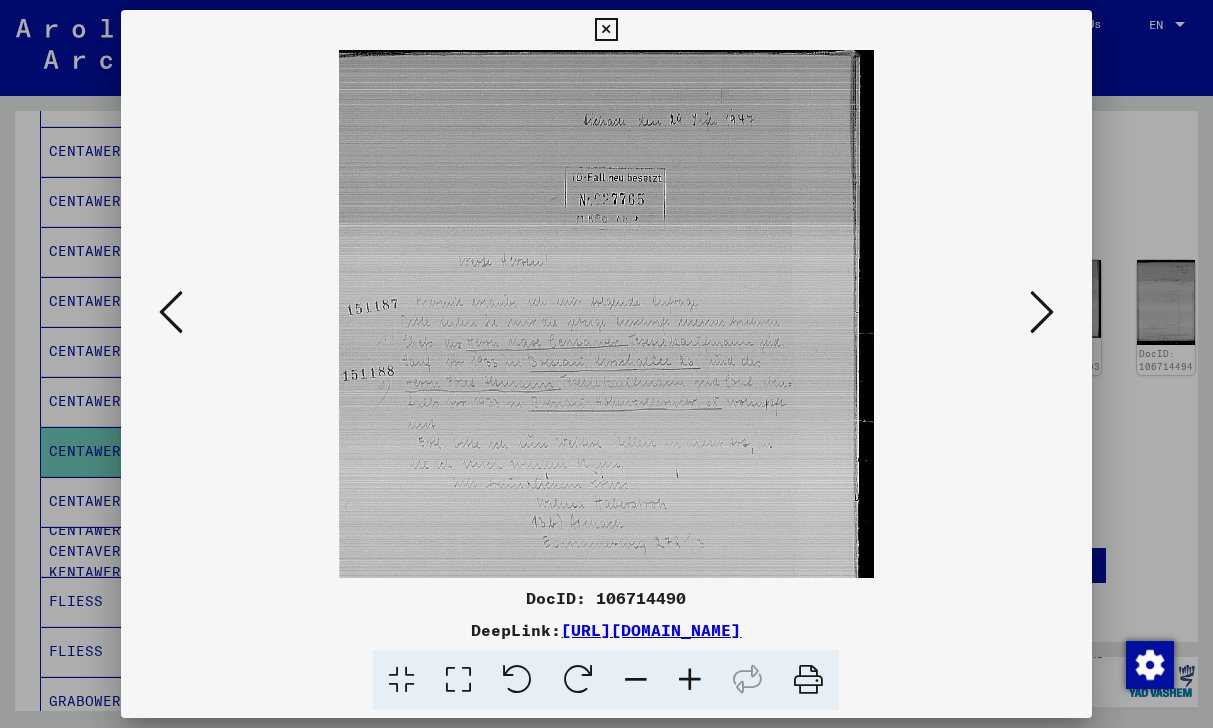click at bounding box center (690, 680) 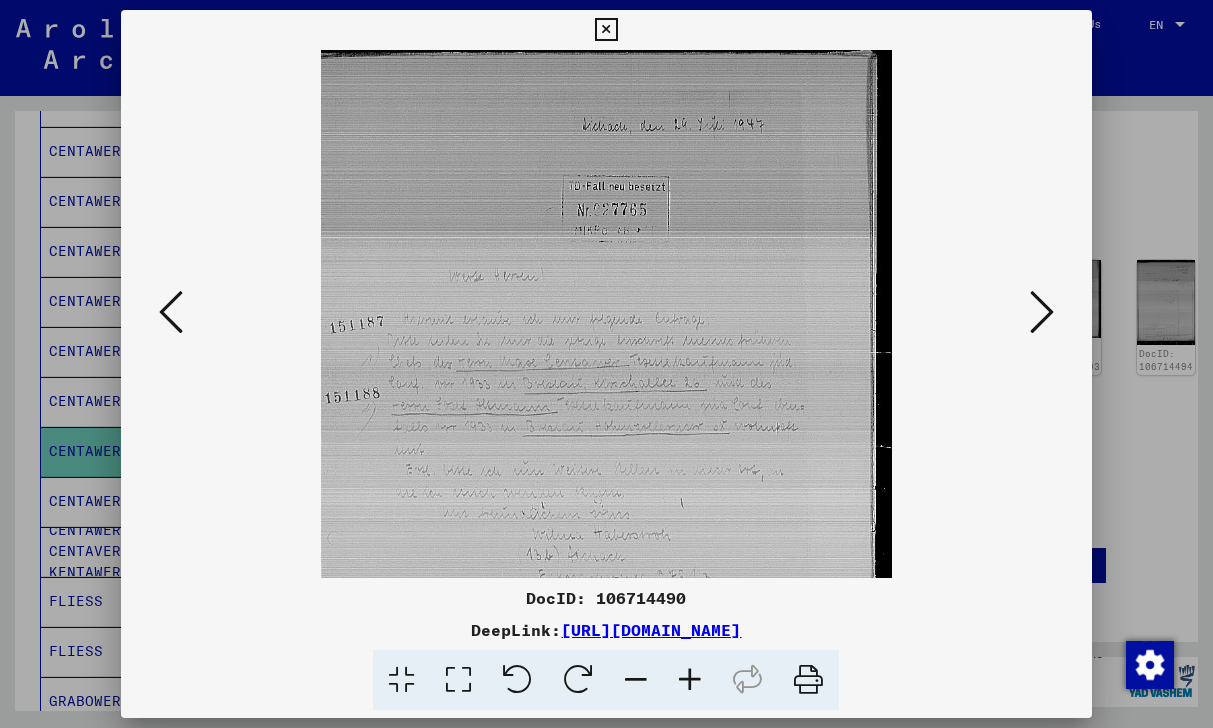 click at bounding box center (690, 680) 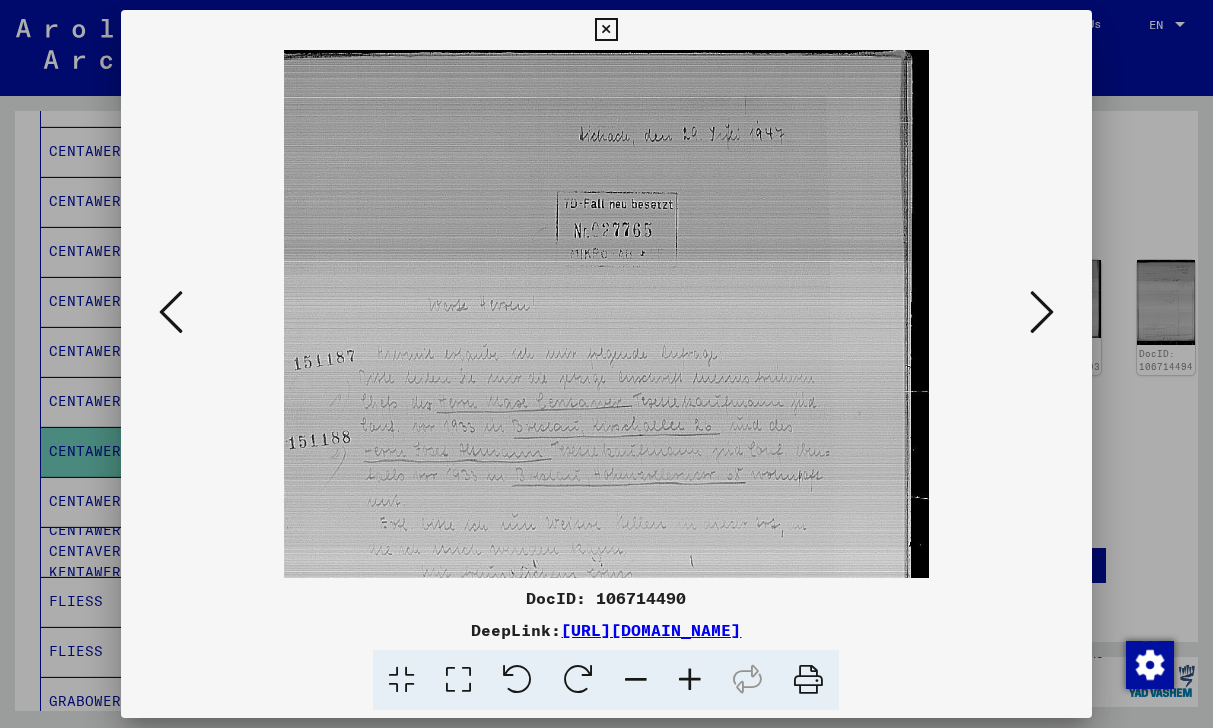 click at bounding box center (690, 680) 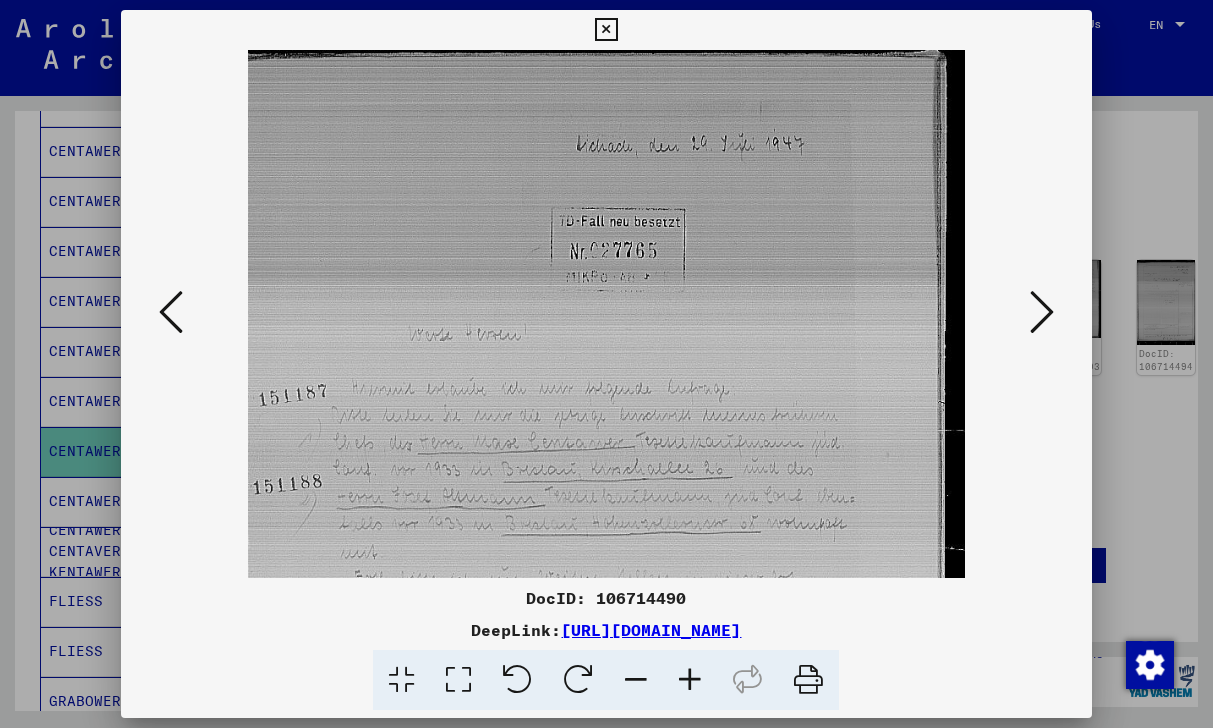 click at bounding box center [690, 680] 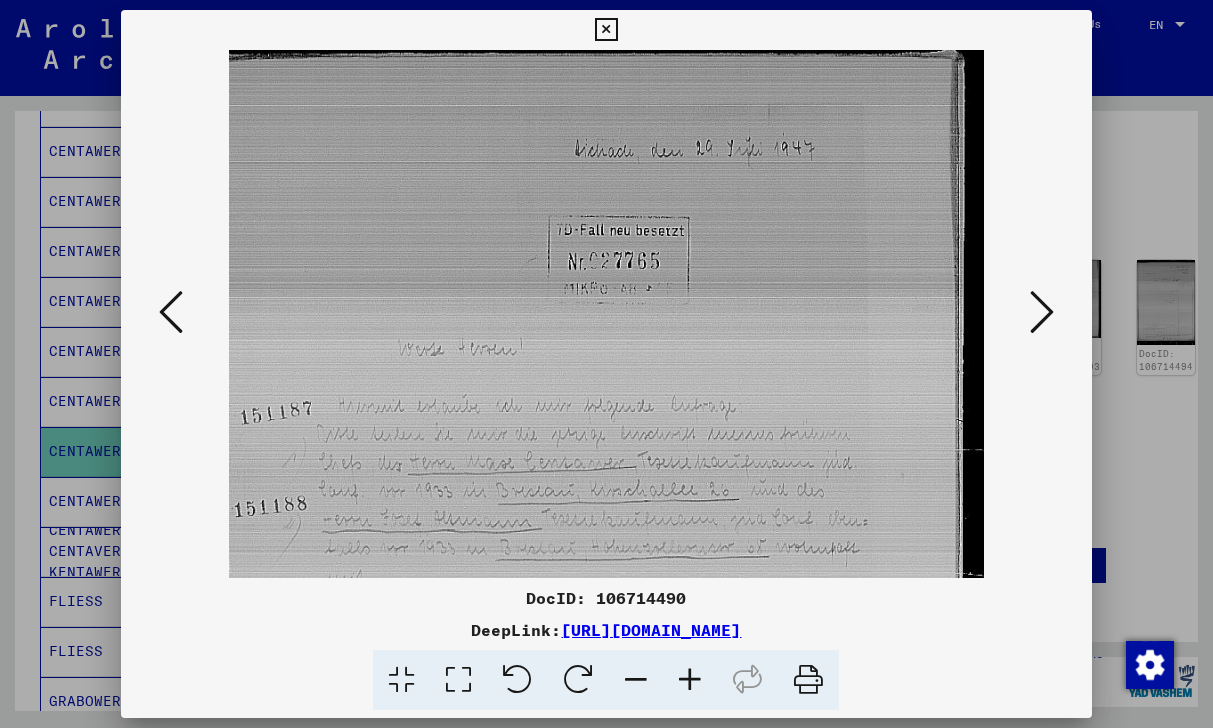click at bounding box center [690, 680] 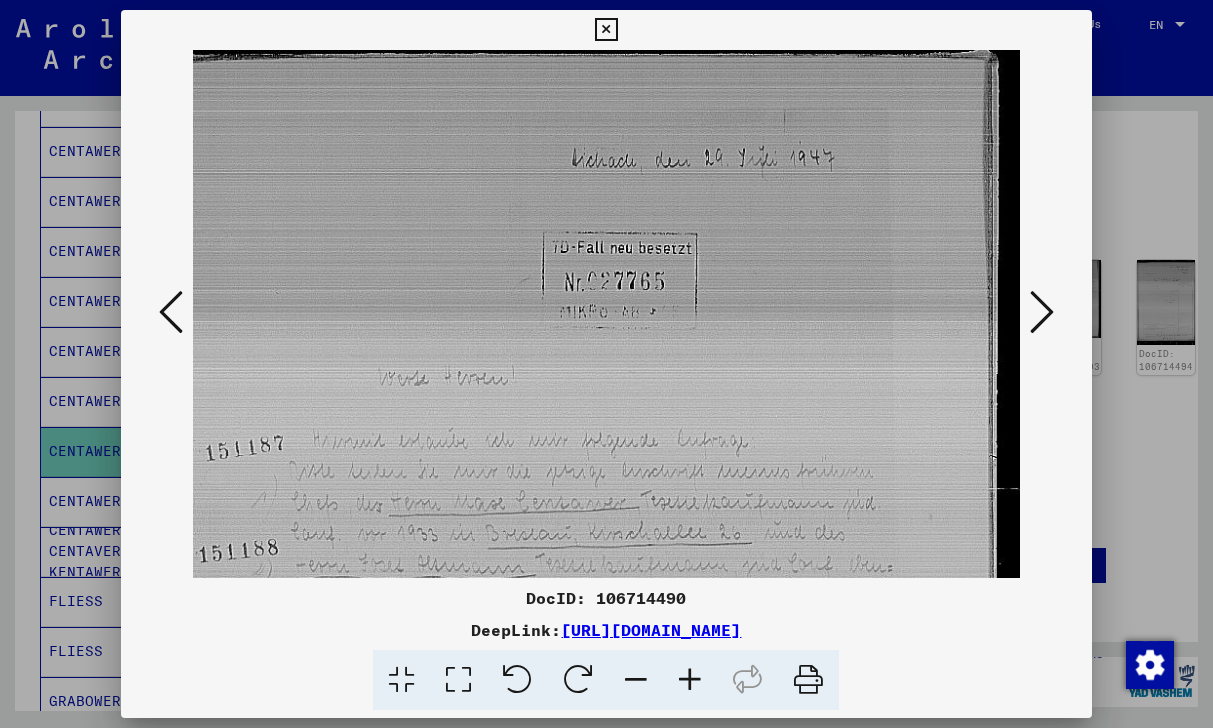 click at bounding box center [690, 680] 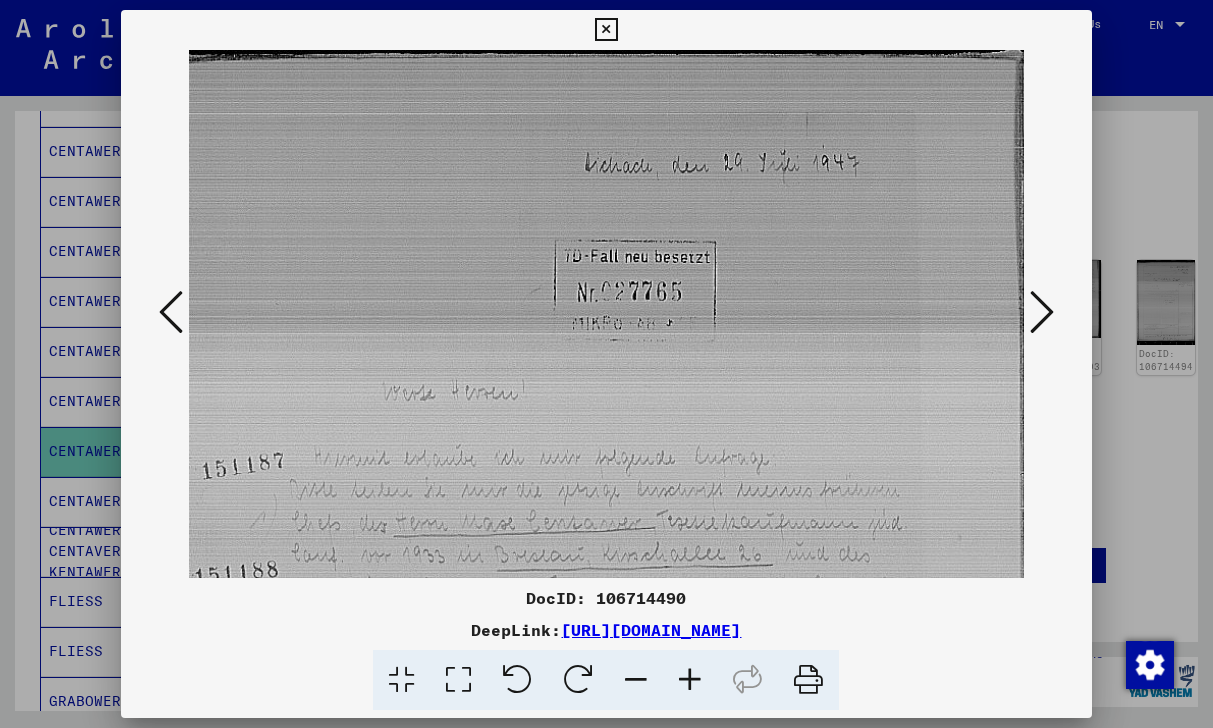 click at bounding box center [1042, 312] 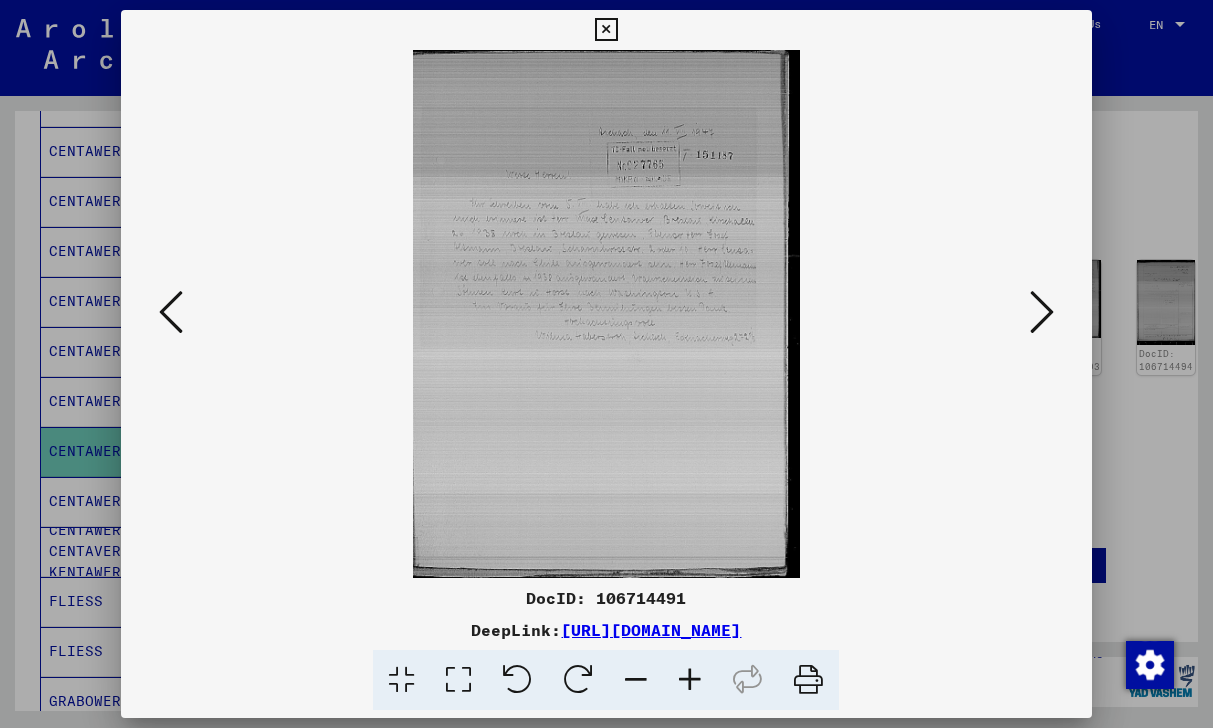 click at bounding box center [690, 680] 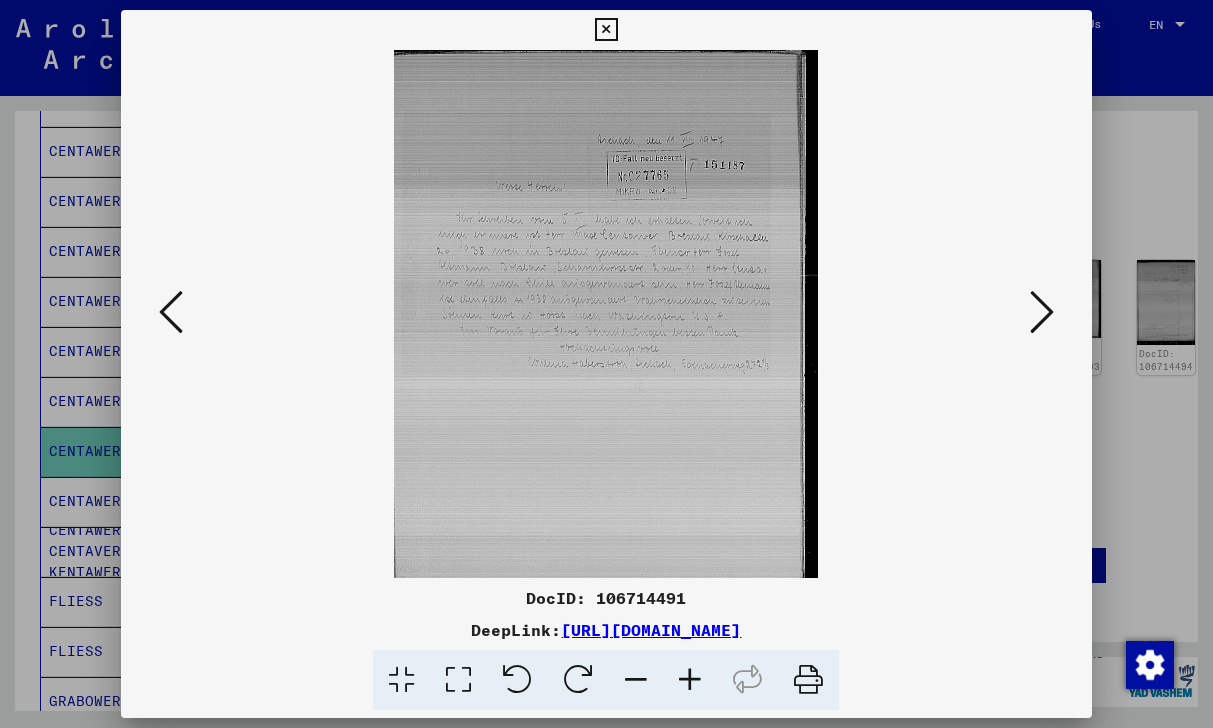 click at bounding box center (690, 680) 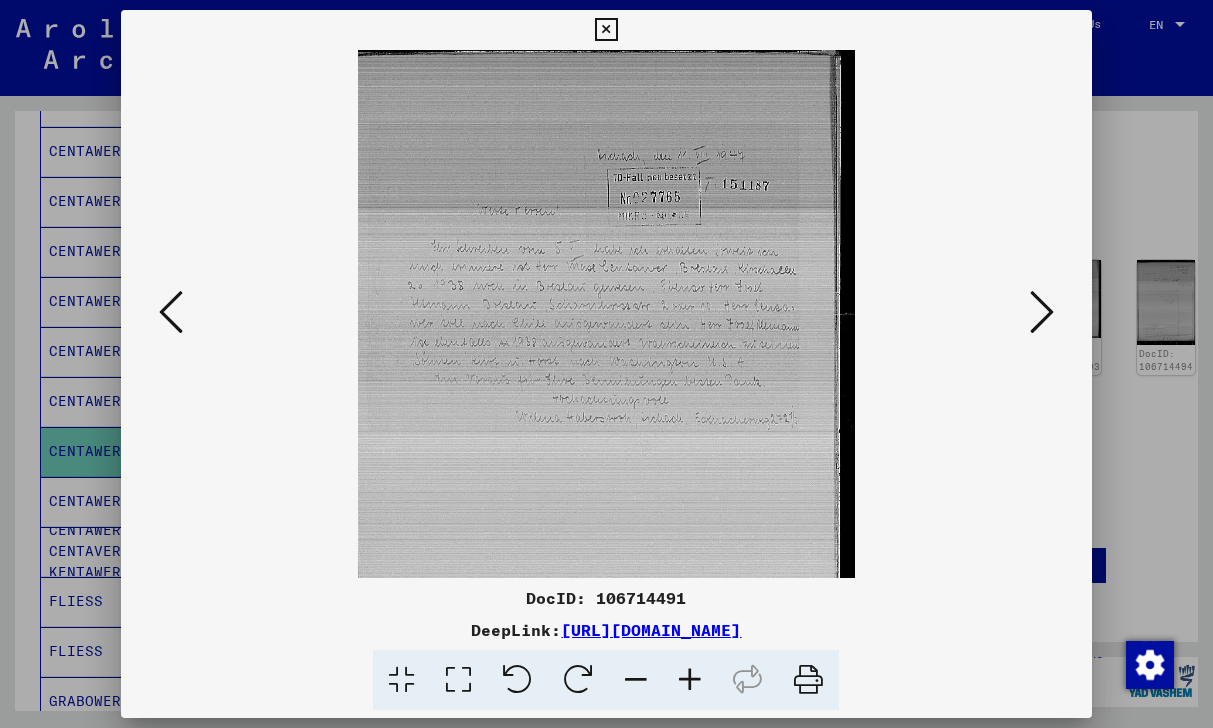 click at bounding box center (690, 680) 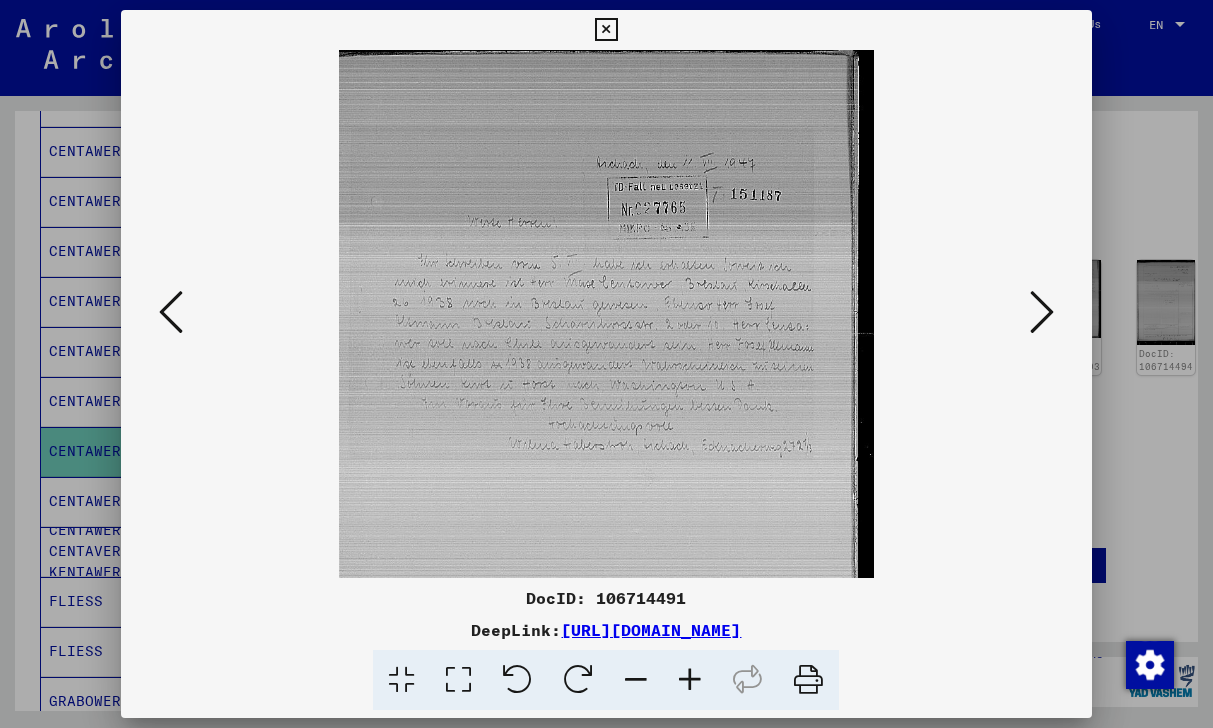 click at bounding box center (690, 680) 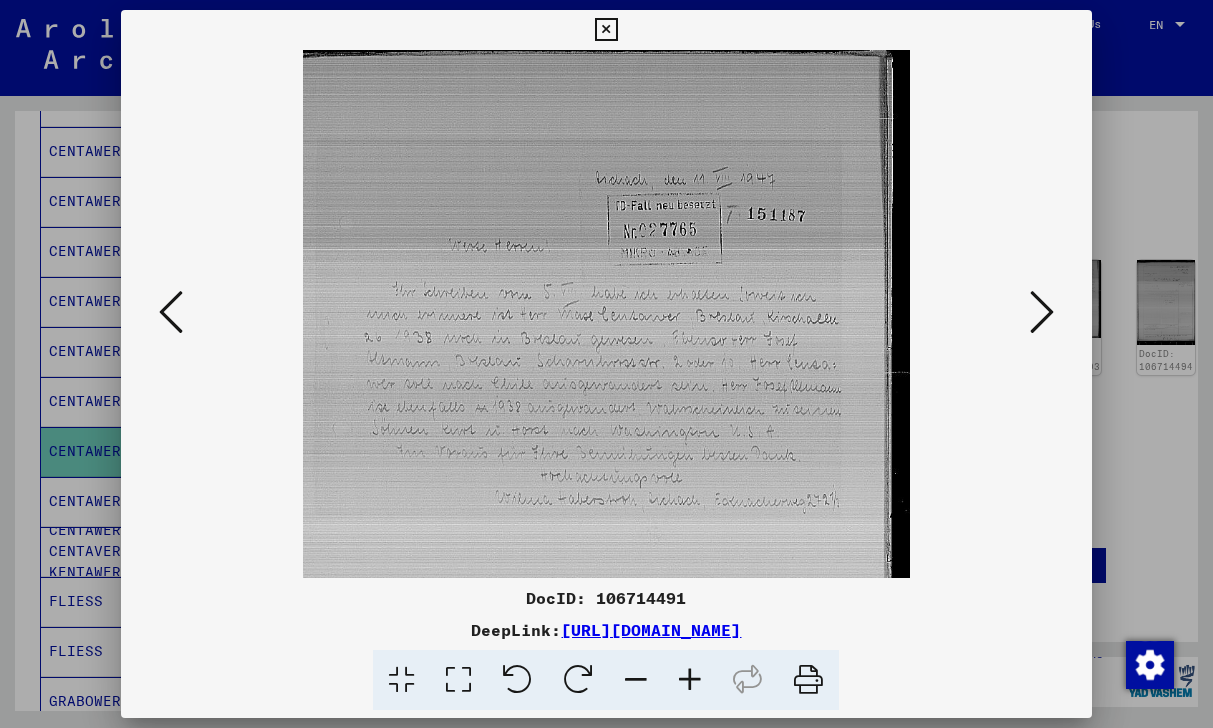 click at bounding box center (690, 680) 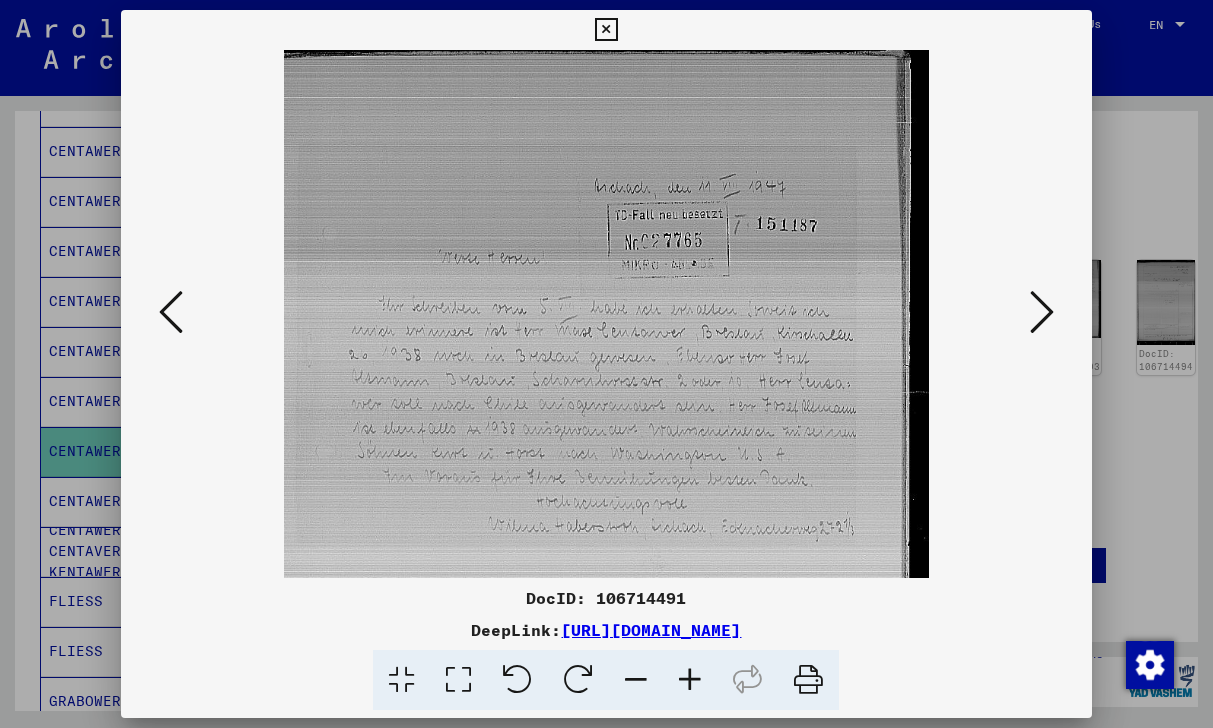 click at bounding box center [690, 680] 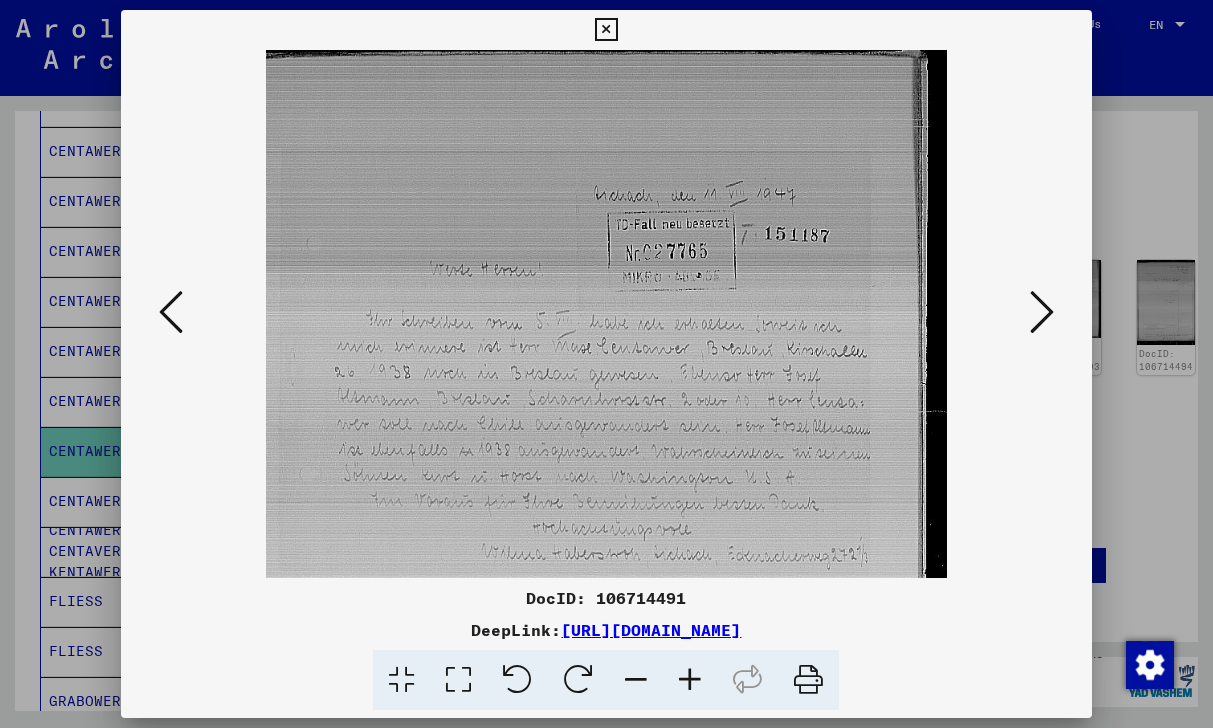 click at bounding box center [690, 680] 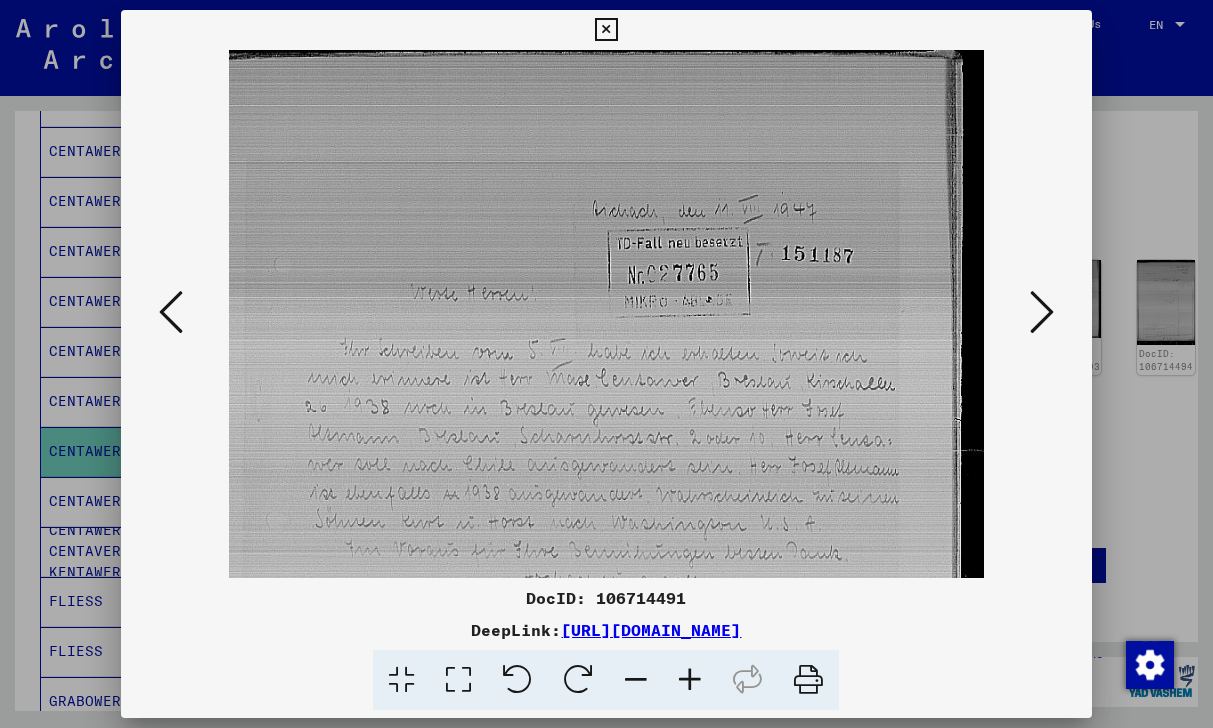 click at bounding box center [690, 680] 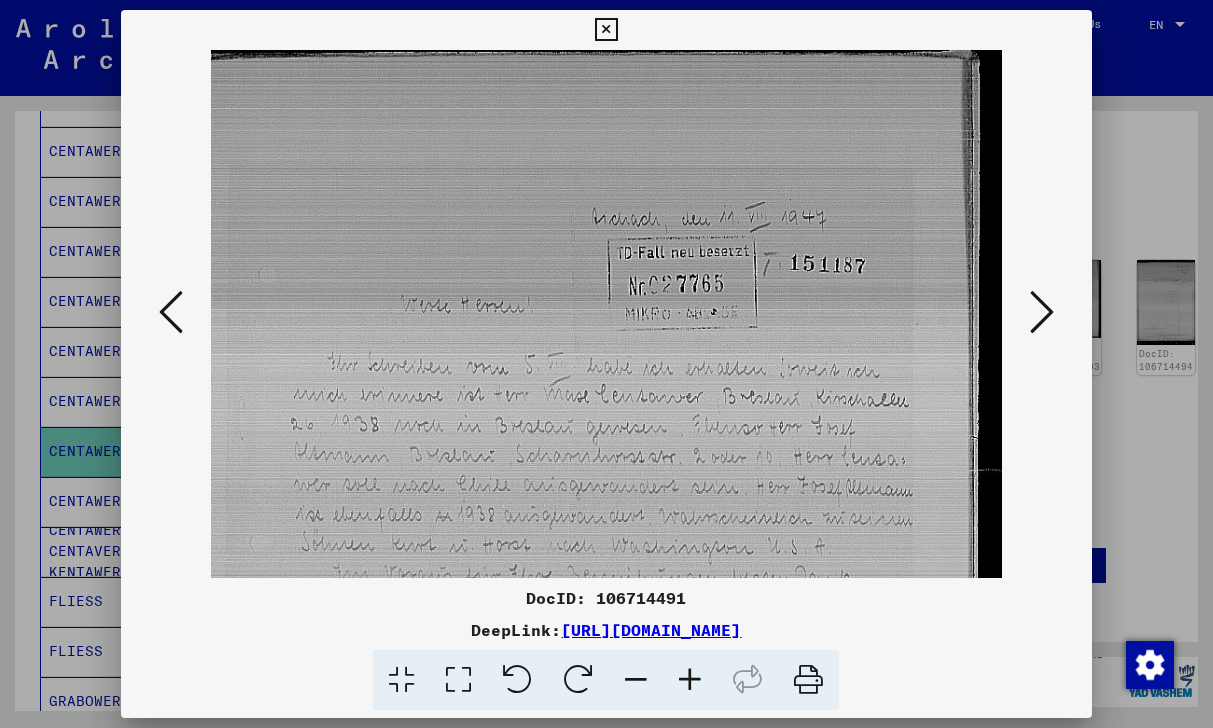 click at bounding box center (690, 680) 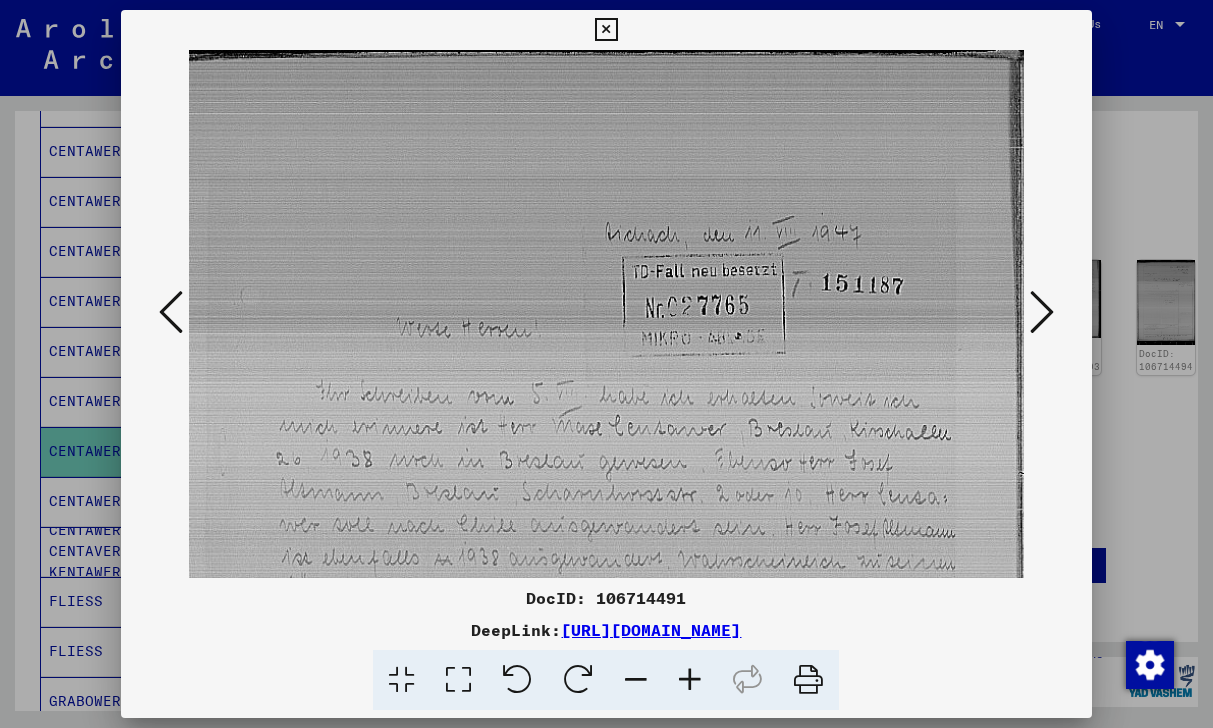 click at bounding box center [690, 680] 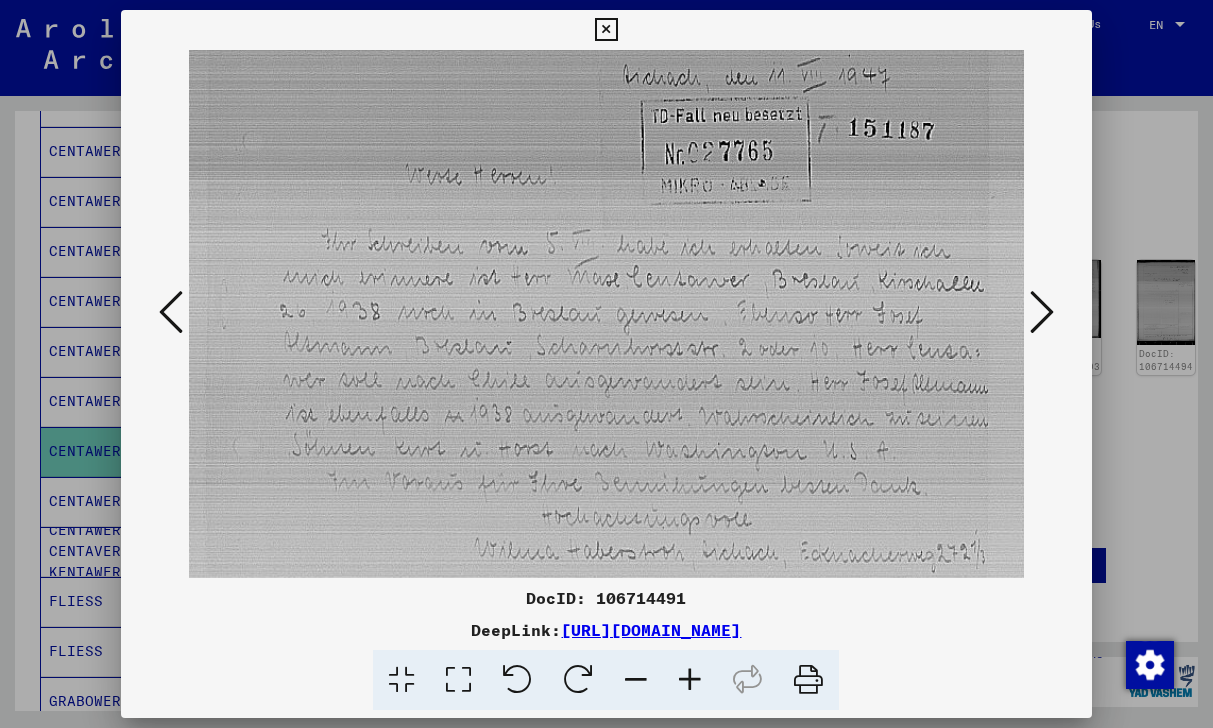 scroll, scrollTop: 179, scrollLeft: 0, axis: vertical 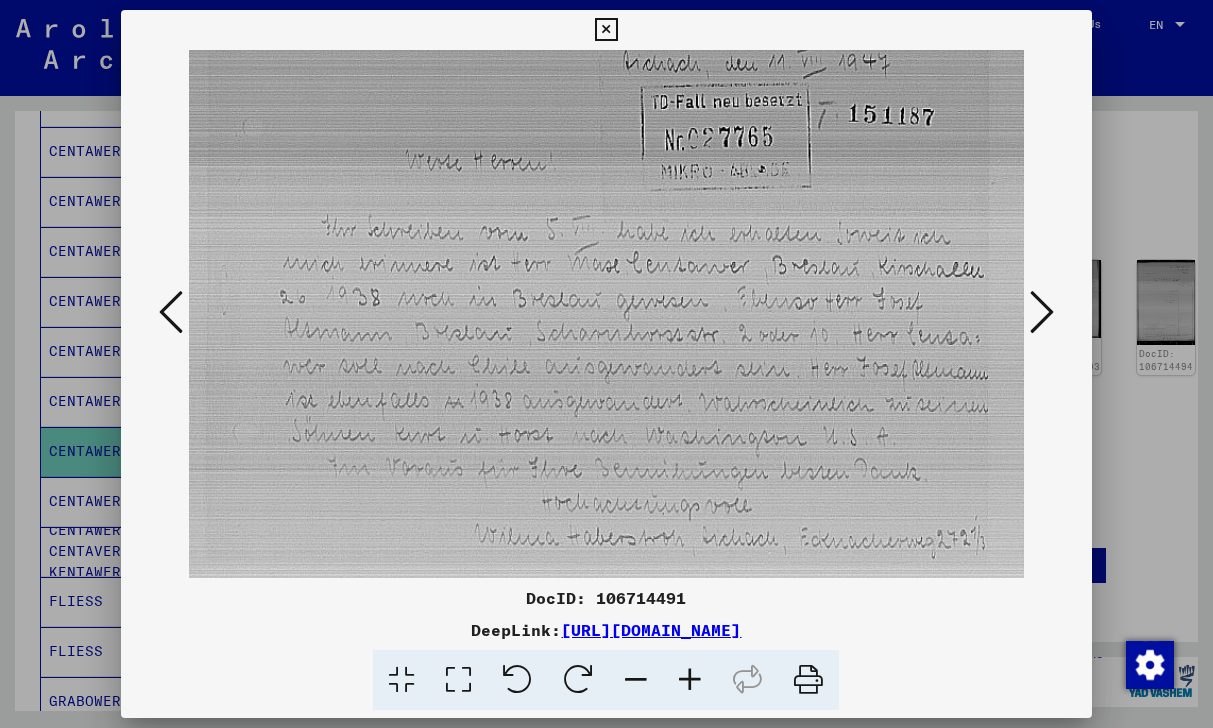 drag, startPoint x: 502, startPoint y: 492, endPoint x: 503, endPoint y: 313, distance: 179.00279 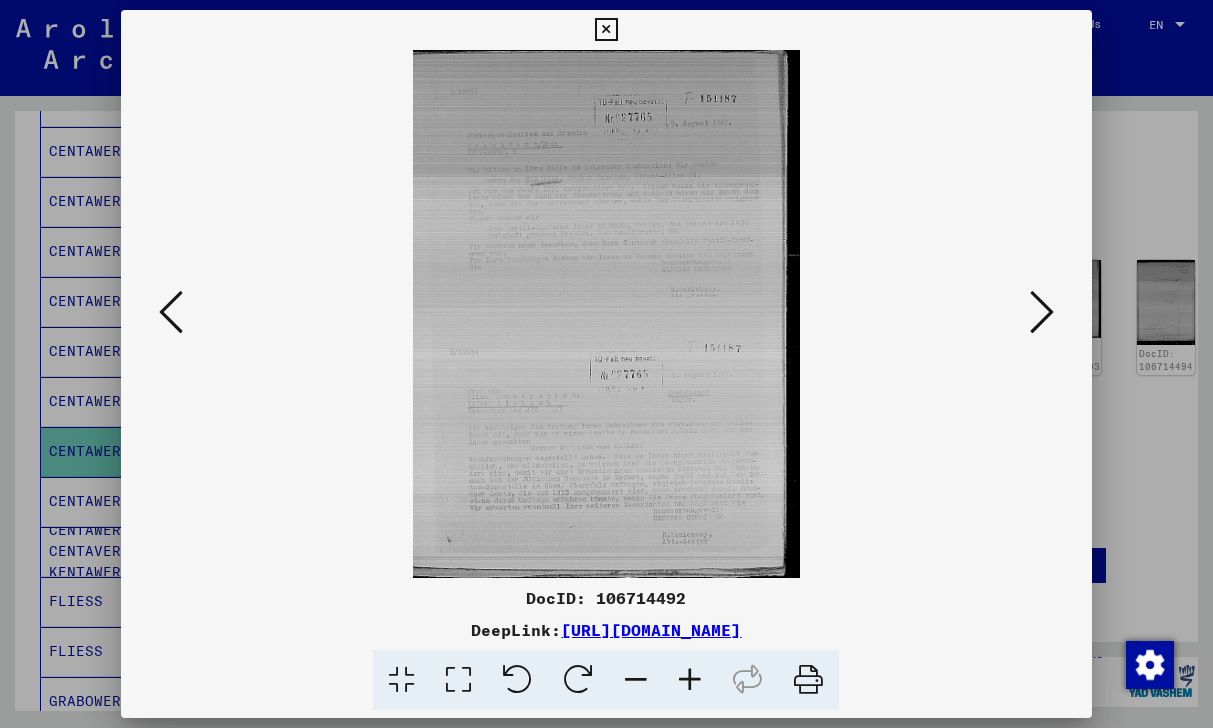 click at bounding box center (690, 680) 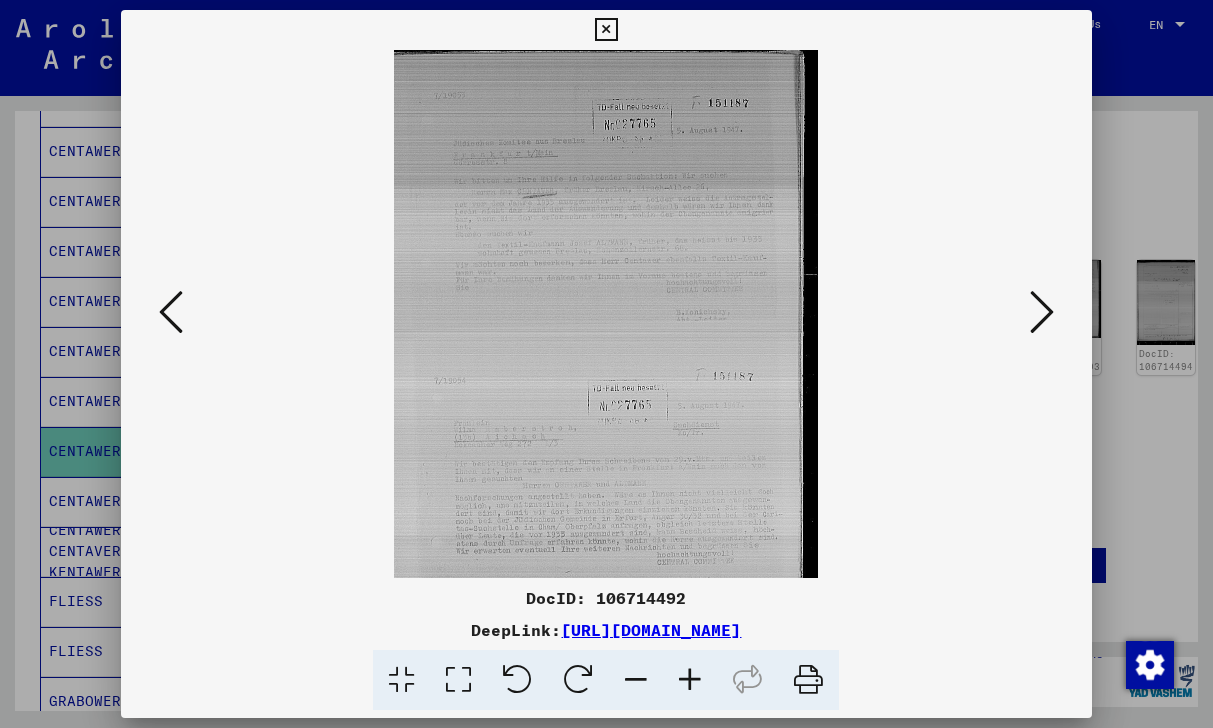 click at bounding box center [690, 680] 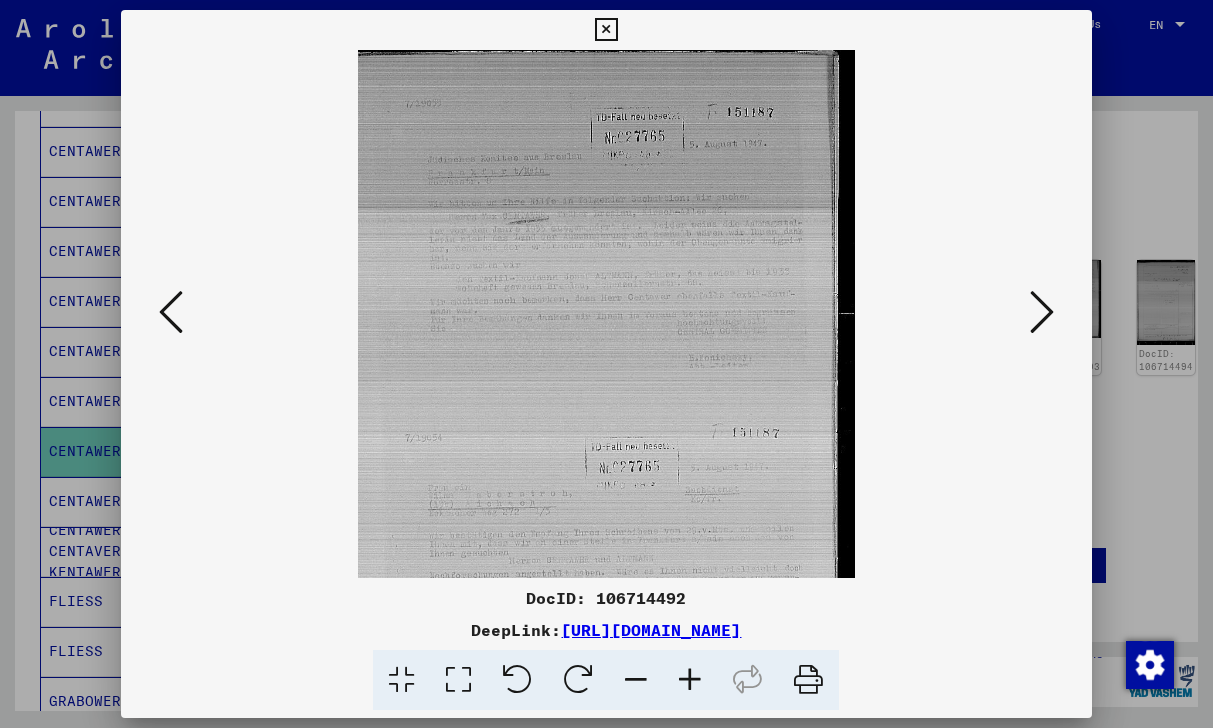 click at bounding box center (690, 680) 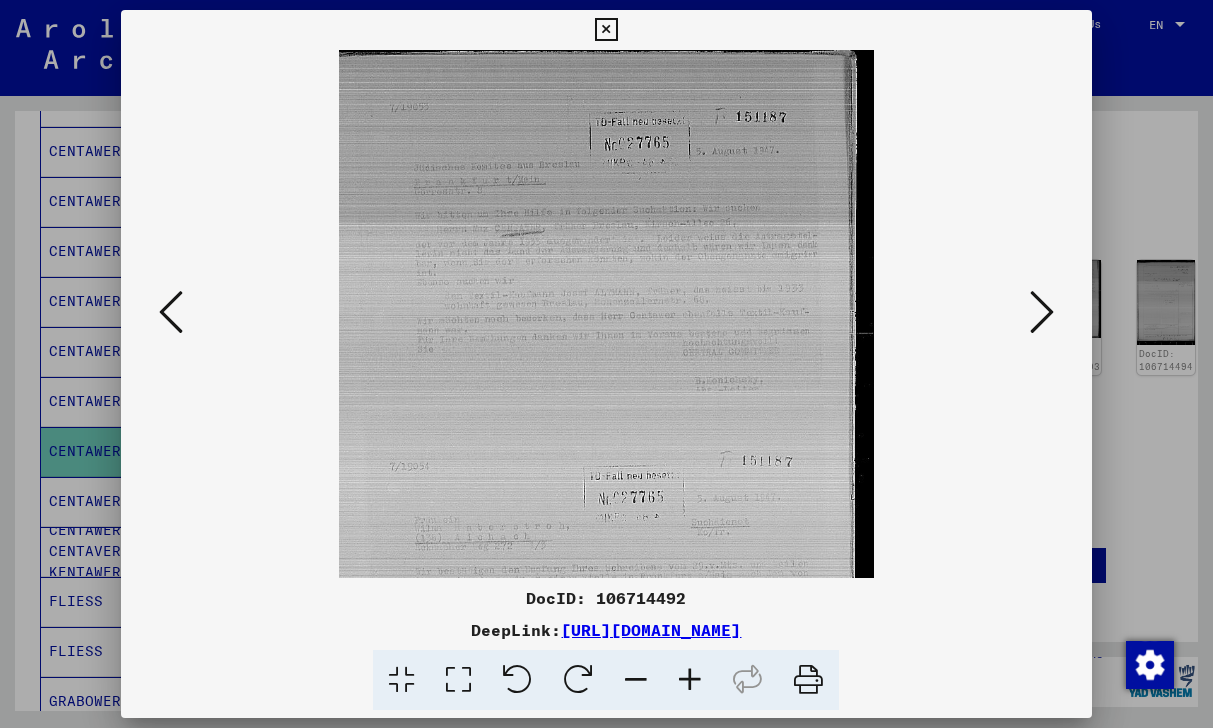 click at bounding box center [690, 680] 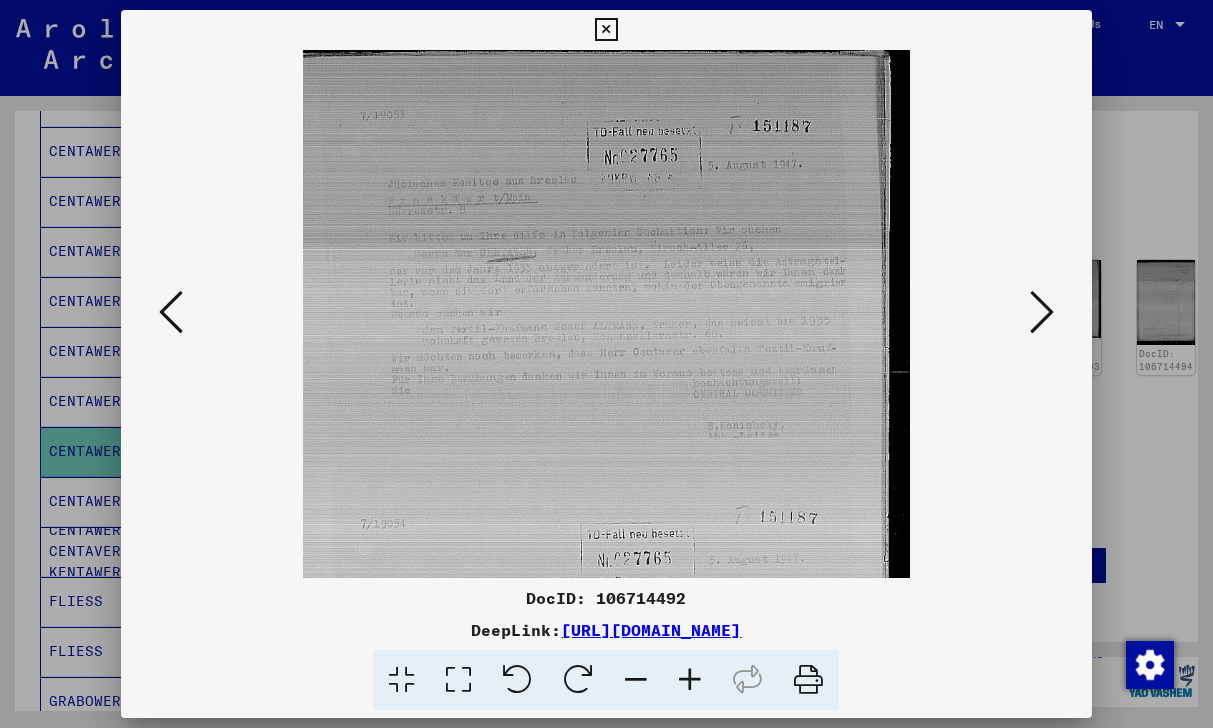 click at bounding box center [690, 680] 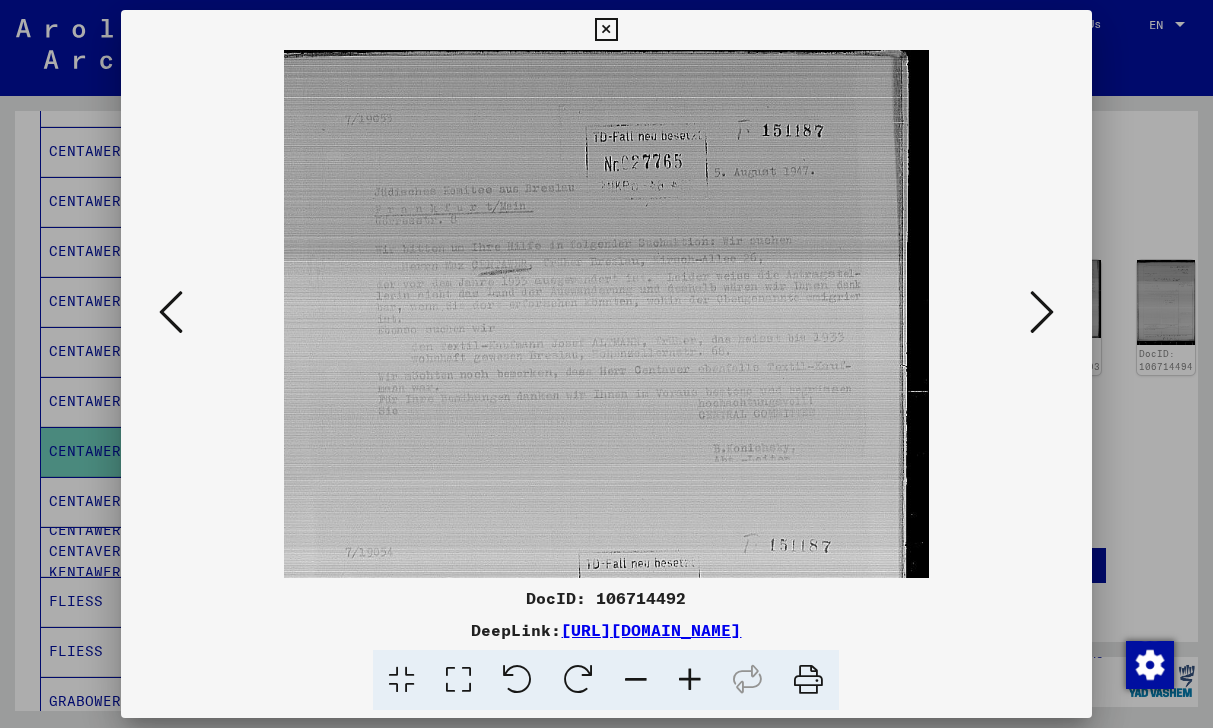 click at bounding box center [690, 680] 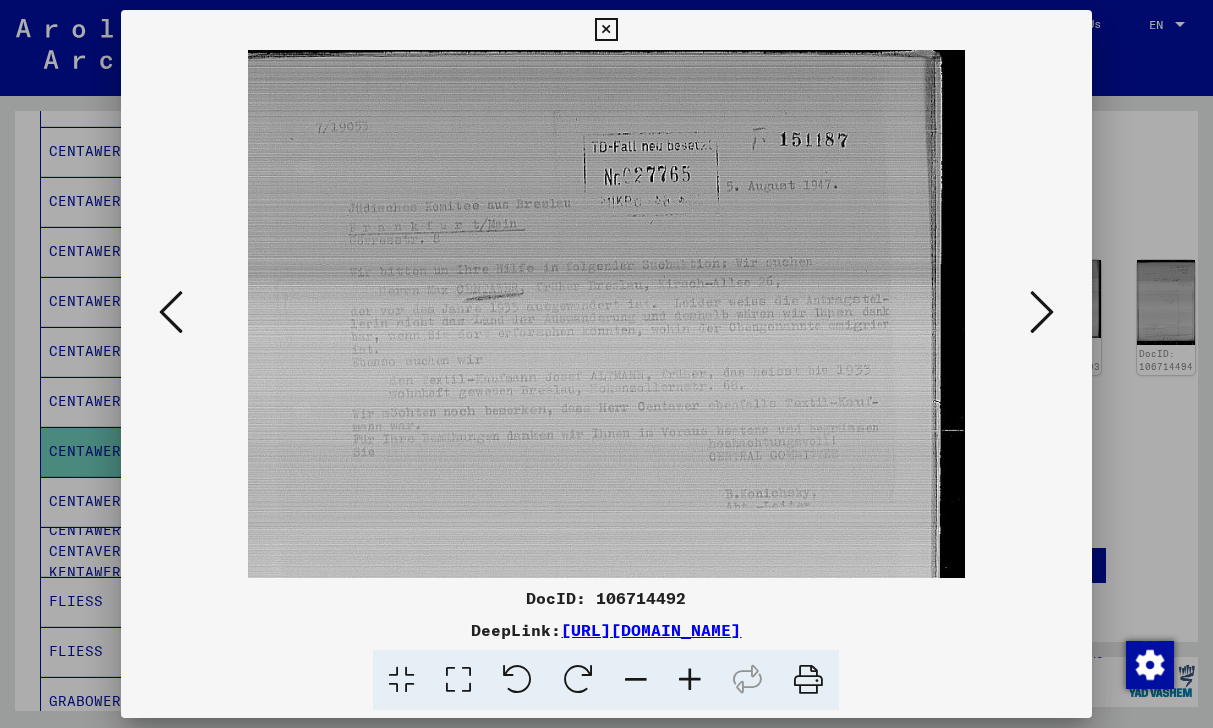click at bounding box center (690, 680) 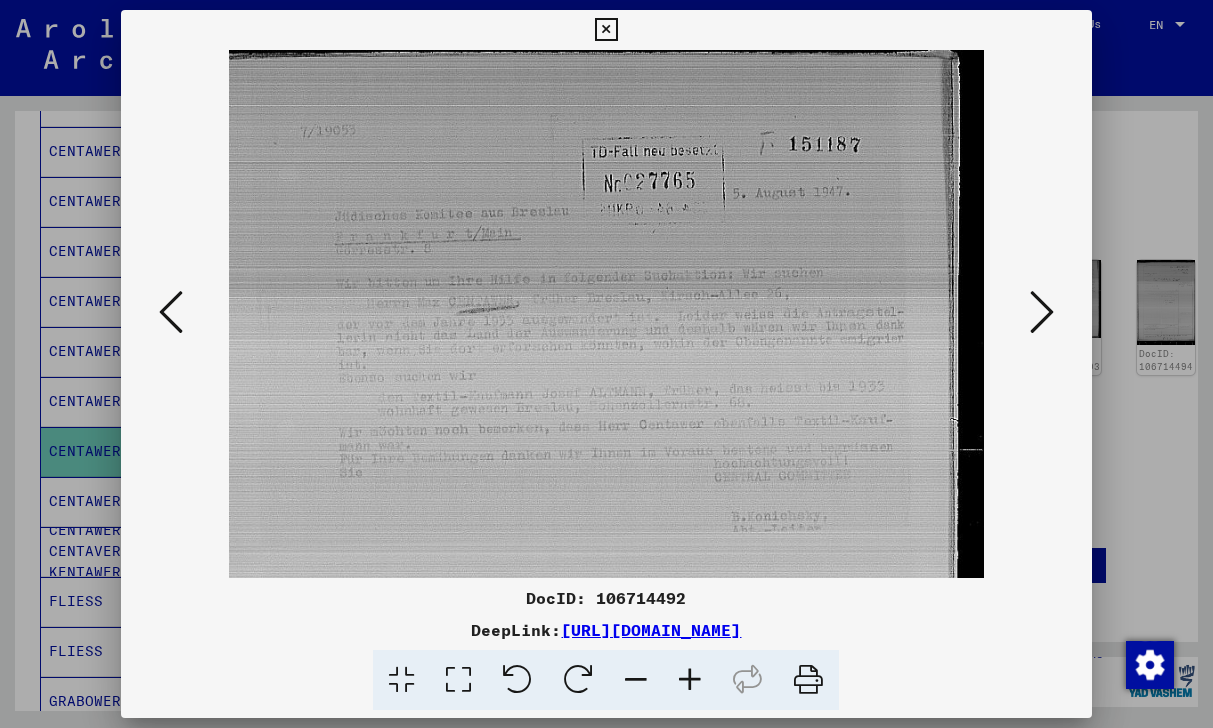 click at bounding box center [690, 680] 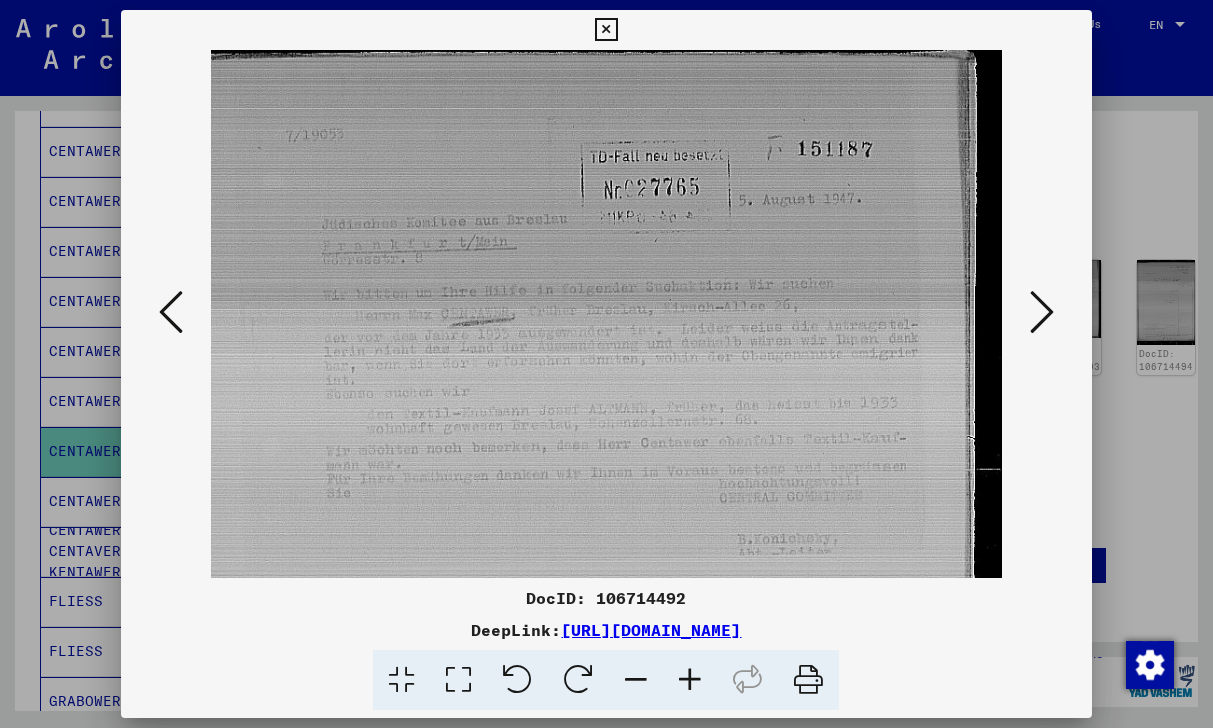 click at bounding box center (690, 680) 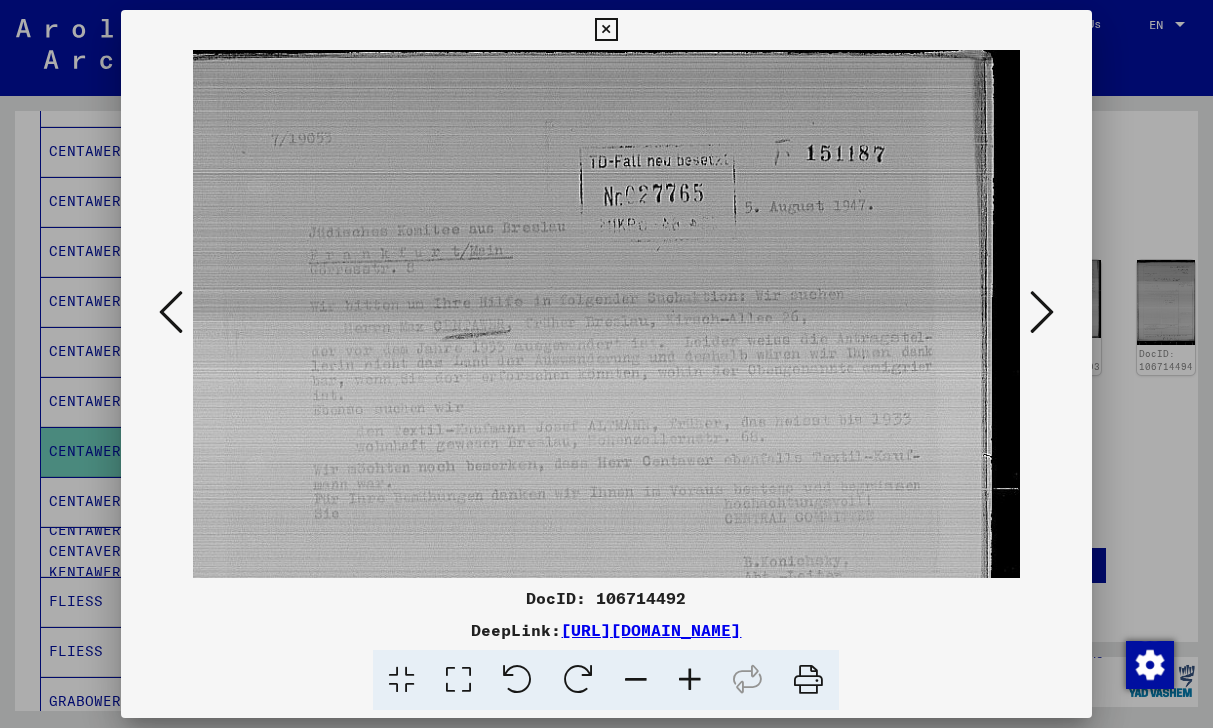 click at bounding box center (690, 680) 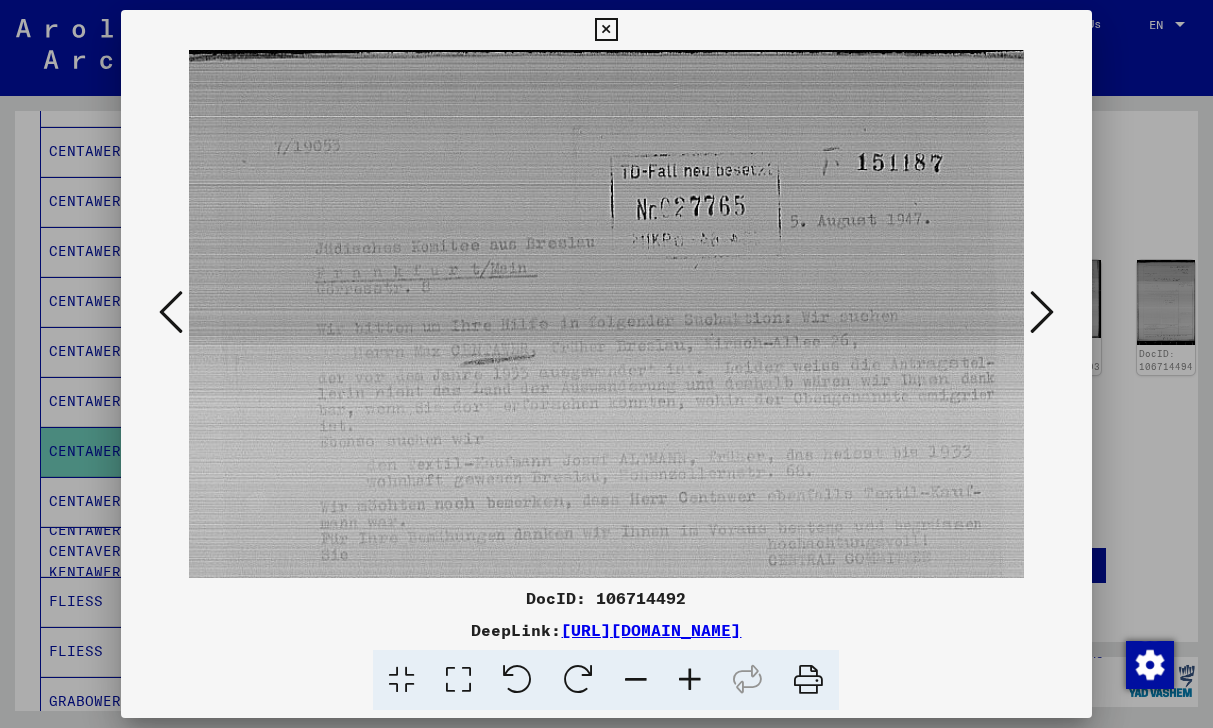 click at bounding box center (690, 680) 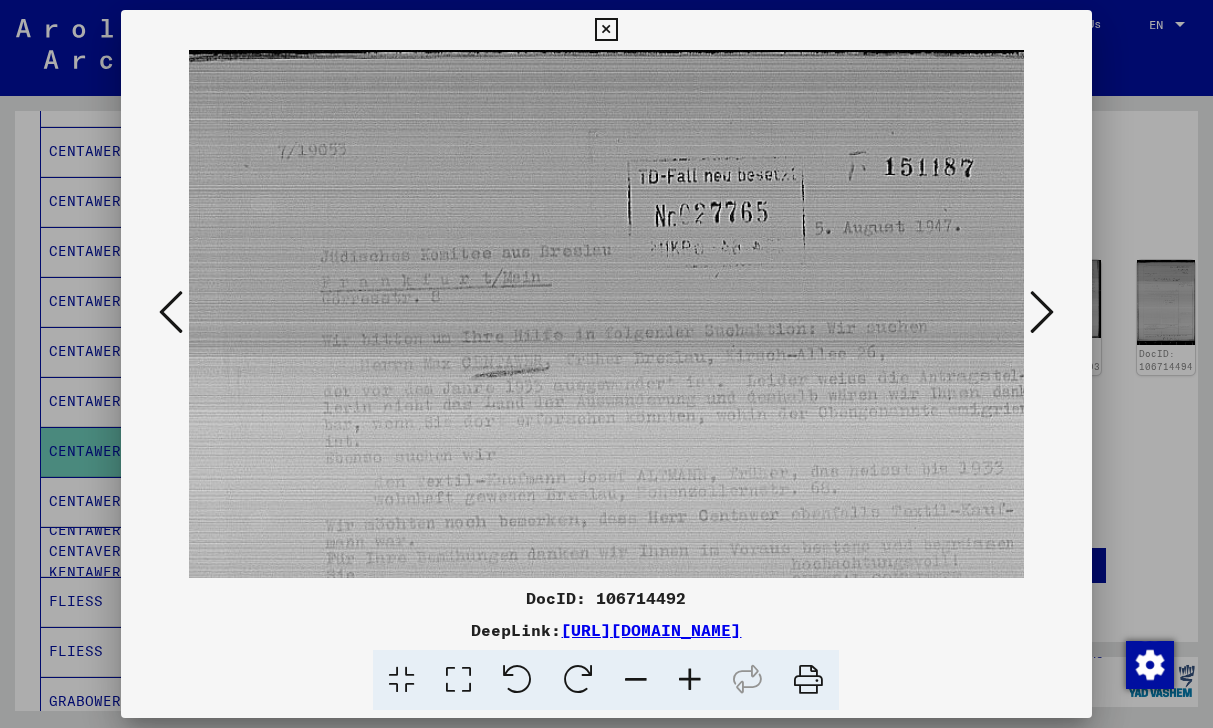 click at bounding box center (690, 680) 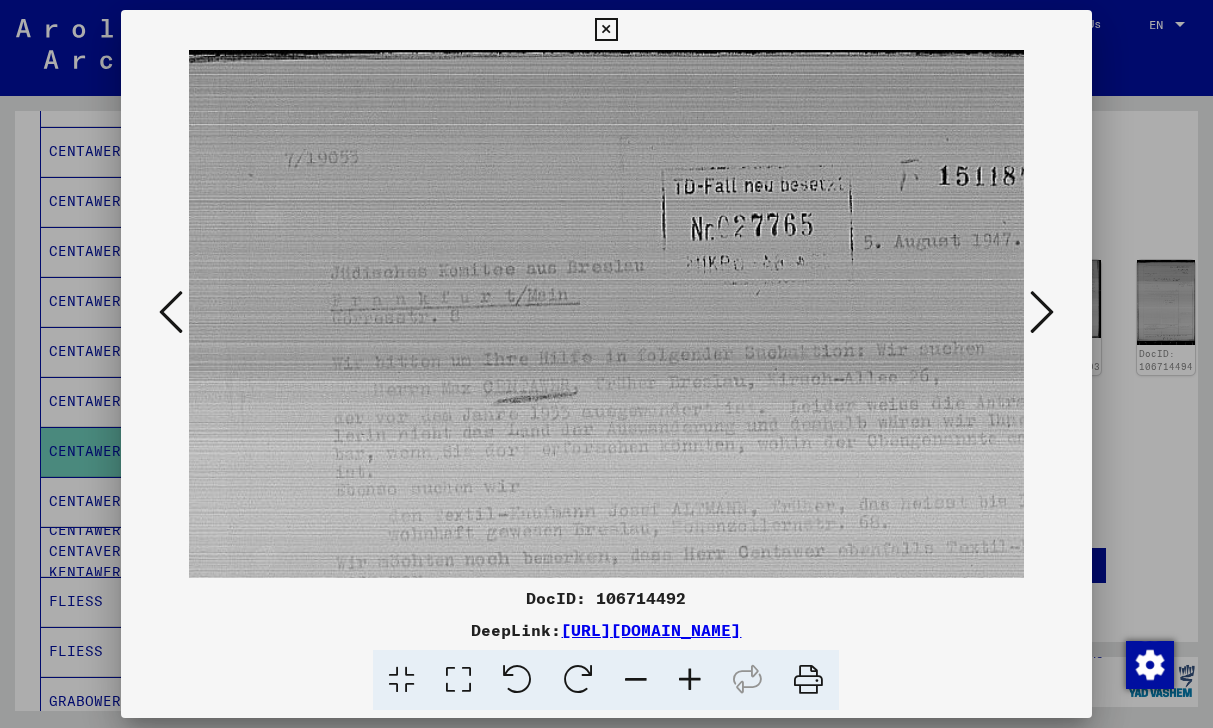 click at bounding box center (690, 680) 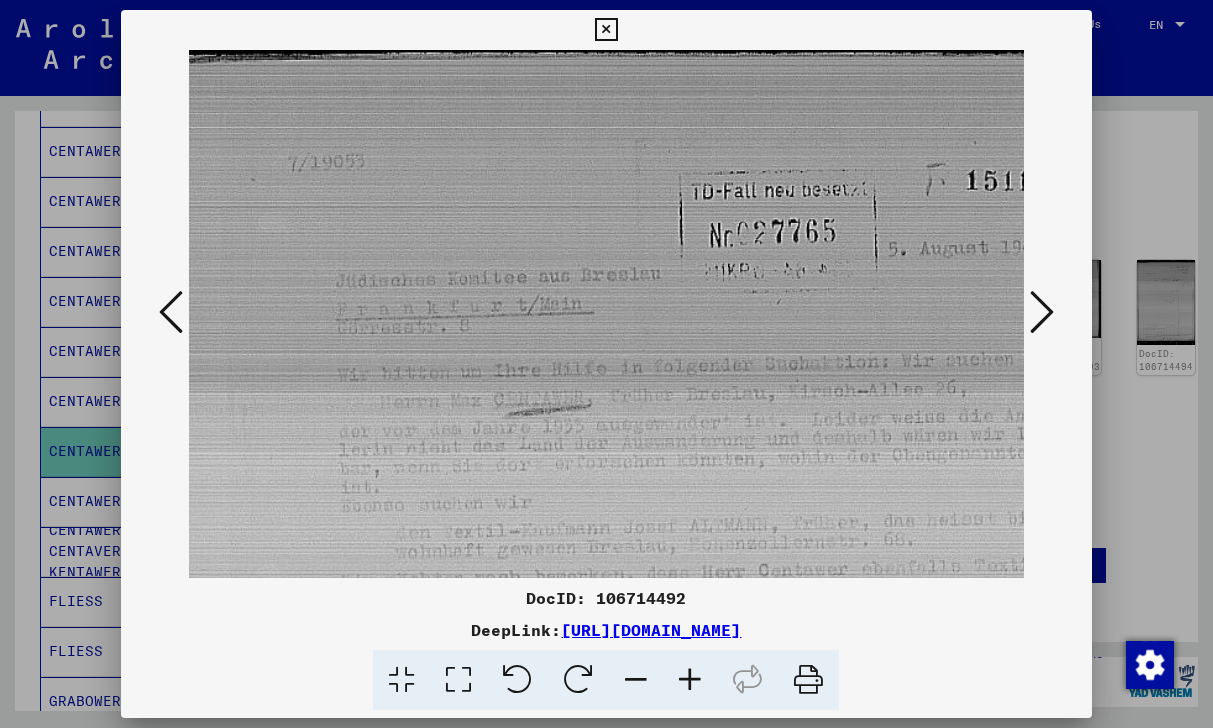 click at bounding box center (690, 680) 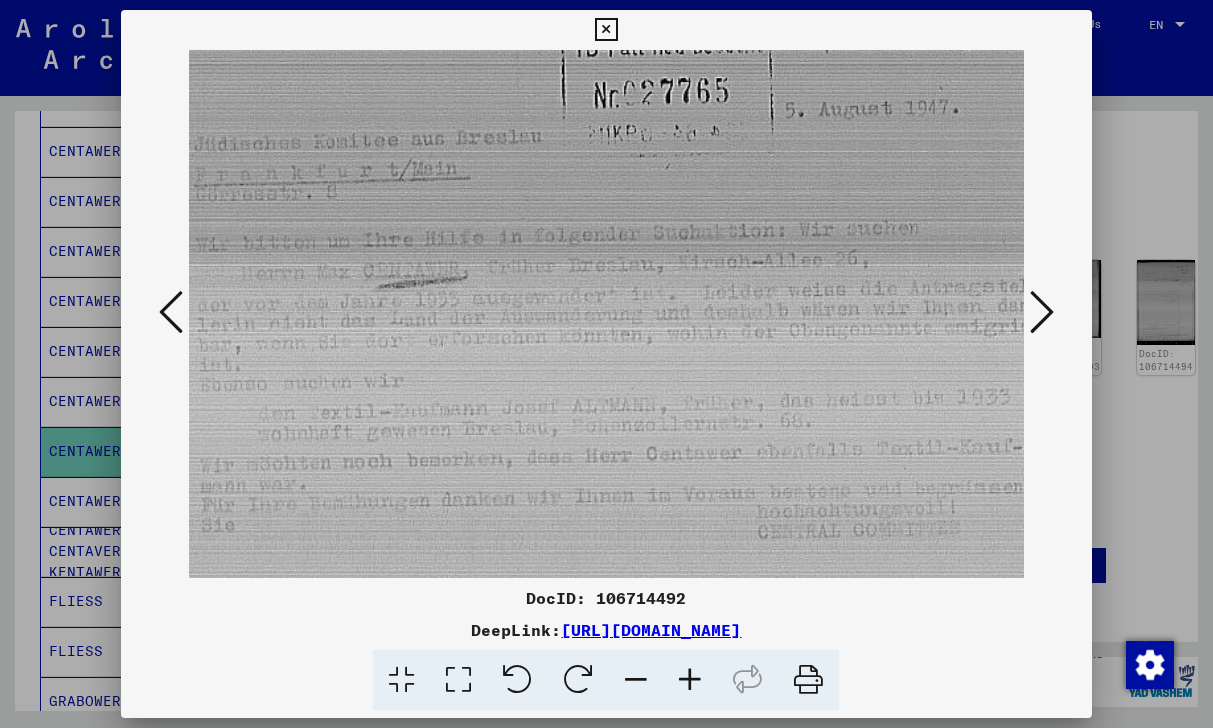 scroll, scrollTop: 154, scrollLeft: 152, axis: both 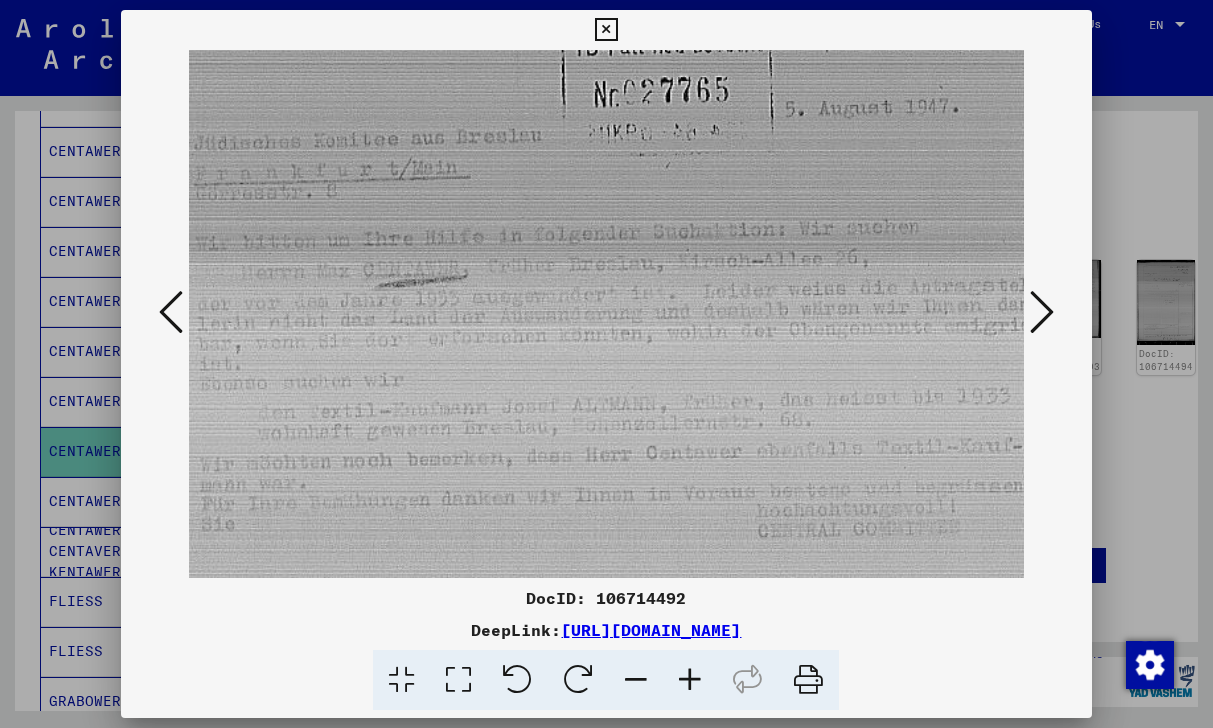 drag, startPoint x: 792, startPoint y: 481, endPoint x: 640, endPoint y: 327, distance: 216.3793 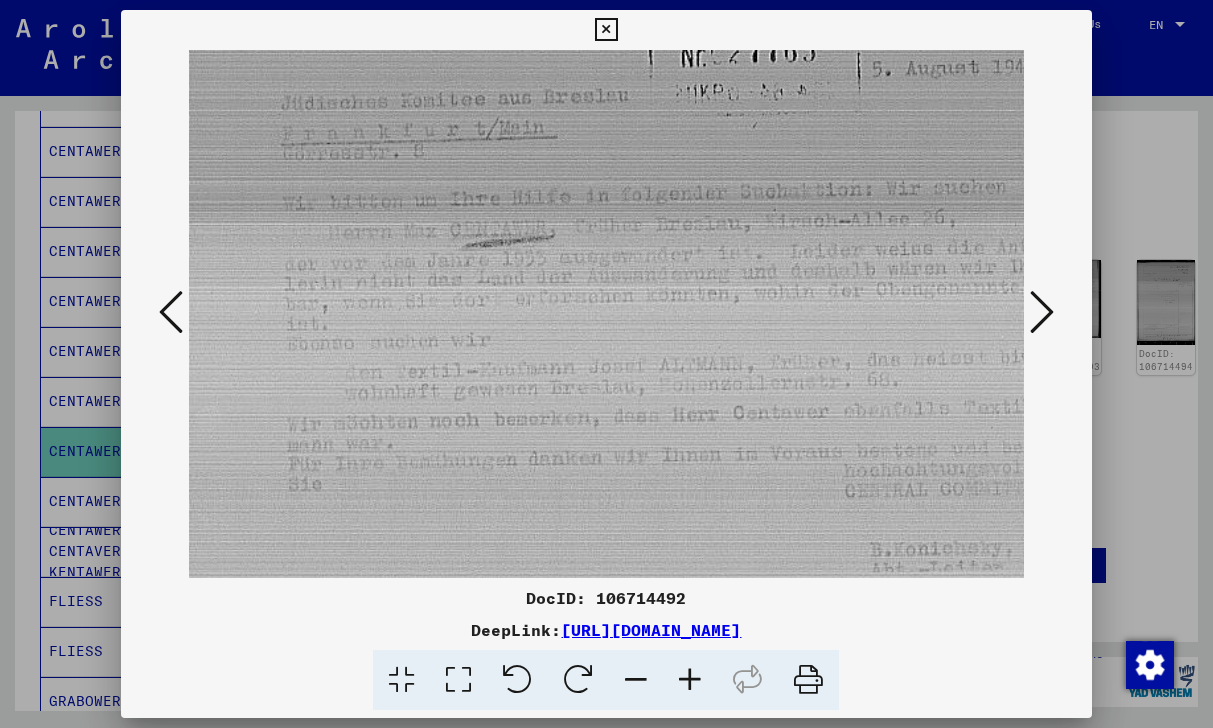 scroll, scrollTop: 194, scrollLeft: 65, axis: both 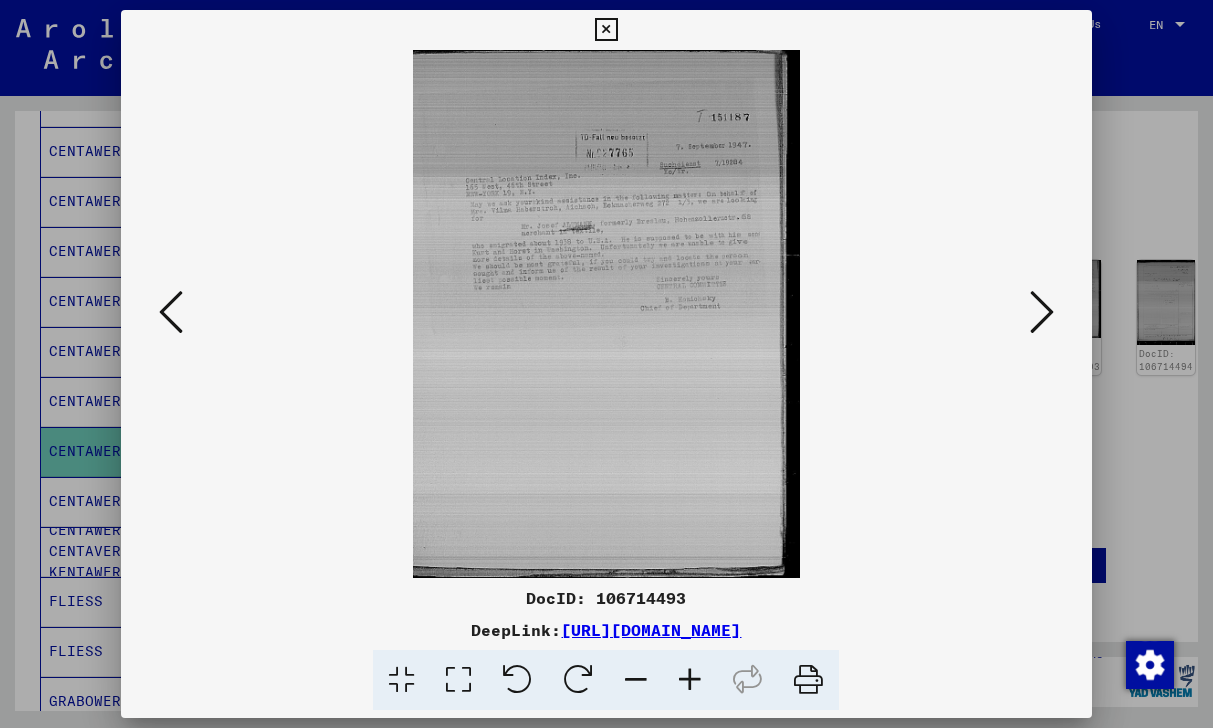click at bounding box center [690, 680] 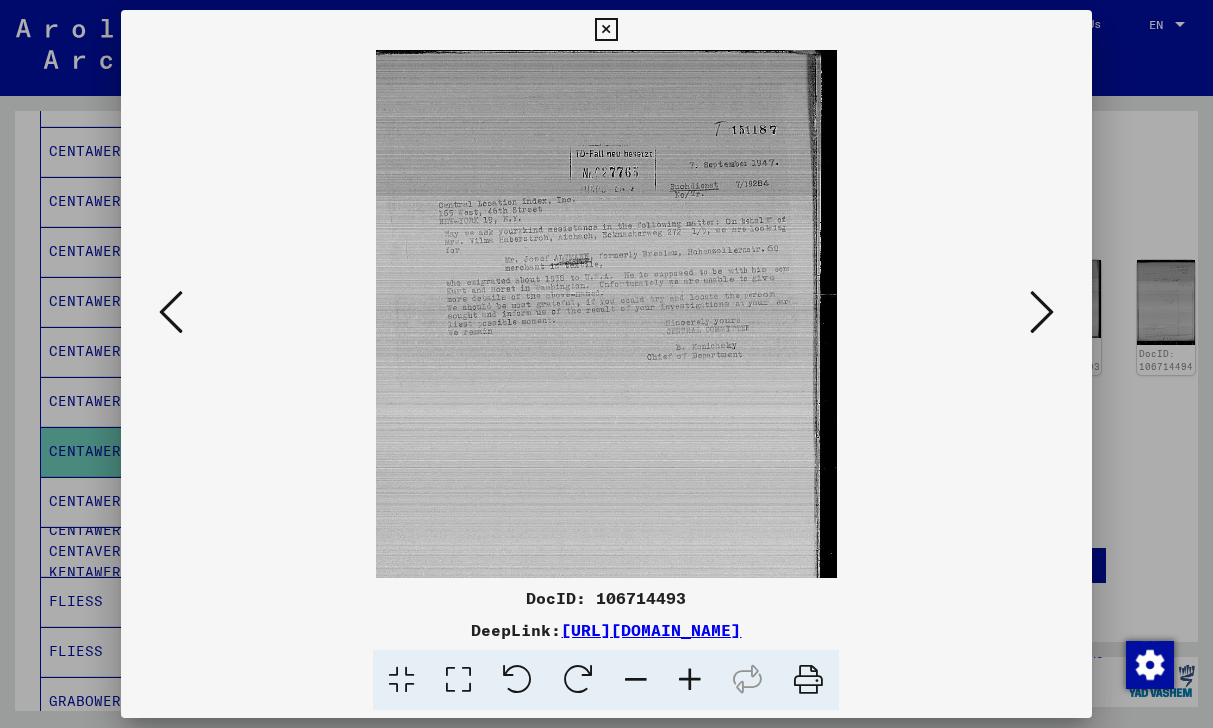 click at bounding box center (690, 680) 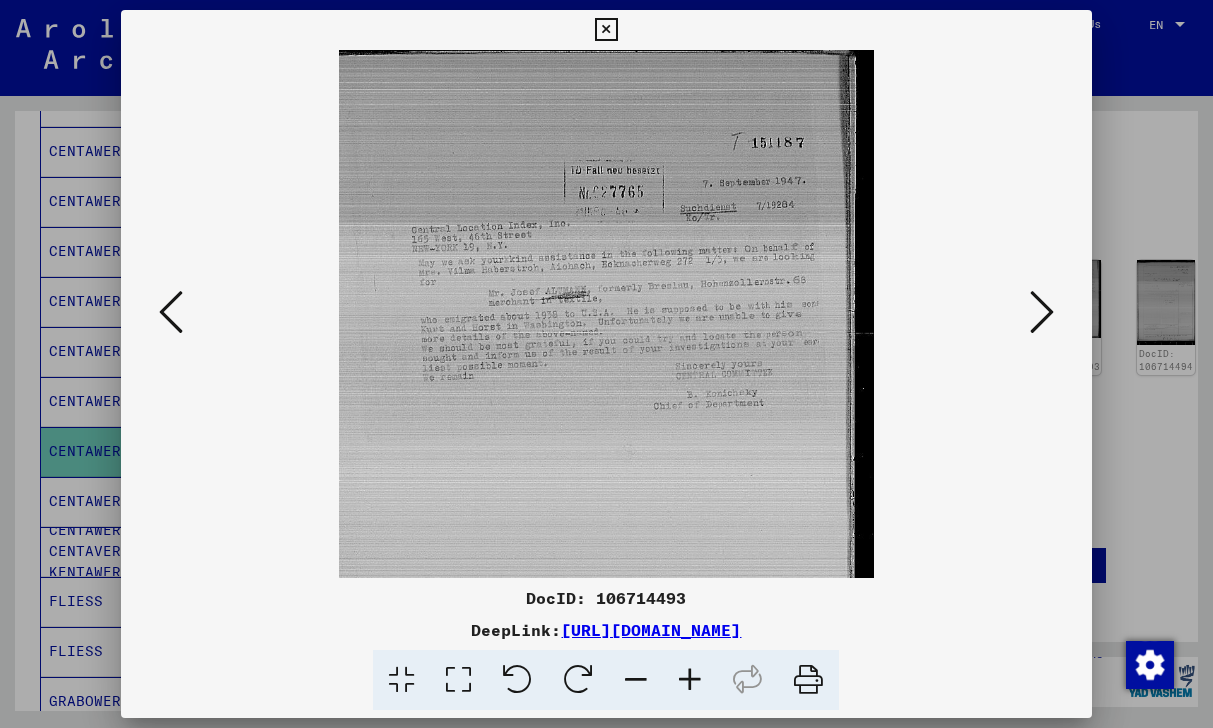 click at bounding box center [690, 680] 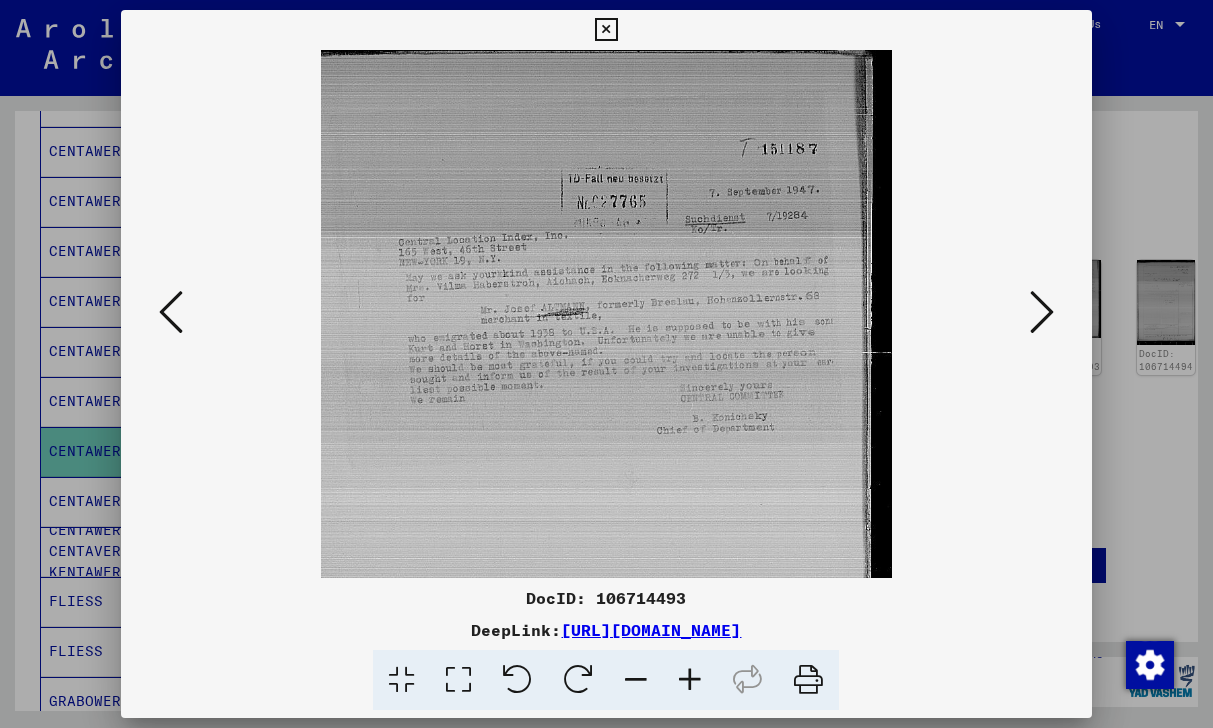 click at bounding box center (690, 680) 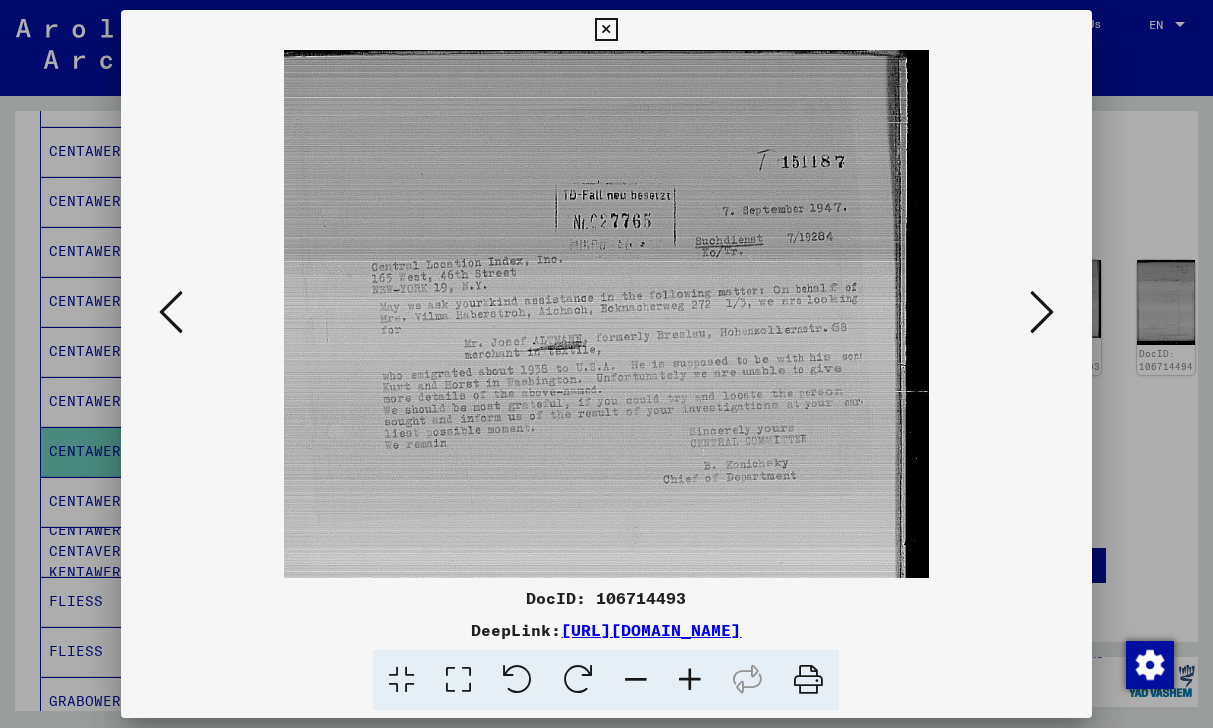 click at bounding box center (690, 680) 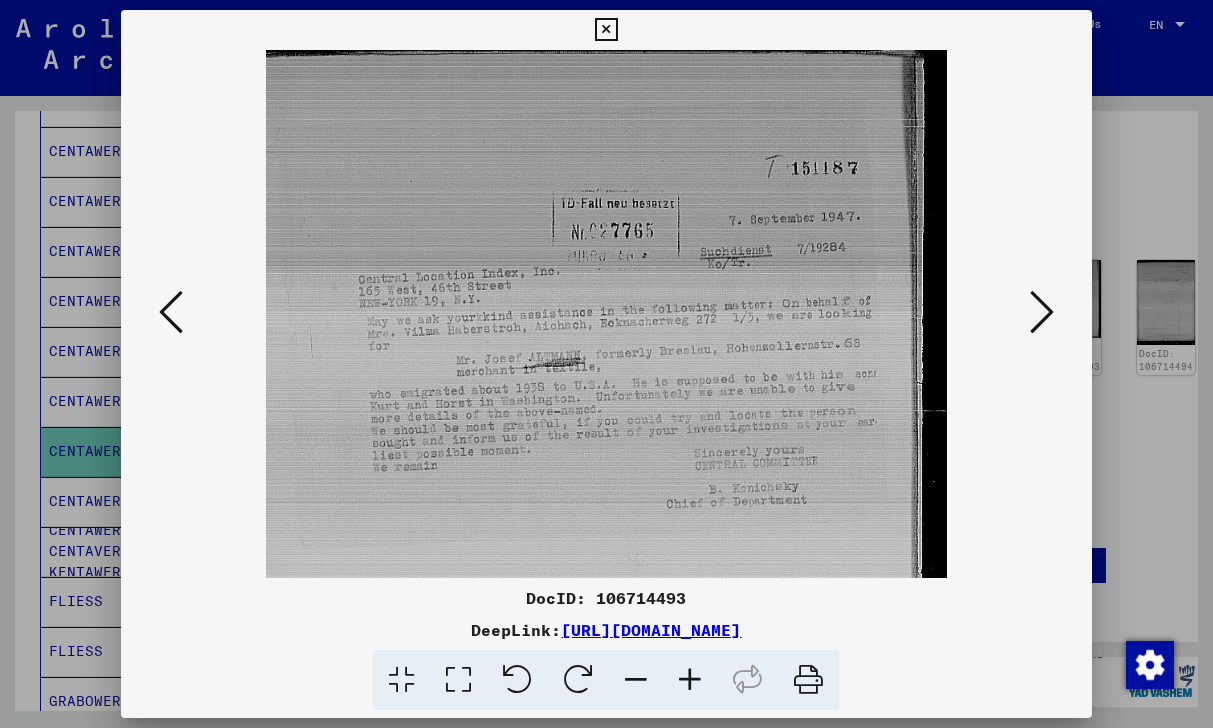 click at bounding box center [690, 680] 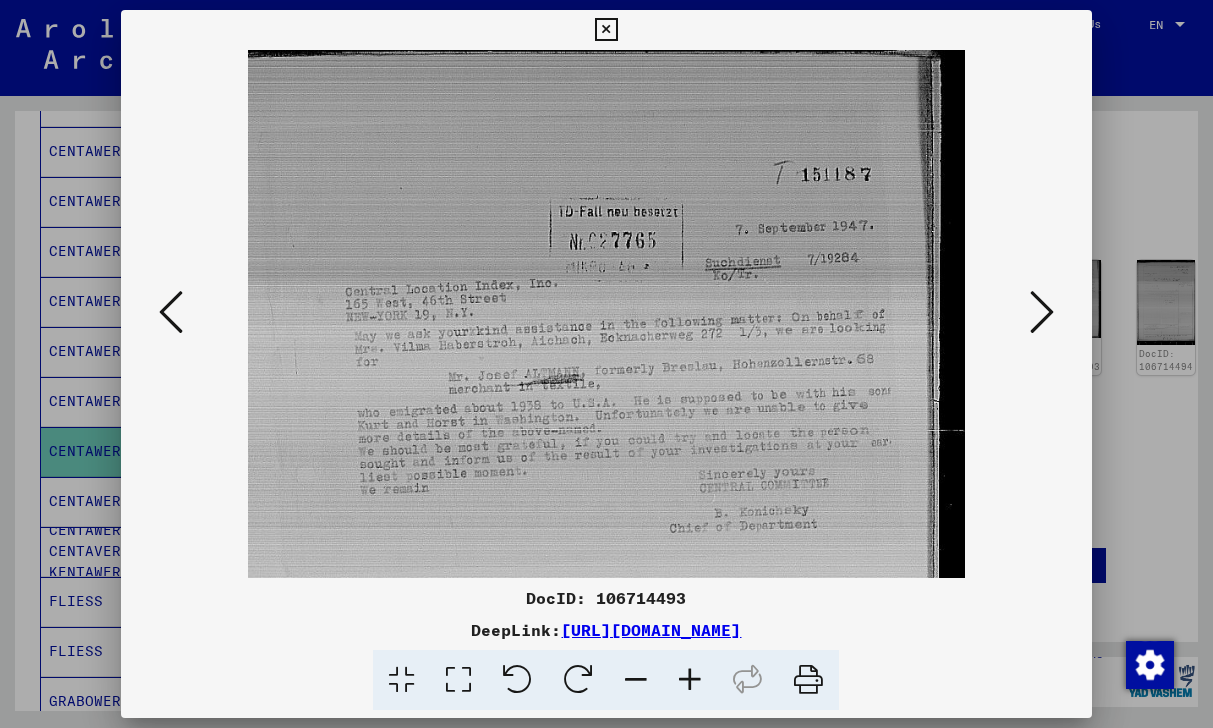 click at bounding box center (690, 680) 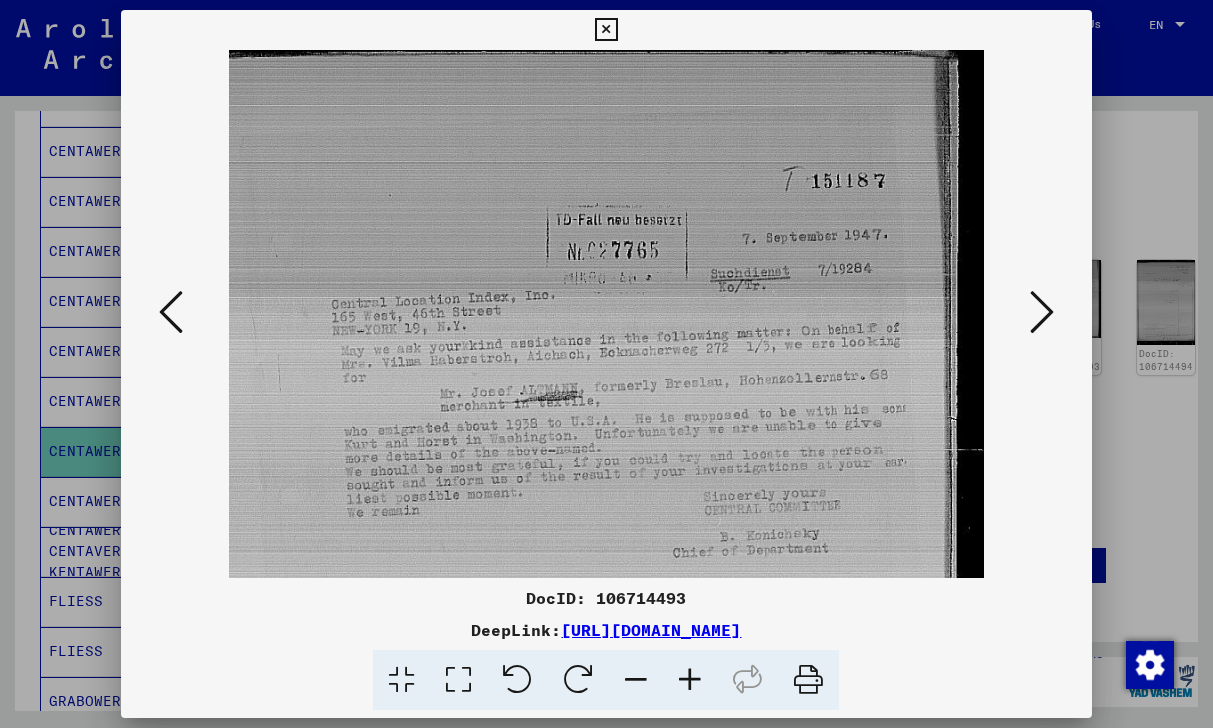 click at bounding box center (690, 680) 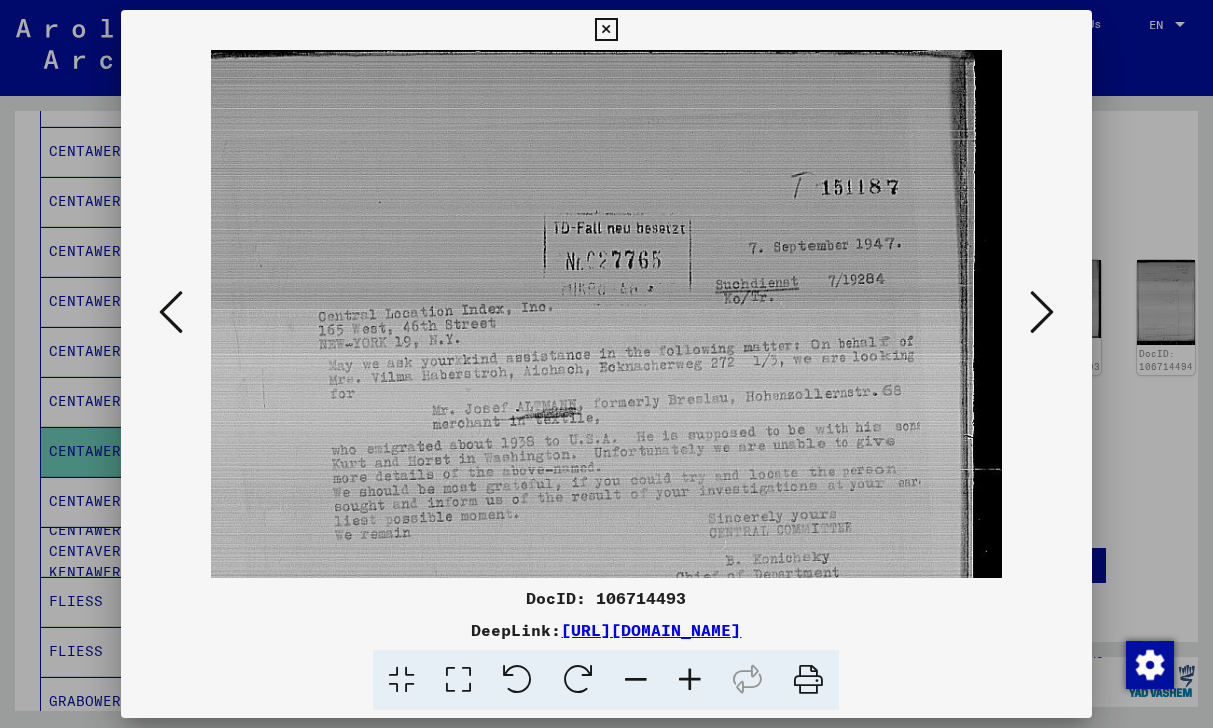 click at bounding box center (690, 680) 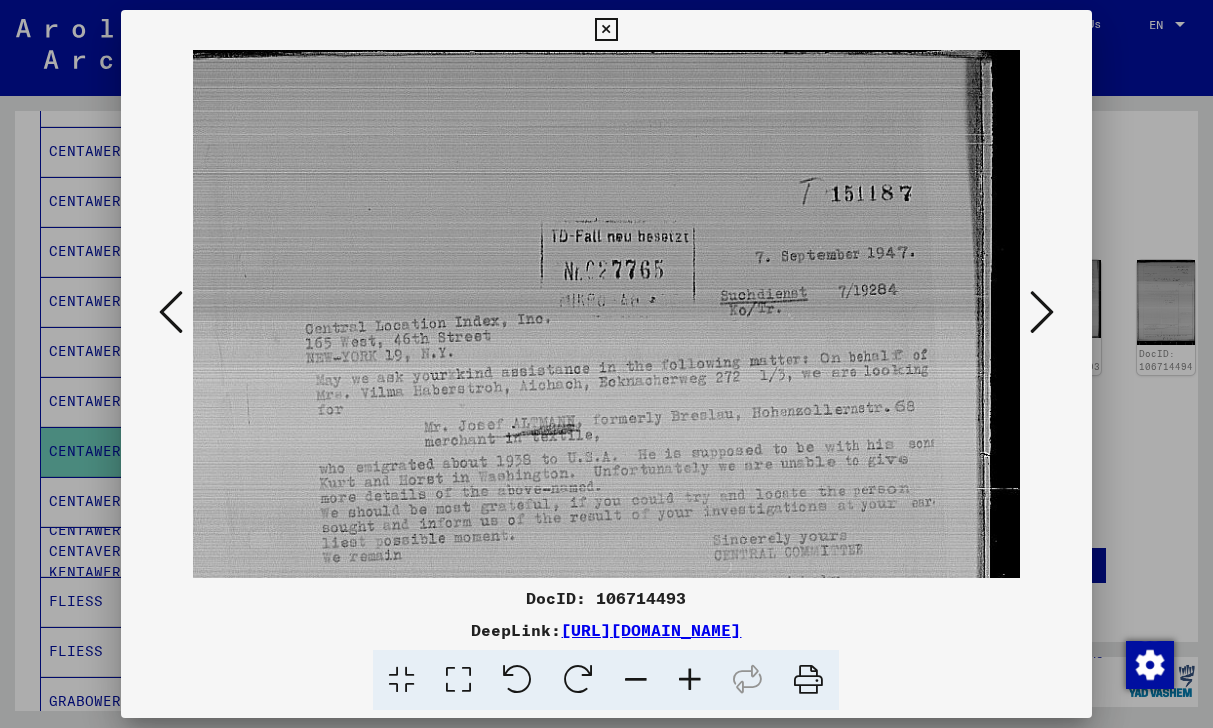 click at bounding box center [690, 680] 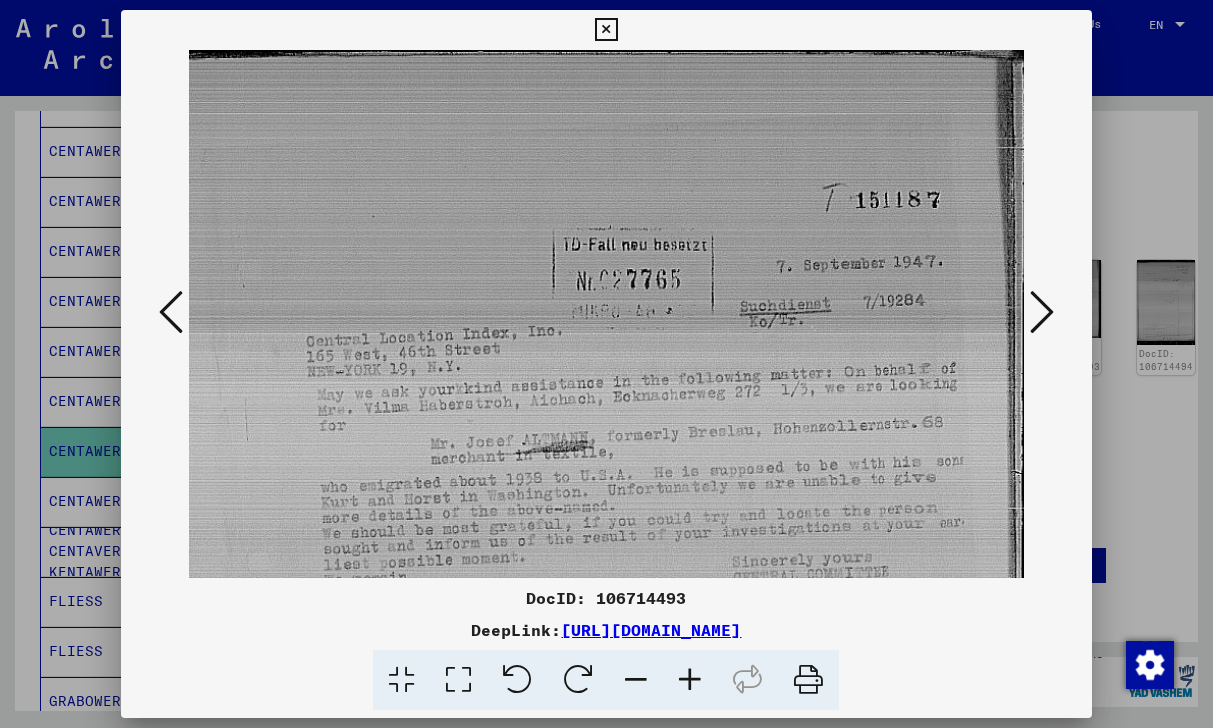 click at bounding box center [690, 680] 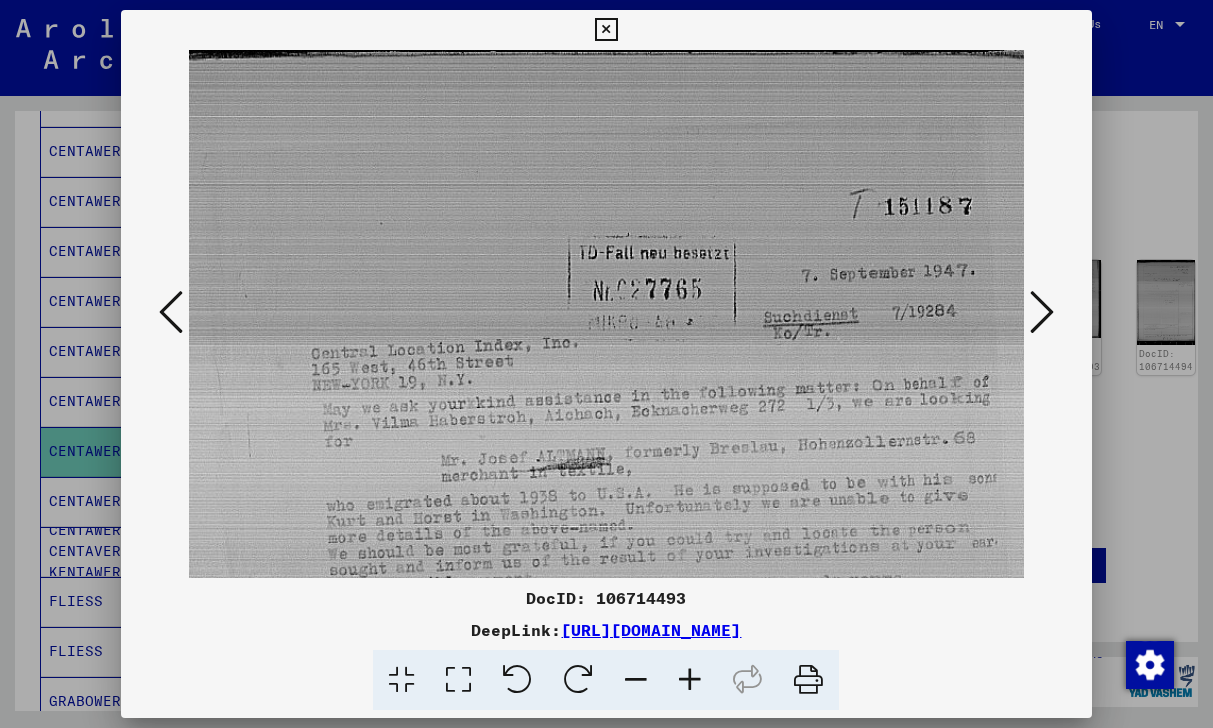 click at bounding box center [690, 680] 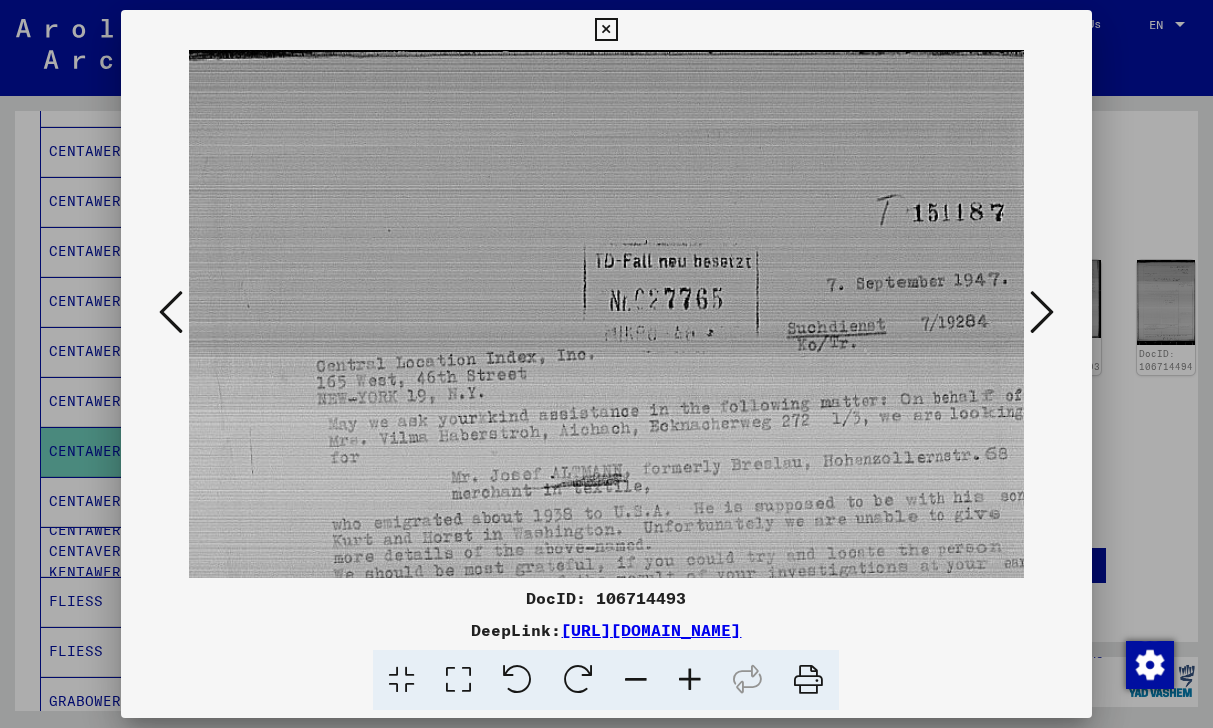 click at bounding box center (690, 680) 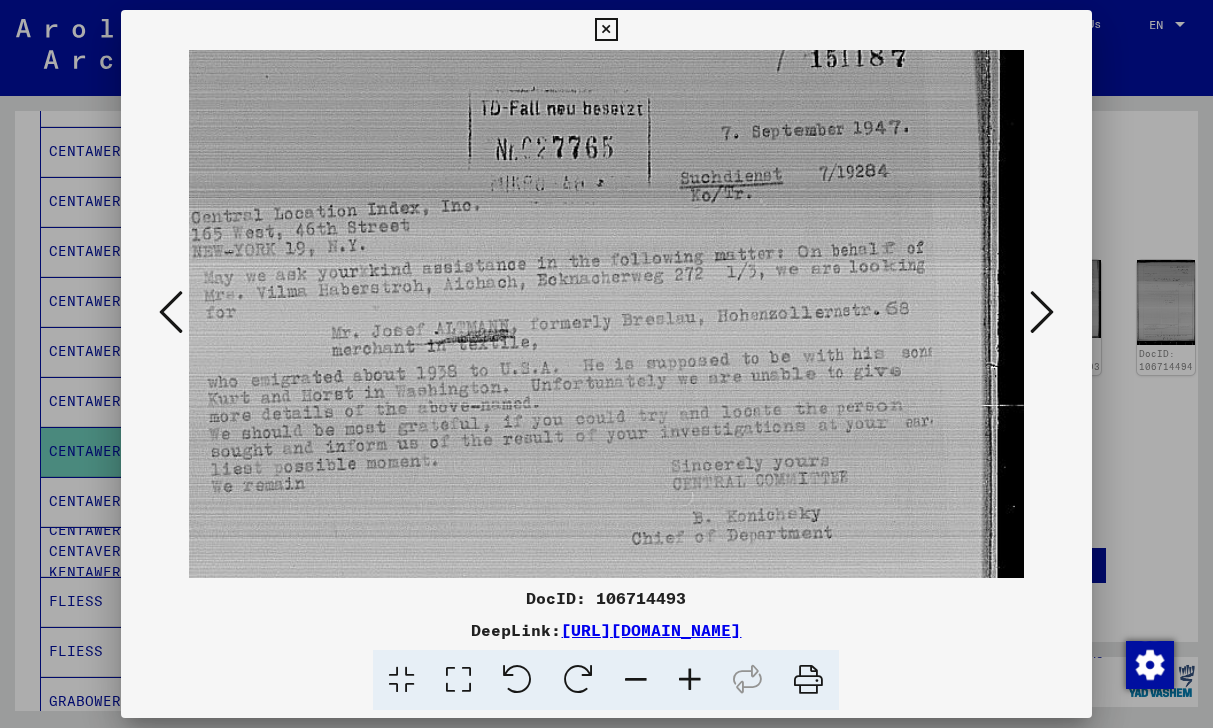 scroll, scrollTop: 166, scrollLeft: 134, axis: both 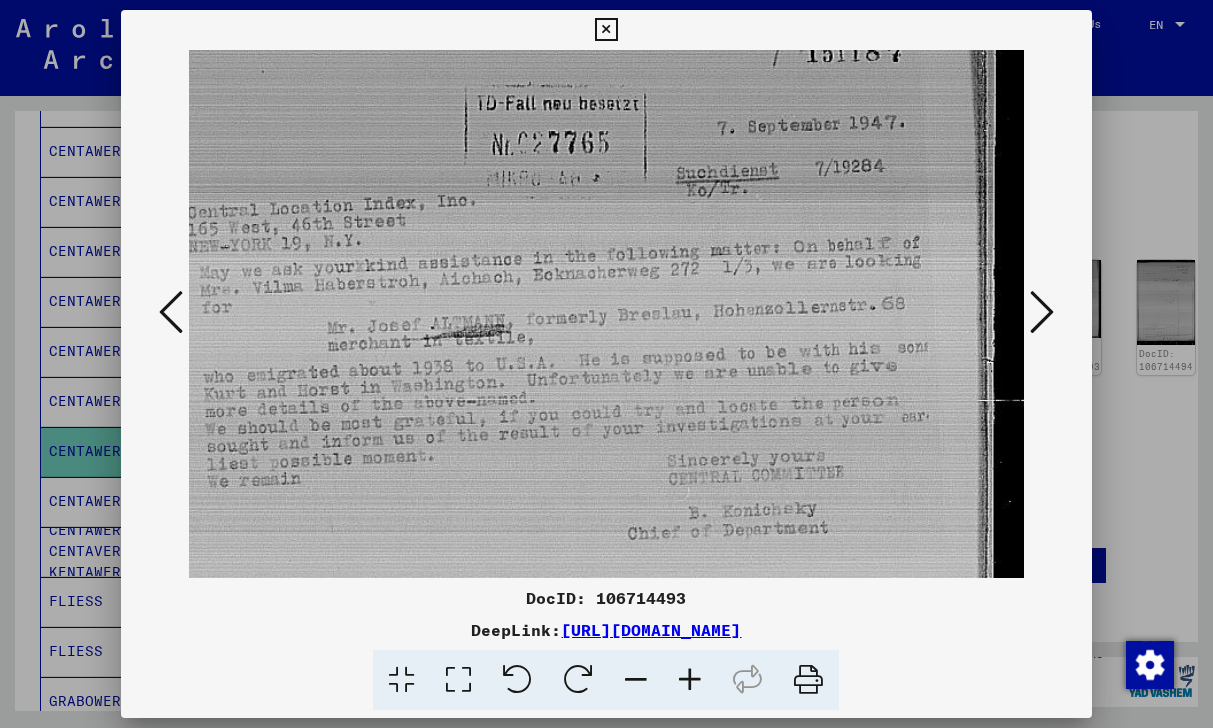 drag, startPoint x: 675, startPoint y: 476, endPoint x: 536, endPoint y: 311, distance: 215.74522 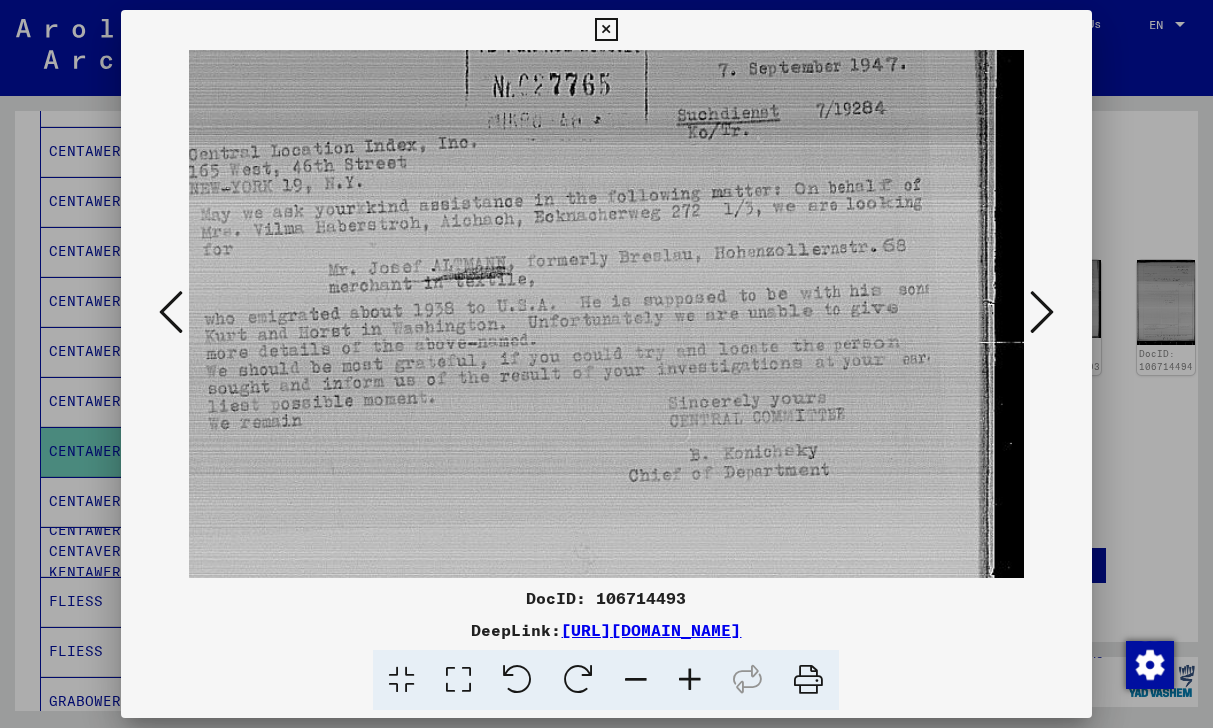 scroll, scrollTop: 225, scrollLeft: 133, axis: both 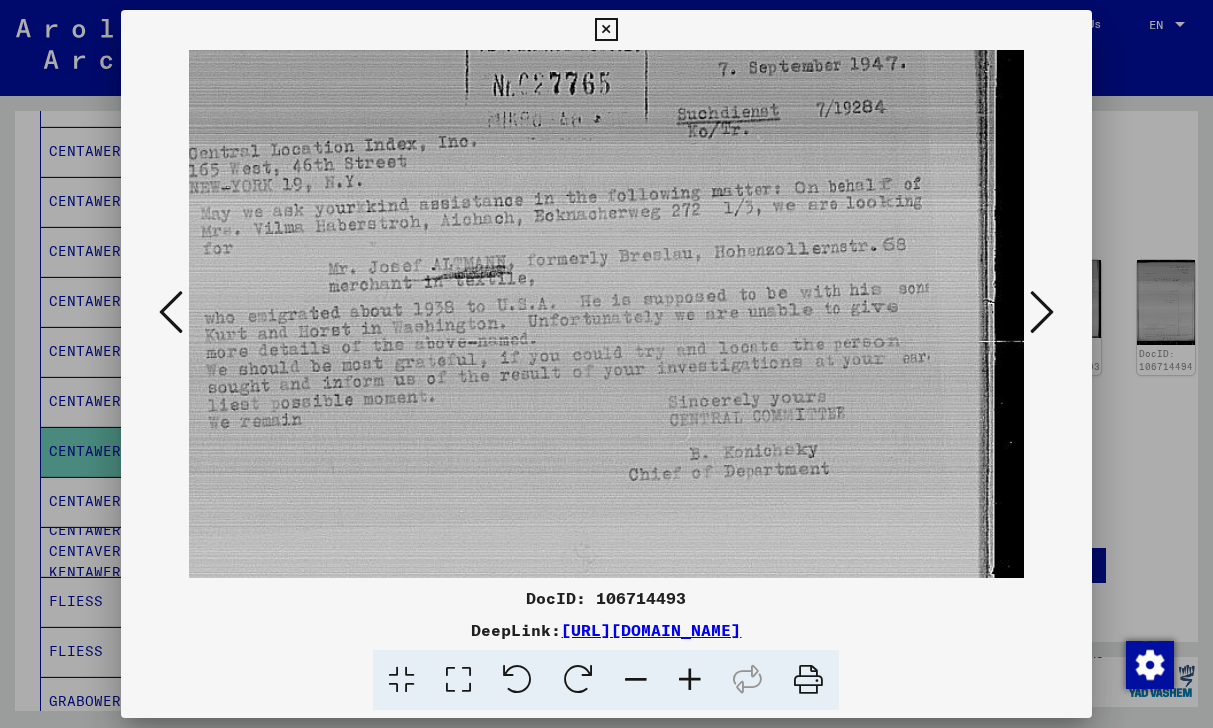 drag, startPoint x: 552, startPoint y: 458, endPoint x: 553, endPoint y: 399, distance: 59.008472 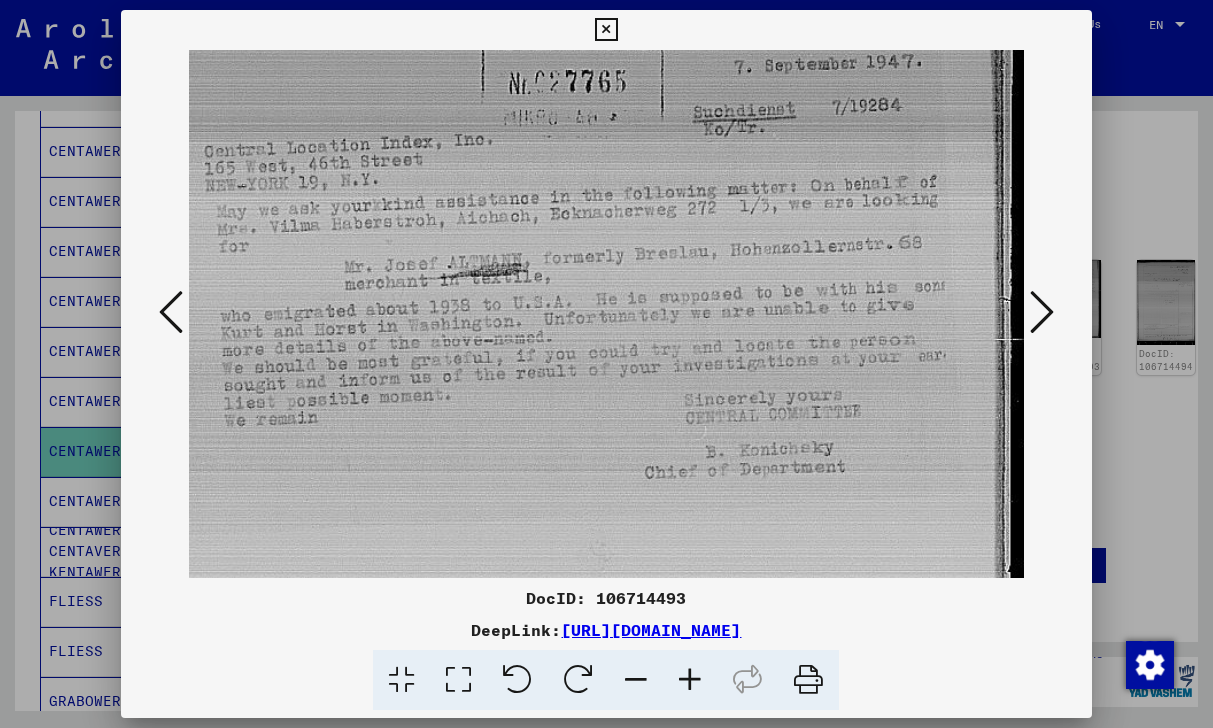 scroll, scrollTop: 228, scrollLeft: 122, axis: both 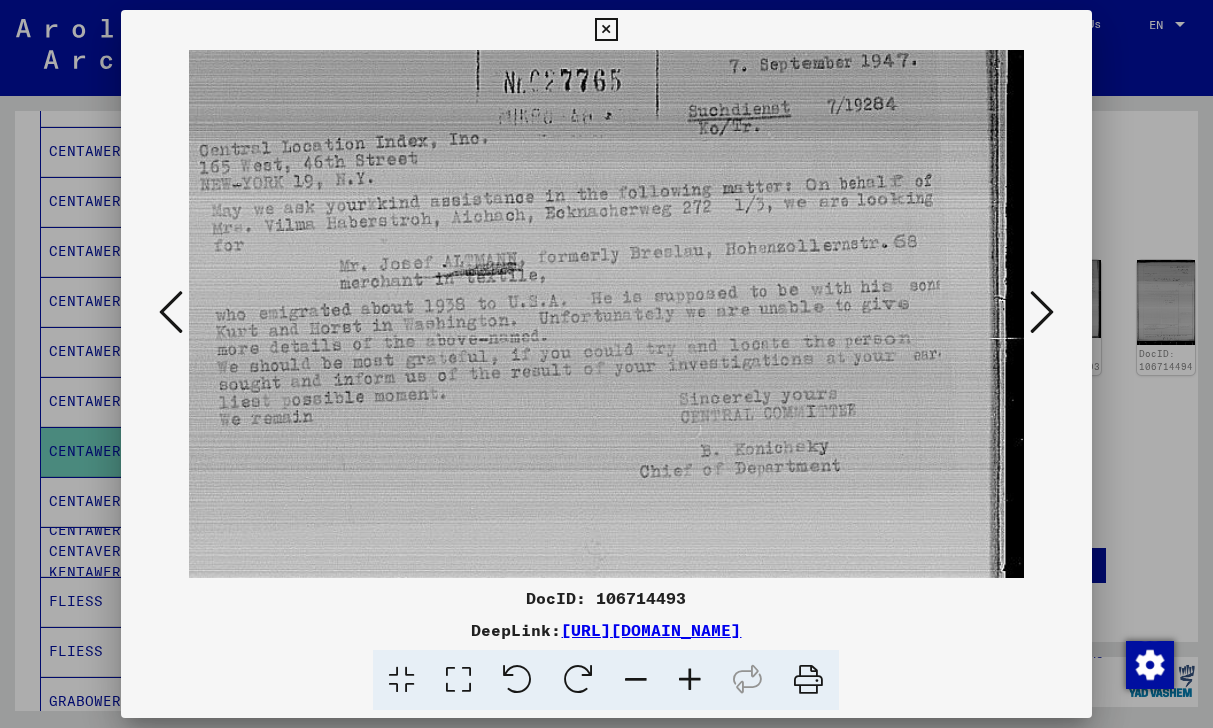 drag, startPoint x: 543, startPoint y: 439, endPoint x: 554, endPoint y: 436, distance: 11.401754 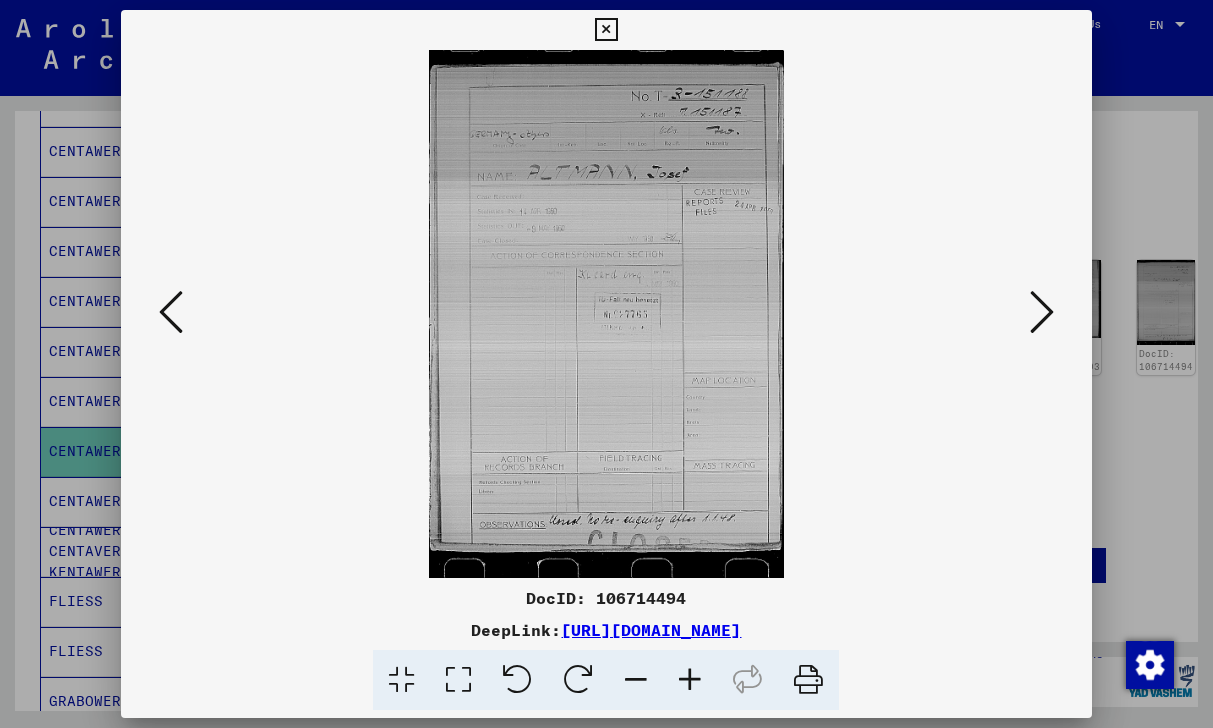 click at bounding box center [690, 680] 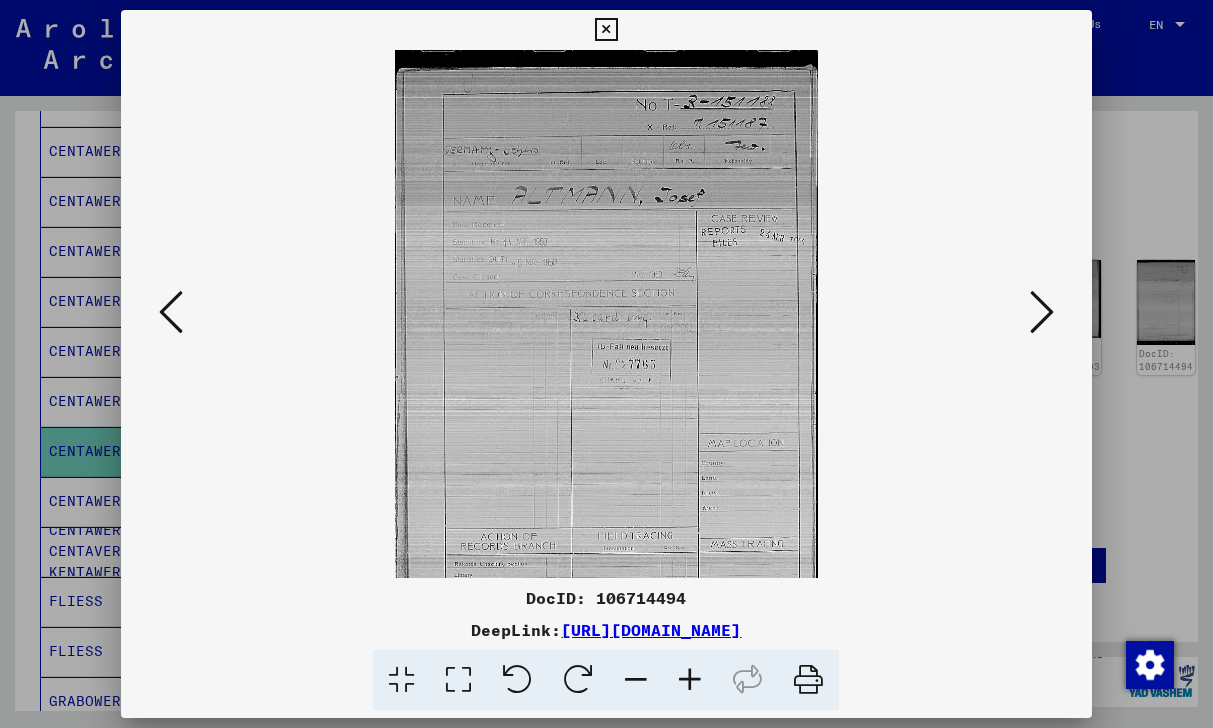 click at bounding box center [690, 680] 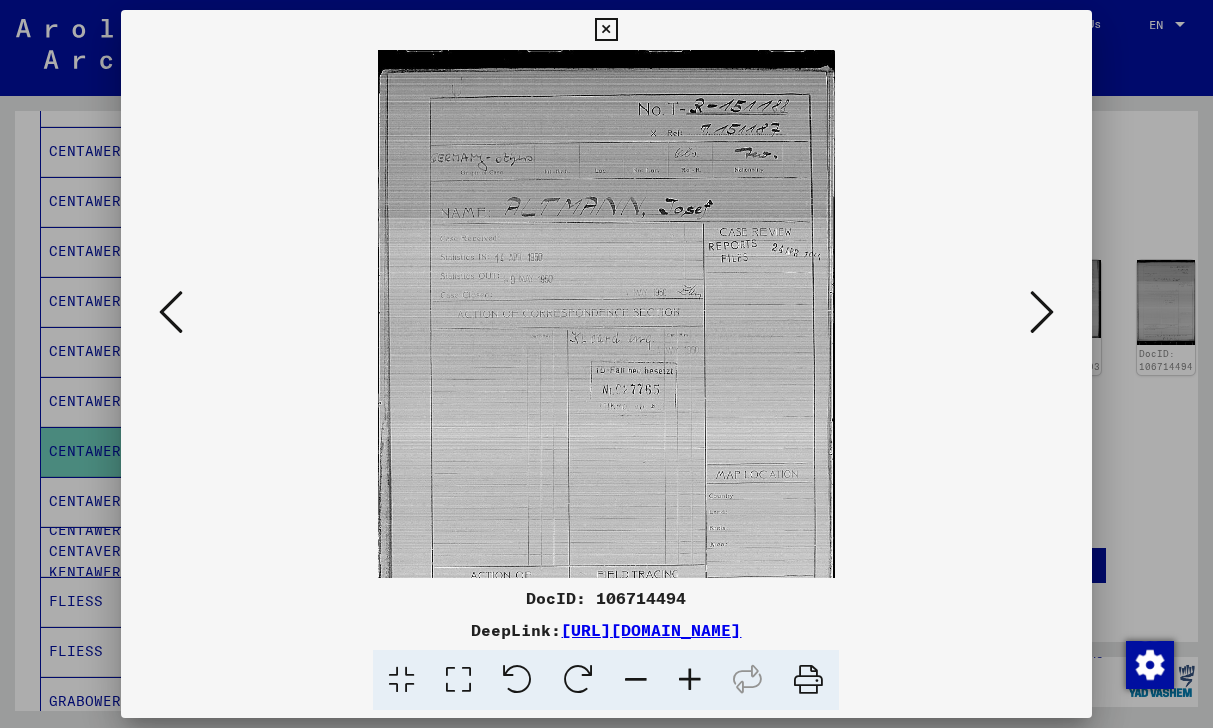 click at bounding box center [690, 680] 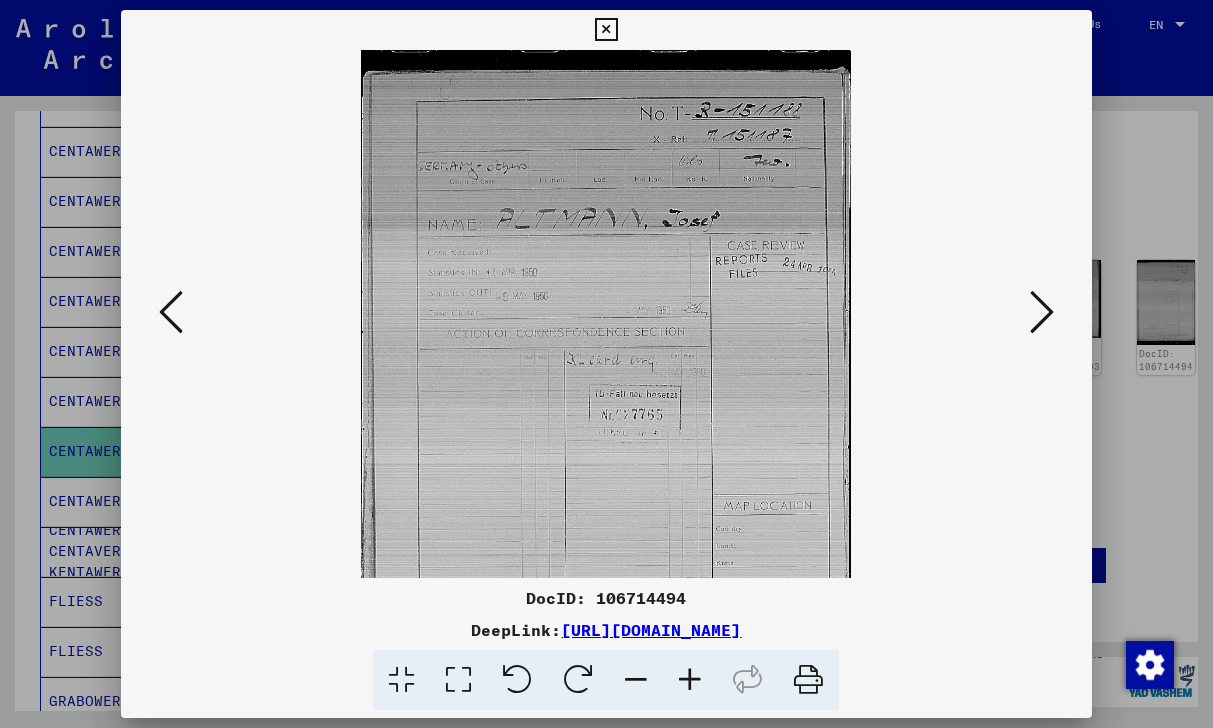 click at bounding box center [690, 680] 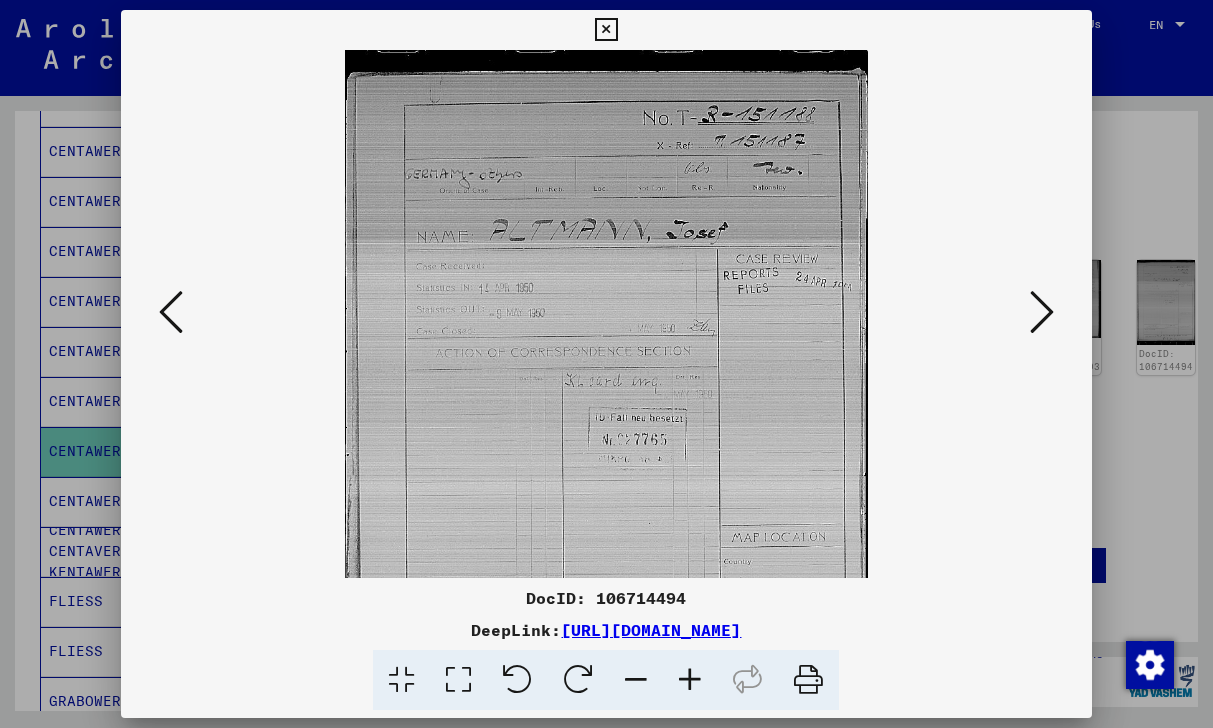 click at bounding box center [690, 680] 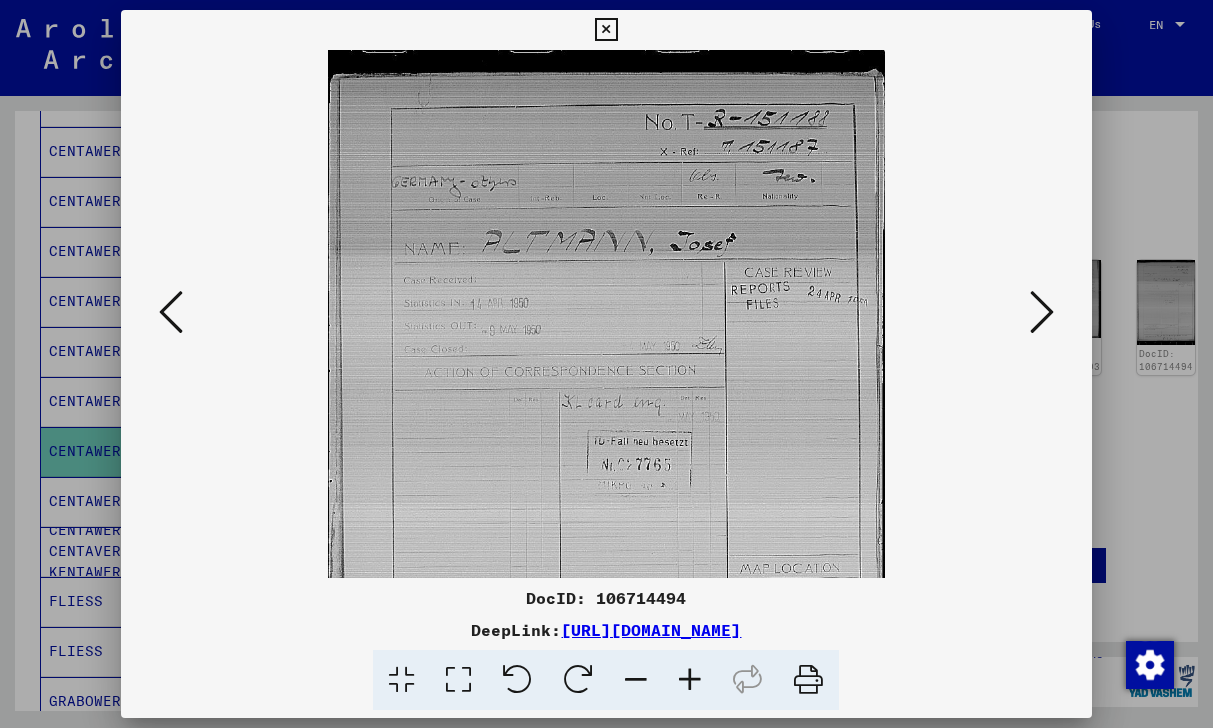 click at bounding box center (690, 680) 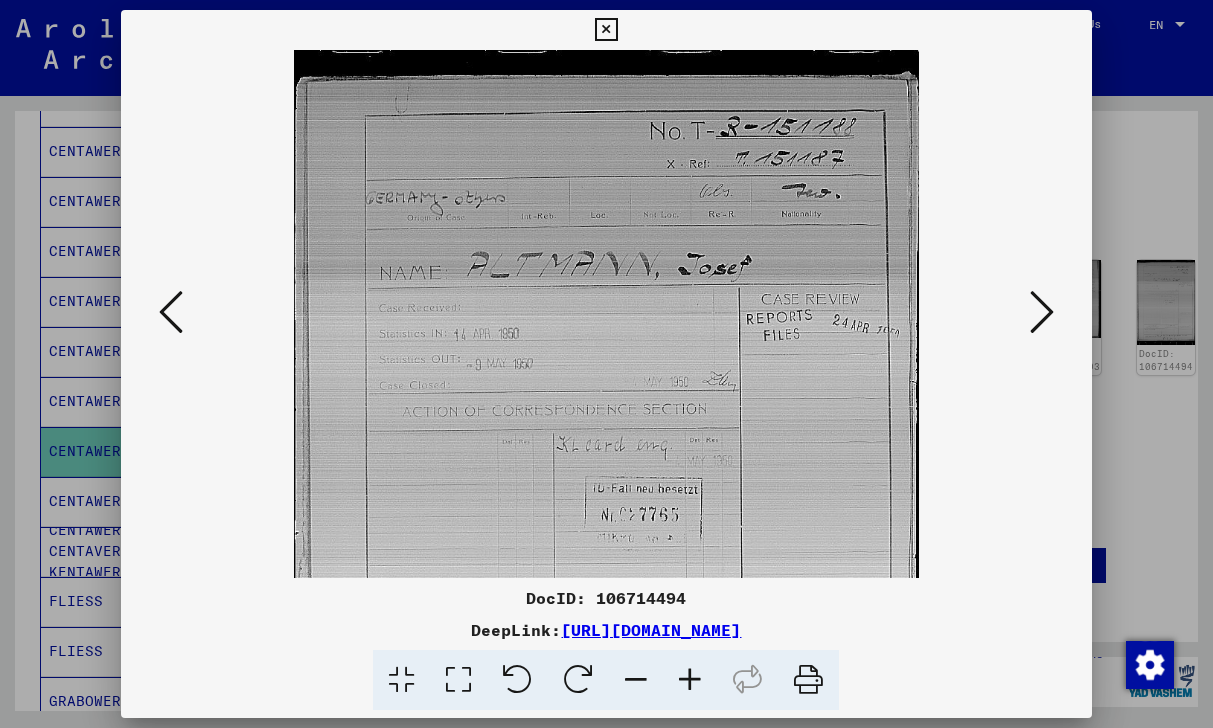 click at bounding box center (690, 680) 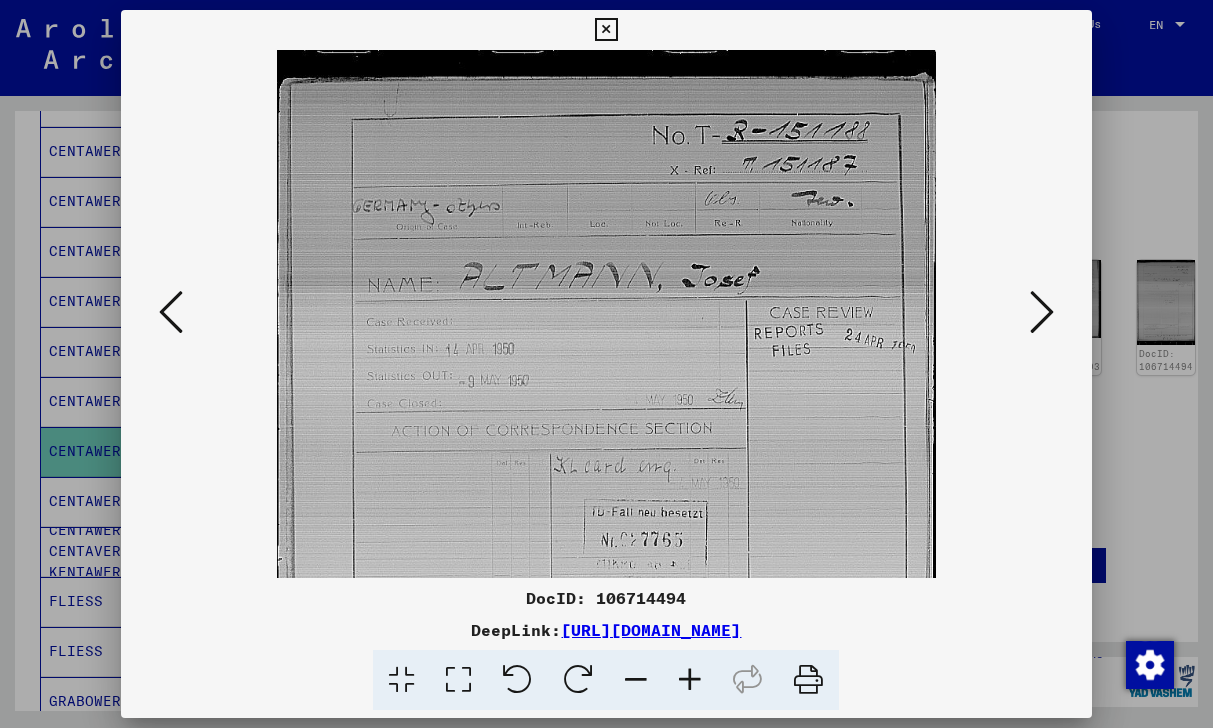 click at bounding box center [1042, 312] 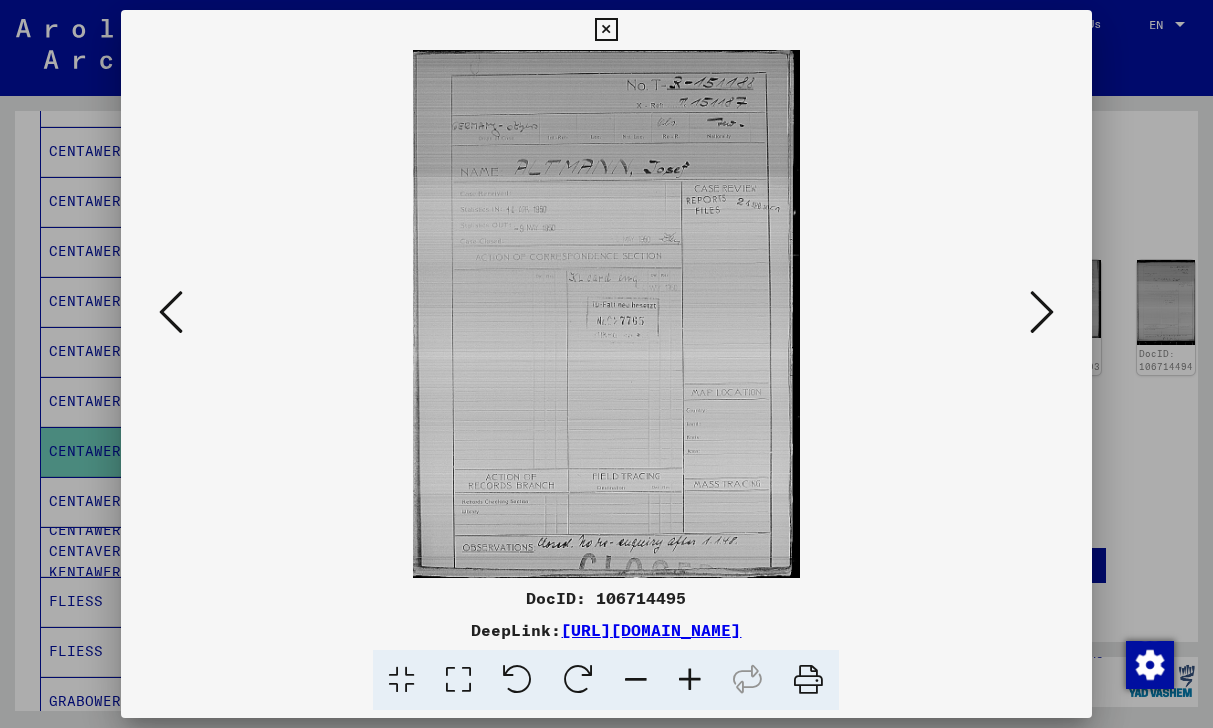 click at bounding box center (1042, 312) 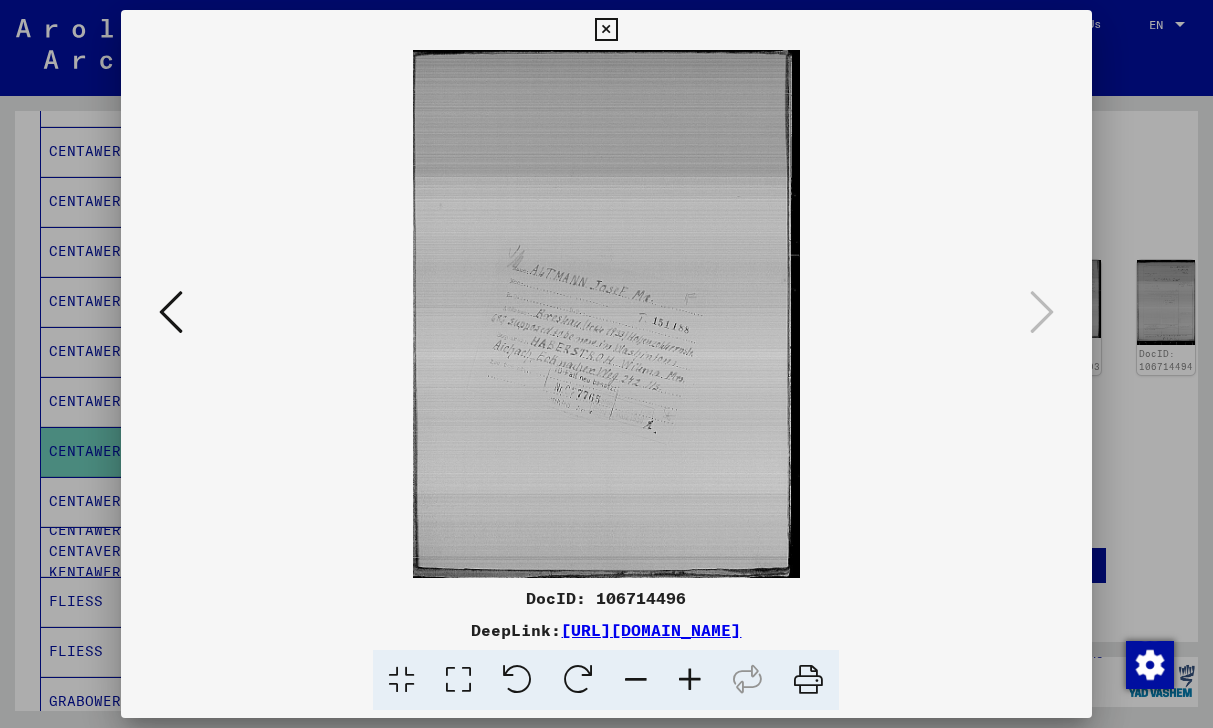 click at bounding box center [690, 680] 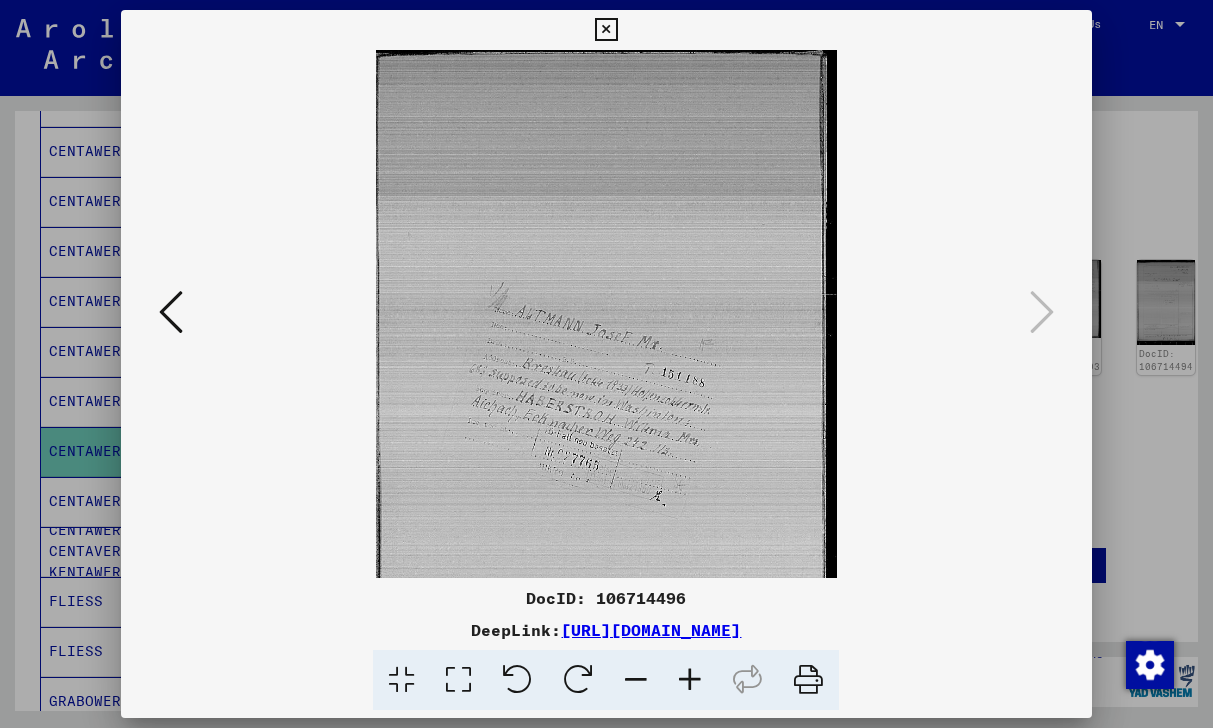 click at bounding box center [690, 680] 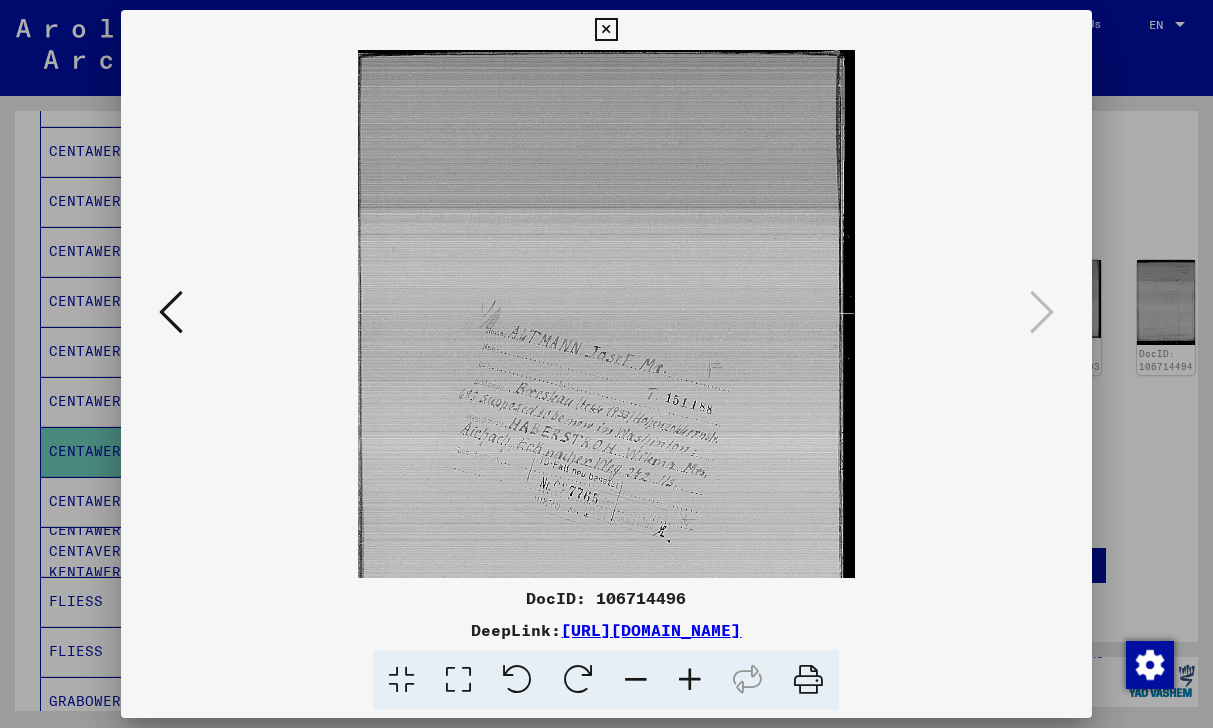 click at bounding box center [690, 680] 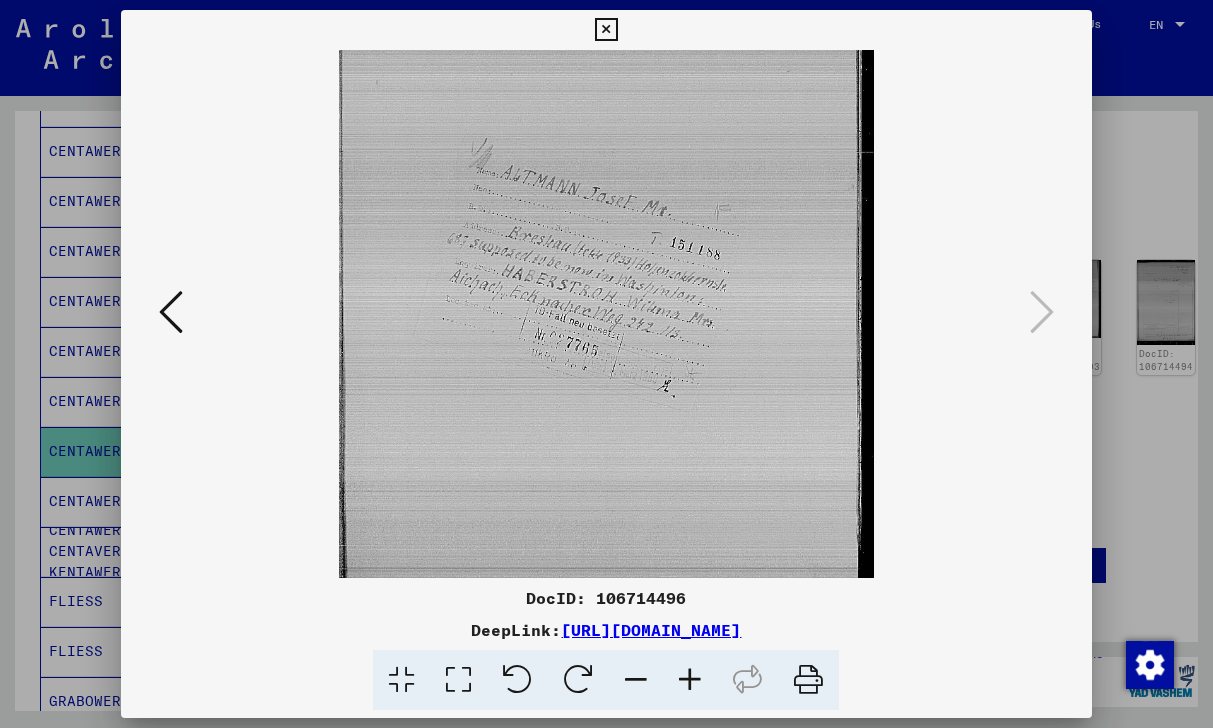 scroll, scrollTop: 200, scrollLeft: 0, axis: vertical 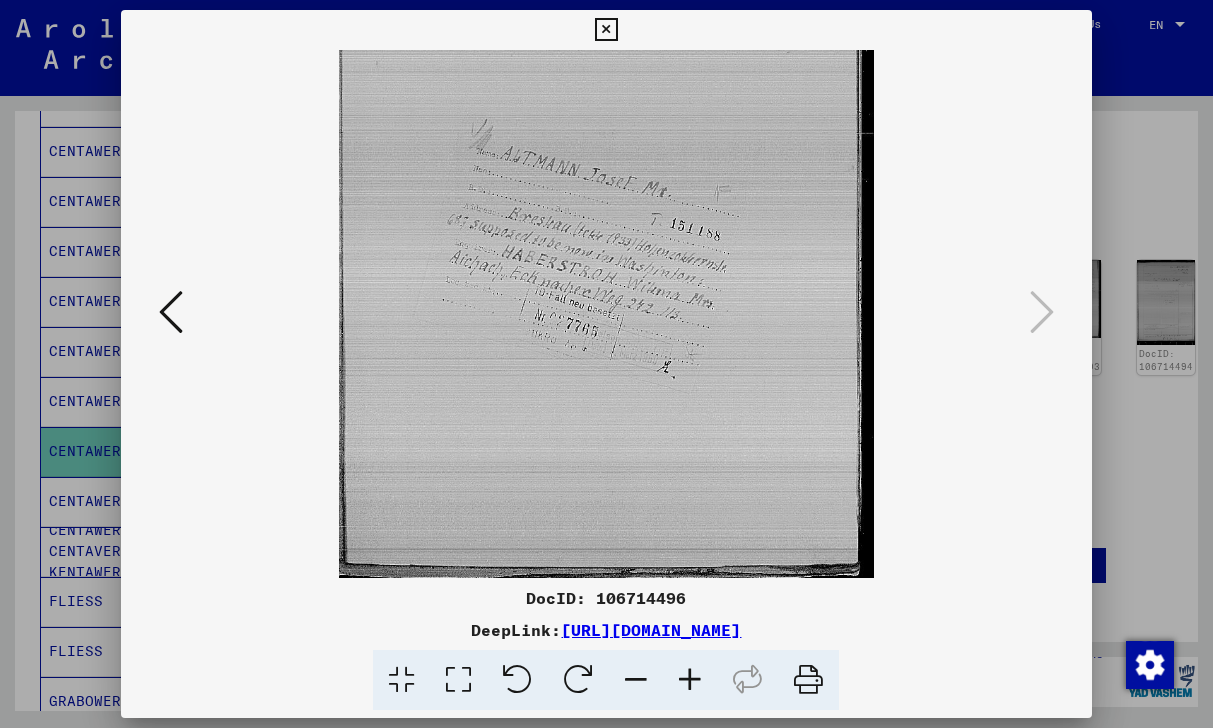 drag, startPoint x: 537, startPoint y: 426, endPoint x: 537, endPoint y: 190, distance: 236 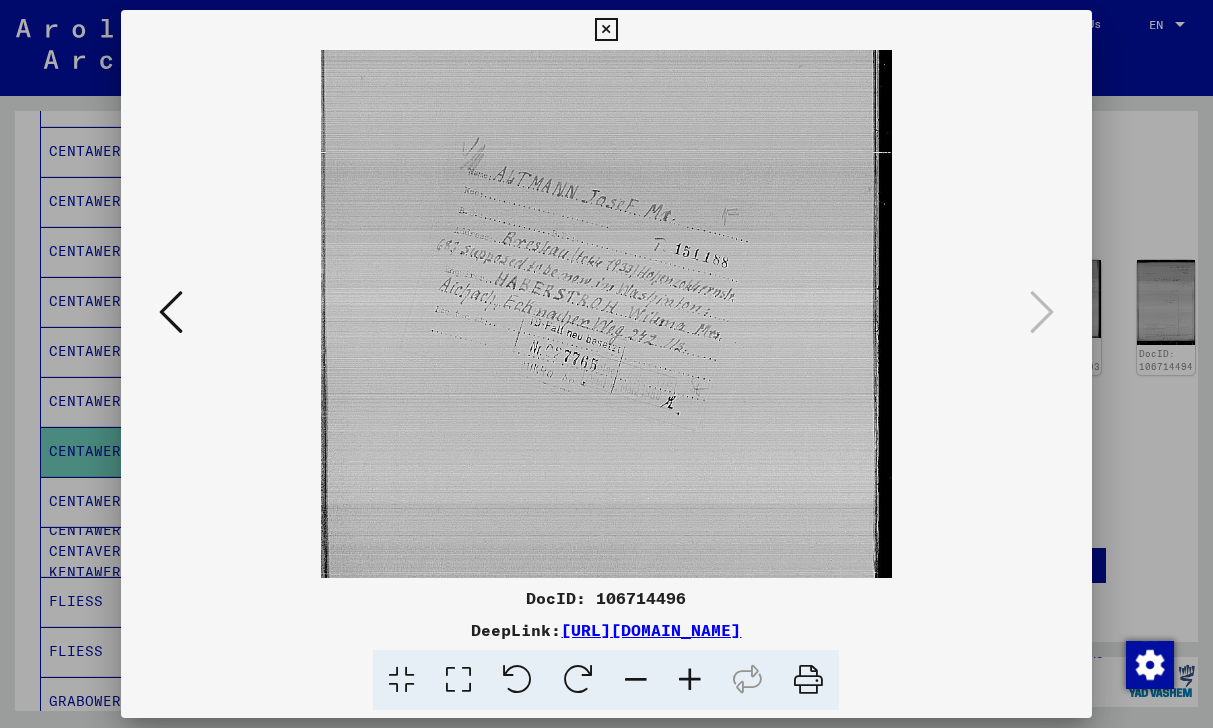 click at bounding box center [690, 680] 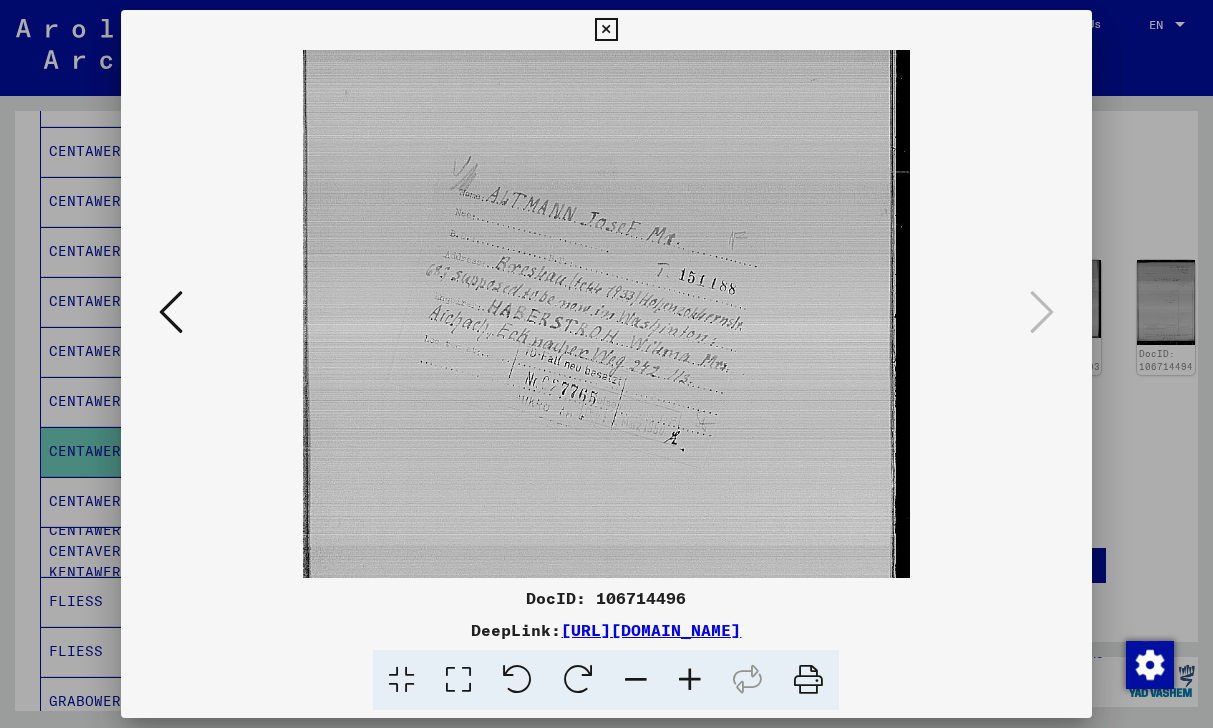 click at bounding box center [690, 680] 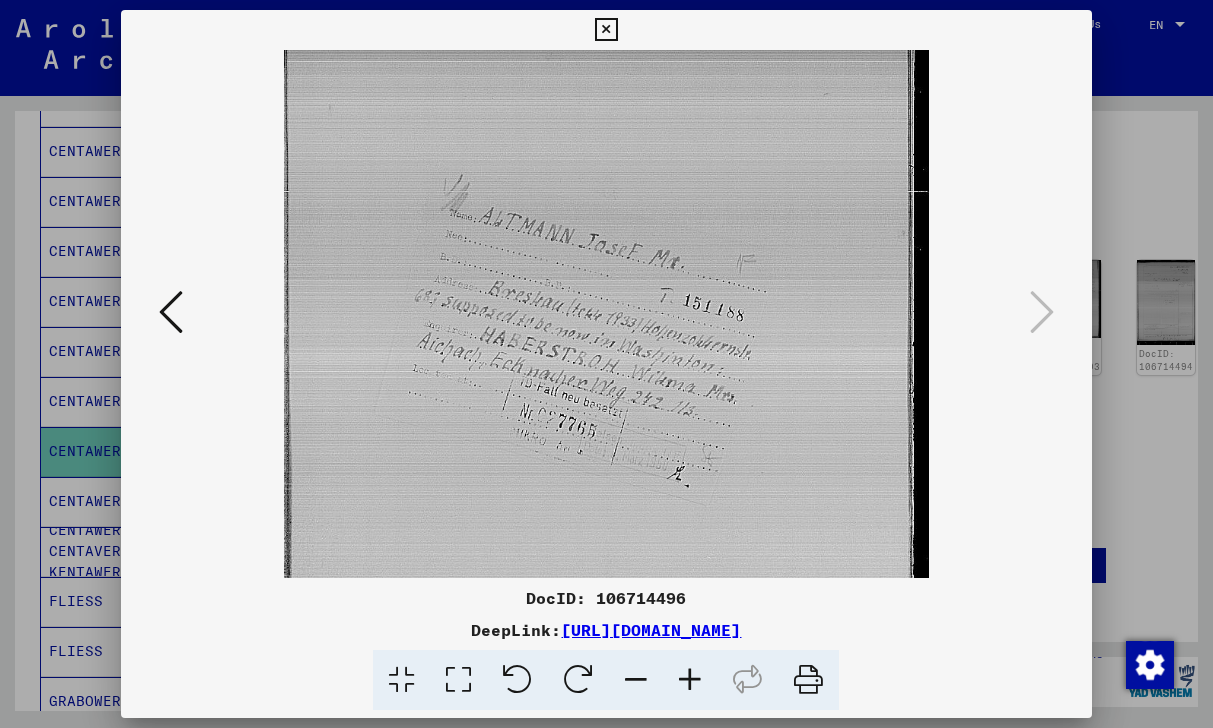 click at bounding box center [690, 680] 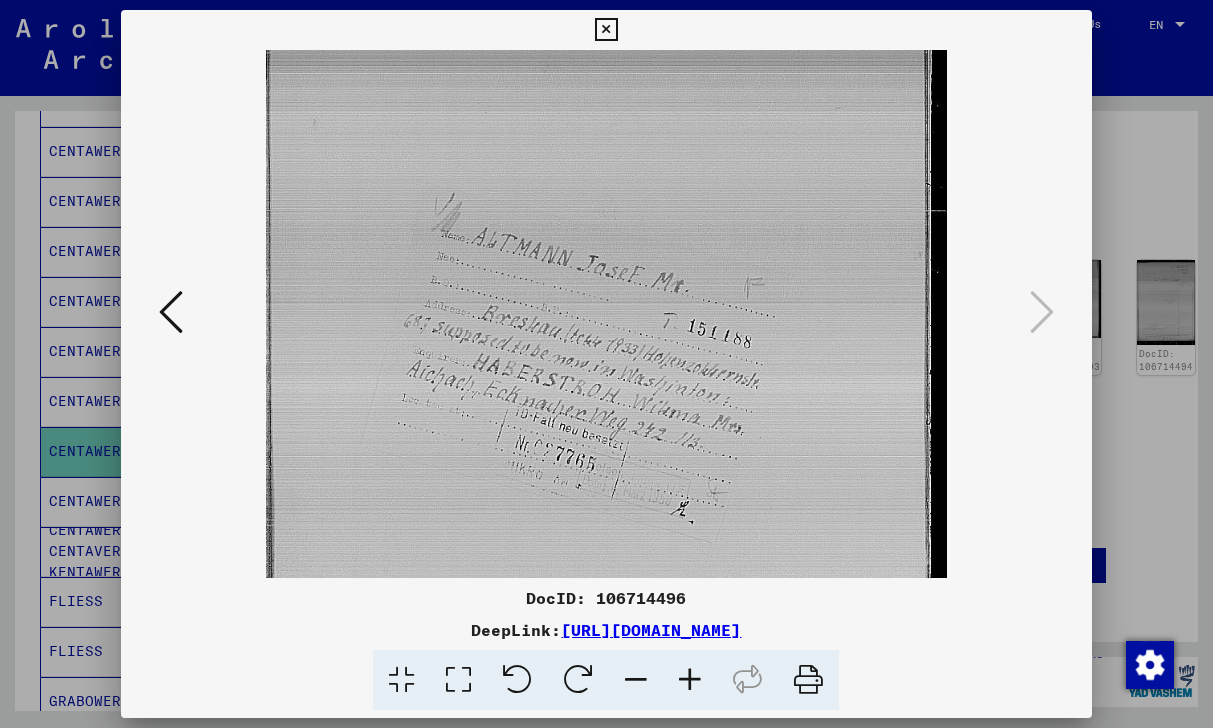 click at bounding box center [690, 680] 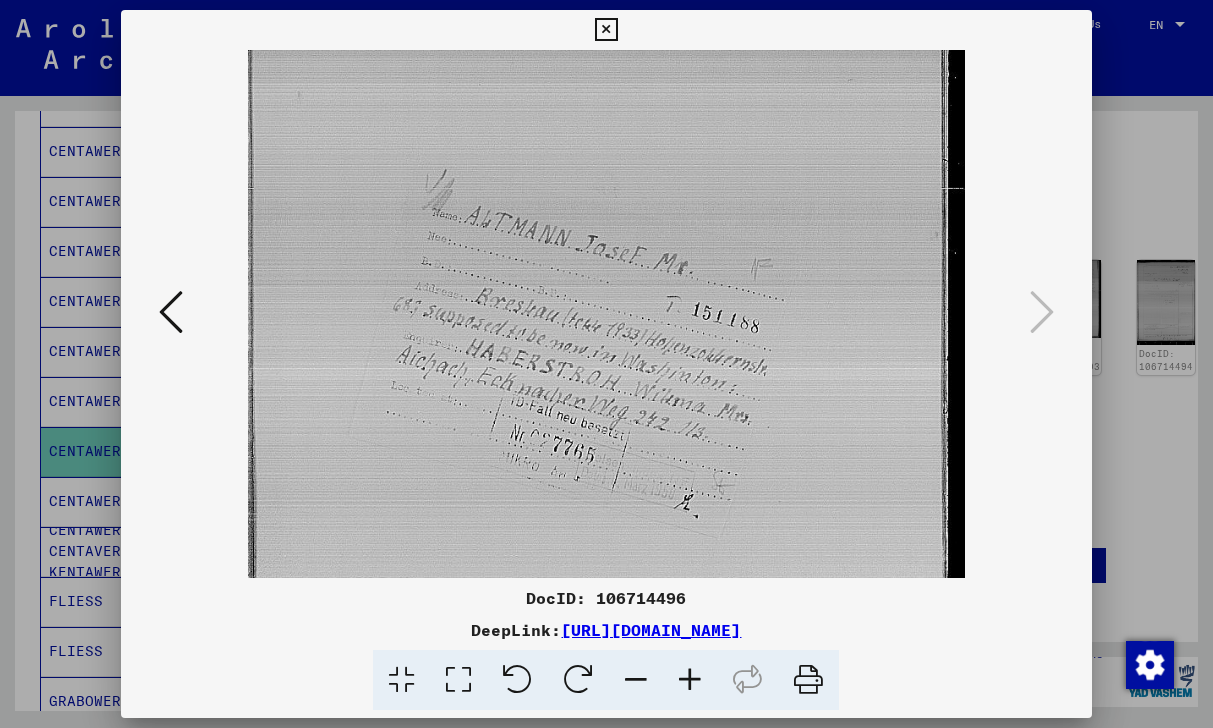 scroll, scrollTop: 244, scrollLeft: 0, axis: vertical 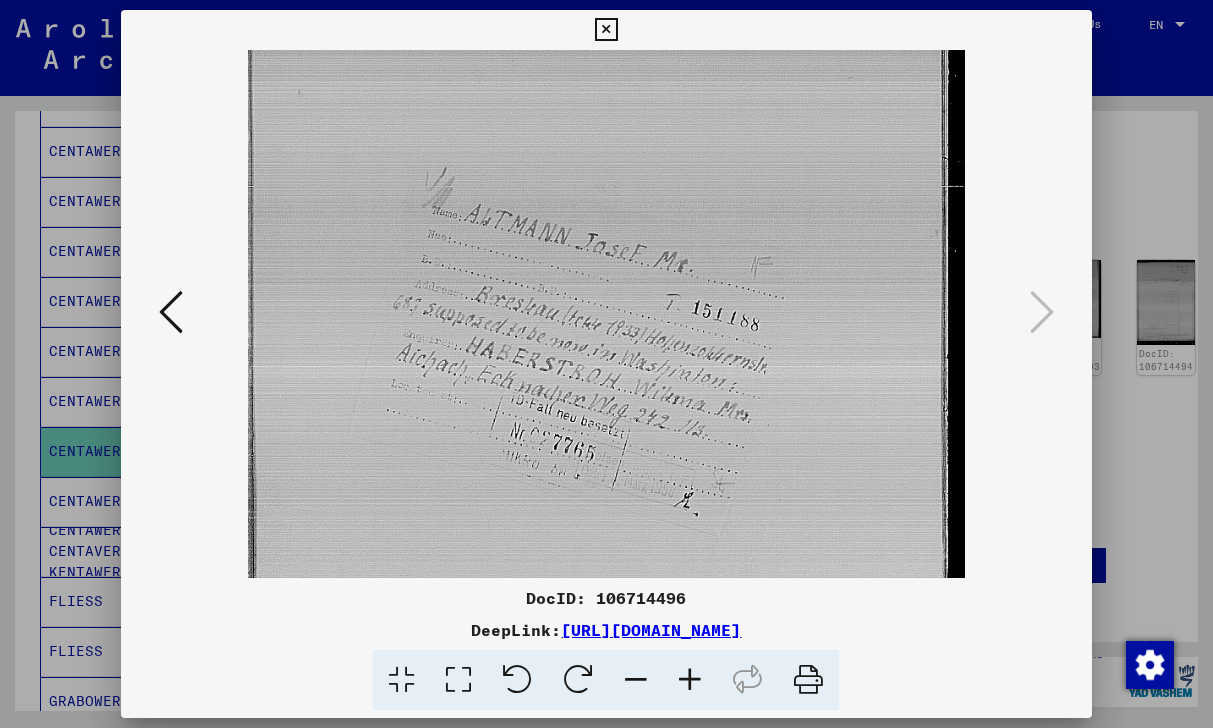 drag, startPoint x: 530, startPoint y: 527, endPoint x: 530, endPoint y: 483, distance: 44 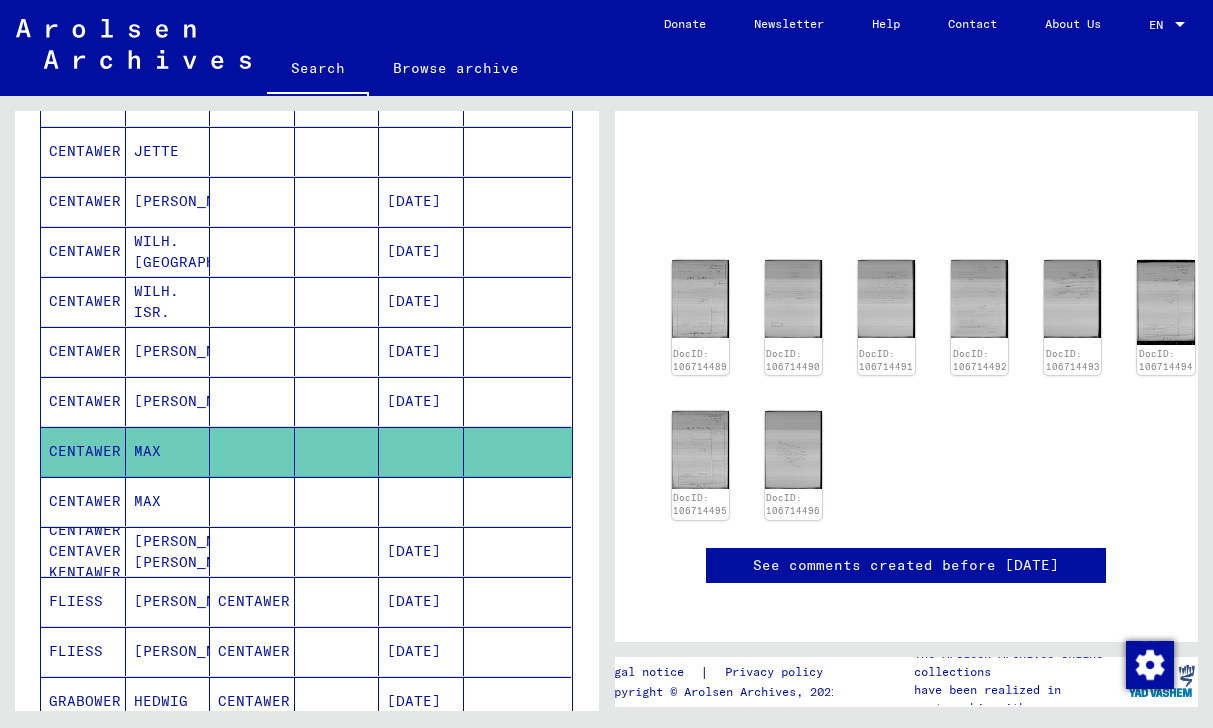 click on "CENTAWER" at bounding box center [83, 201] 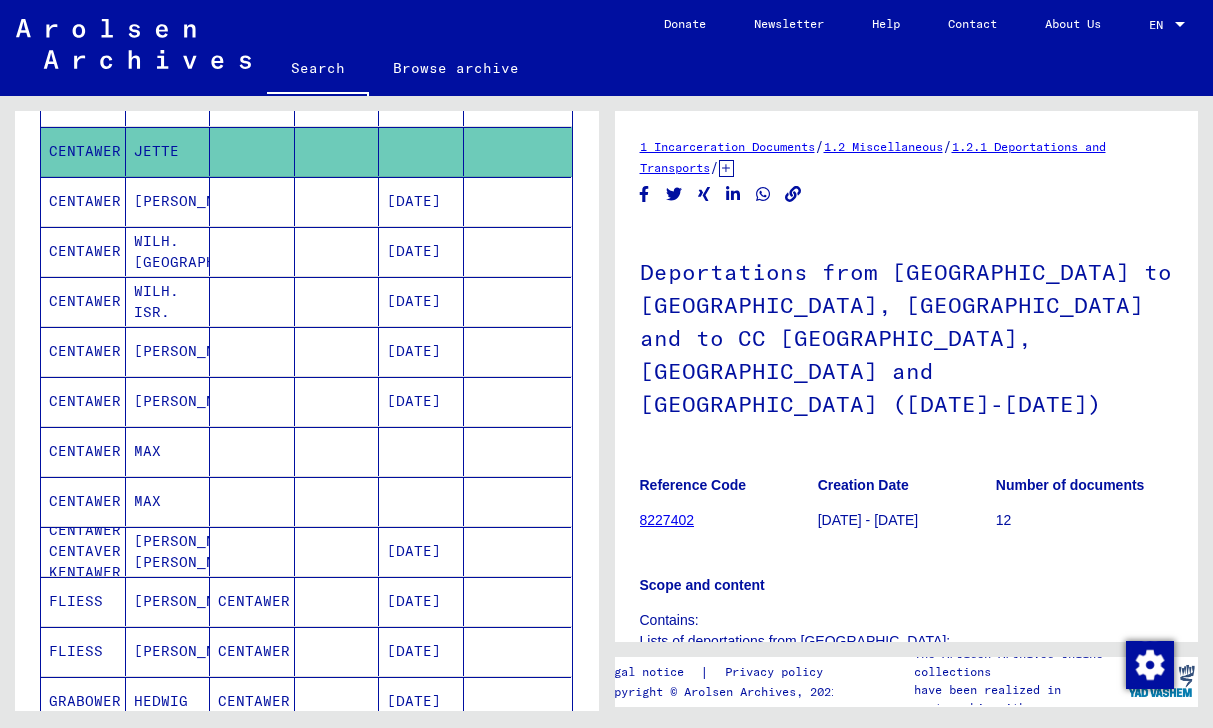 scroll, scrollTop: 0, scrollLeft: 0, axis: both 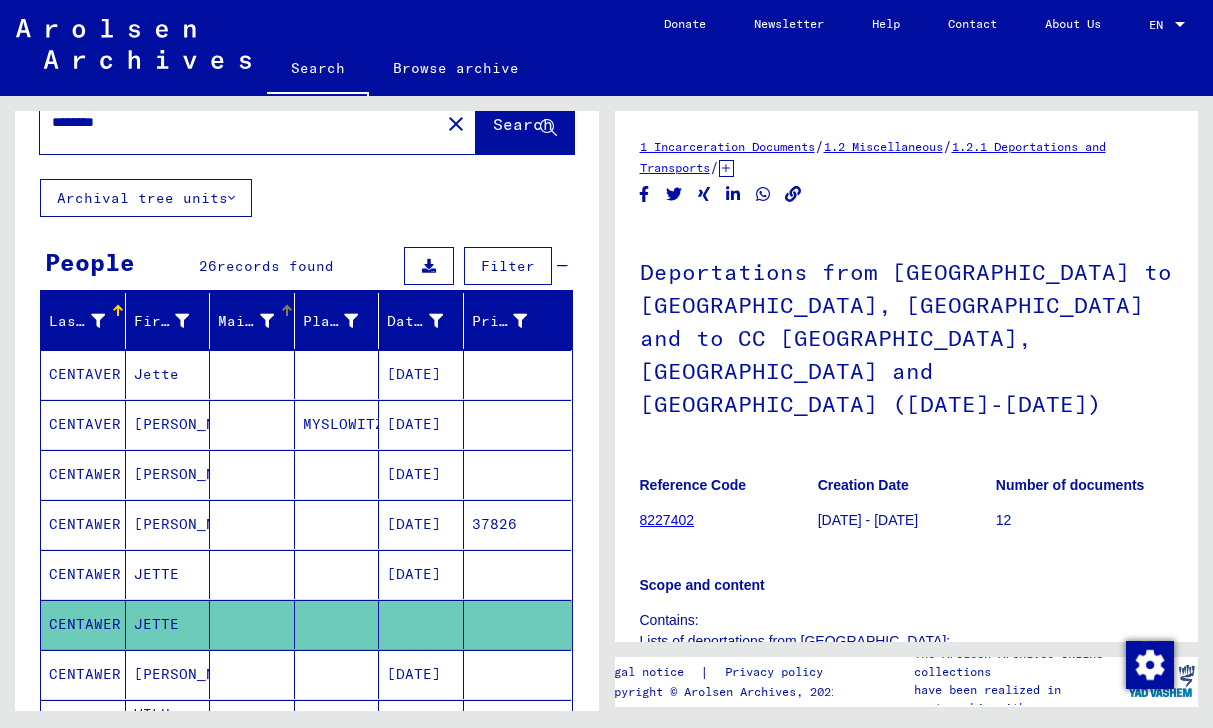 click at bounding box center (267, 321) 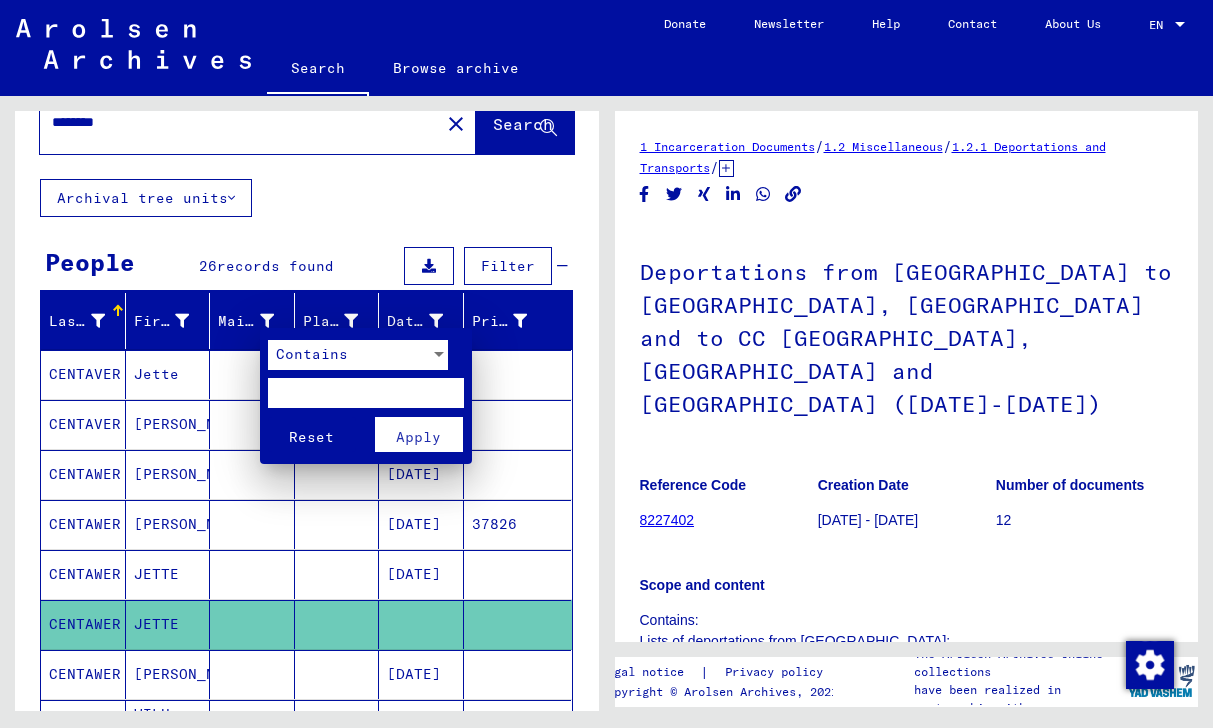 click at bounding box center (606, 364) 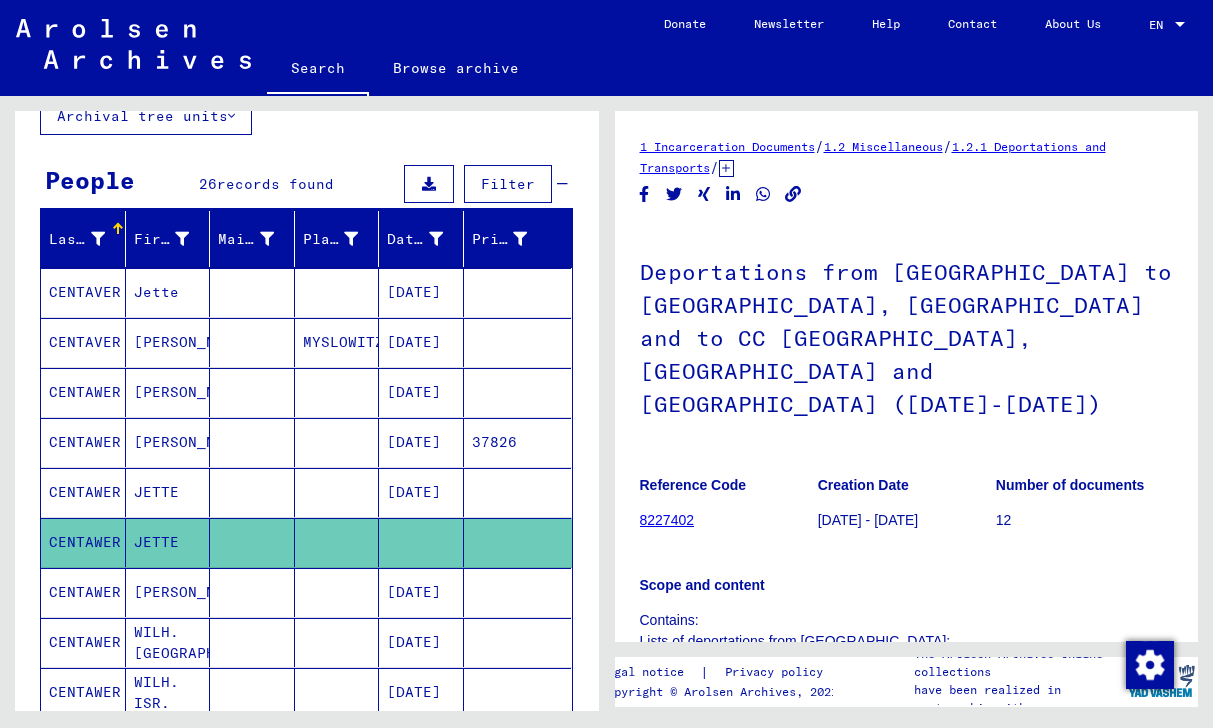 scroll, scrollTop: 181, scrollLeft: 0, axis: vertical 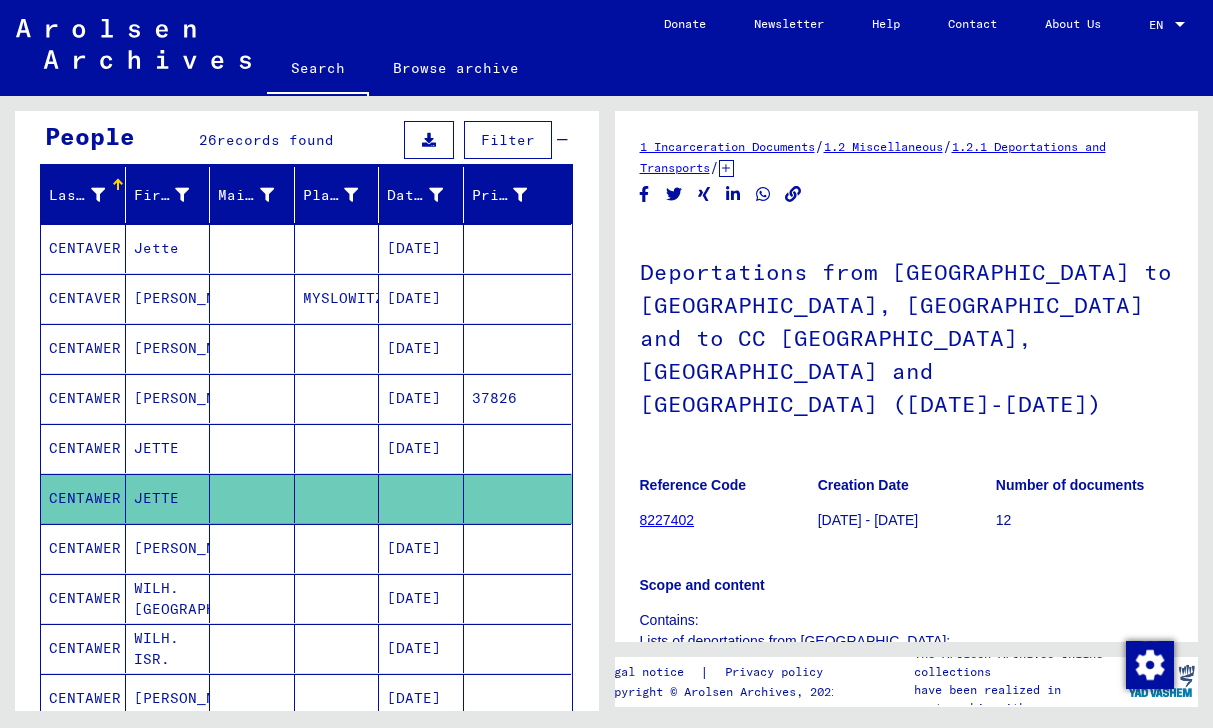 click on "[PERSON_NAME]" at bounding box center [168, 448] 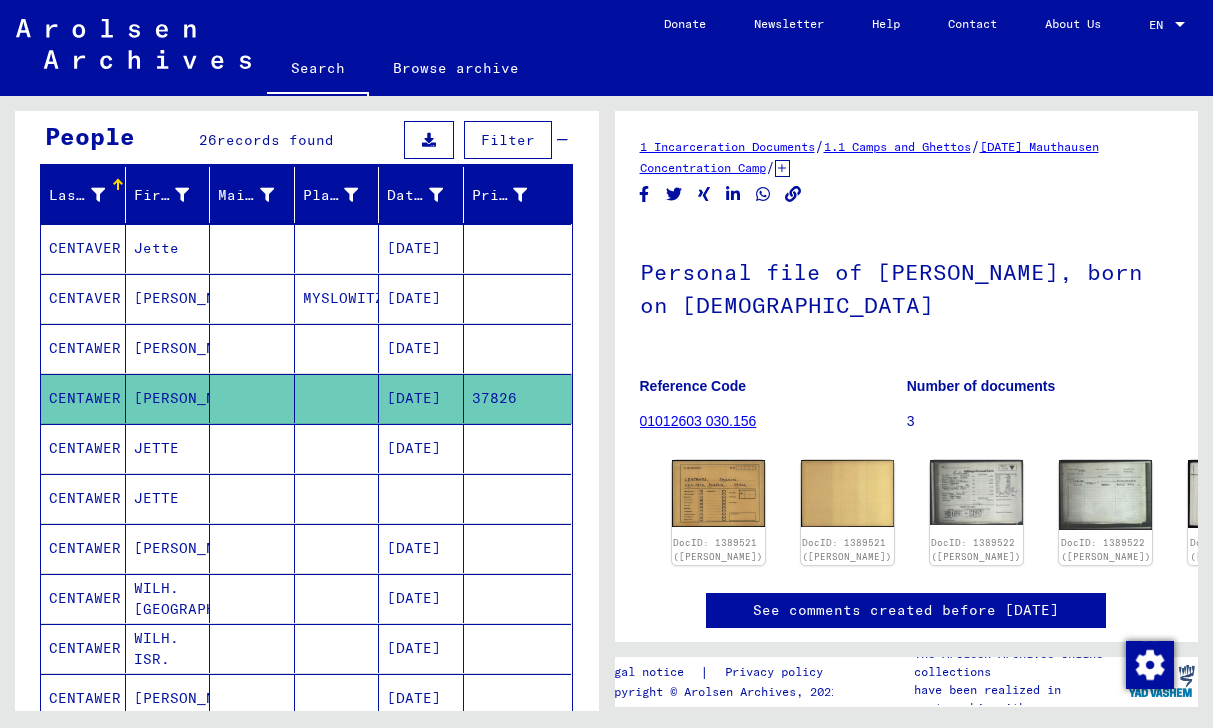 scroll, scrollTop: 0, scrollLeft: 0, axis: both 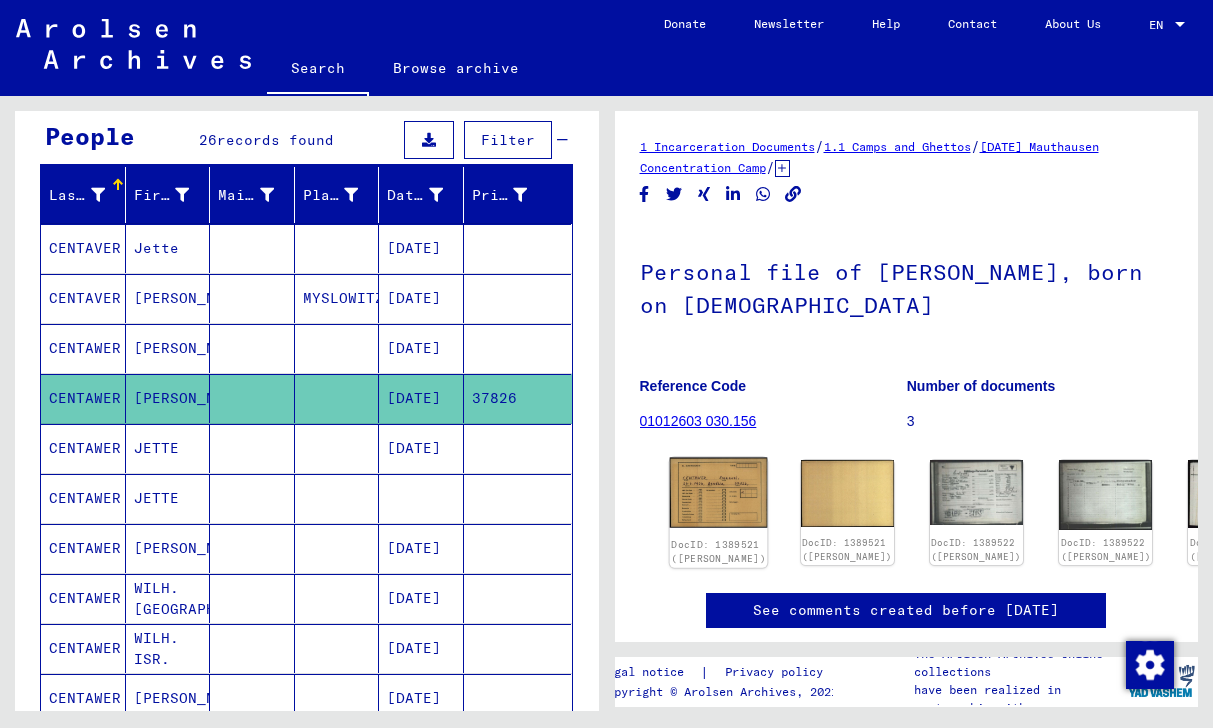 click 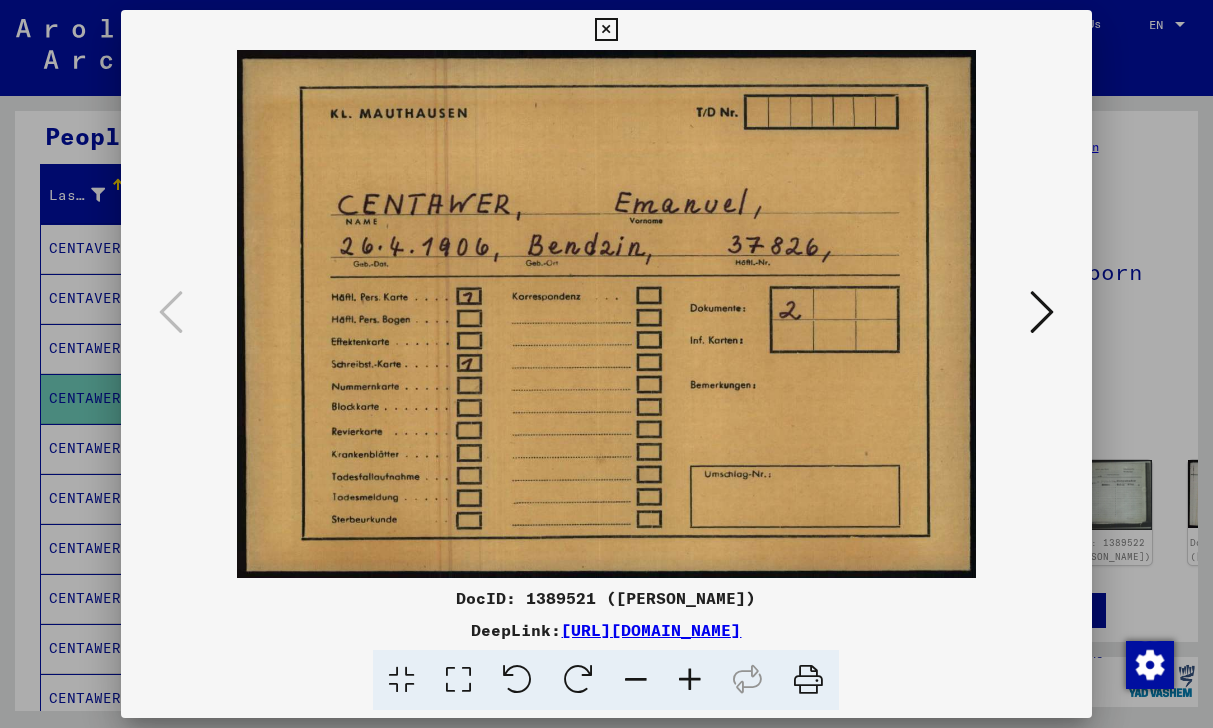 click at bounding box center (1042, 312) 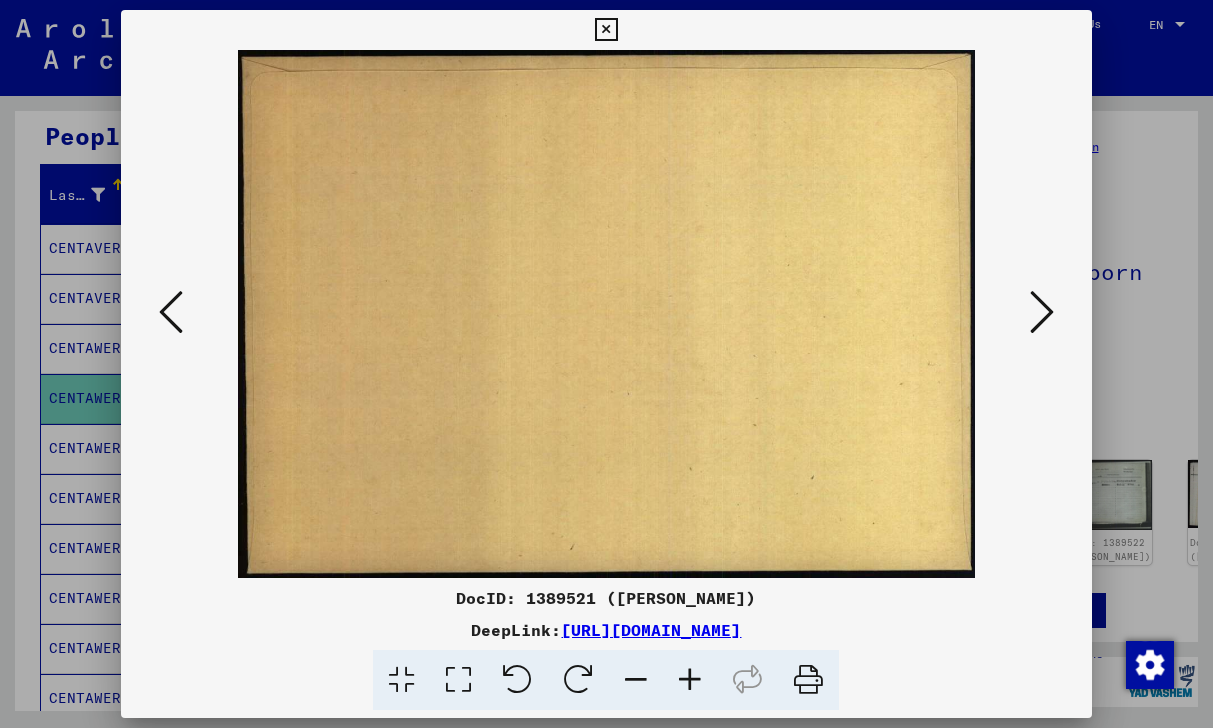 click at bounding box center [1042, 312] 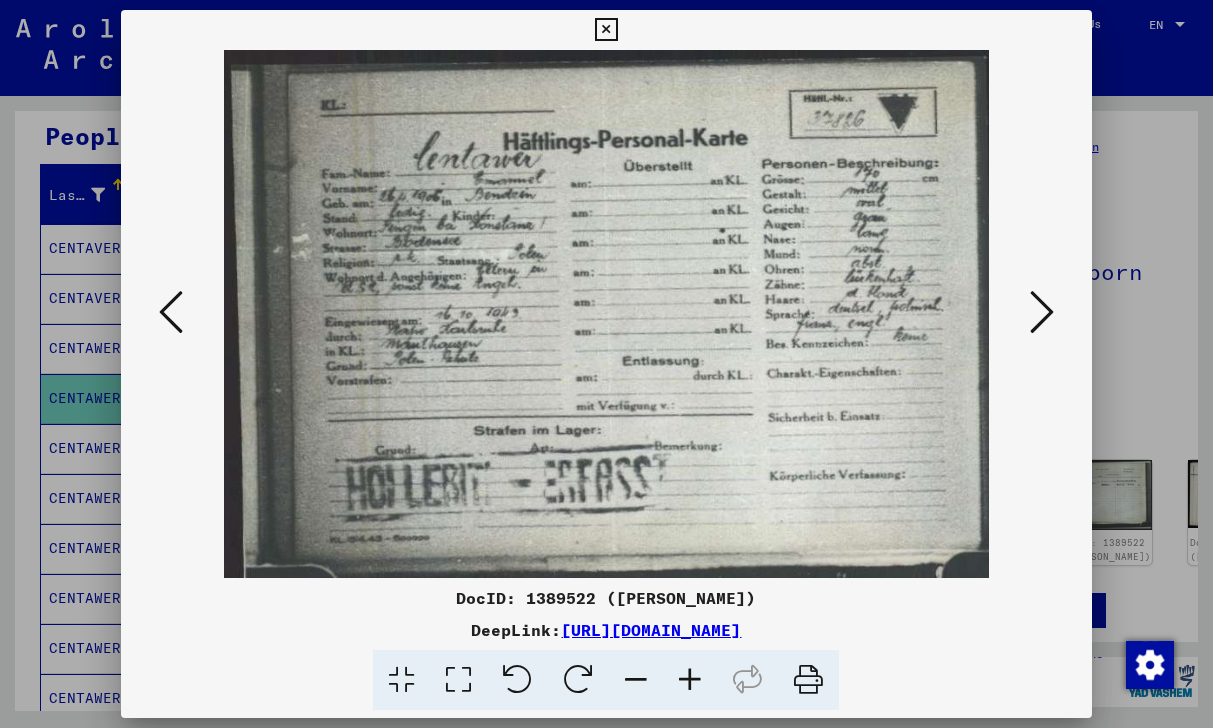 click at bounding box center (690, 680) 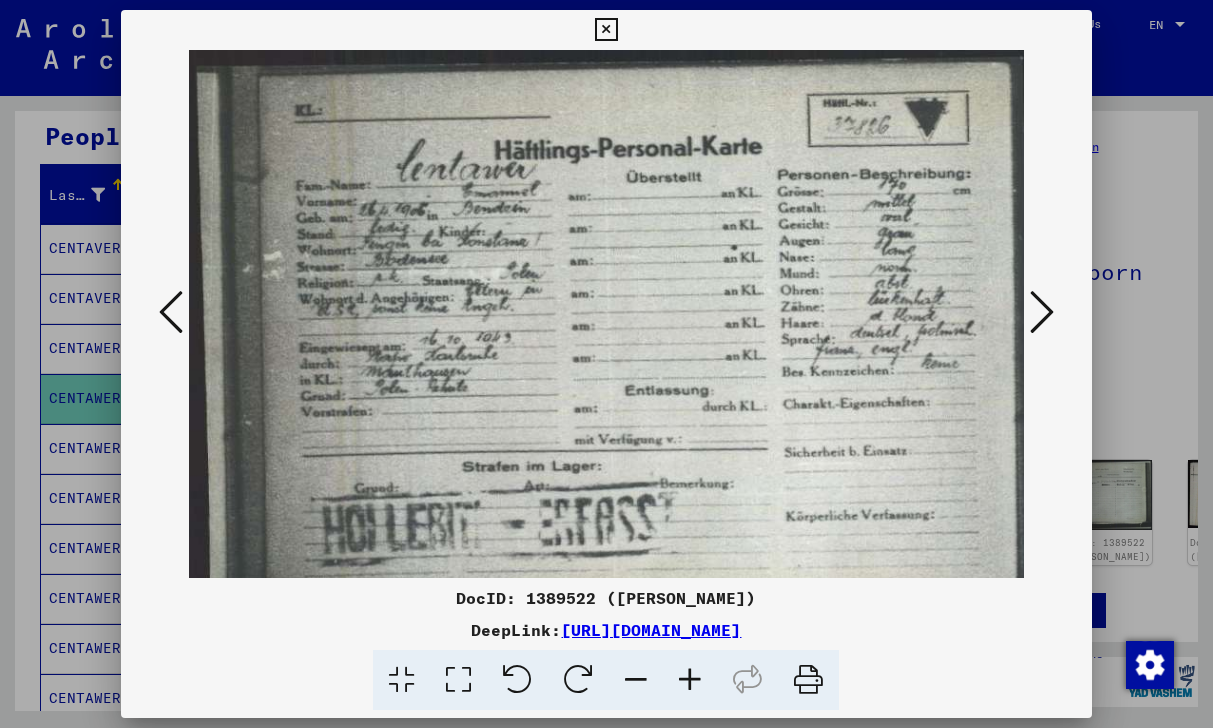 click at bounding box center (690, 680) 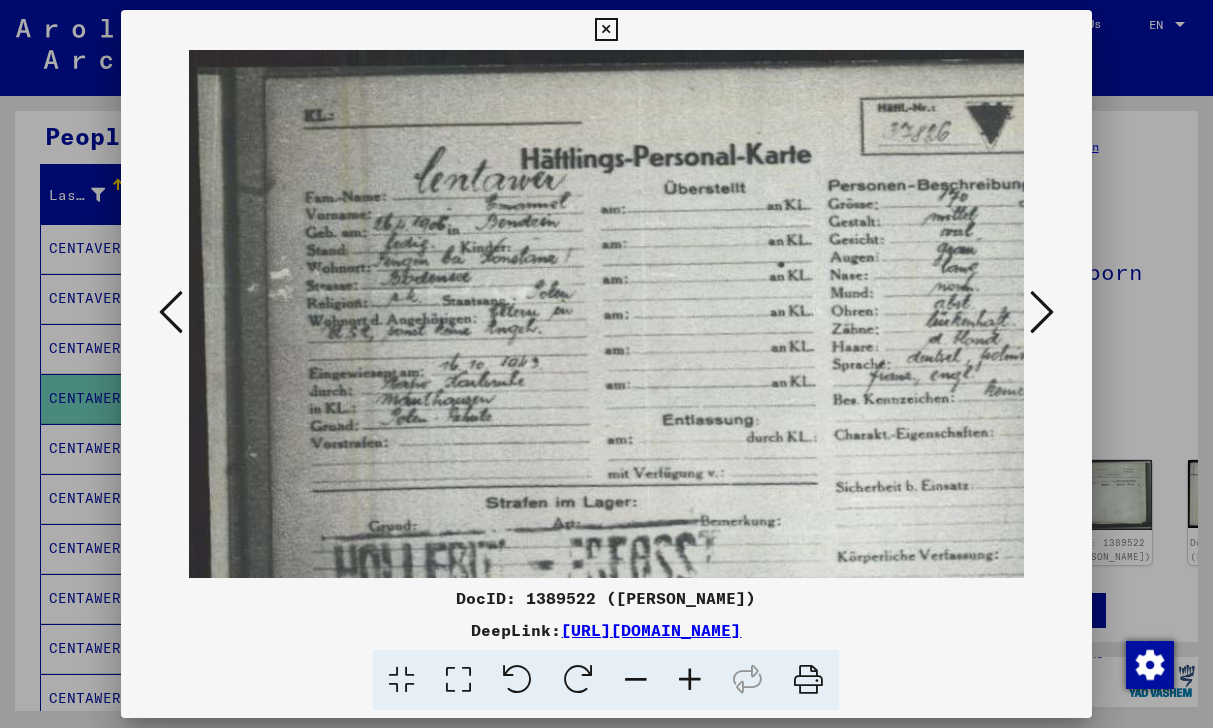 click at bounding box center (690, 680) 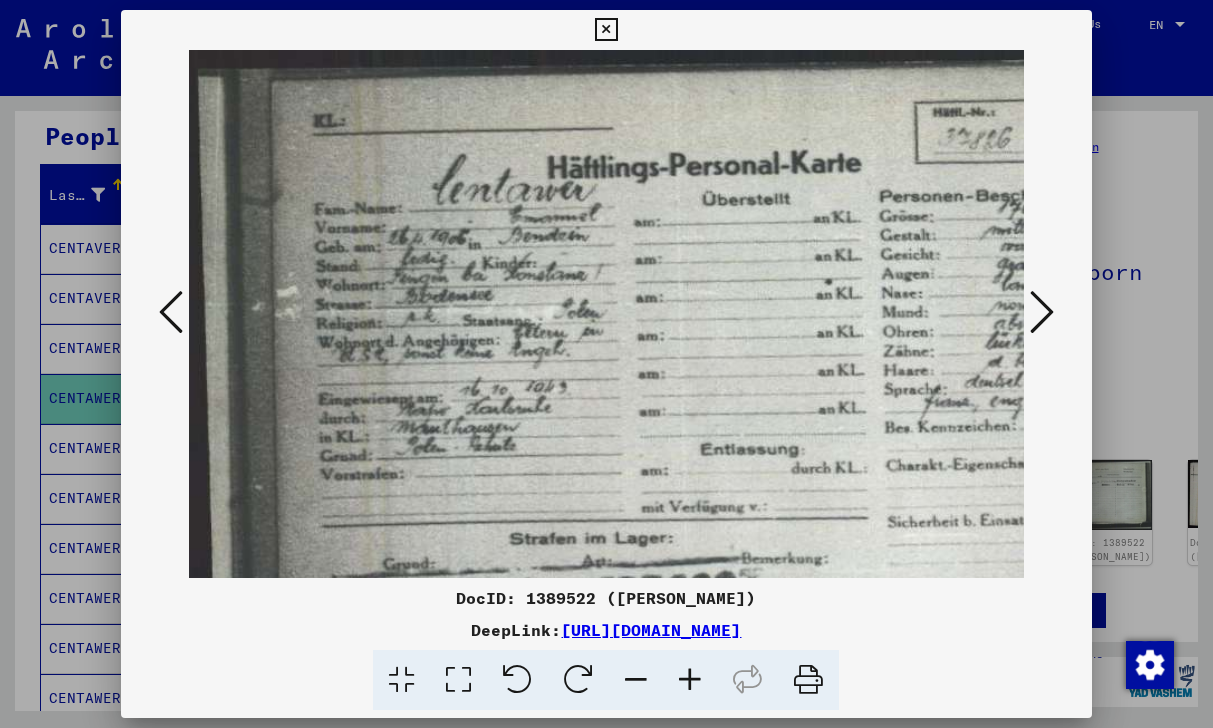 click at bounding box center [690, 680] 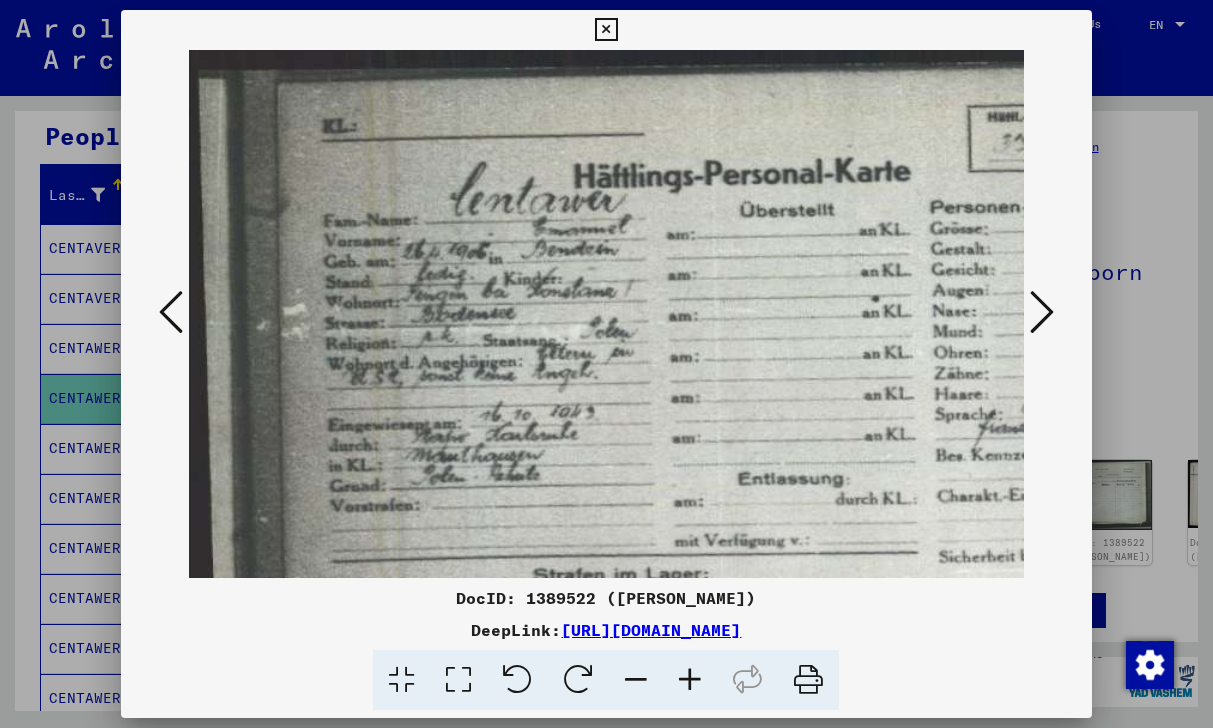 click at bounding box center [690, 680] 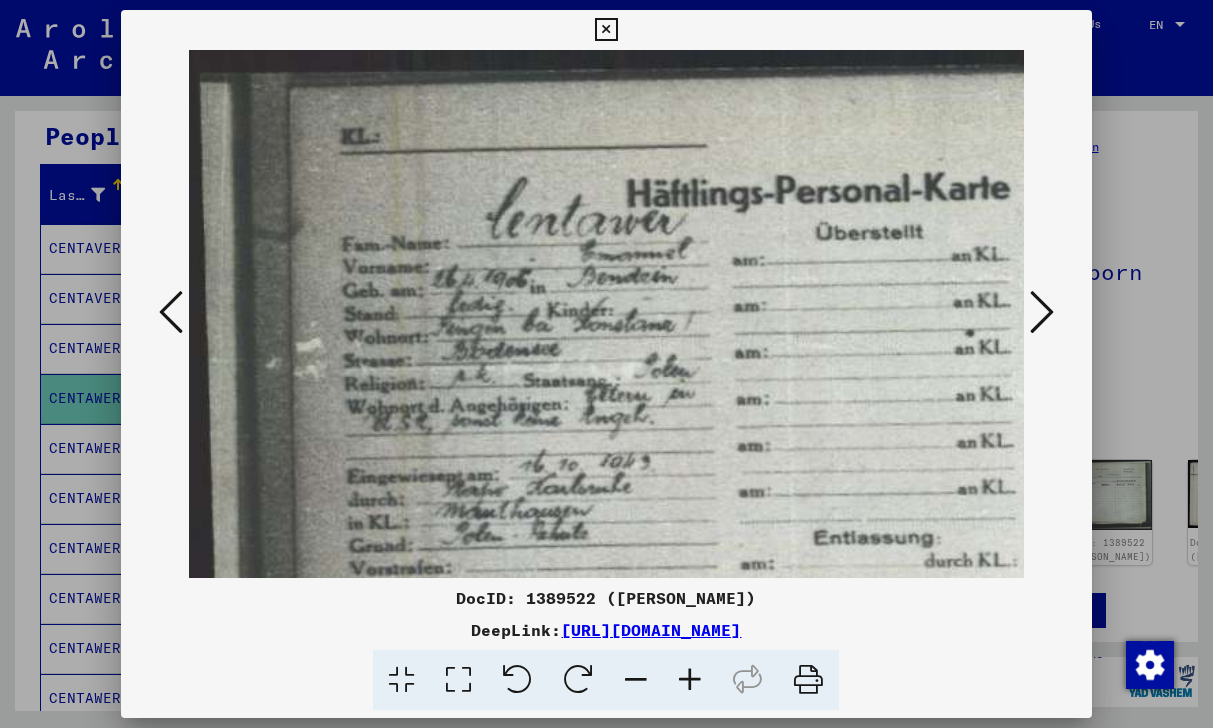 click at bounding box center (690, 680) 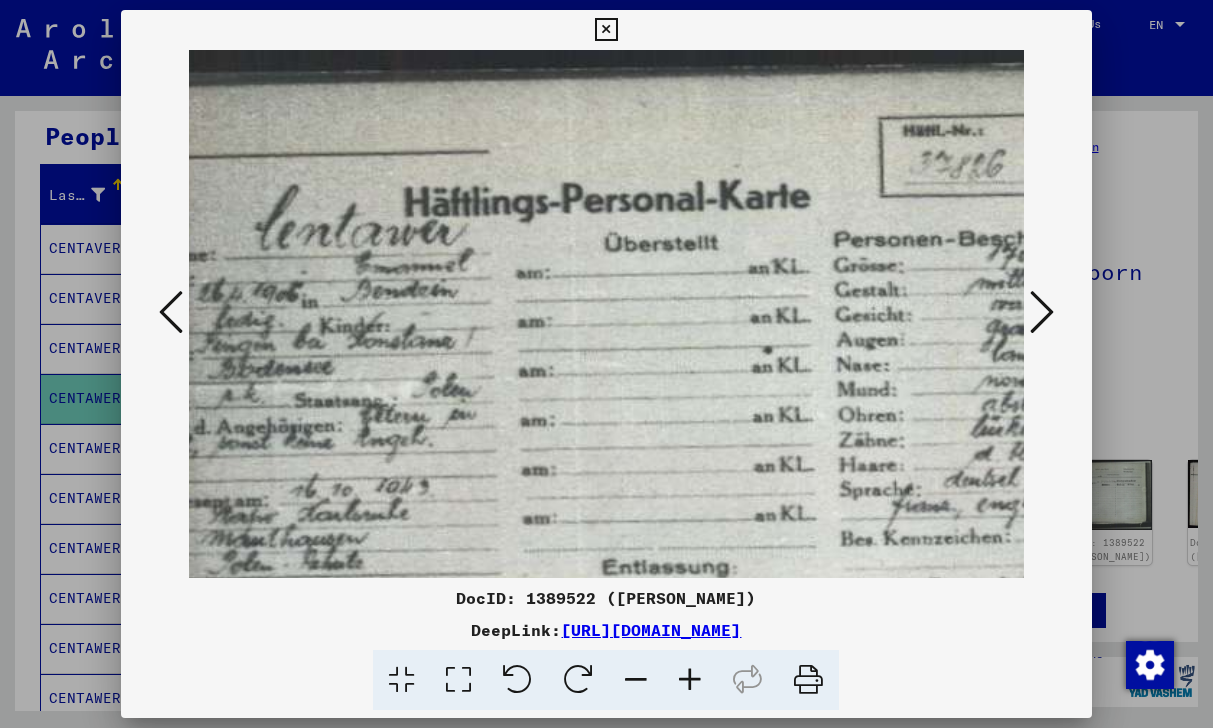 scroll, scrollTop: 0, scrollLeft: 257, axis: horizontal 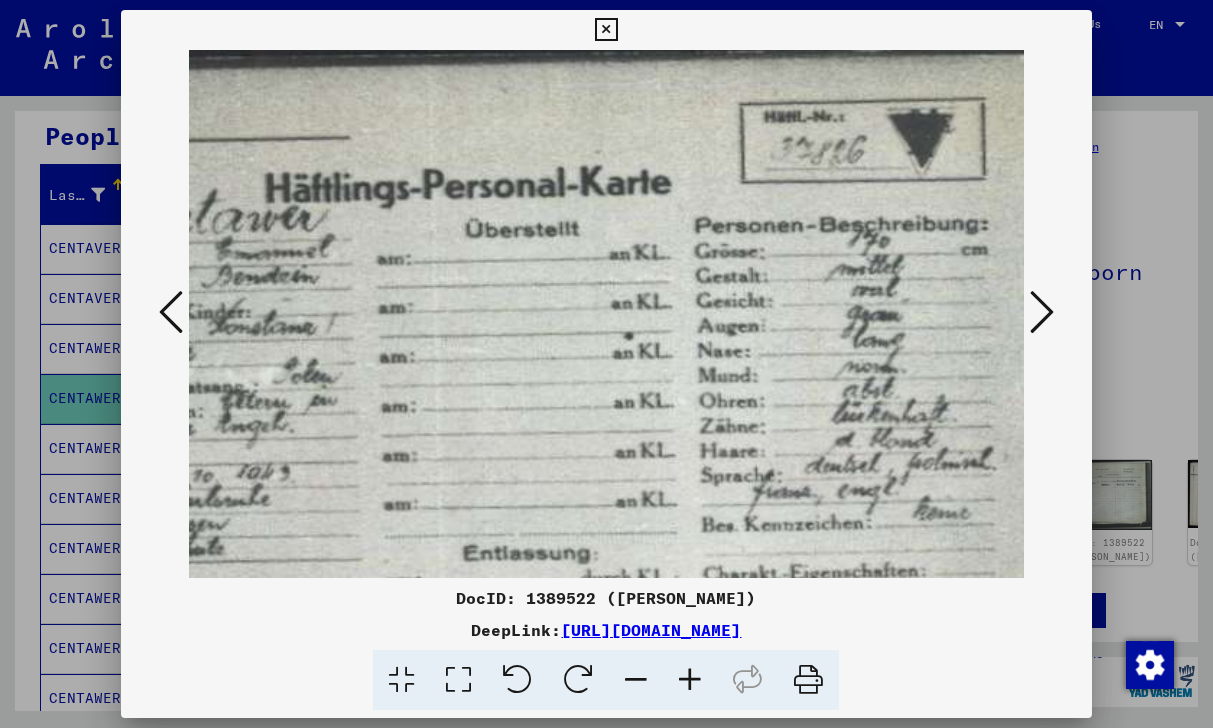 drag, startPoint x: 728, startPoint y: 523, endPoint x: 339, endPoint y: 510, distance: 389.21716 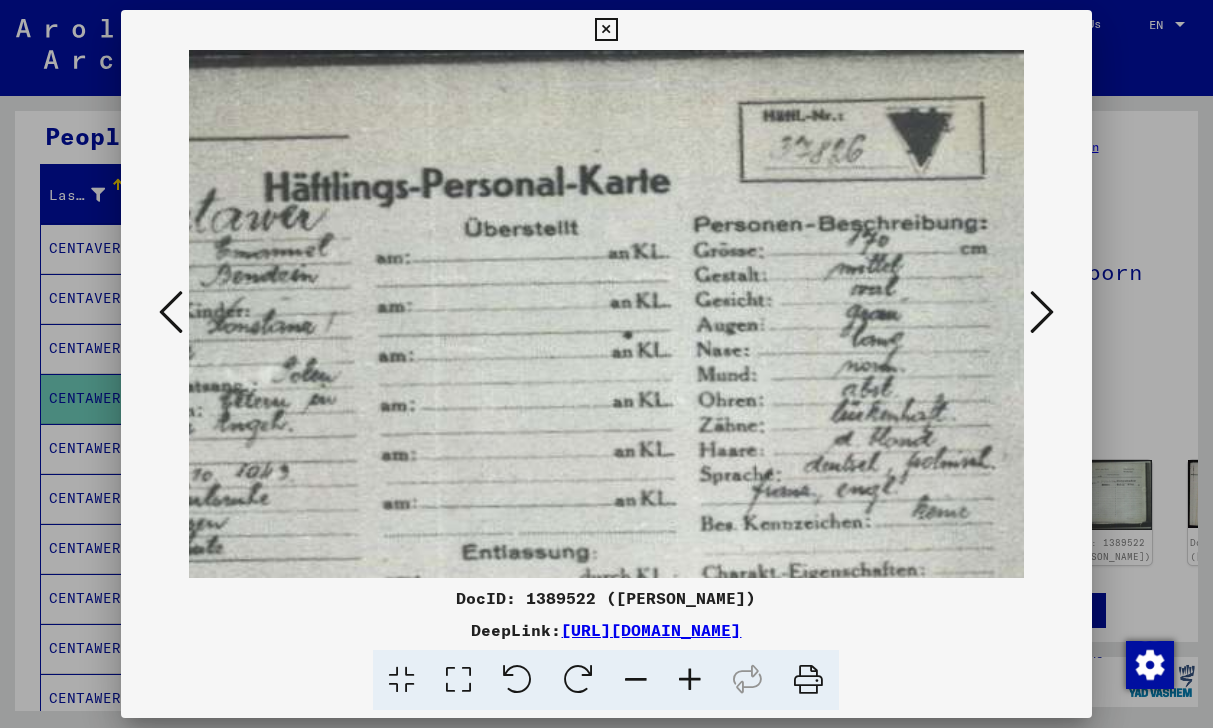 scroll, scrollTop: 15, scrollLeft: 394, axis: both 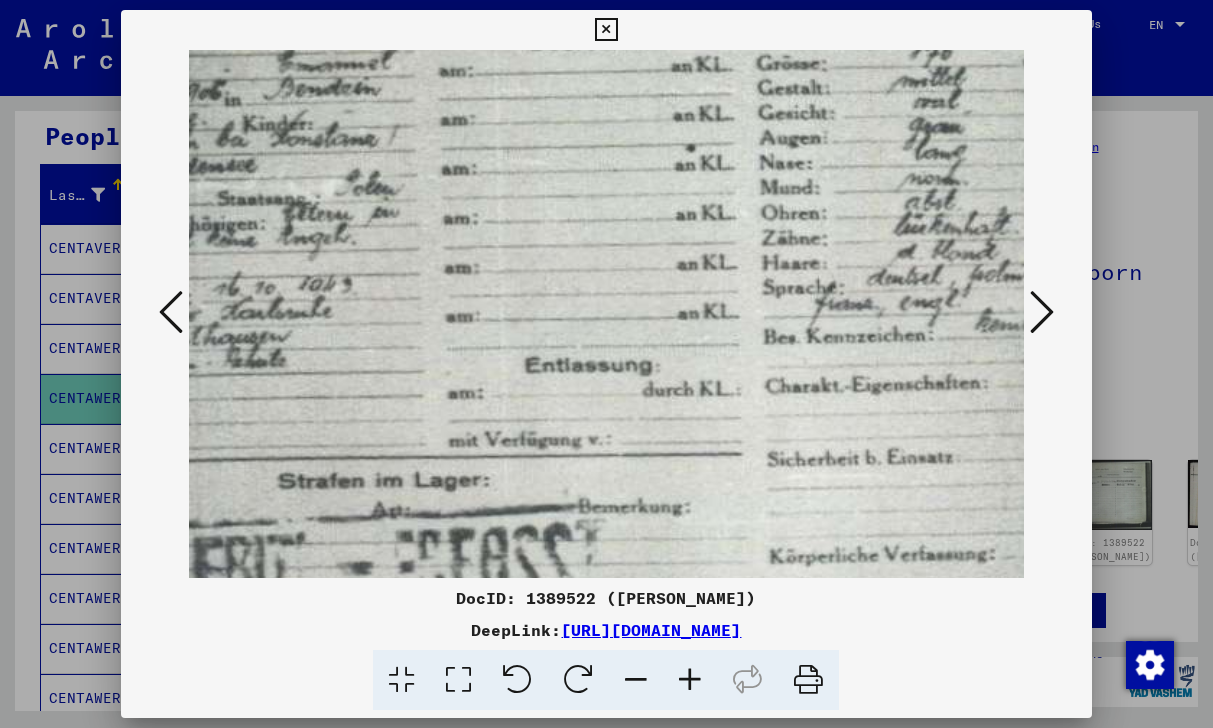 drag, startPoint x: 601, startPoint y: 403, endPoint x: 718, endPoint y: 196, distance: 237.7772 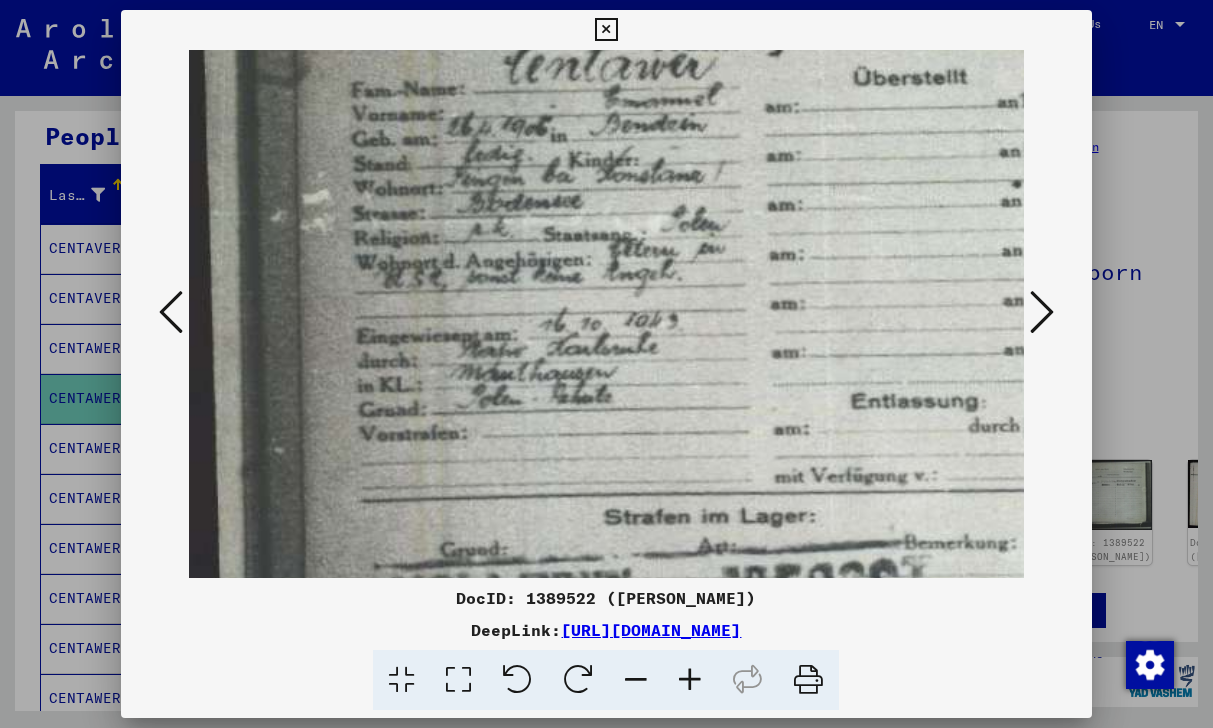 scroll, scrollTop: 151, scrollLeft: 0, axis: vertical 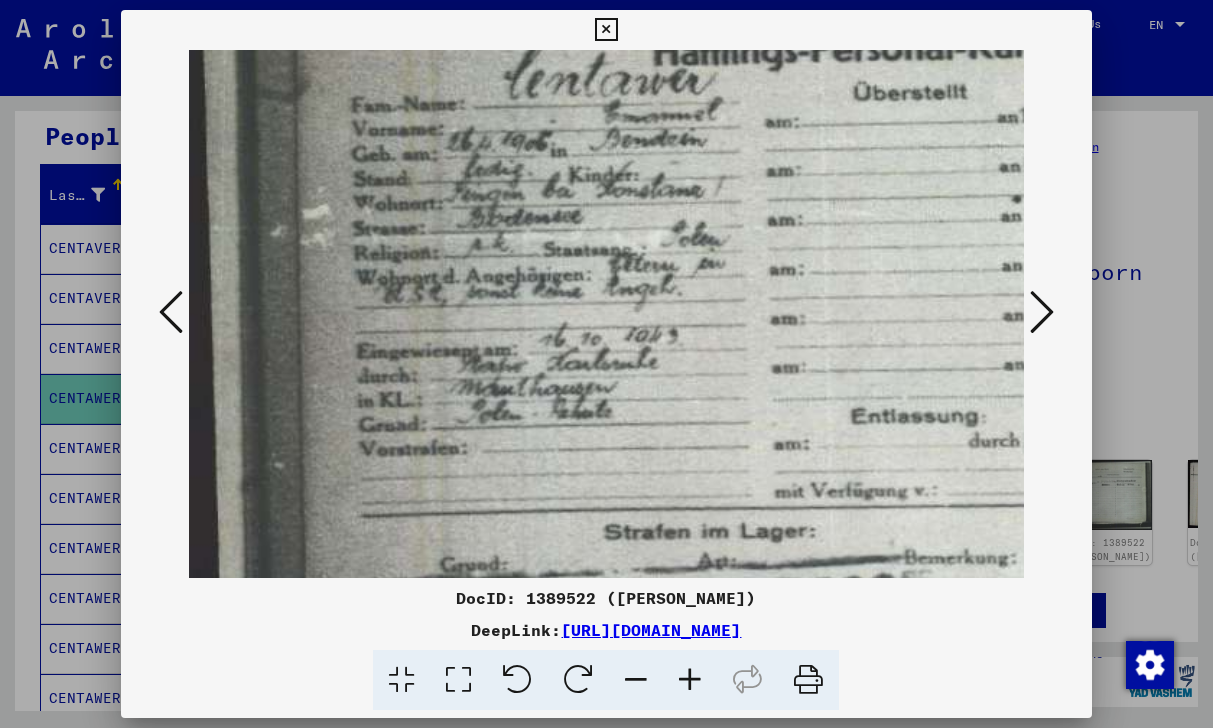 drag, startPoint x: 580, startPoint y: 397, endPoint x: 952, endPoint y: 450, distance: 375.75656 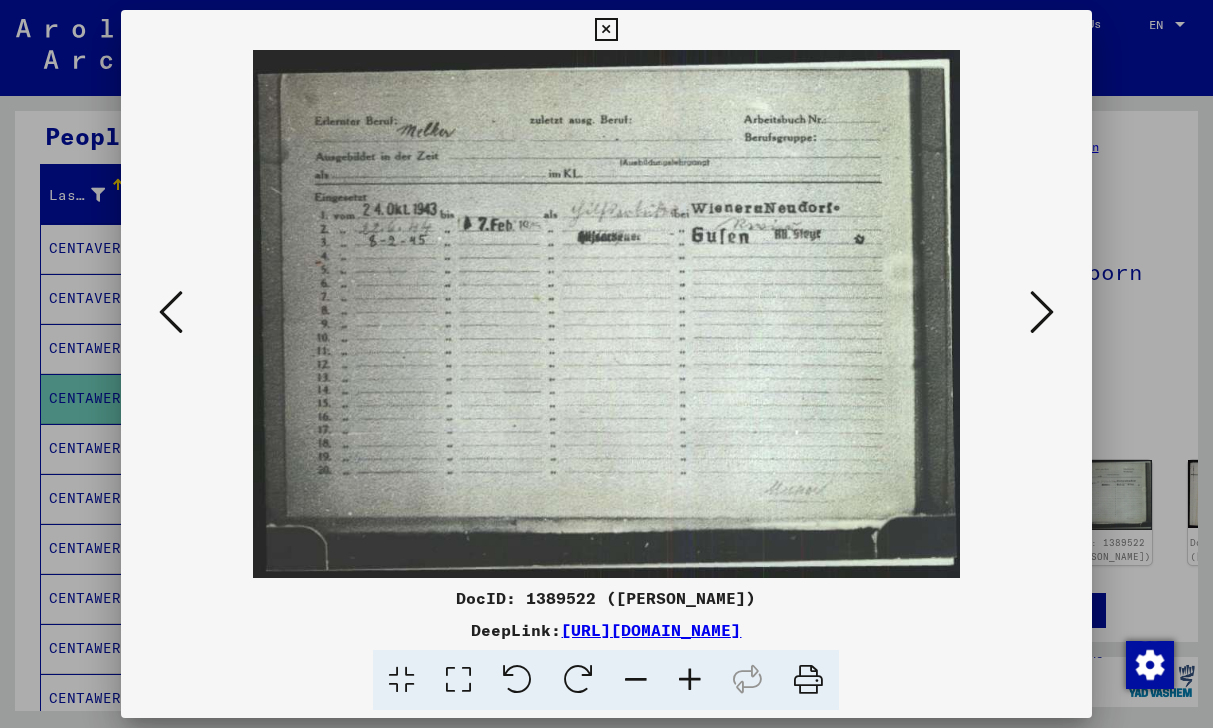 scroll, scrollTop: 0, scrollLeft: 0, axis: both 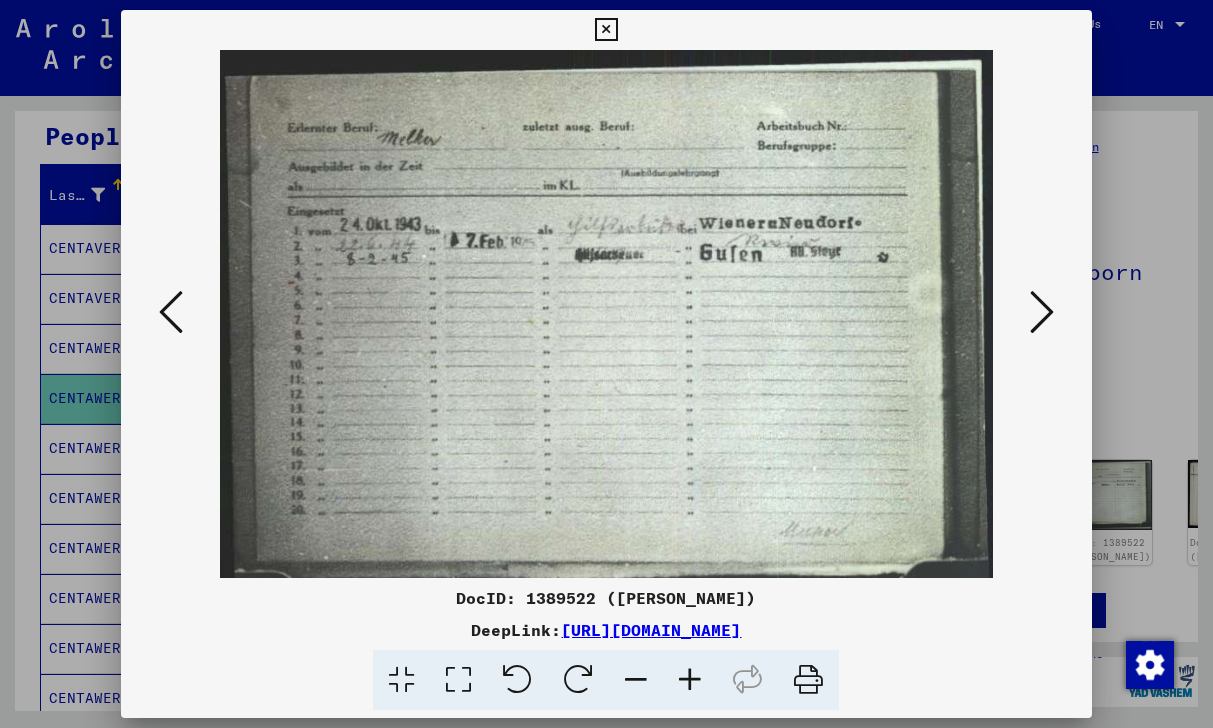 click at bounding box center [690, 680] 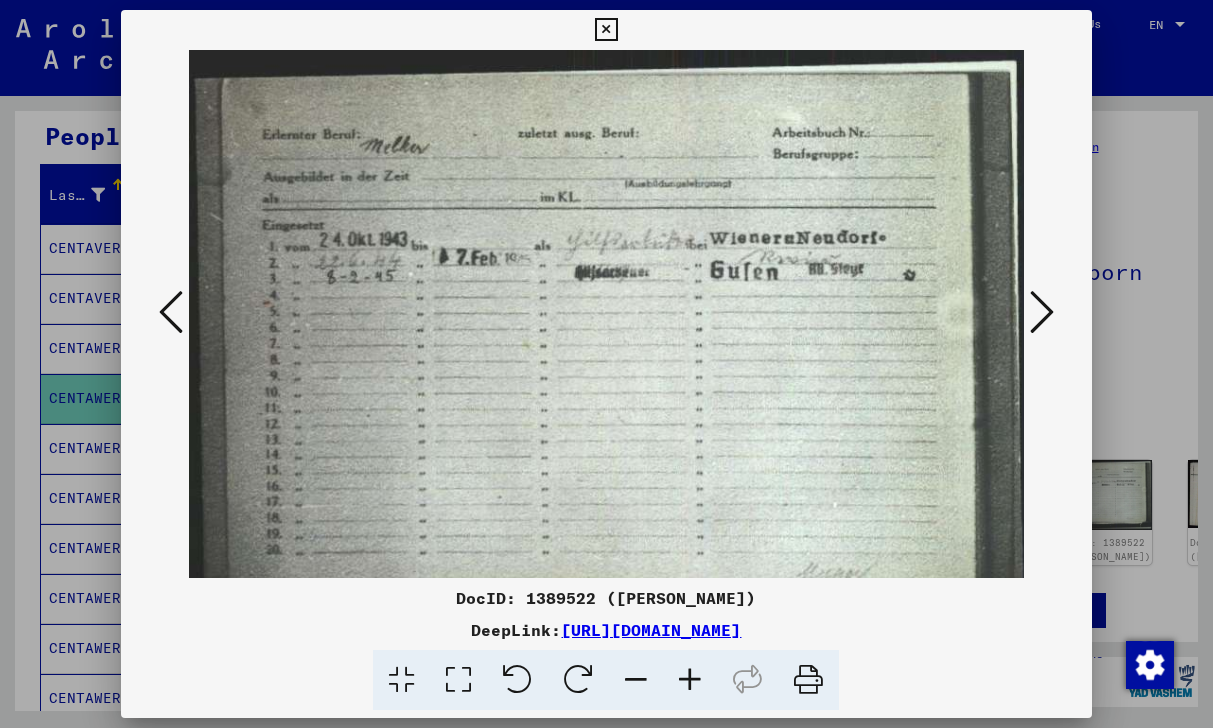 click at bounding box center [690, 680] 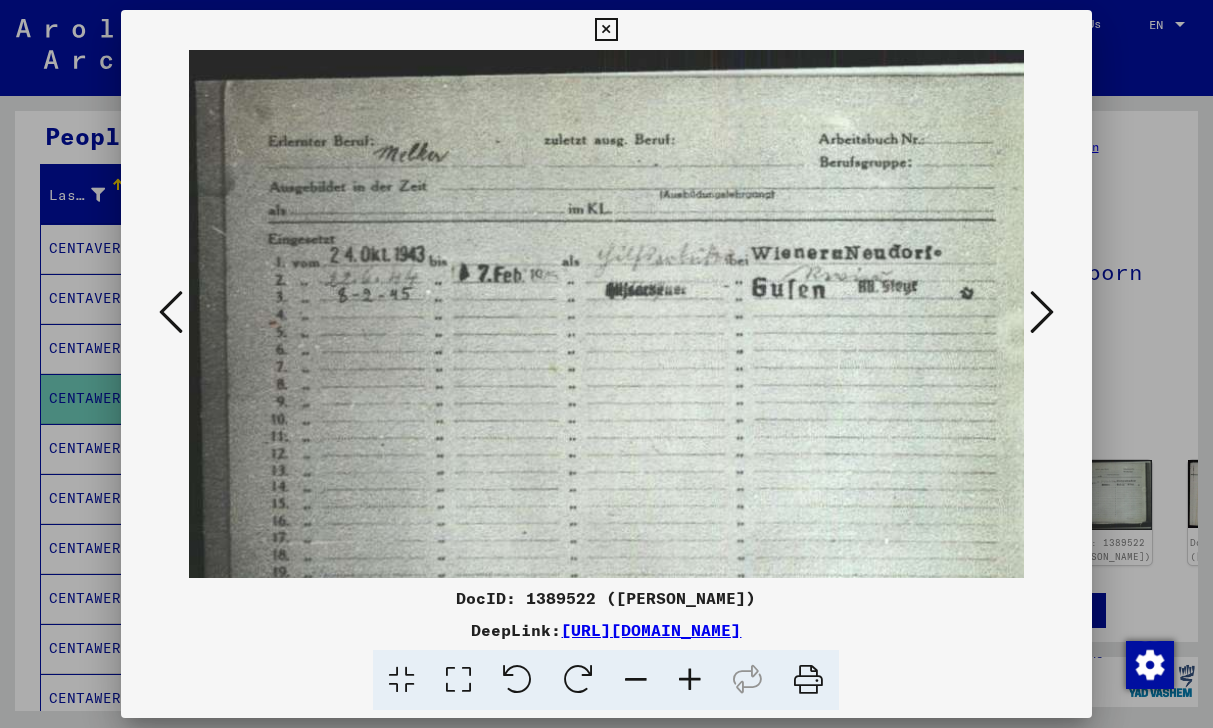 click at bounding box center [690, 680] 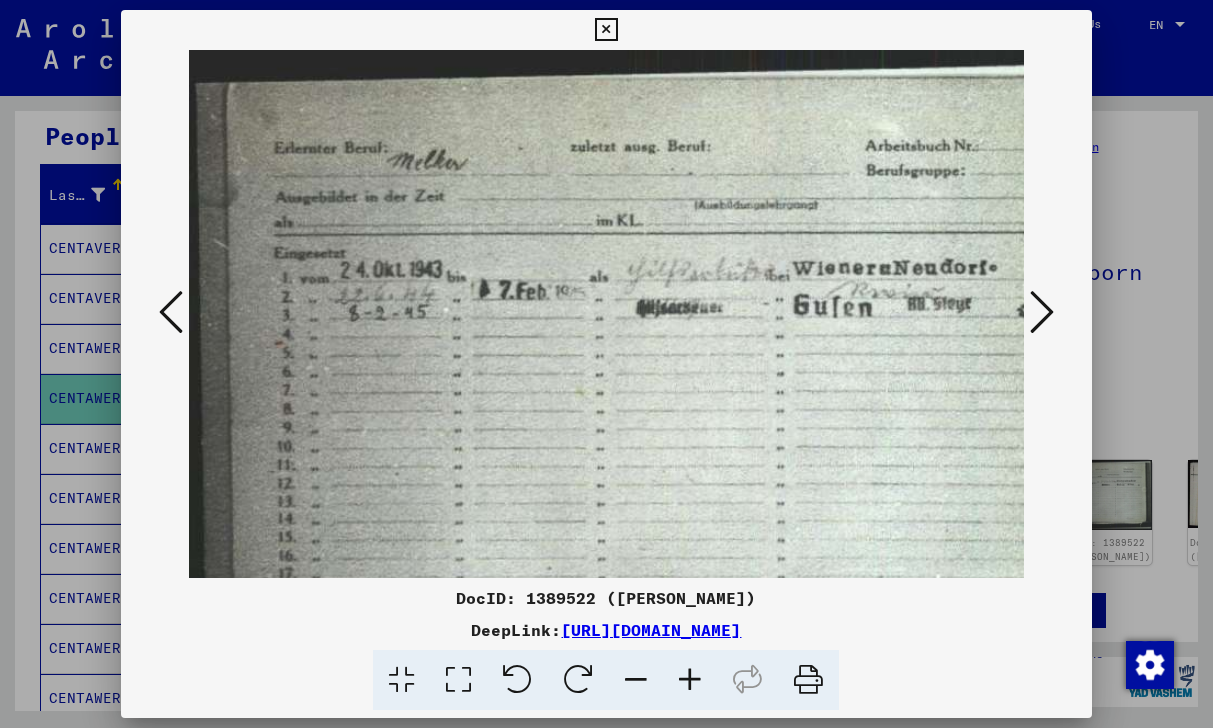 click at bounding box center [690, 680] 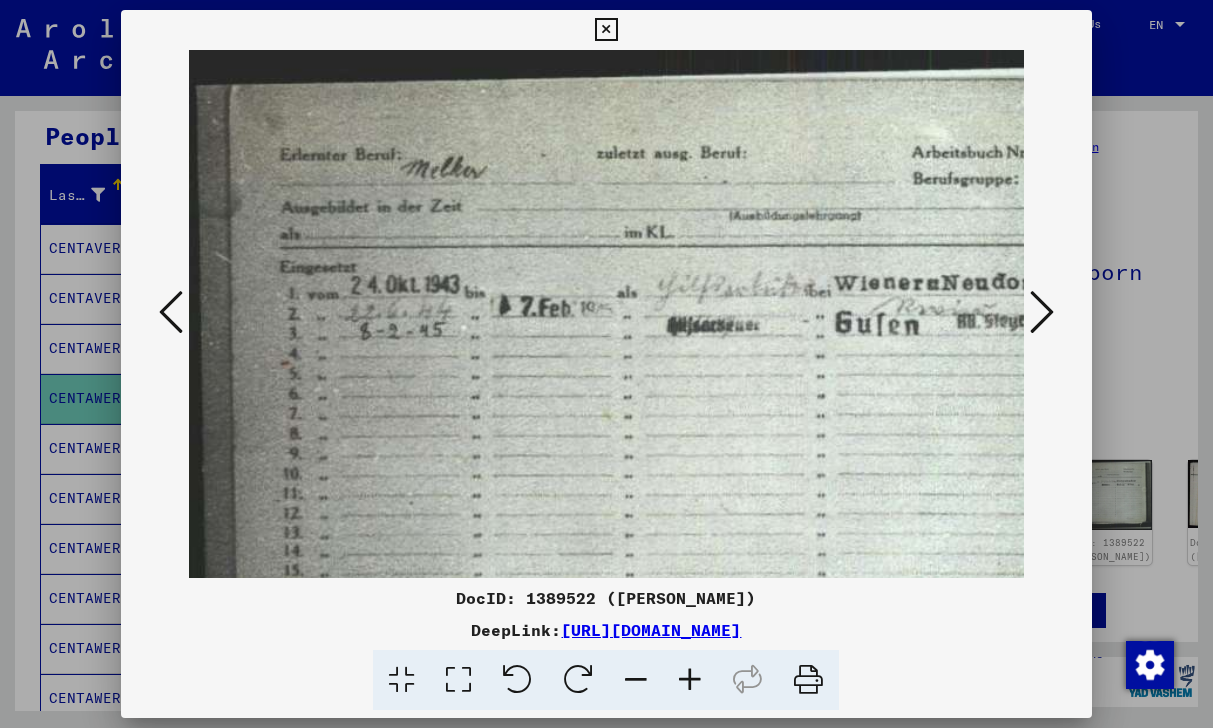 click at bounding box center (690, 680) 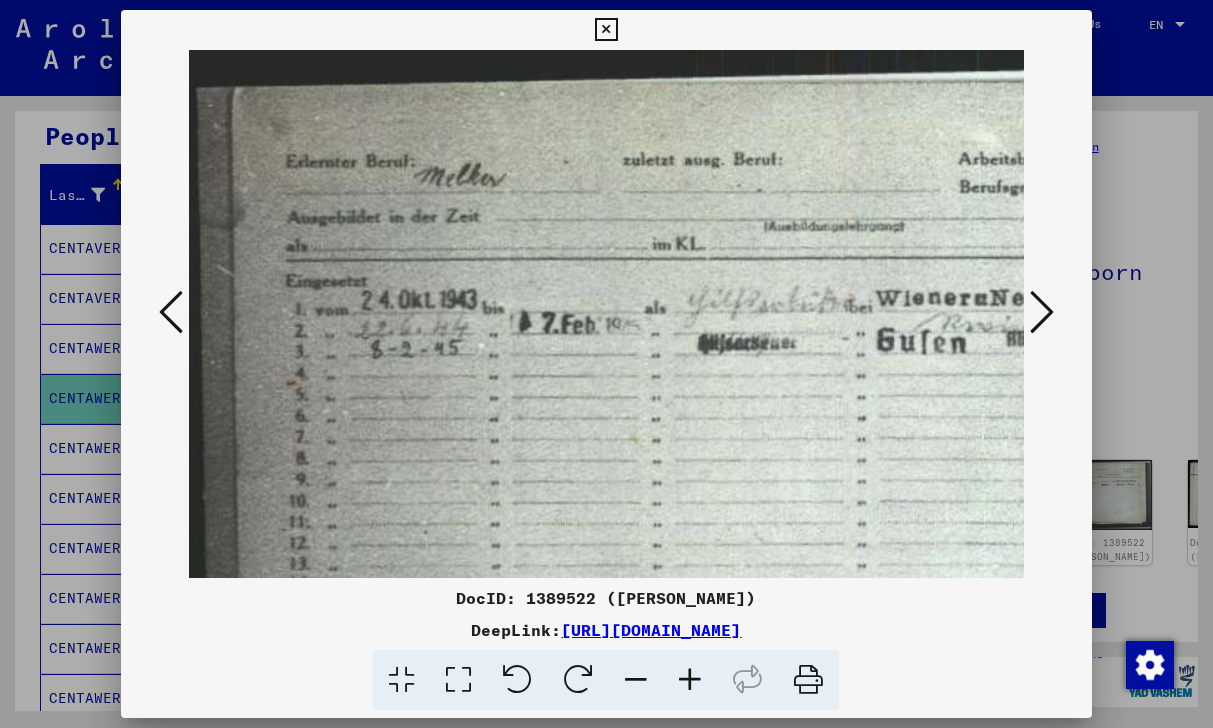 click at bounding box center (690, 680) 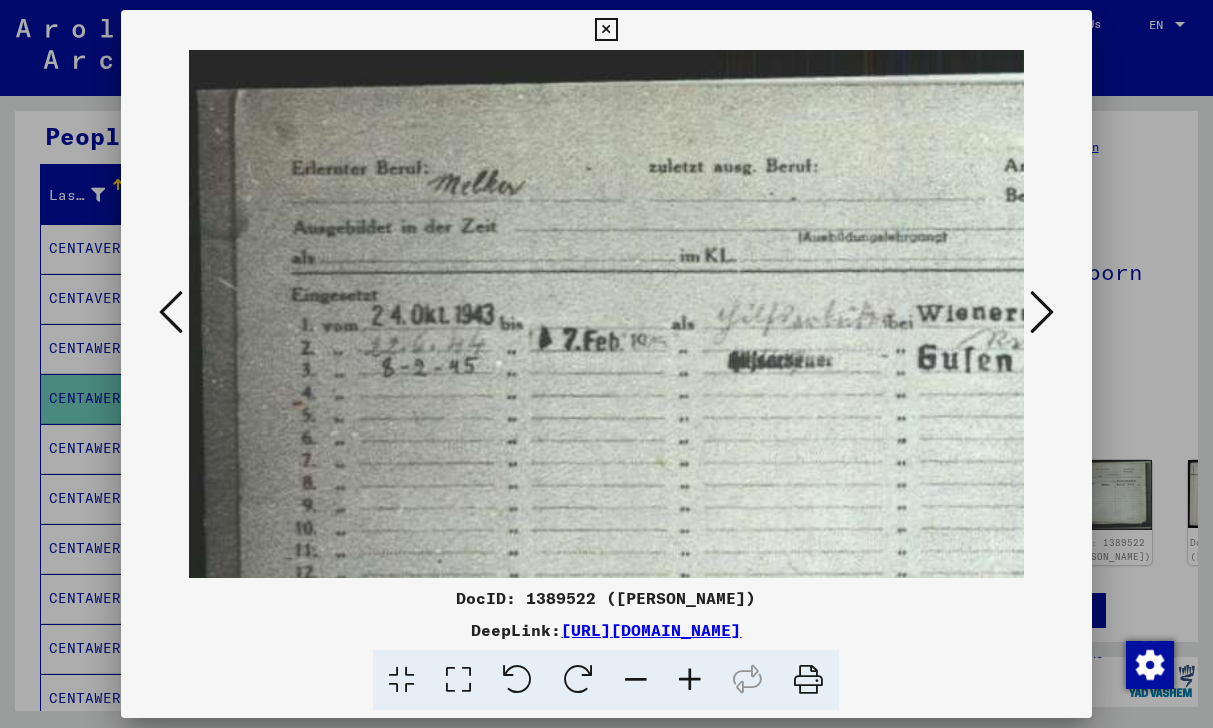 click at bounding box center [690, 680] 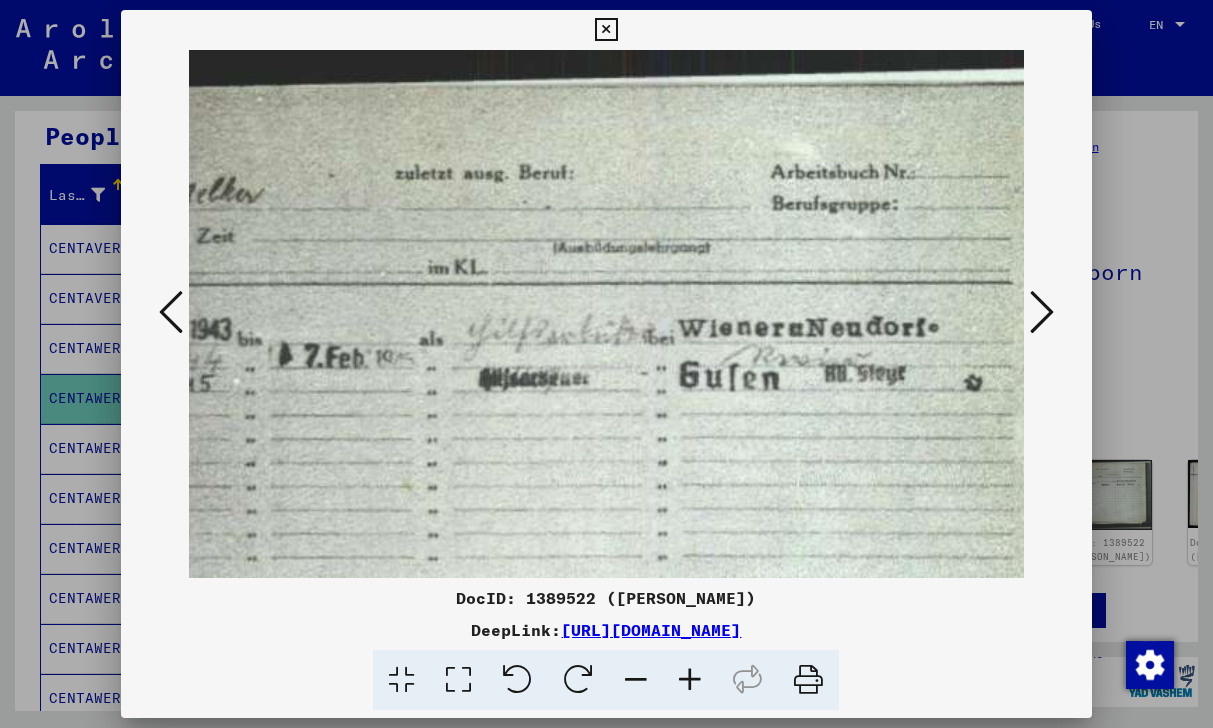 scroll, scrollTop: 0, scrollLeft: 283, axis: horizontal 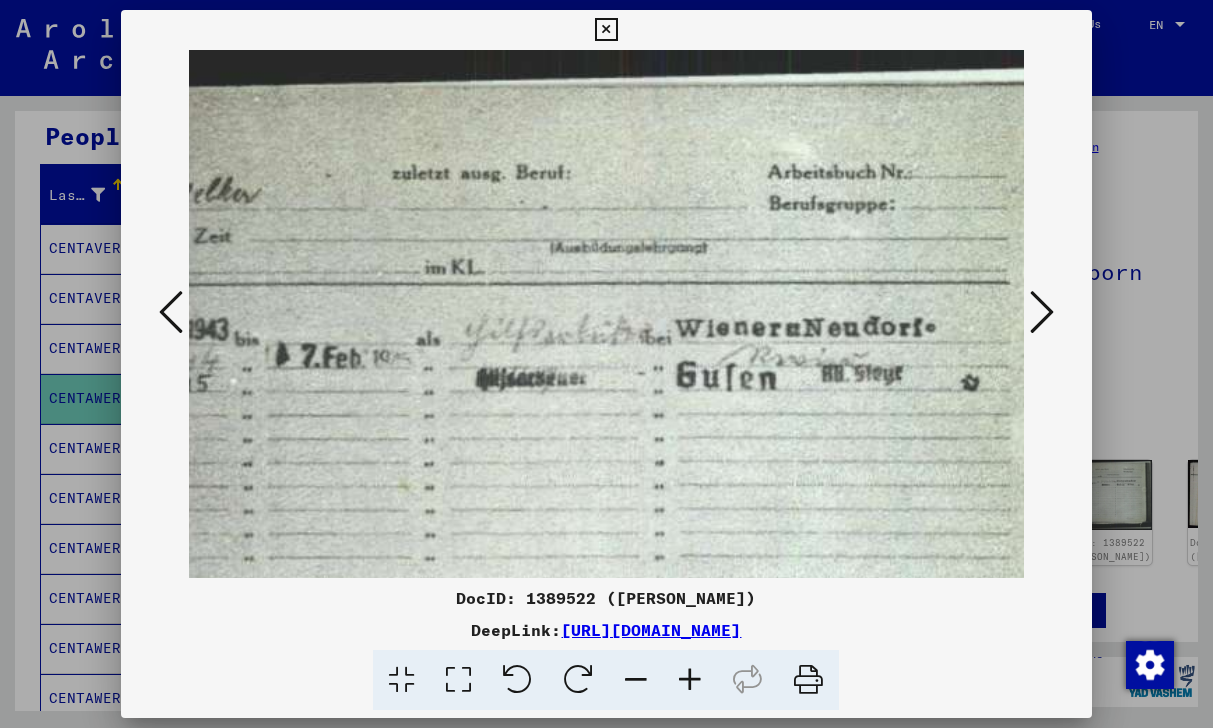 drag, startPoint x: 879, startPoint y: 402, endPoint x: 596, endPoint y: 402, distance: 283 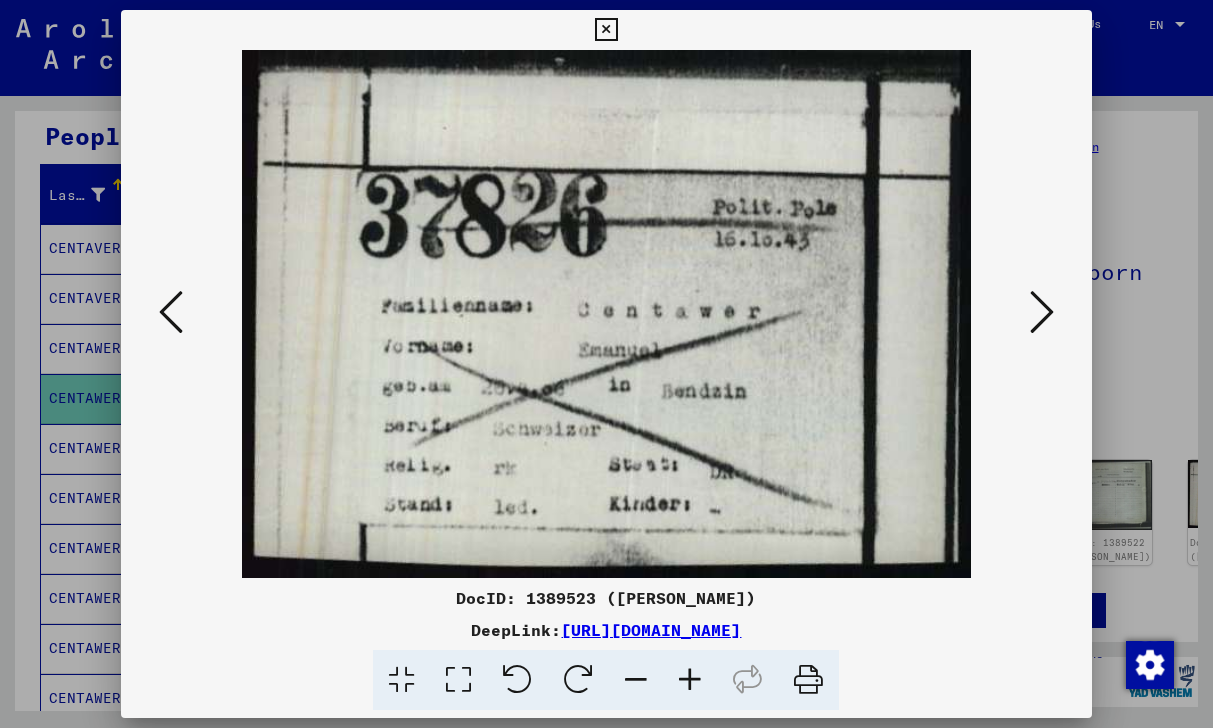click at bounding box center (1042, 312) 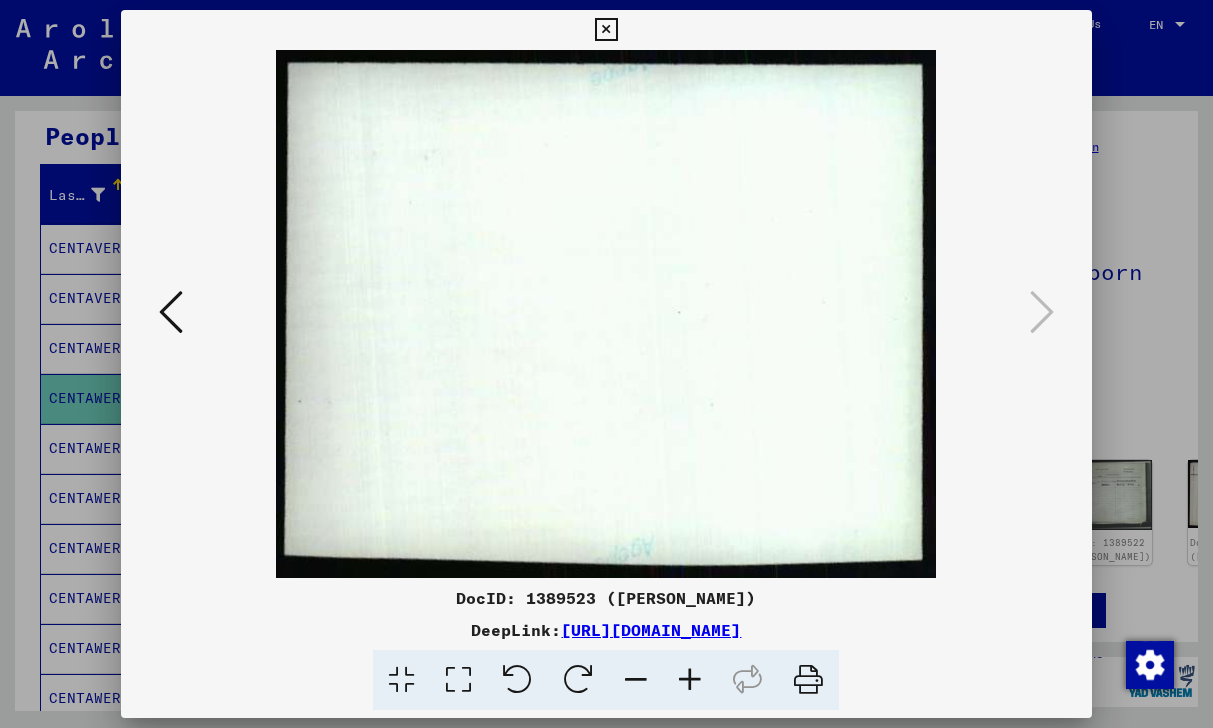 click at bounding box center (606, 30) 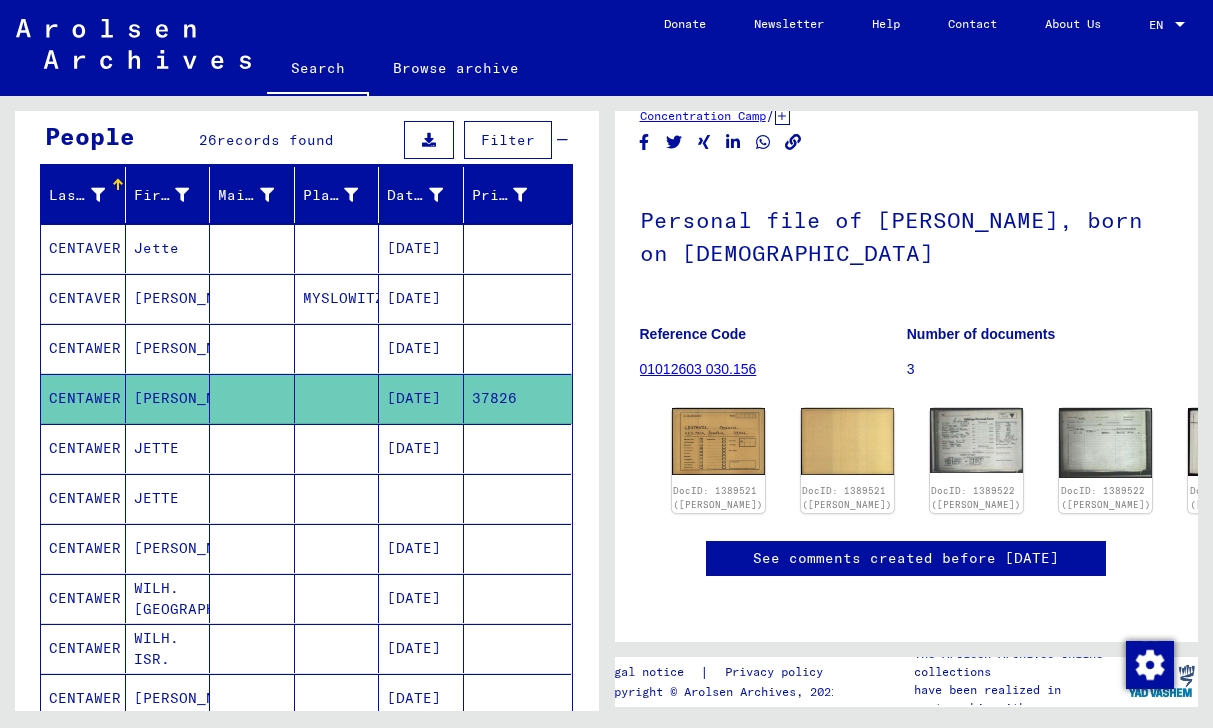 scroll, scrollTop: 148, scrollLeft: 0, axis: vertical 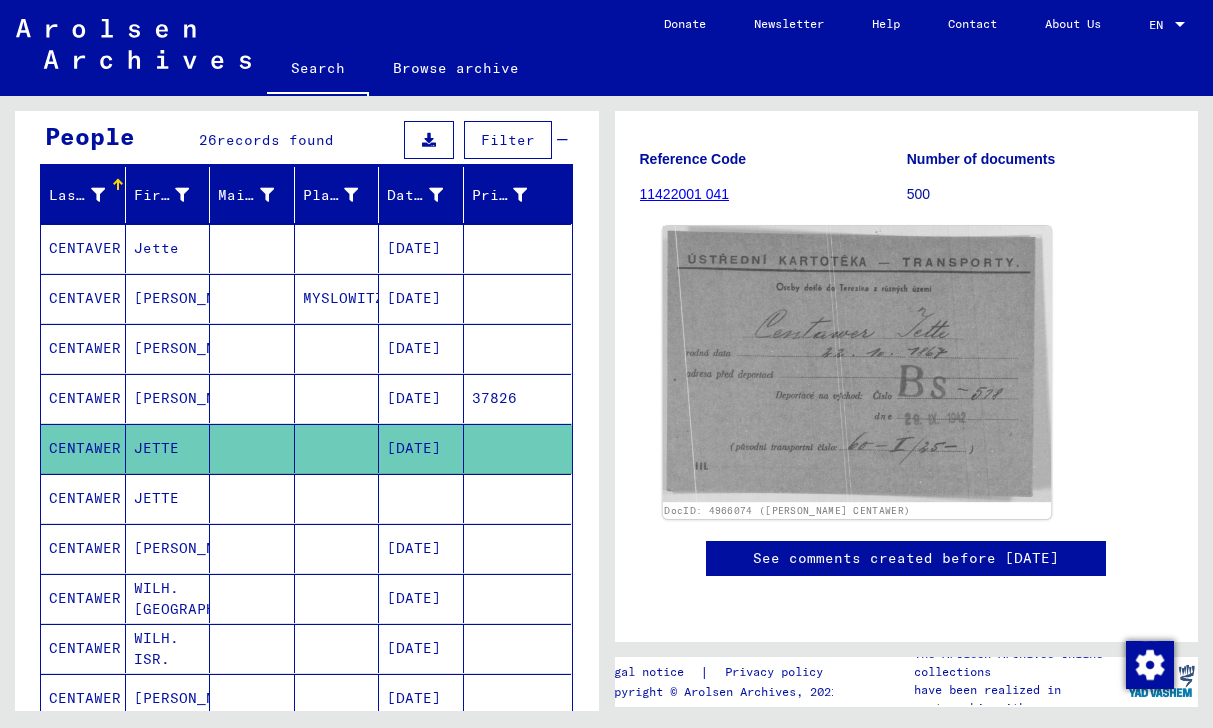 click 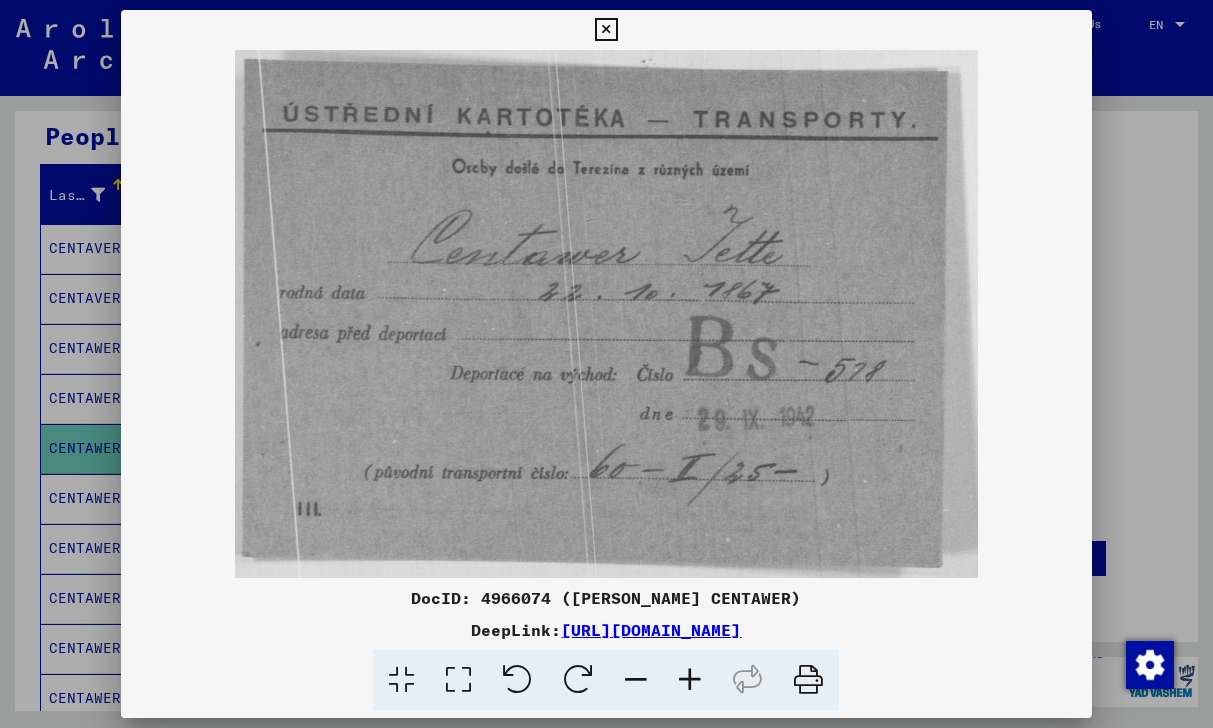 scroll, scrollTop: 0, scrollLeft: 0, axis: both 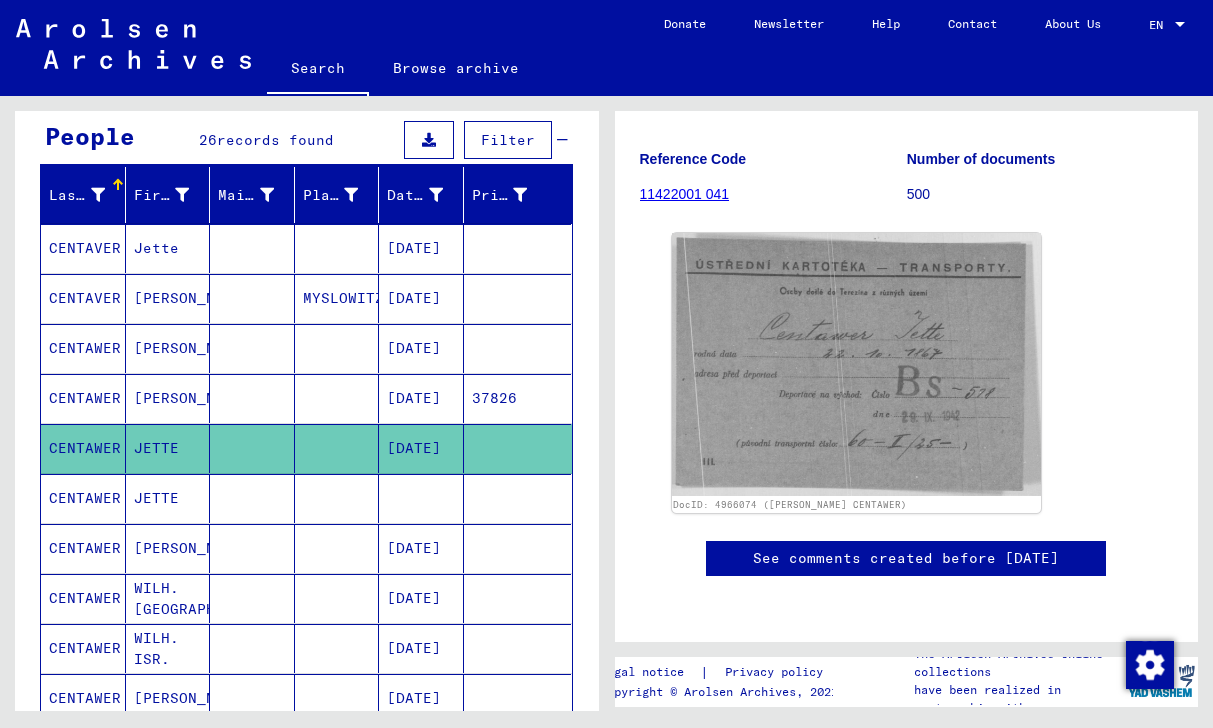 click on "CENTAVER" at bounding box center (83, 298) 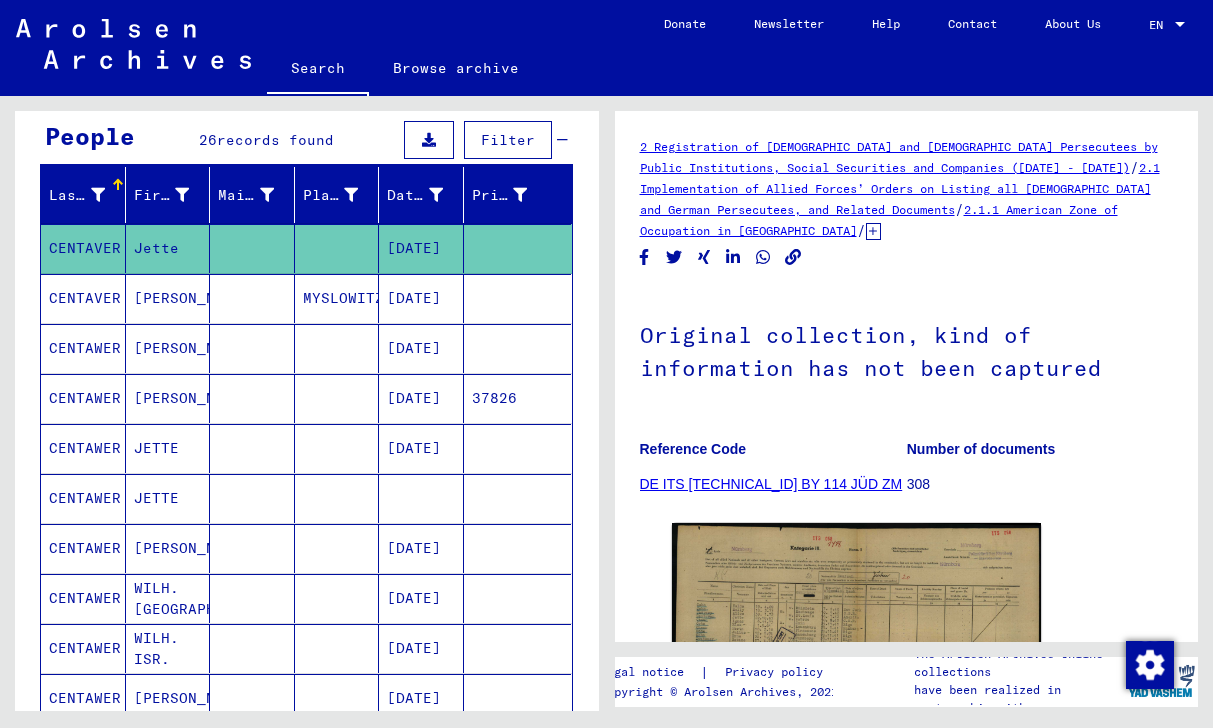 scroll, scrollTop: 0, scrollLeft: 0, axis: both 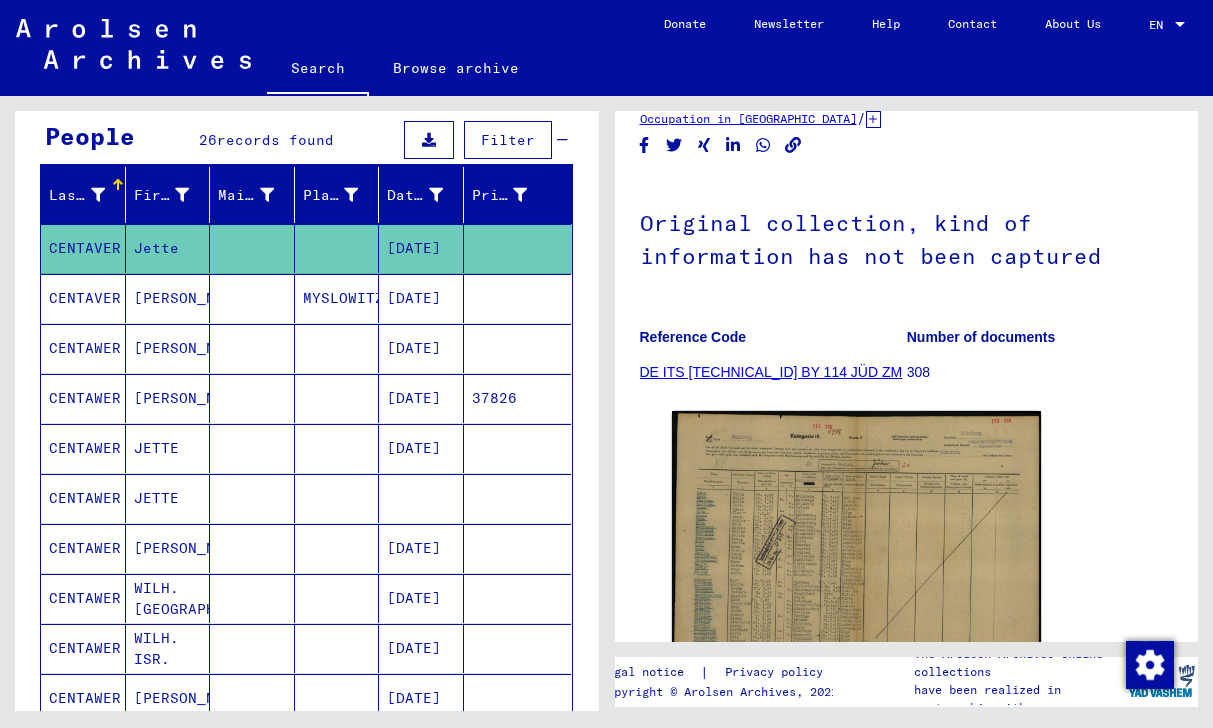 click on "[DATE]" at bounding box center [421, 448] 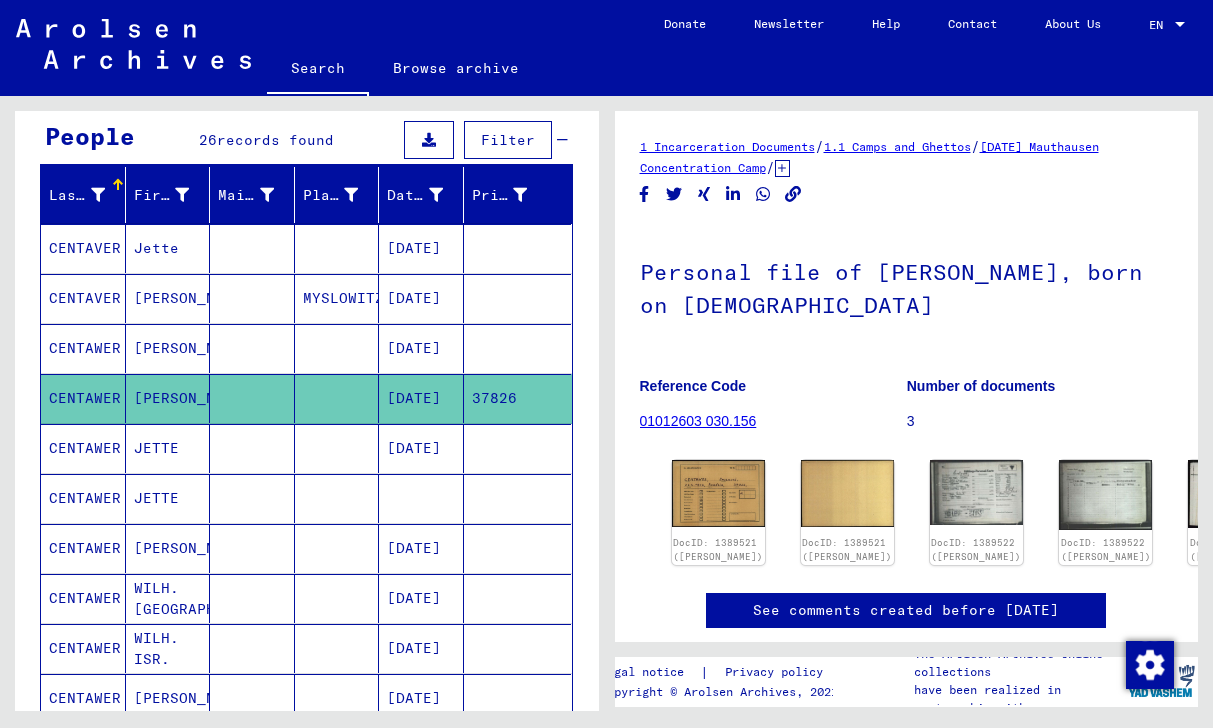 scroll, scrollTop: 0, scrollLeft: 0, axis: both 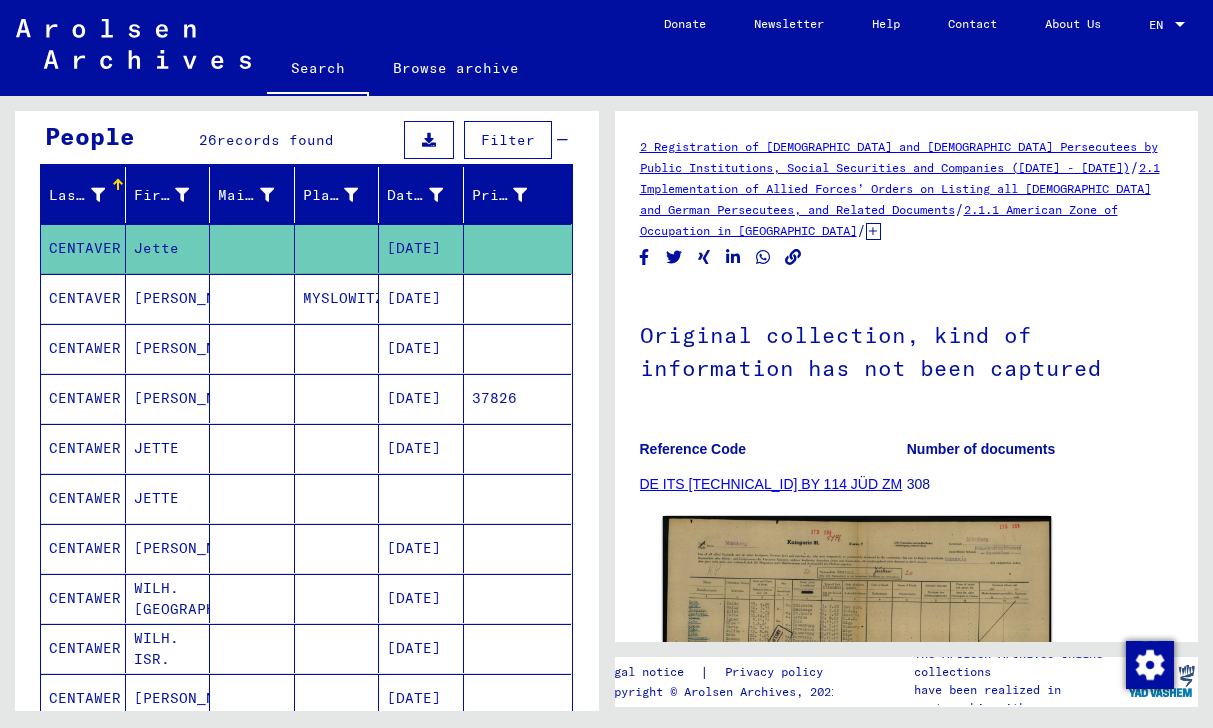 click 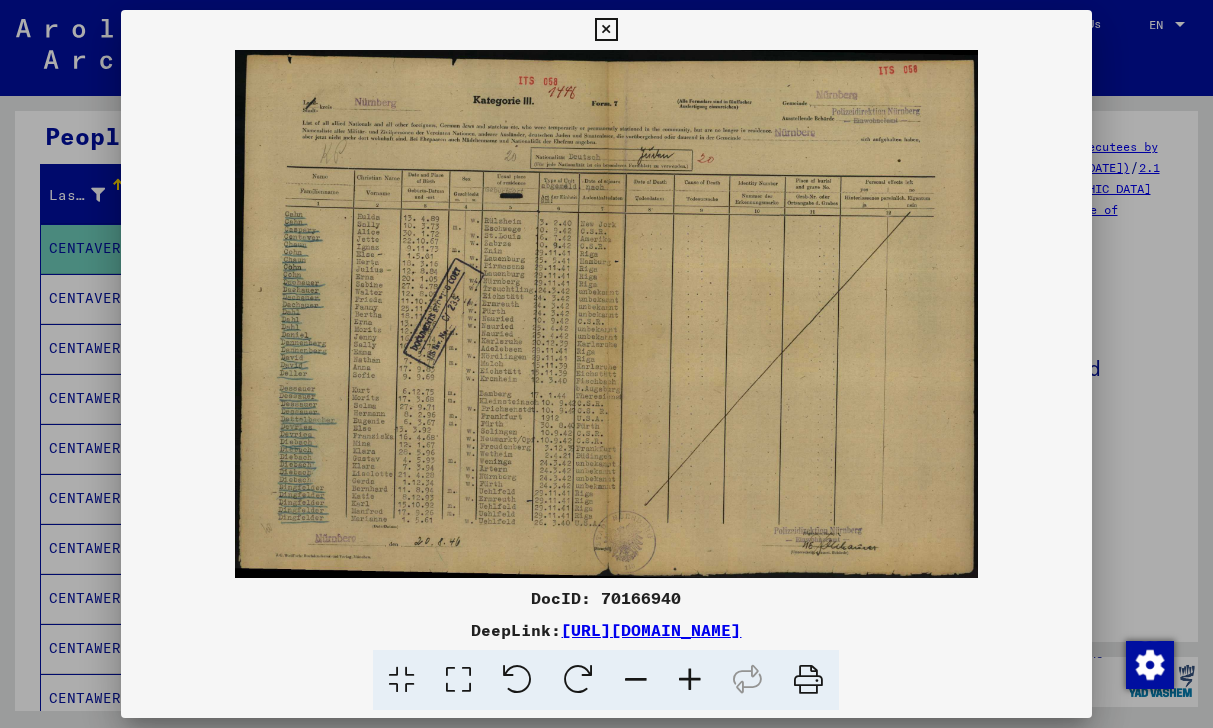 click at bounding box center [690, 680] 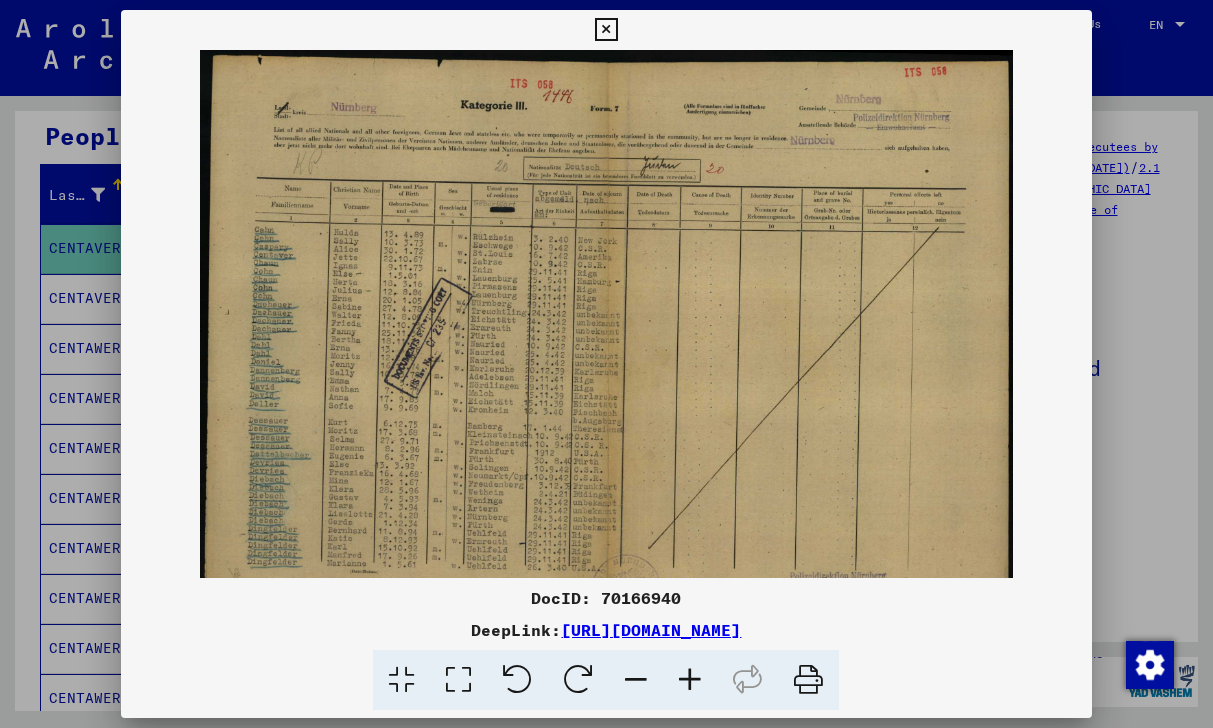 click at bounding box center (690, 680) 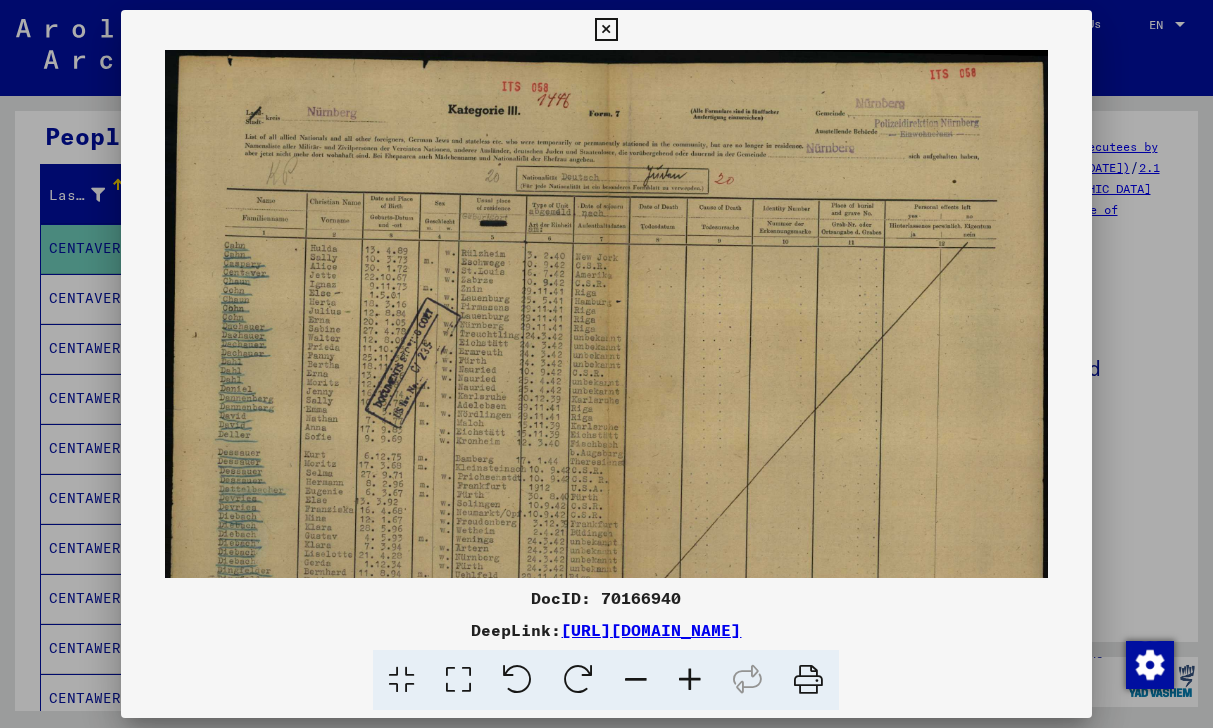 click at bounding box center (690, 680) 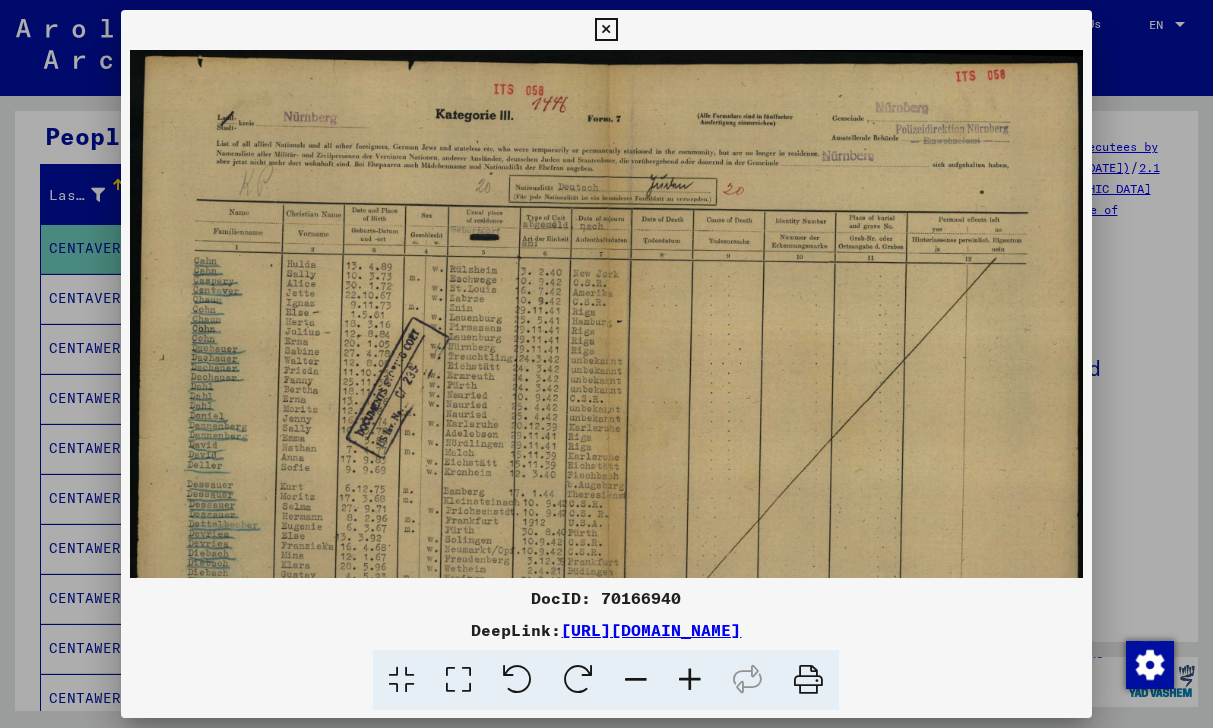 click at bounding box center (690, 680) 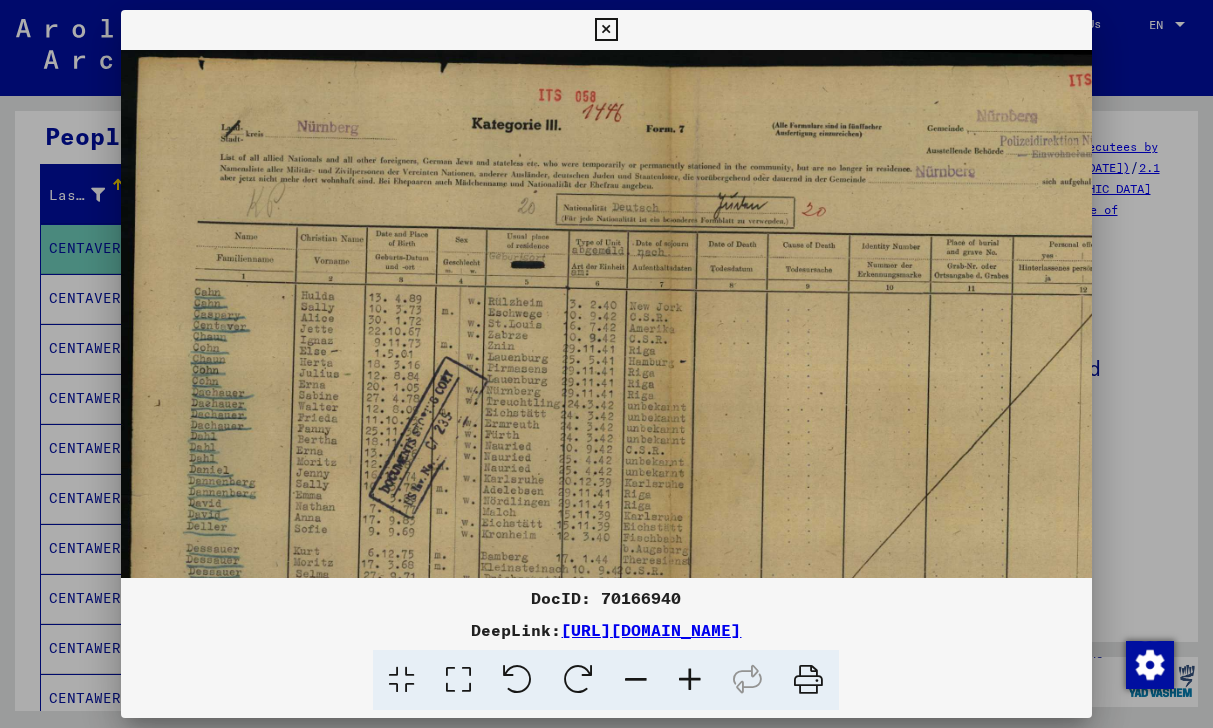 click at bounding box center [690, 680] 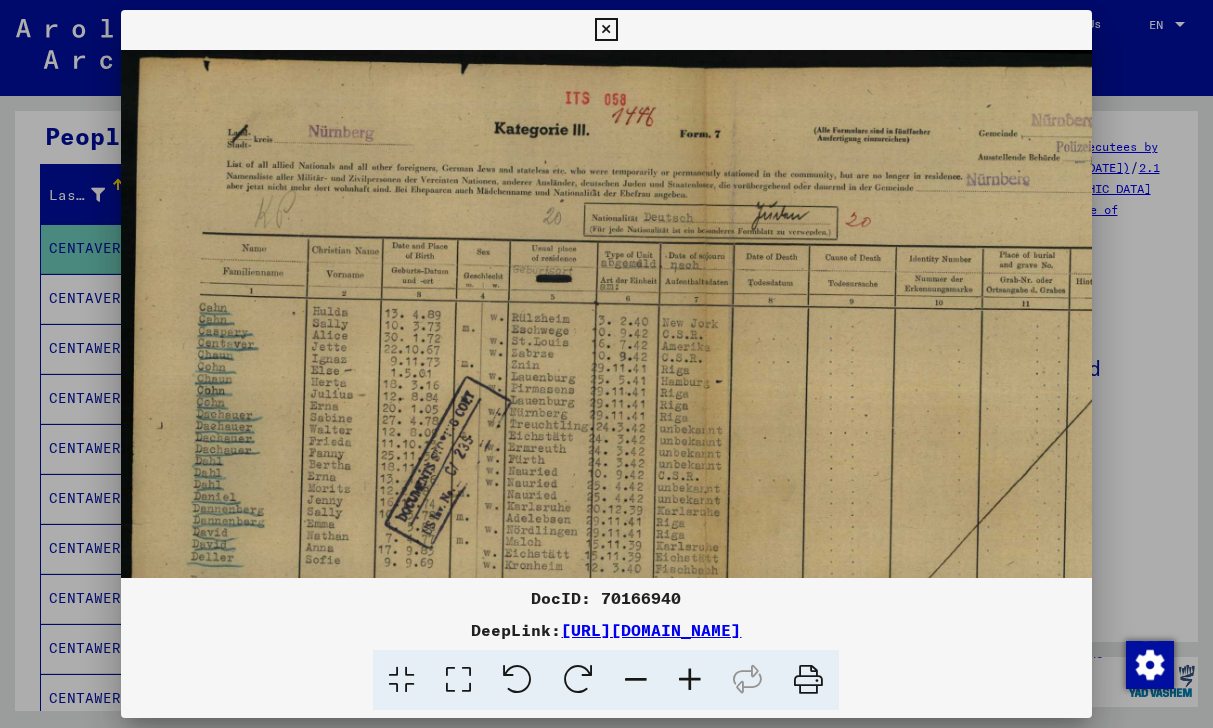 click at bounding box center (690, 680) 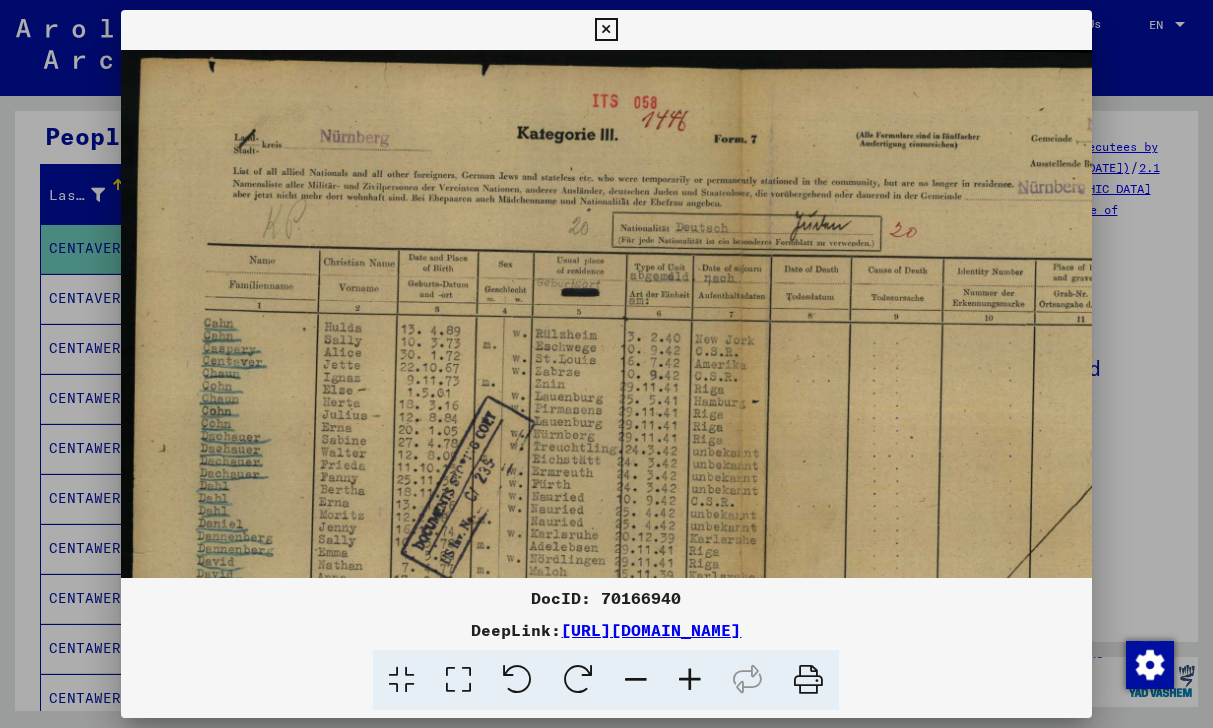 click at bounding box center (690, 680) 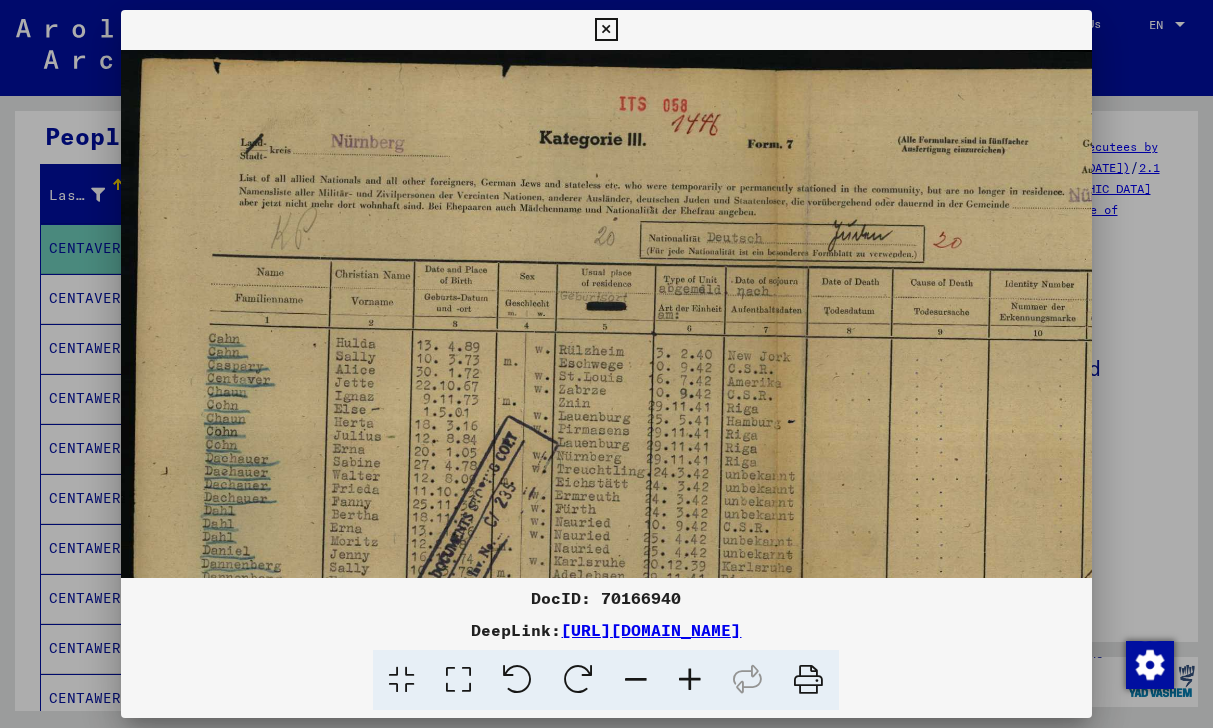 click at bounding box center (690, 680) 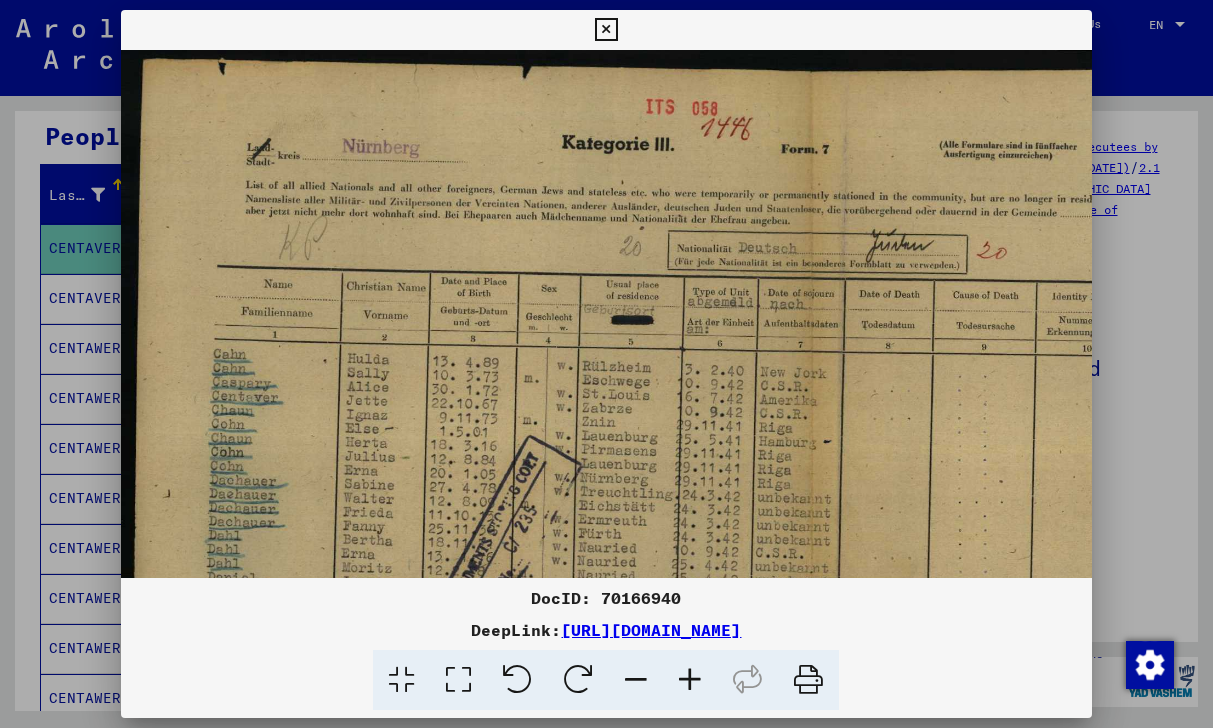 click at bounding box center [690, 680] 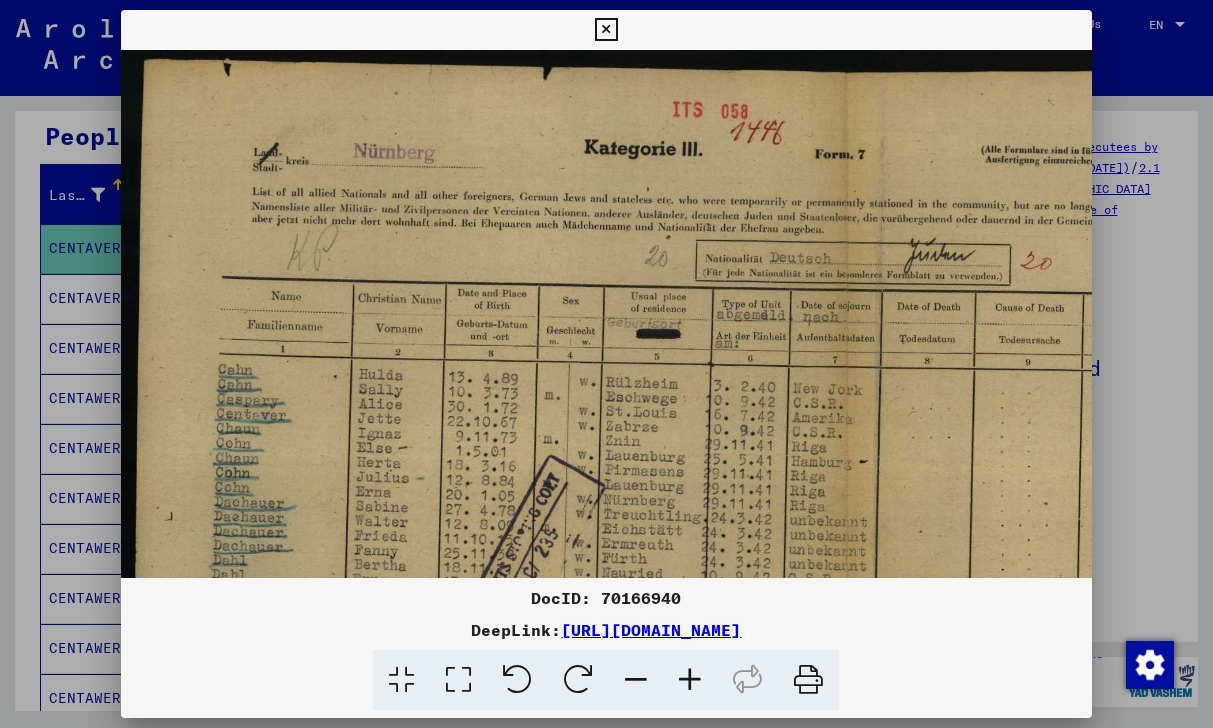 click at bounding box center (690, 680) 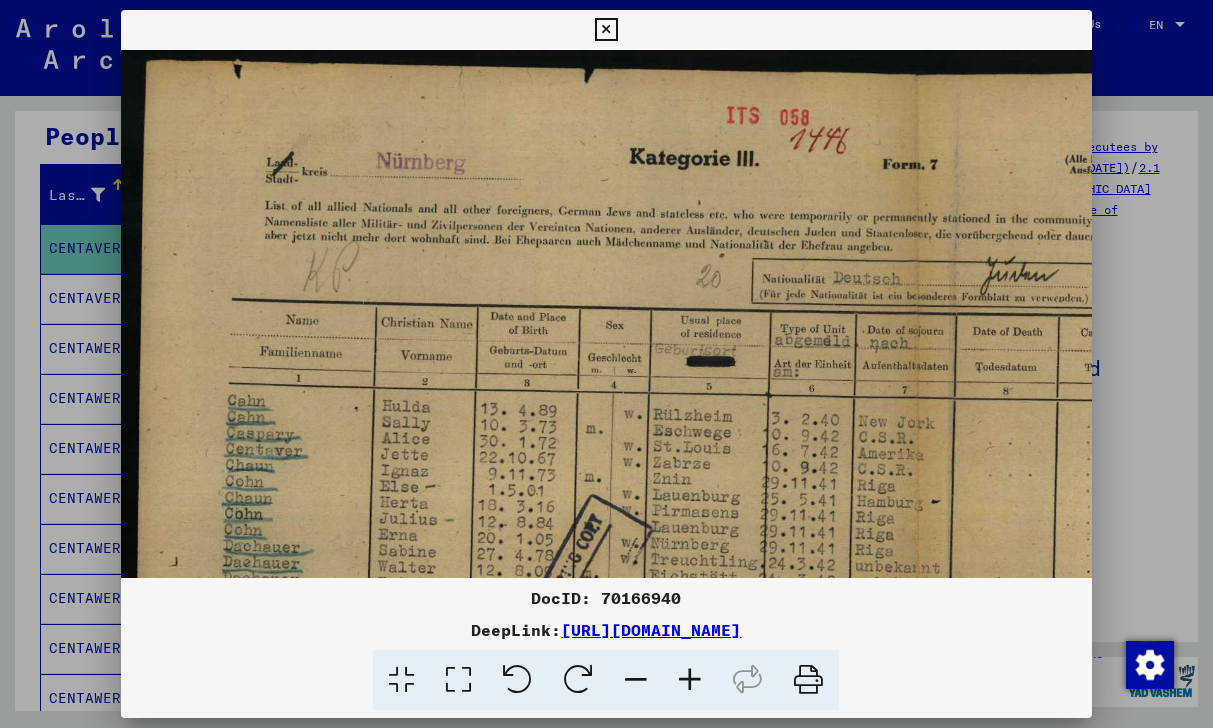 click at bounding box center [690, 680] 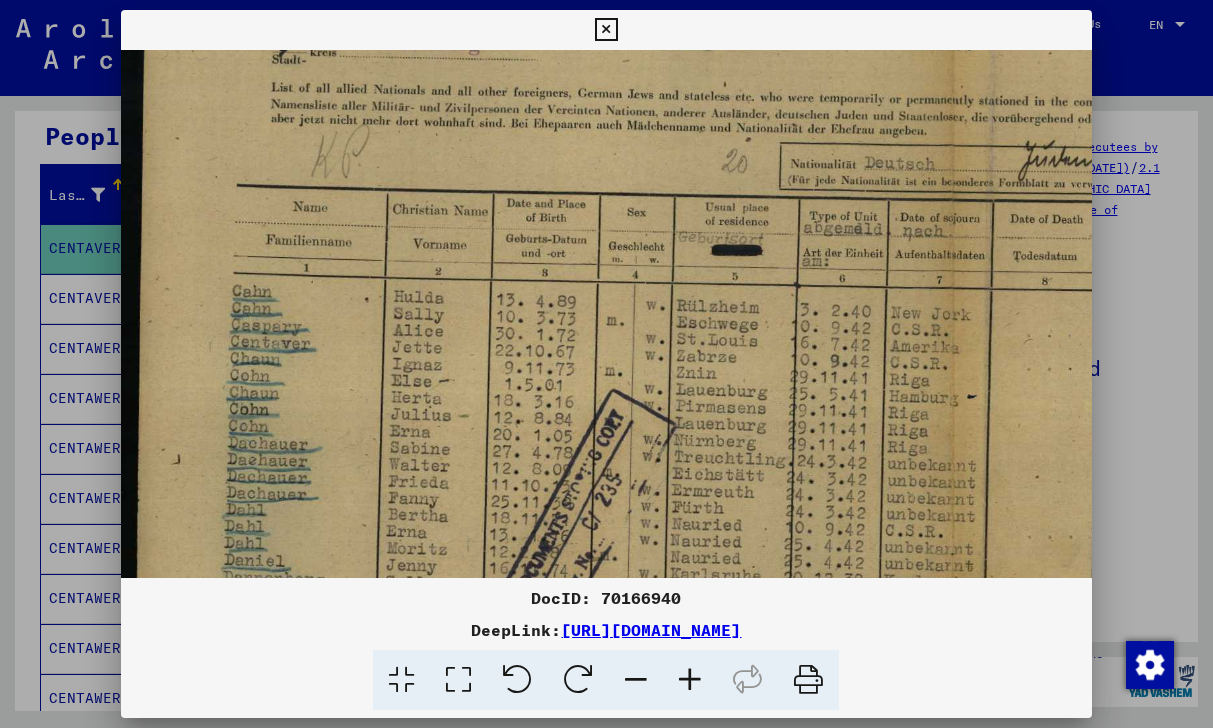 scroll, scrollTop: 153, scrollLeft: 0, axis: vertical 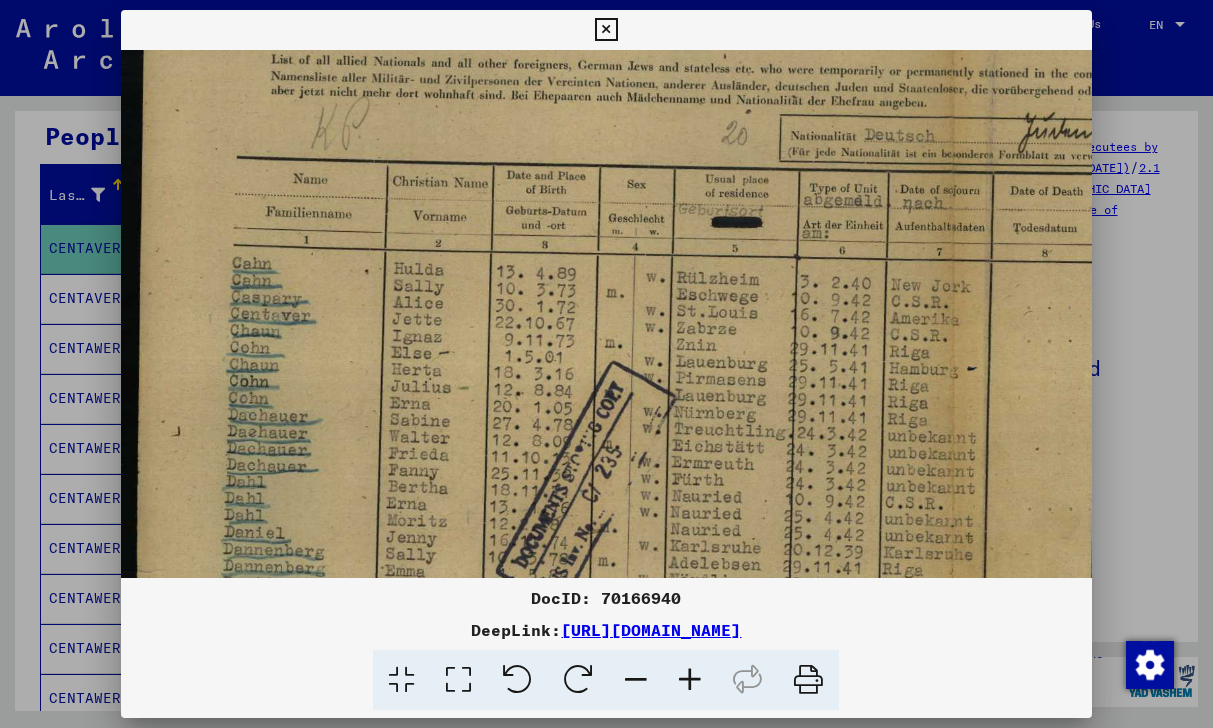 drag, startPoint x: 451, startPoint y: 454, endPoint x: 484, endPoint y: 301, distance: 156.51837 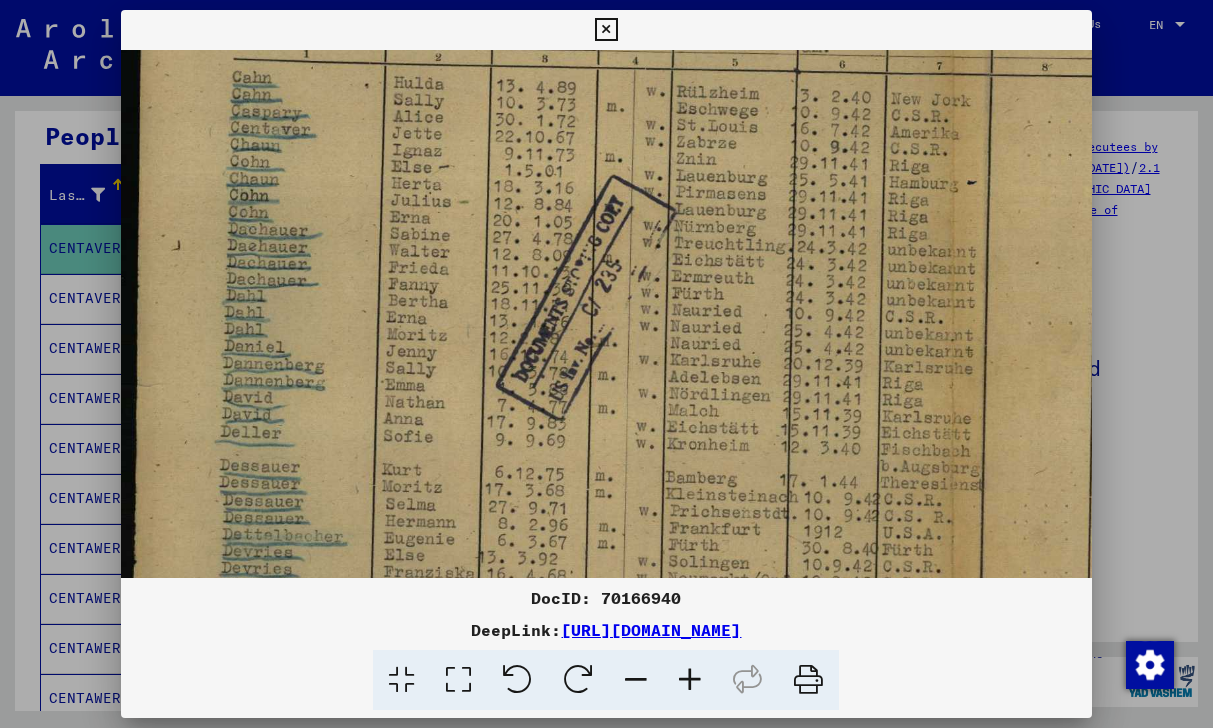 scroll, scrollTop: 349, scrollLeft: 0, axis: vertical 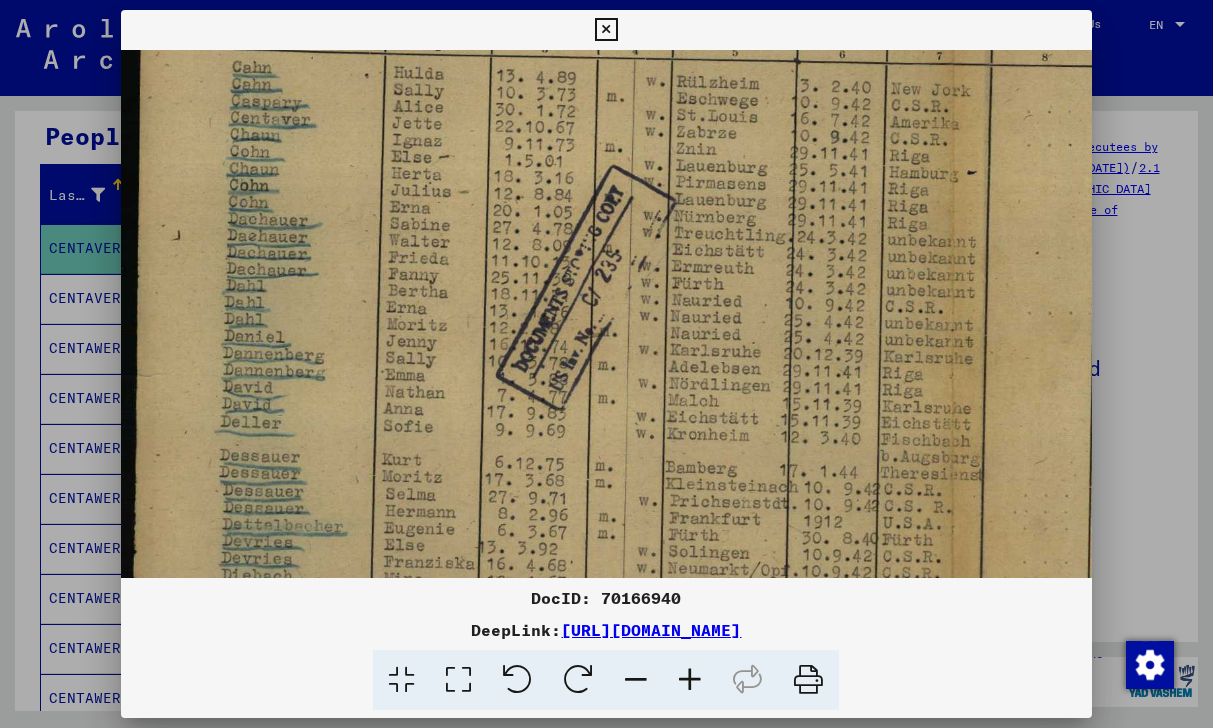 drag, startPoint x: 455, startPoint y: 477, endPoint x: 477, endPoint y: 281, distance: 197.23083 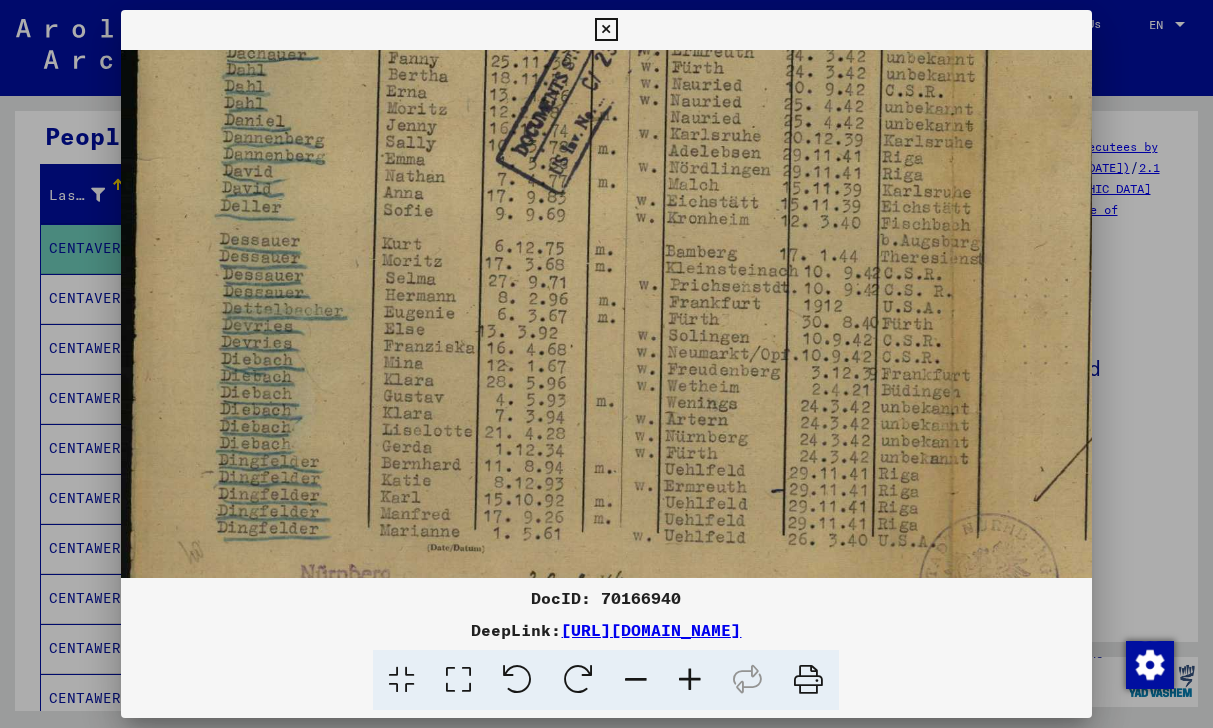 scroll, scrollTop: 566, scrollLeft: 0, axis: vertical 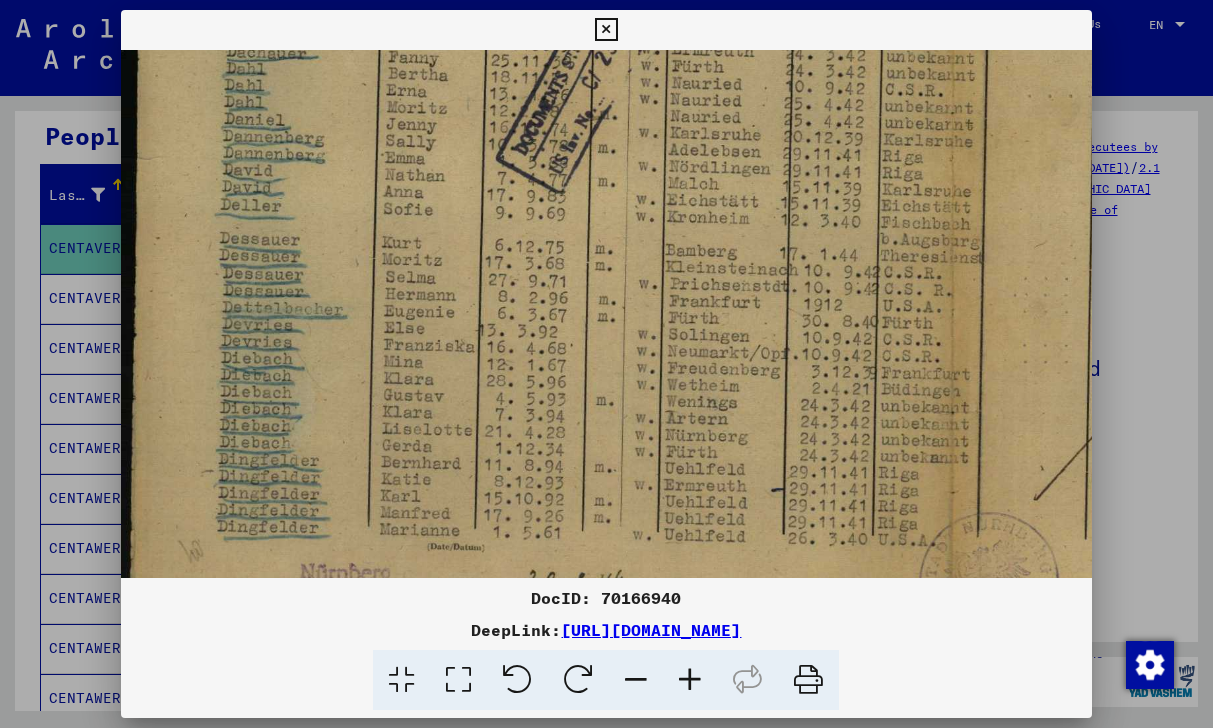 drag, startPoint x: 442, startPoint y: 444, endPoint x: 462, endPoint y: 228, distance: 216.92395 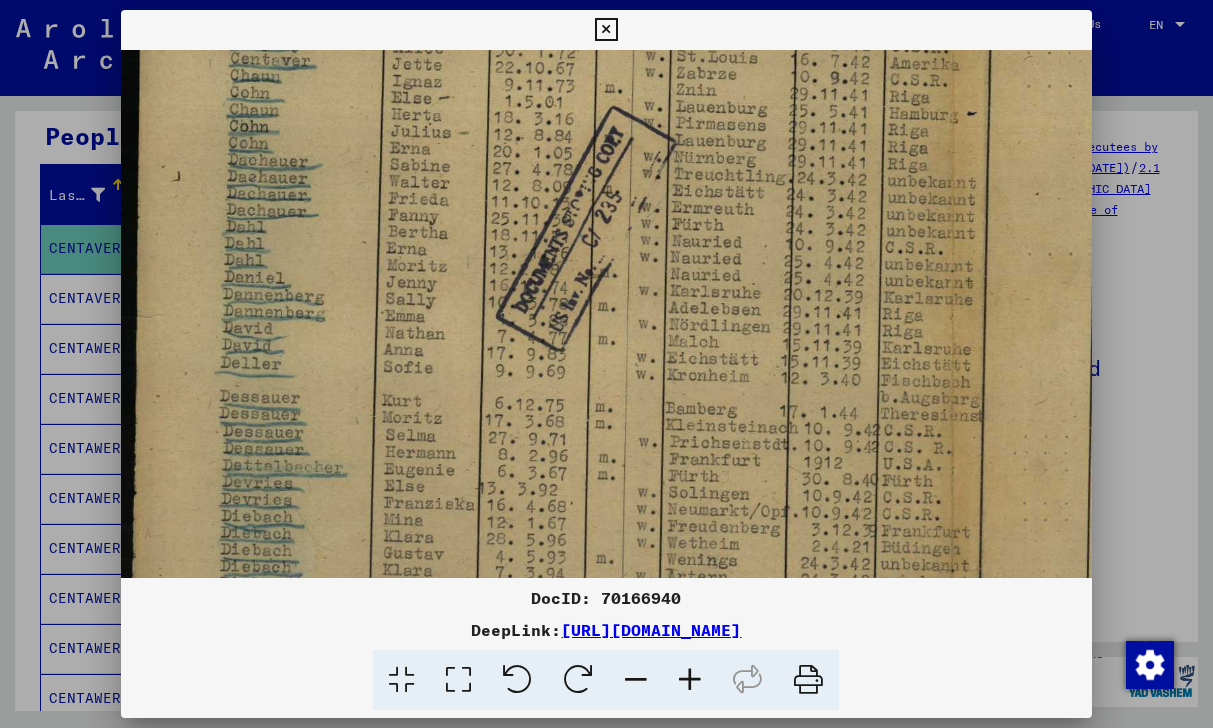scroll, scrollTop: 408, scrollLeft: 0, axis: vertical 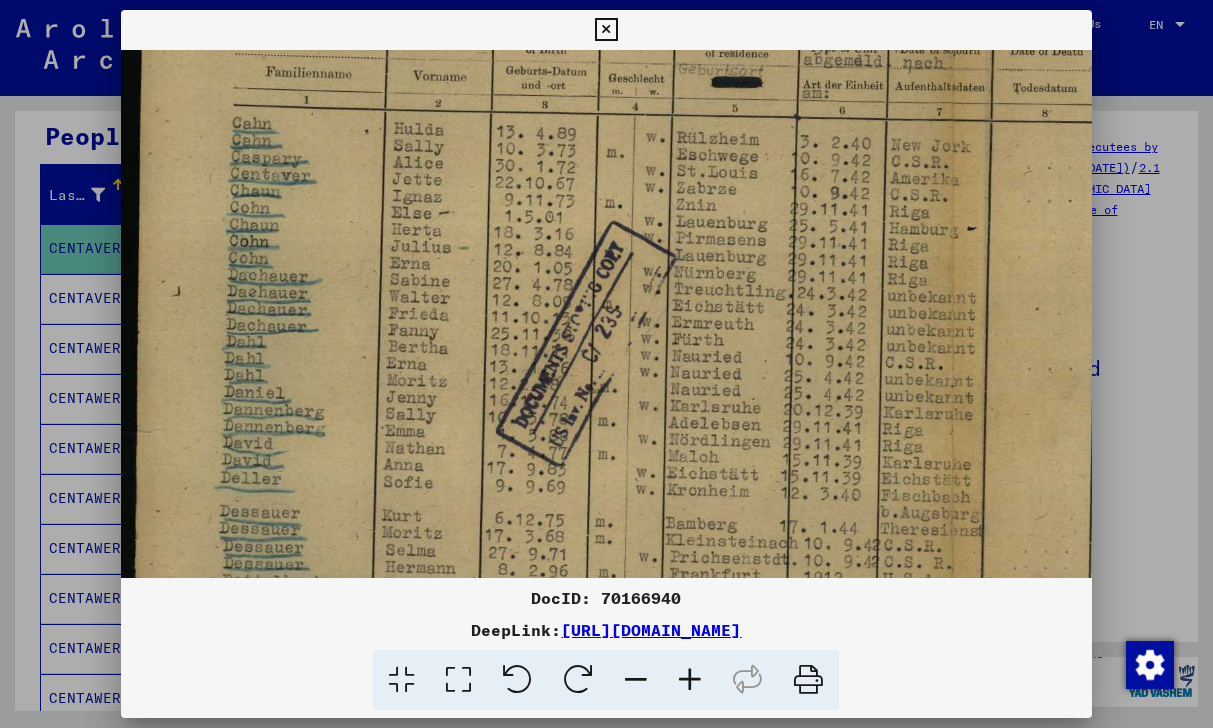 drag, startPoint x: 394, startPoint y: 229, endPoint x: 397, endPoint y: 344, distance: 115.03912 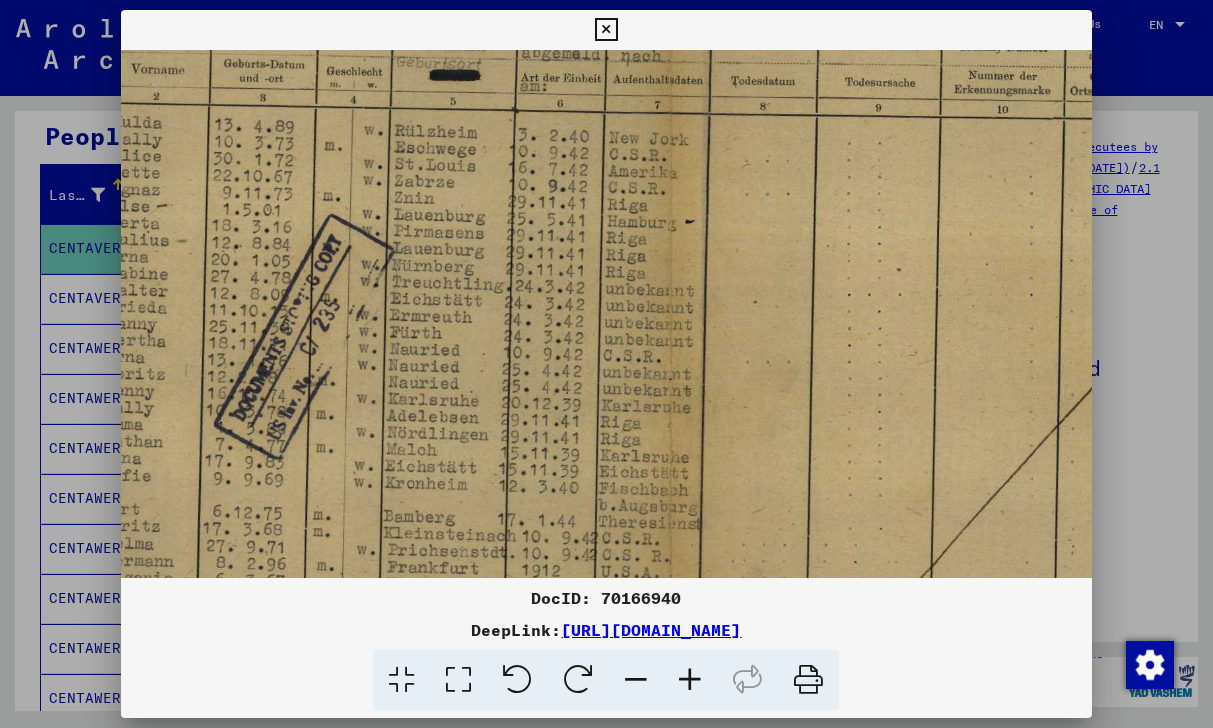 drag, startPoint x: 475, startPoint y: 348, endPoint x: 193, endPoint y: 340, distance: 282.11346 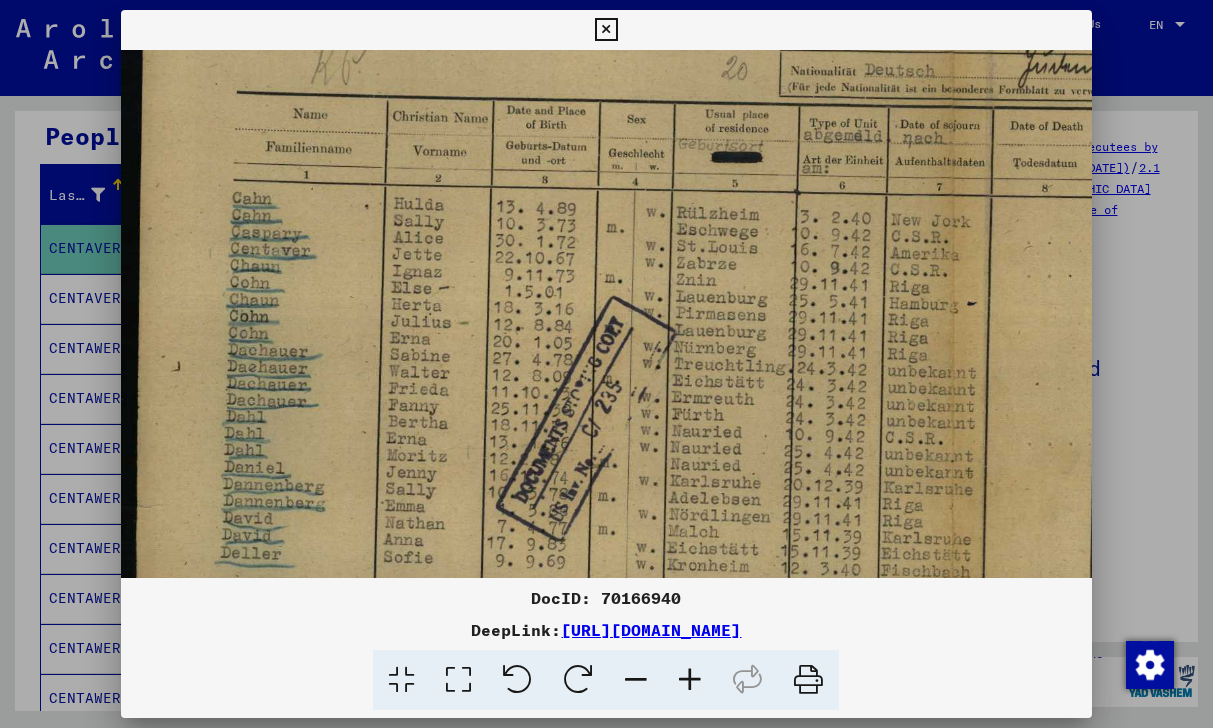 scroll, scrollTop: 224, scrollLeft: 0, axis: vertical 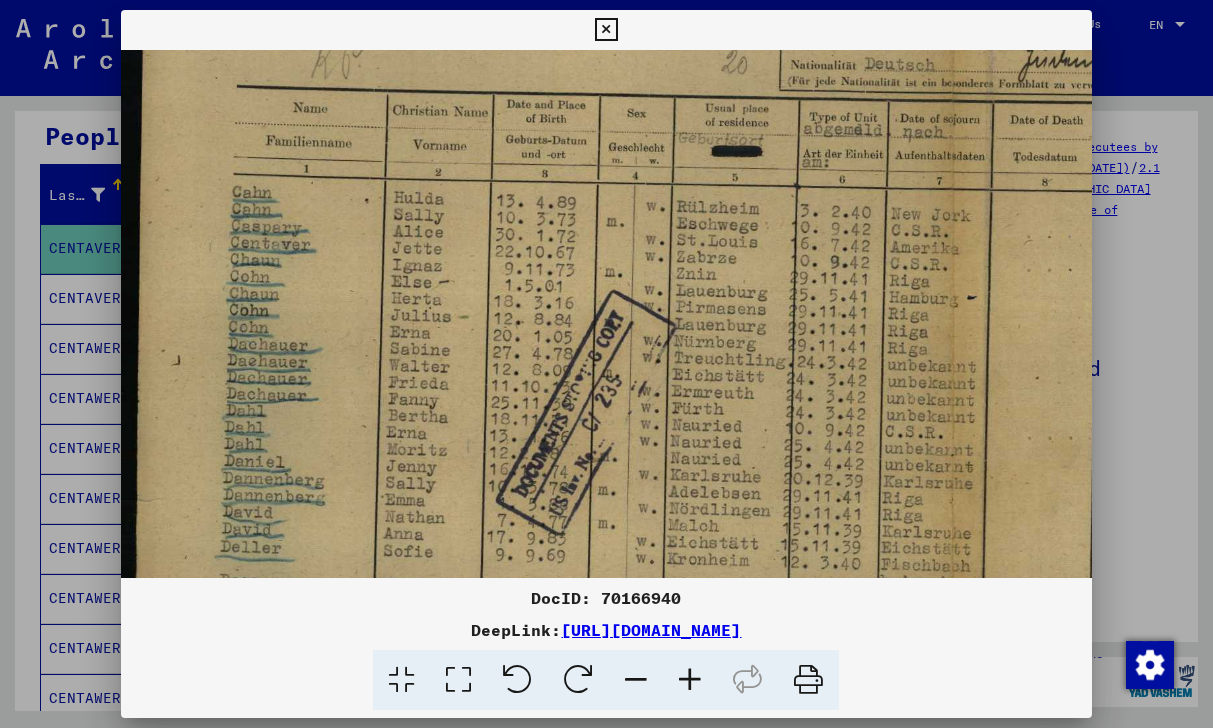drag, startPoint x: 654, startPoint y: 314, endPoint x: 1213, endPoint y: 391, distance: 564.2783 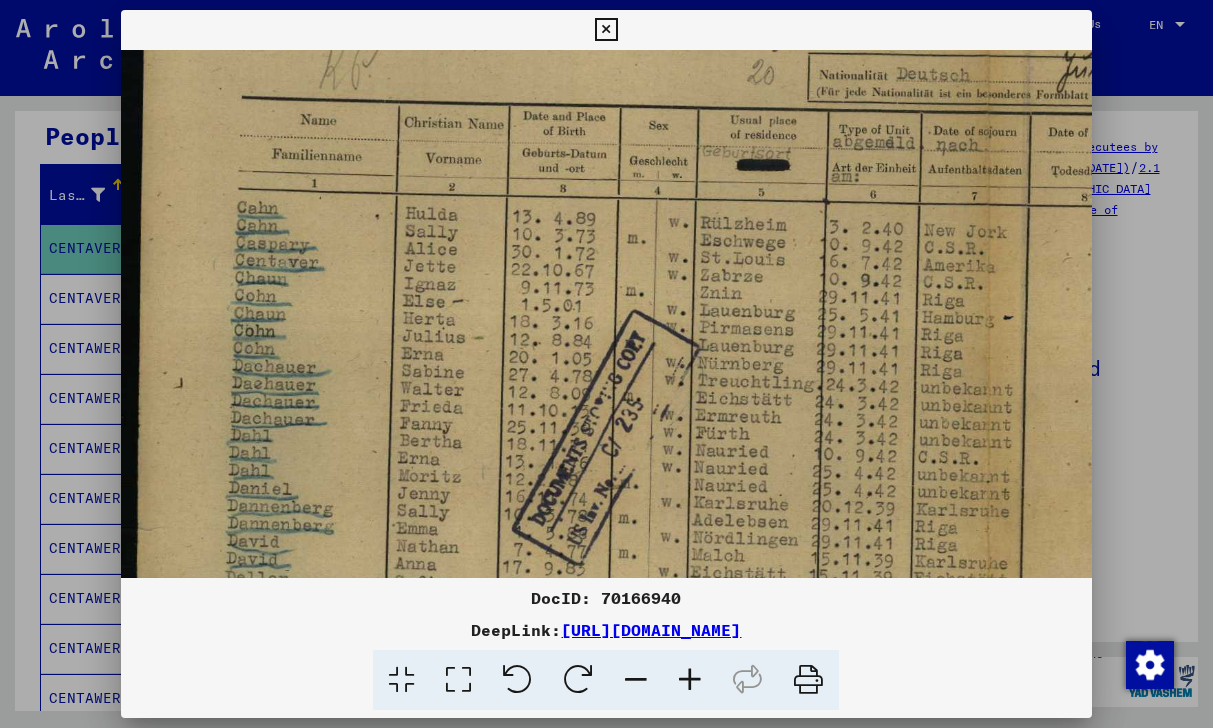click at bounding box center (690, 680) 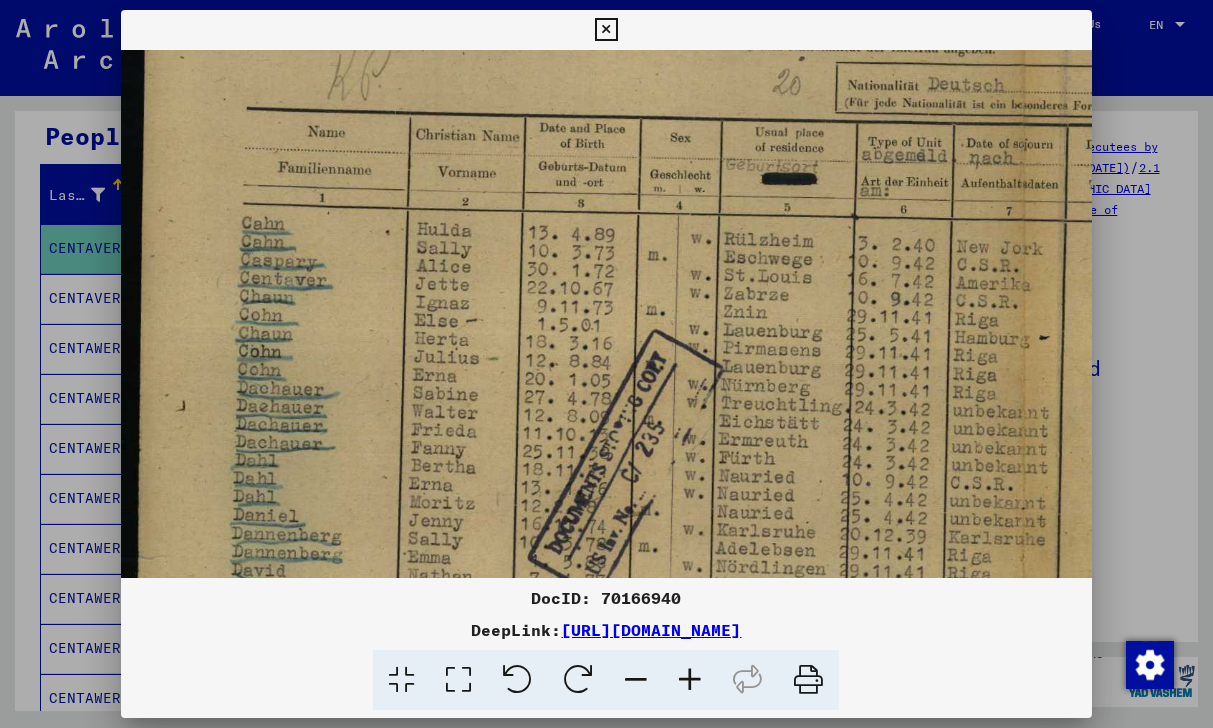 click at bounding box center [690, 680] 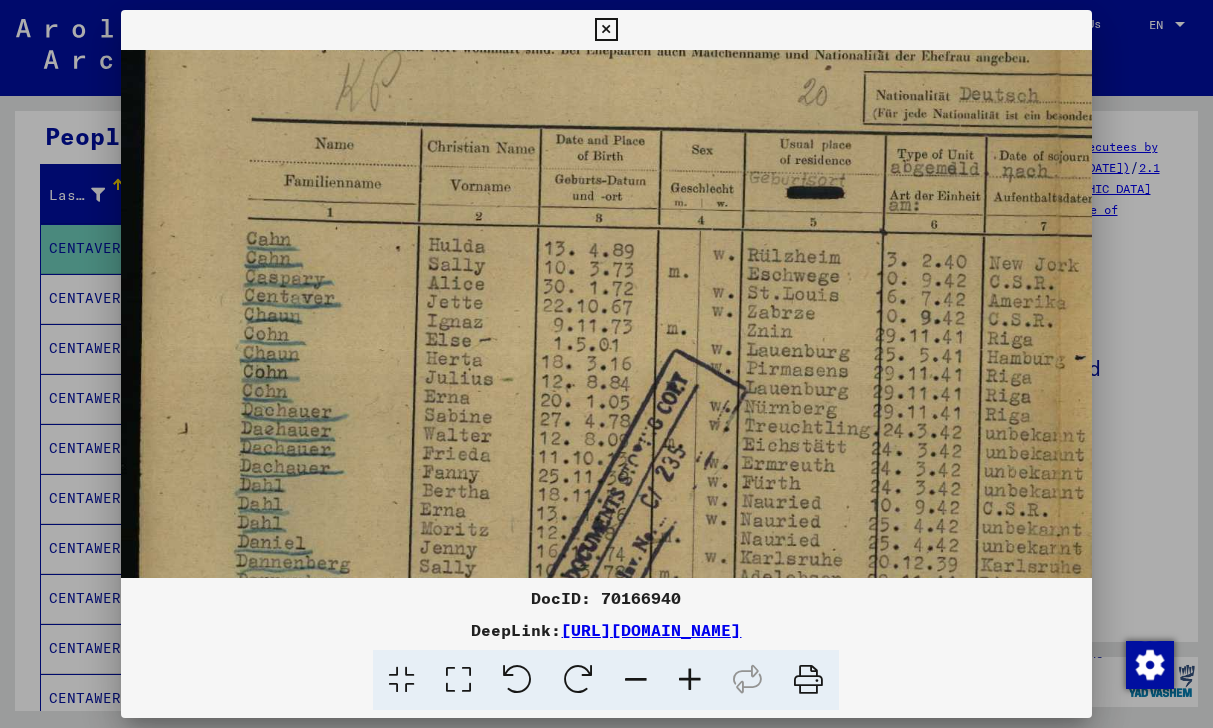 click at bounding box center (690, 680) 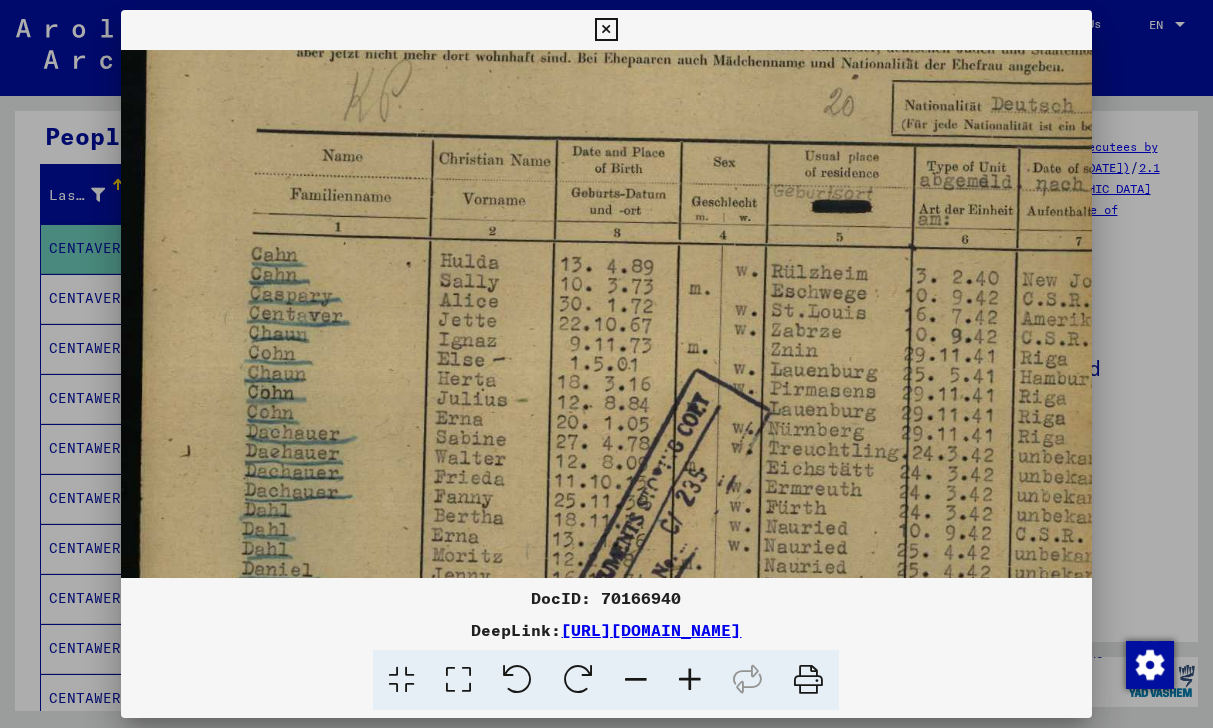 click at bounding box center [690, 680] 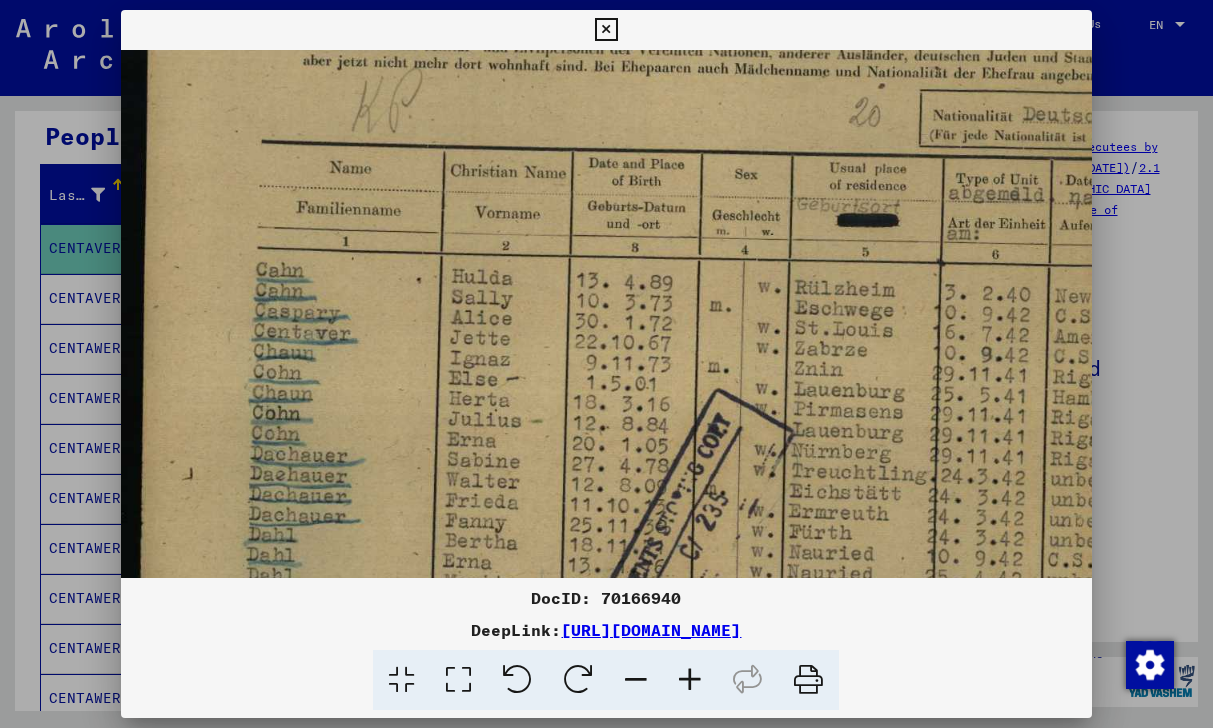 click at bounding box center (690, 680) 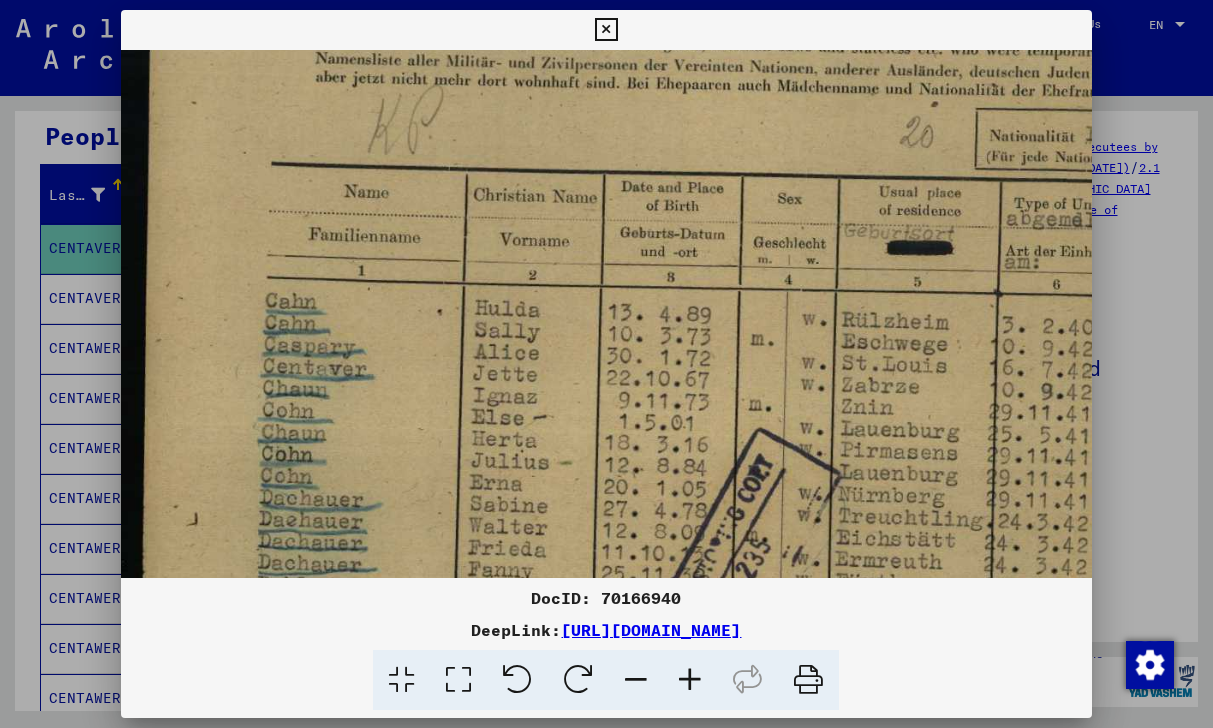 click at bounding box center (690, 680) 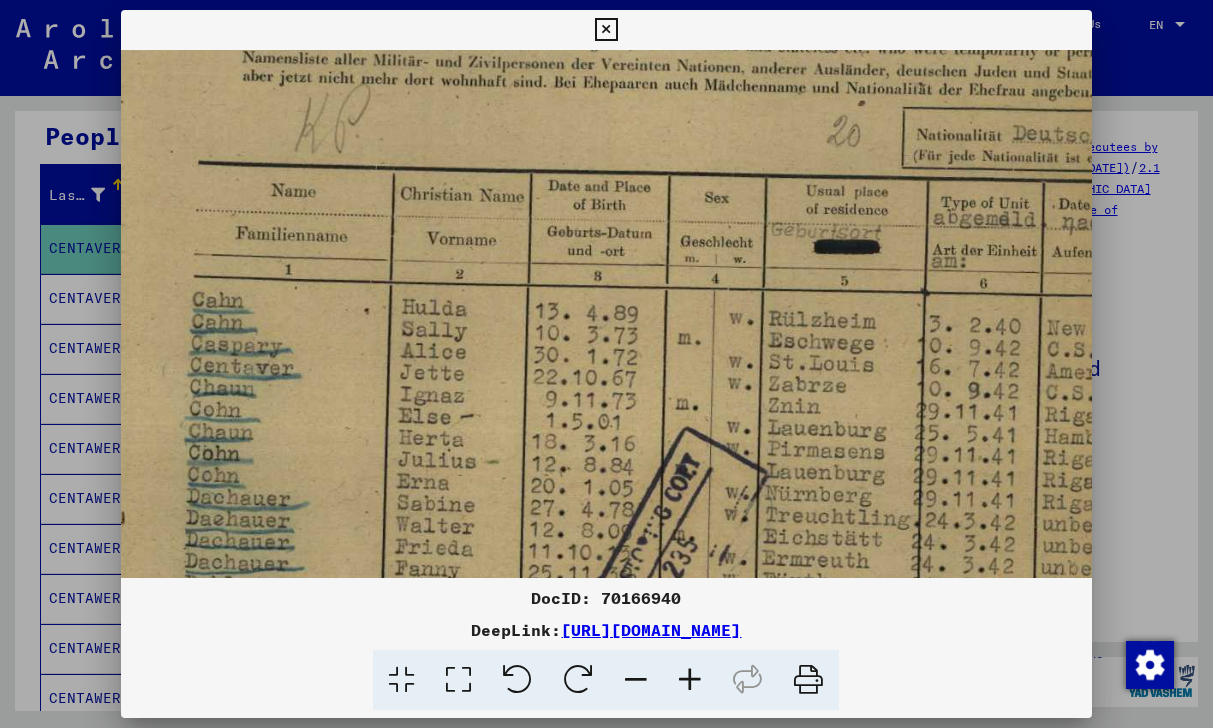 scroll, scrollTop: 234, scrollLeft: 164, axis: both 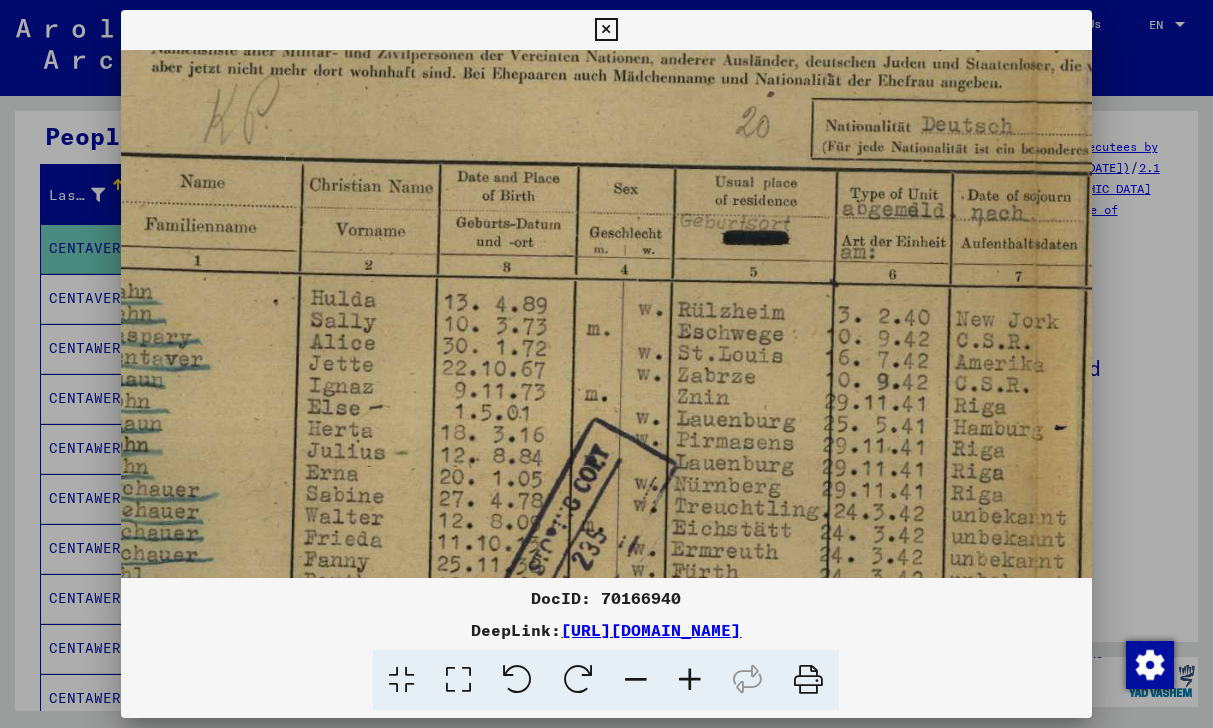 drag, startPoint x: 667, startPoint y: 451, endPoint x: 503, endPoint y: 441, distance: 164.3046 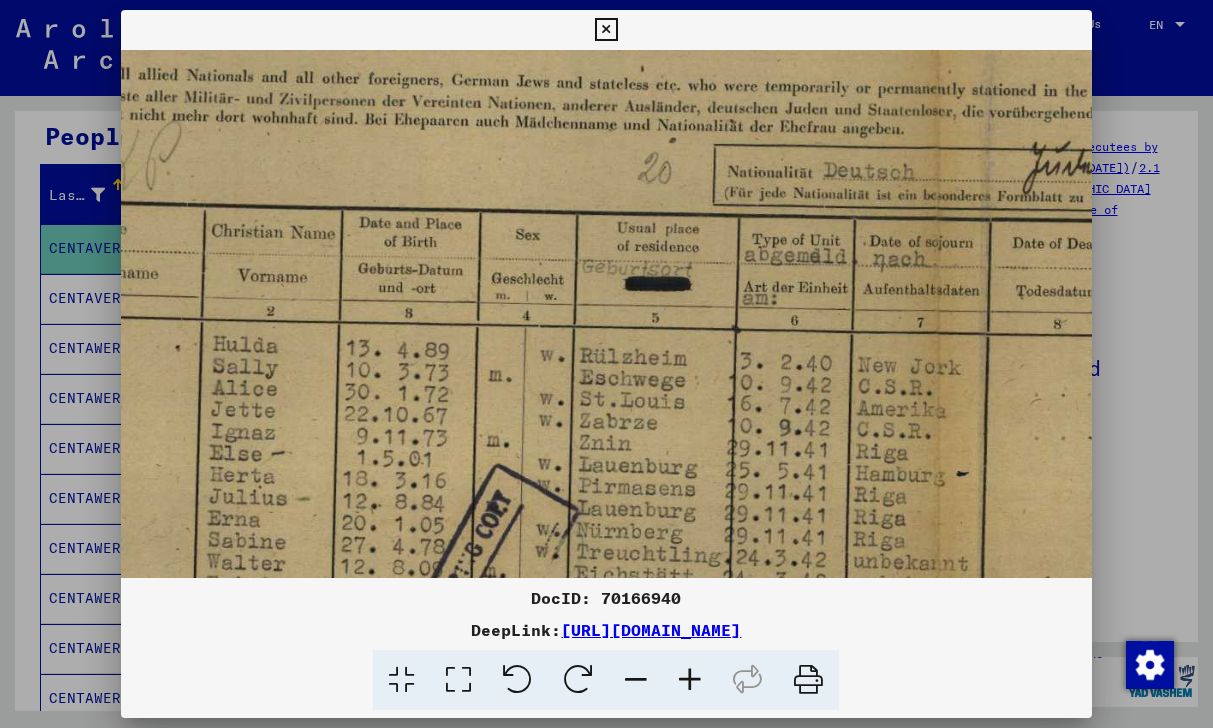 drag, startPoint x: 327, startPoint y: 419, endPoint x: 229, endPoint y: 464, distance: 107.837845 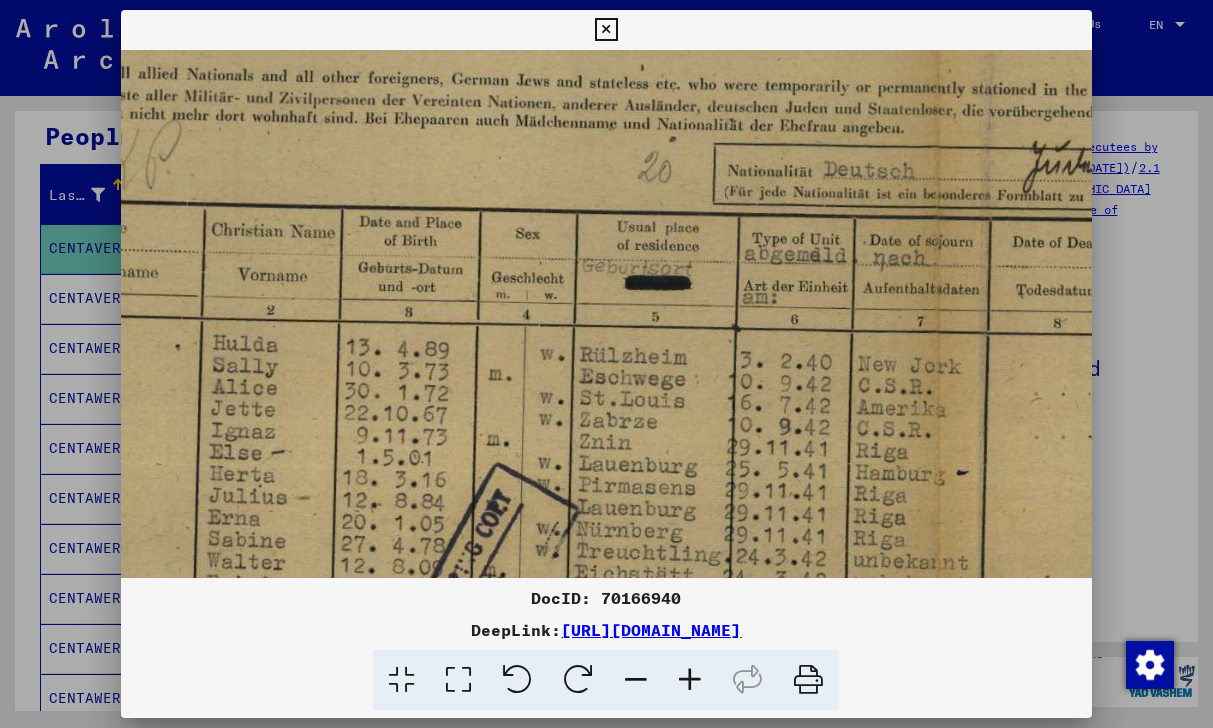 click at bounding box center (690, 680) 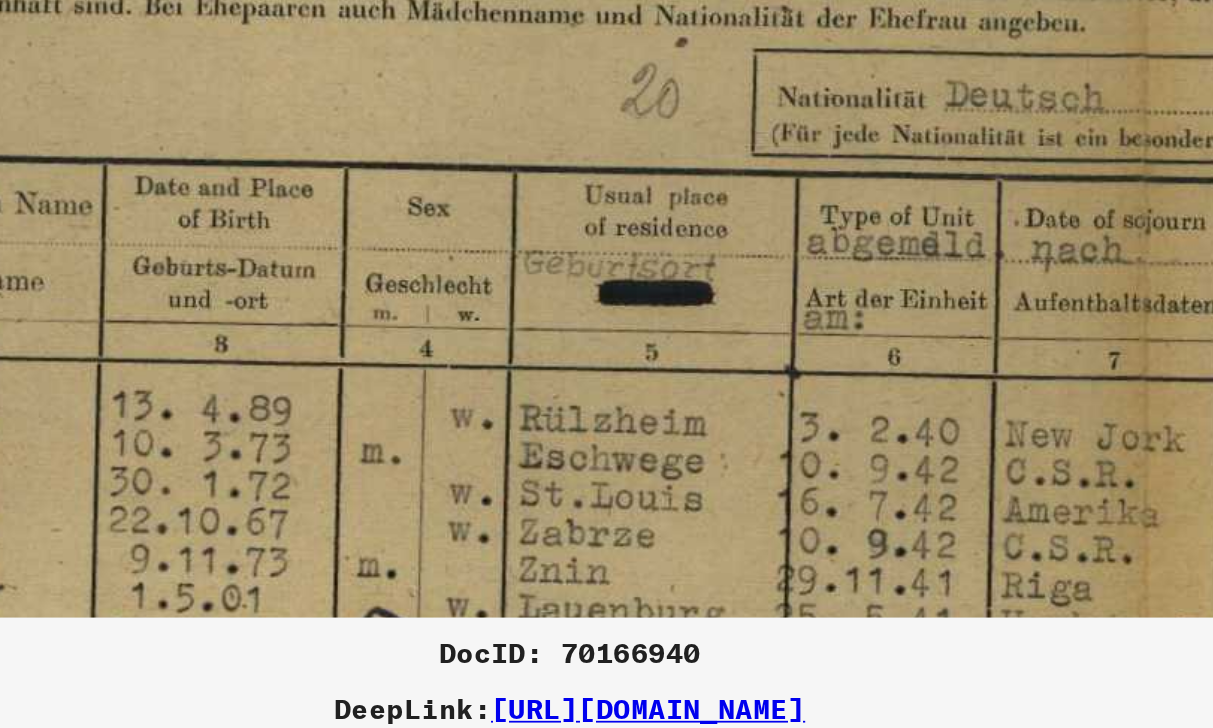 drag, startPoint x: 394, startPoint y: 138, endPoint x: 392, endPoint y: 246, distance: 108.01852 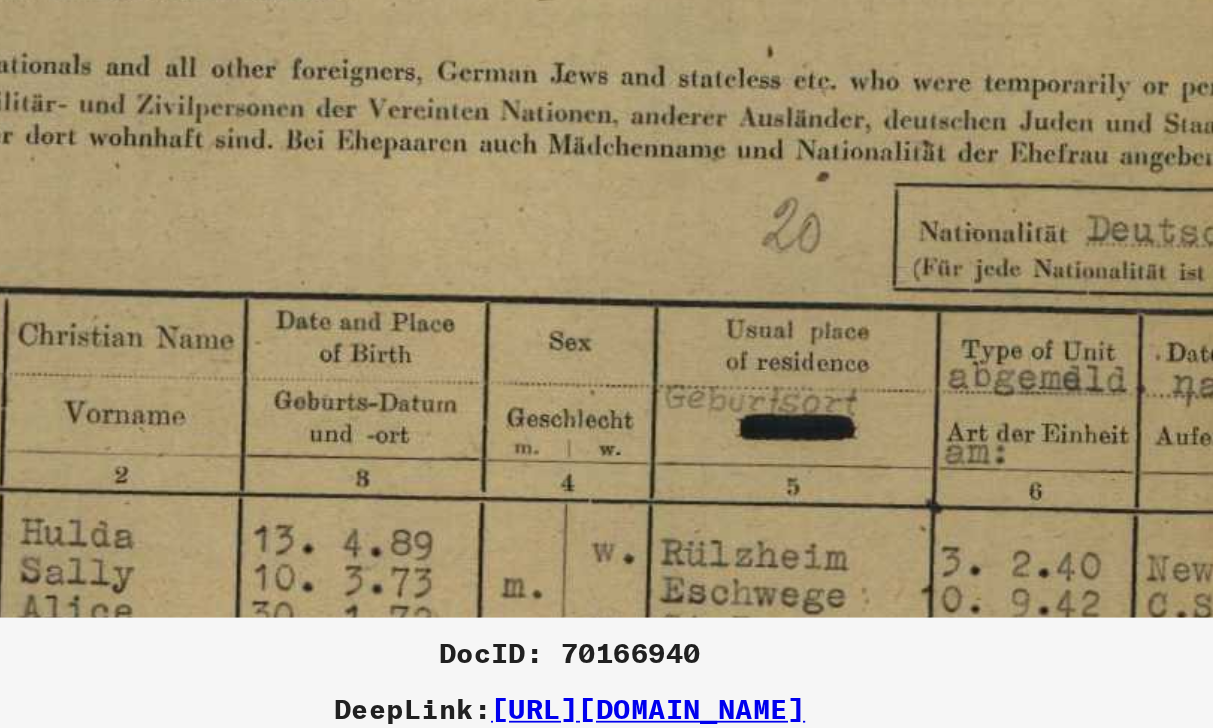 scroll, scrollTop: 3, scrollLeft: 121, axis: both 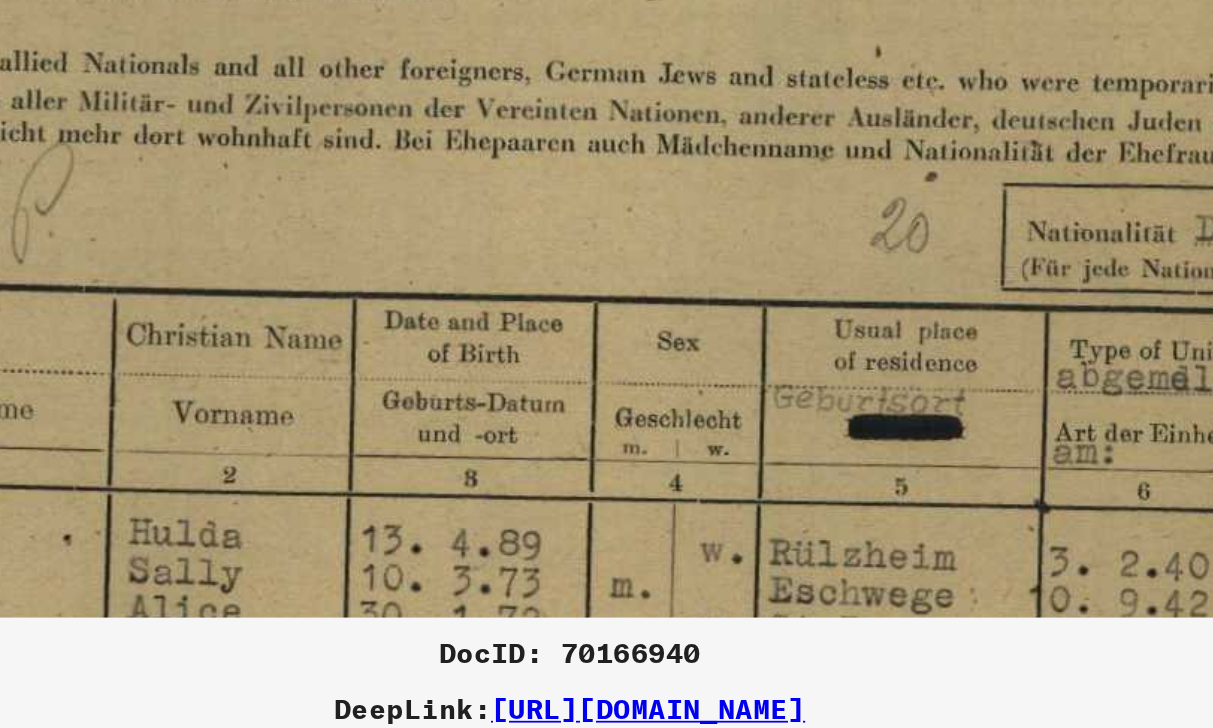 drag, startPoint x: 399, startPoint y: 181, endPoint x: 542, endPoint y: 265, distance: 165.84631 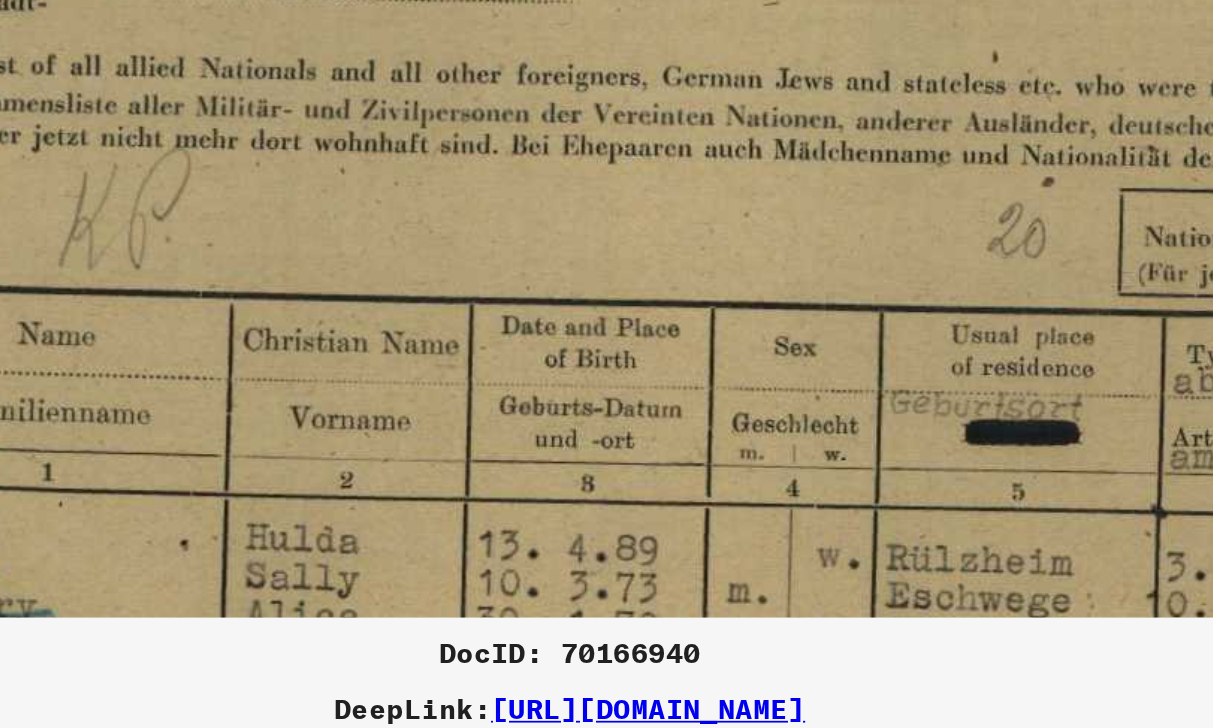 scroll, scrollTop: 0, scrollLeft: 22, axis: horizontal 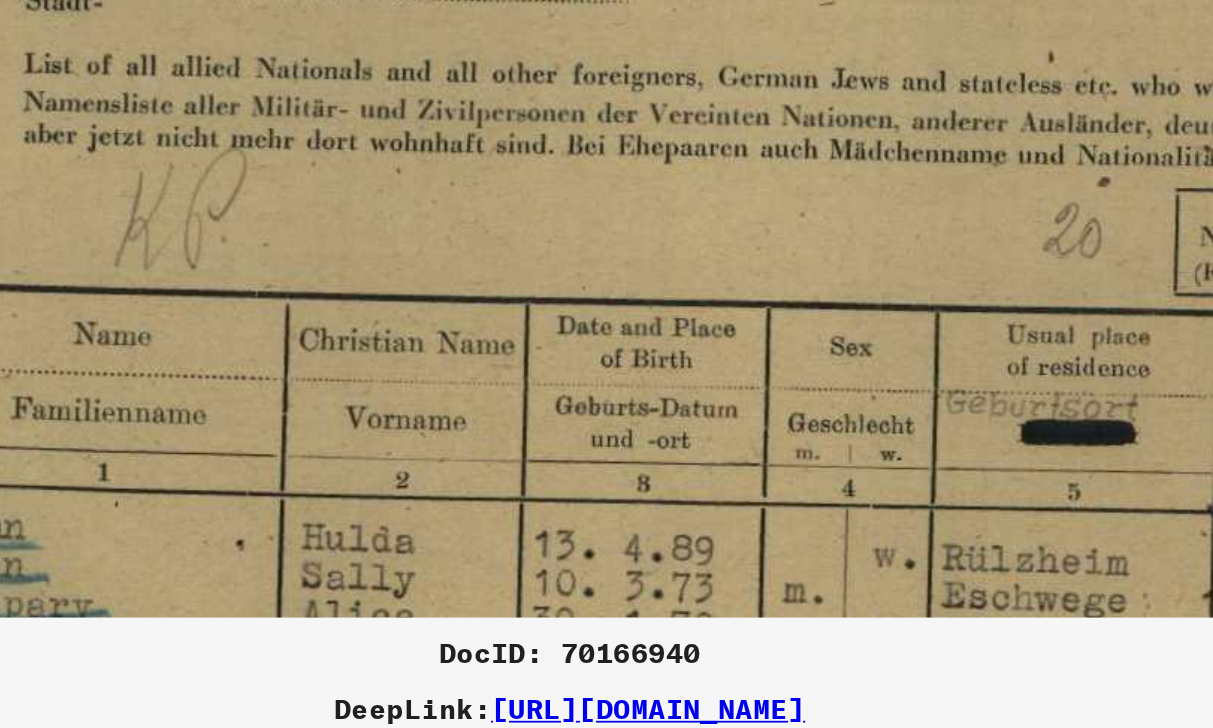 drag, startPoint x: 339, startPoint y: 261, endPoint x: 438, endPoint y: 288, distance: 102.61579 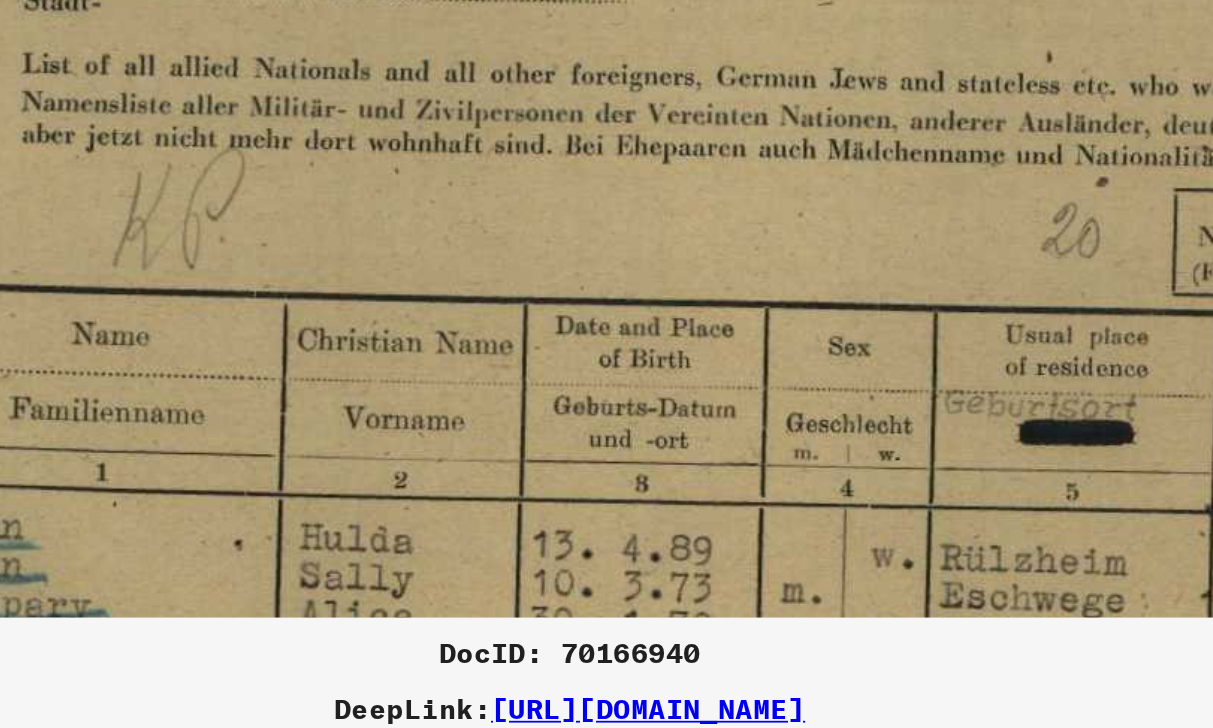 drag, startPoint x: 384, startPoint y: 200, endPoint x: 383, endPoint y: 299, distance: 99.00505 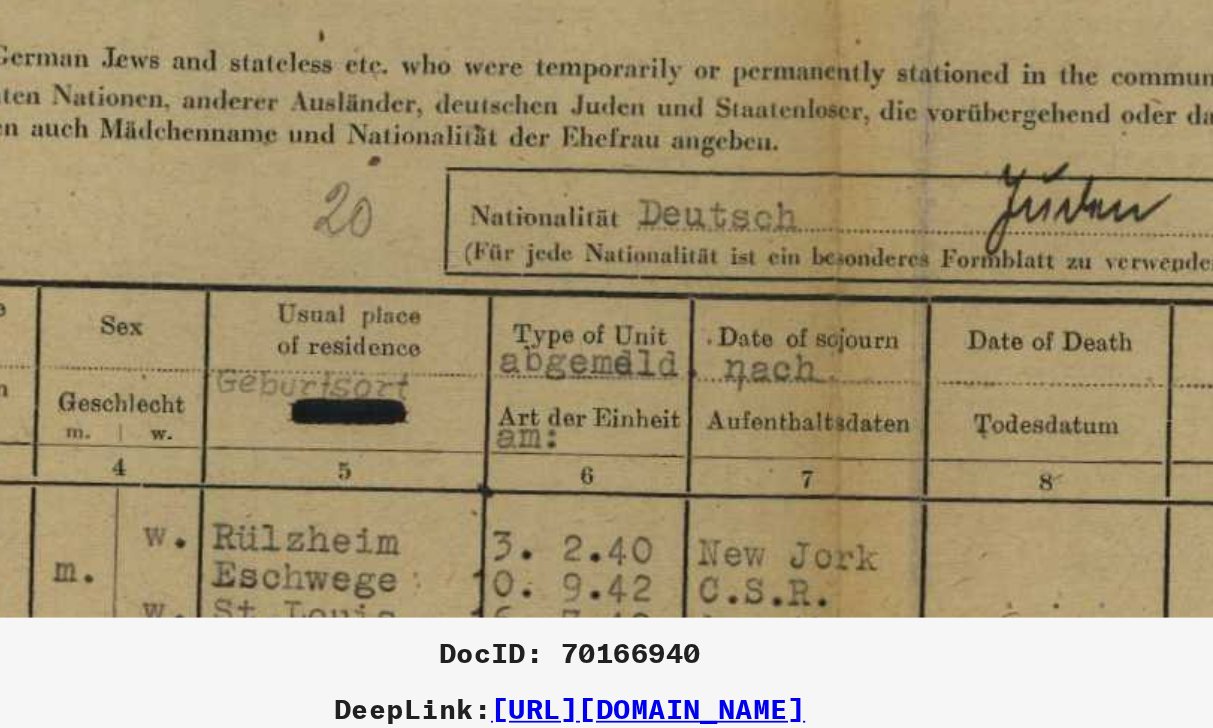 scroll, scrollTop: 14, scrollLeft: 461, axis: both 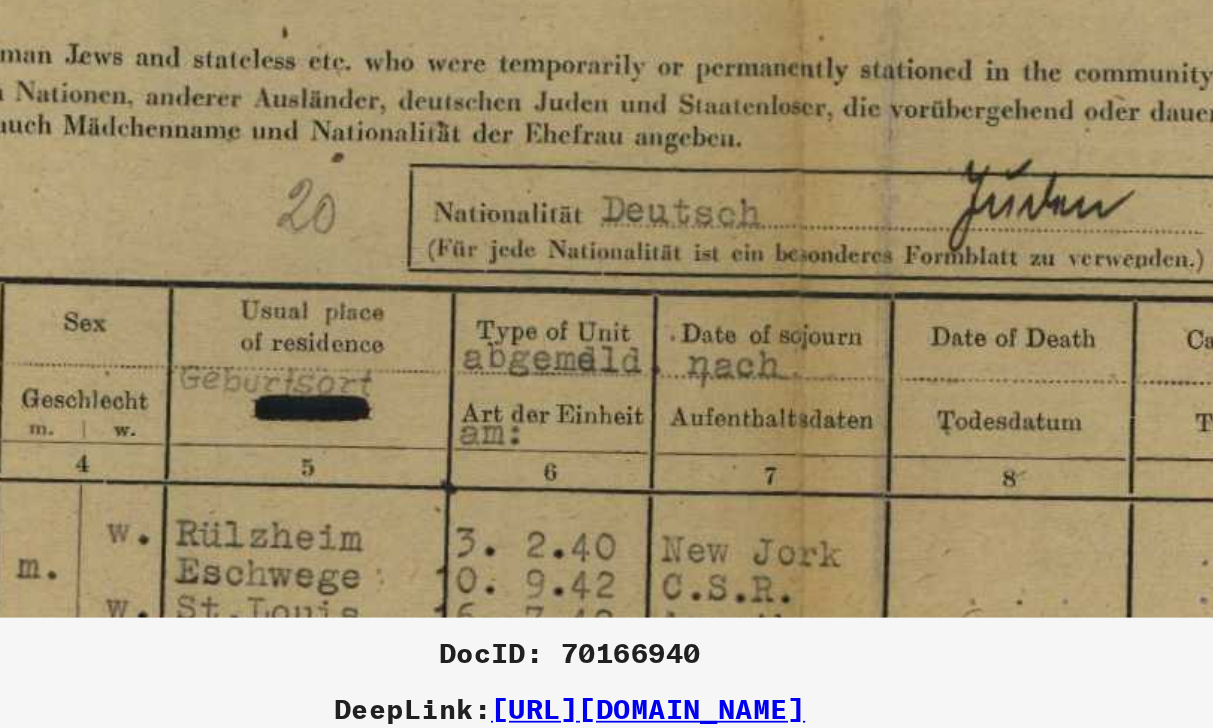 drag, startPoint x: 535, startPoint y: 229, endPoint x: 97, endPoint y: 219, distance: 438.11414 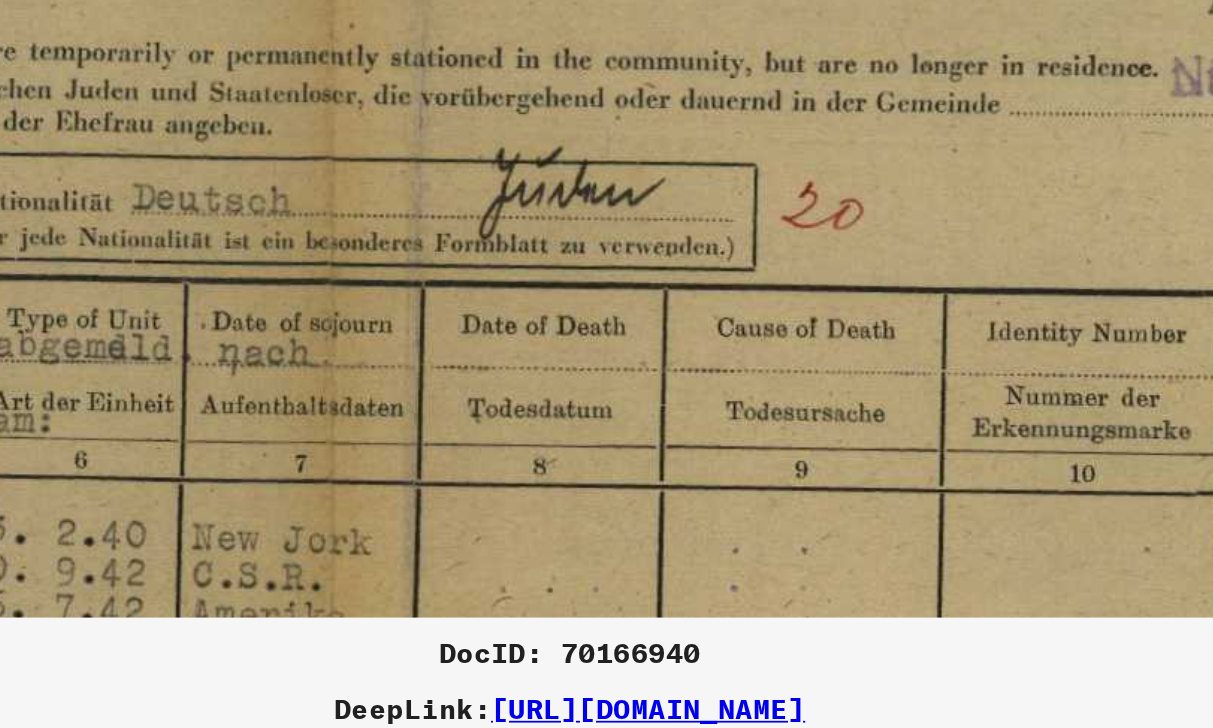 scroll, scrollTop: 29, scrollLeft: 687, axis: both 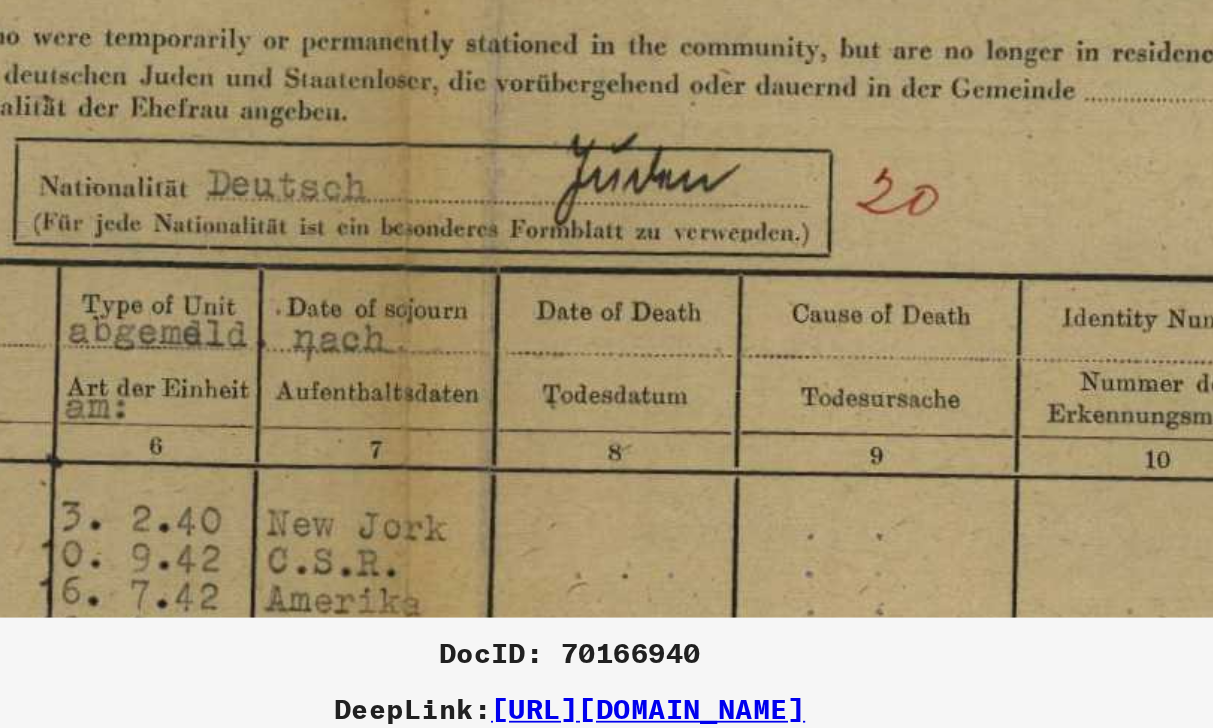 drag, startPoint x: 439, startPoint y: 131, endPoint x: 213, endPoint y: 190, distance: 233.5744 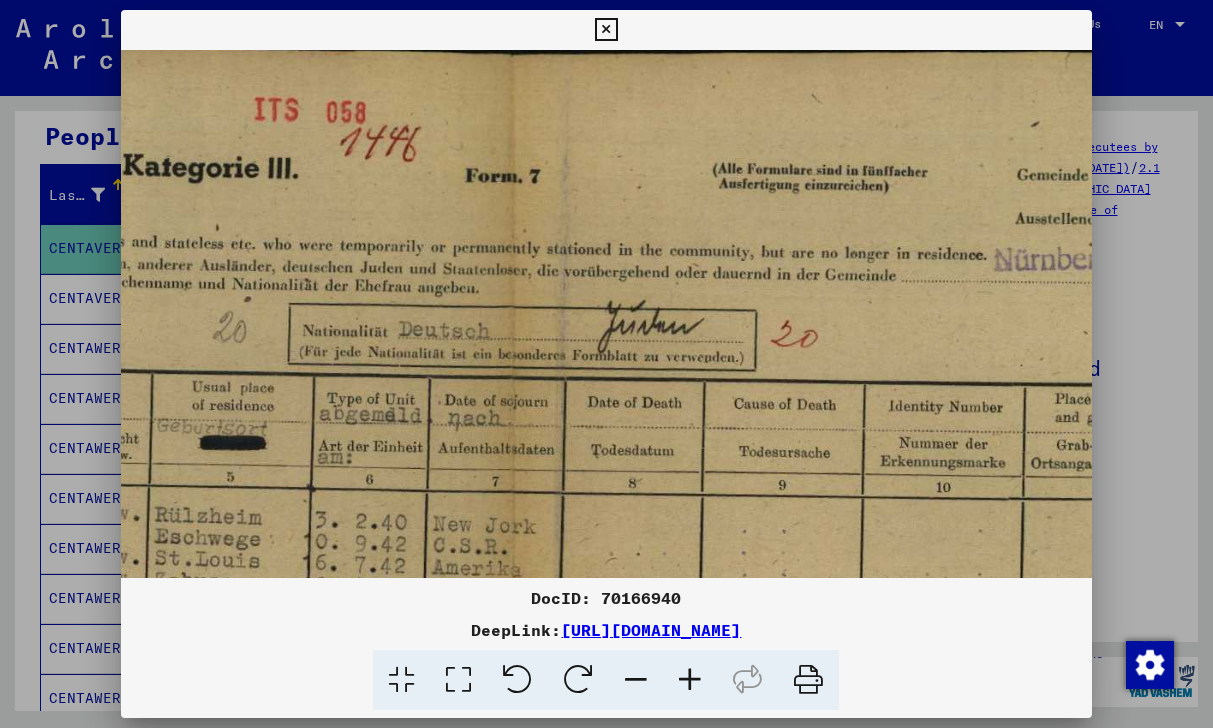 click at bounding box center [508, 785] 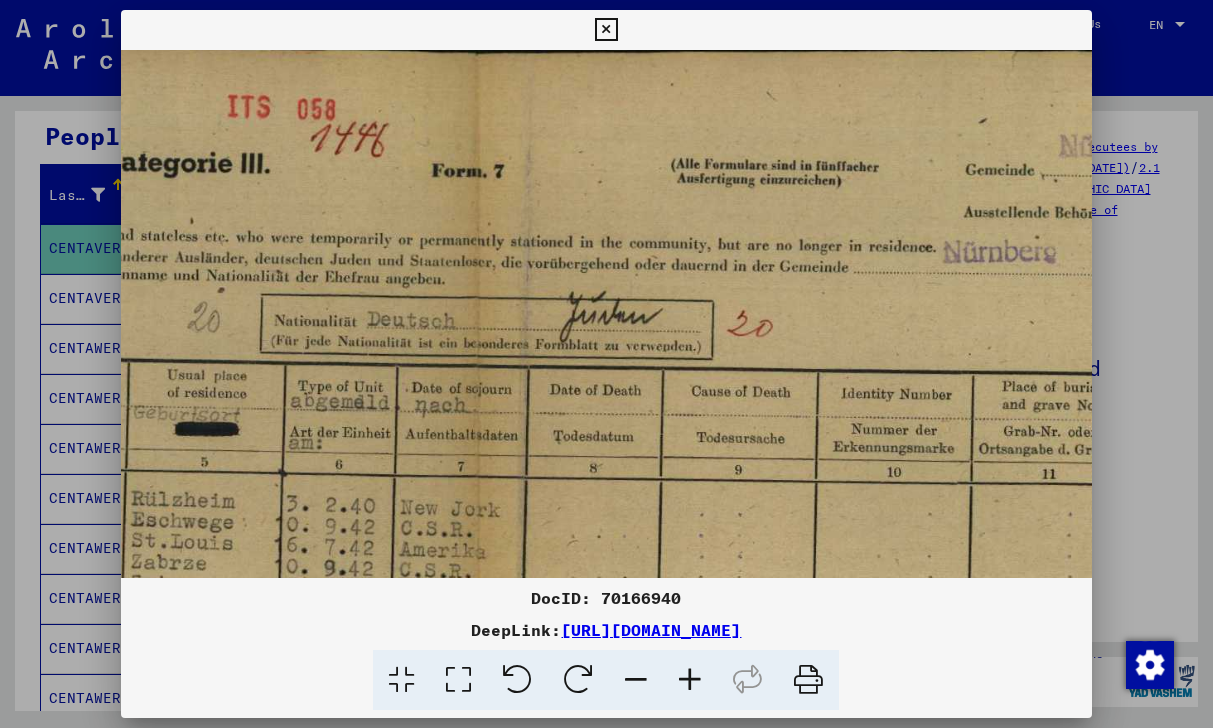 click at bounding box center [636, 680] 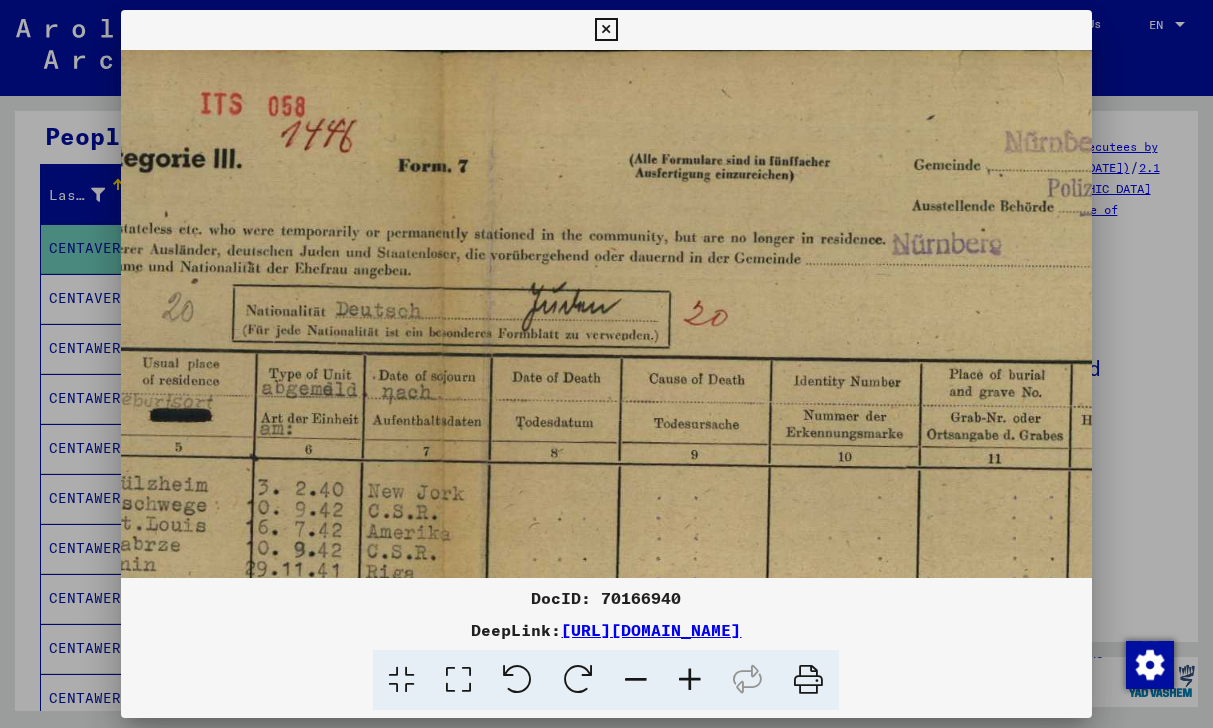 click at bounding box center (636, 680) 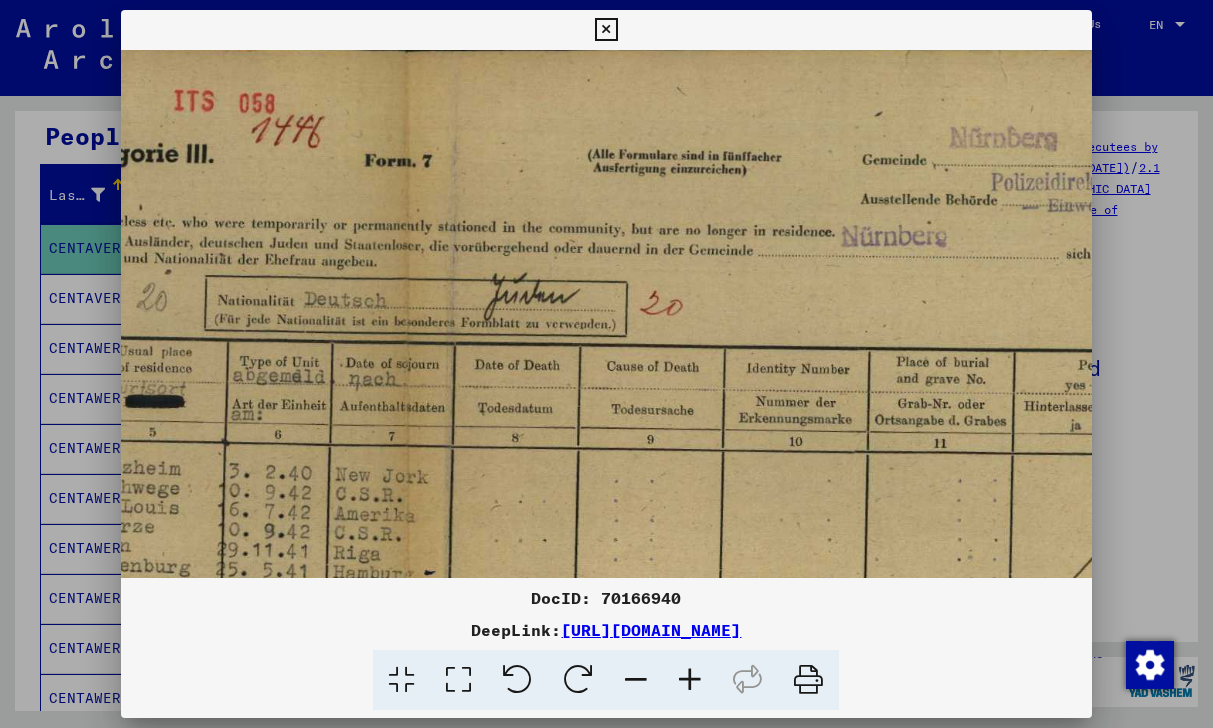 click at bounding box center [636, 680] 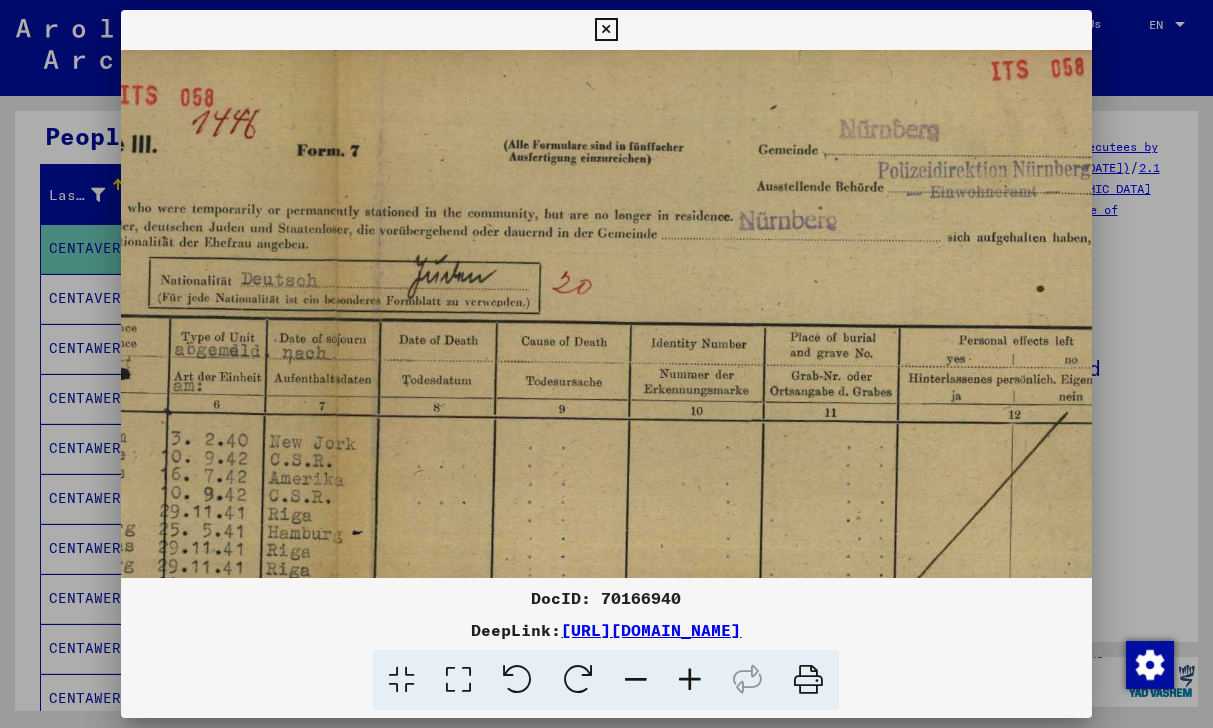 click at bounding box center [636, 680] 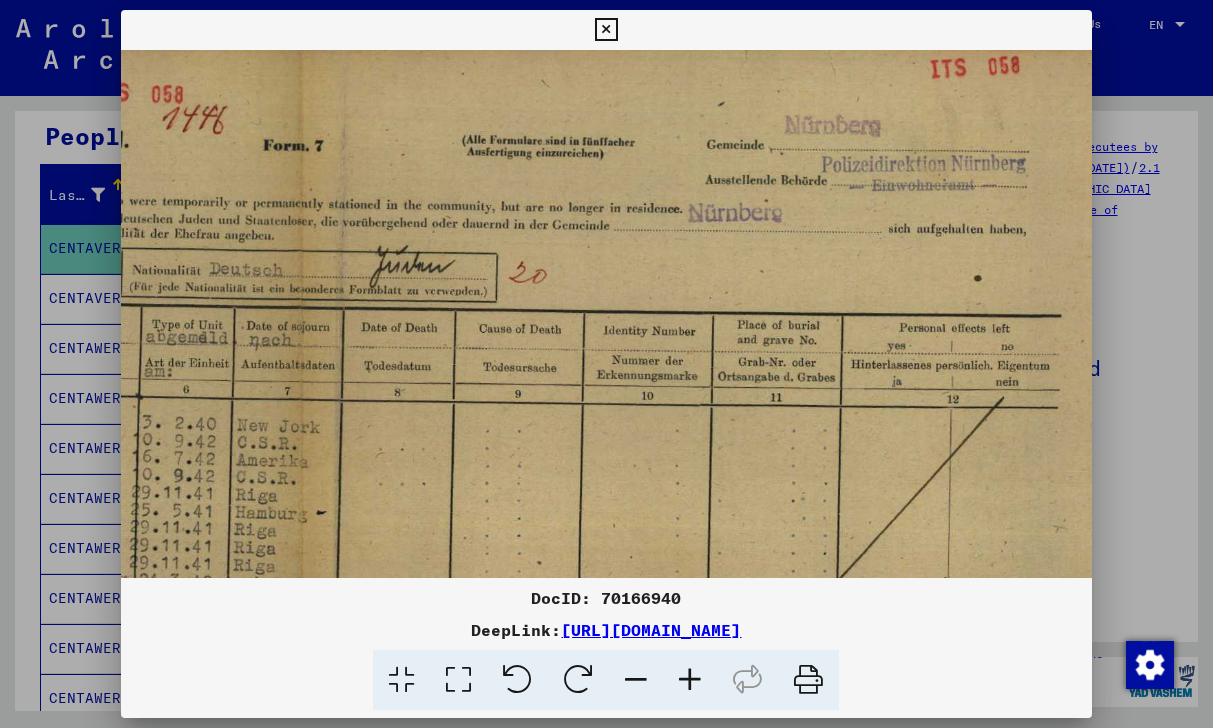 click at bounding box center (636, 680) 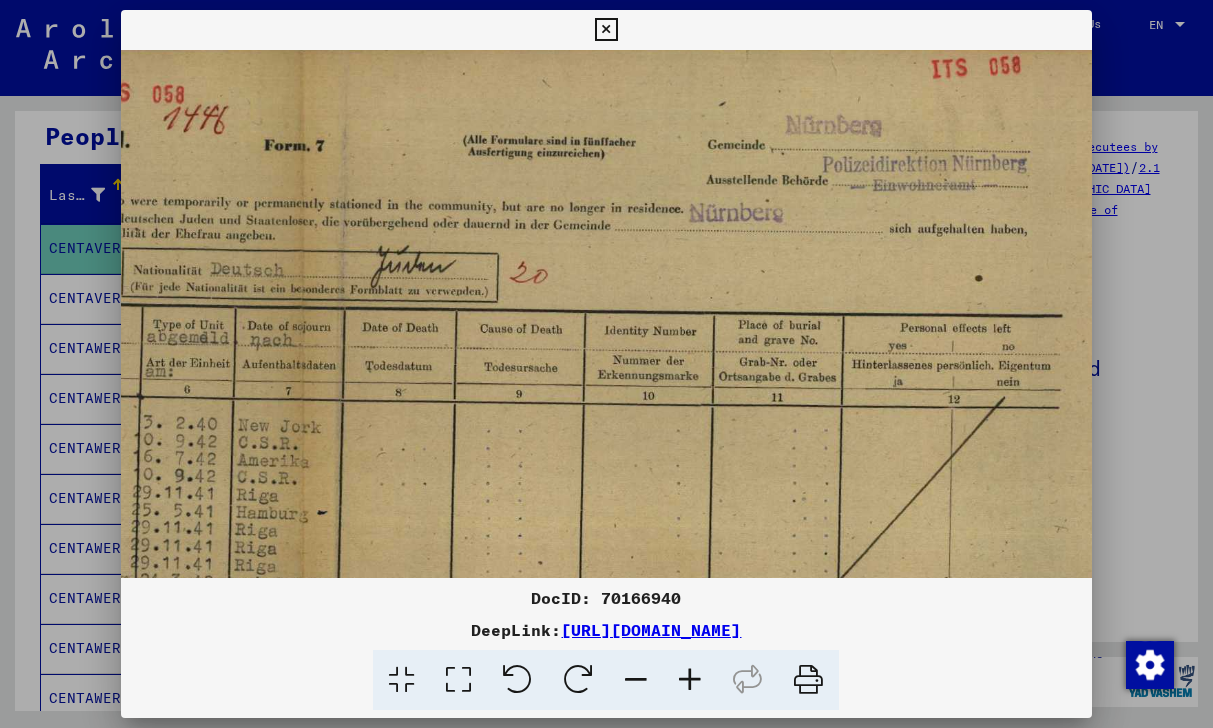 click at bounding box center [636, 680] 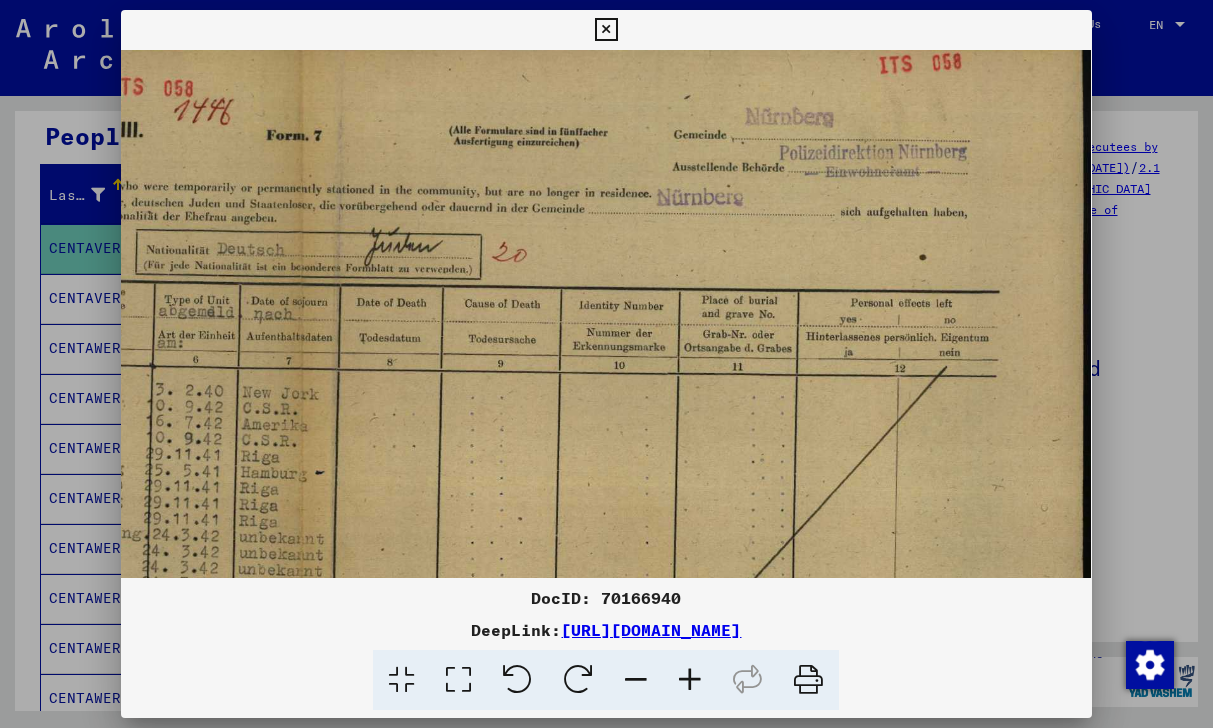 click at bounding box center [636, 680] 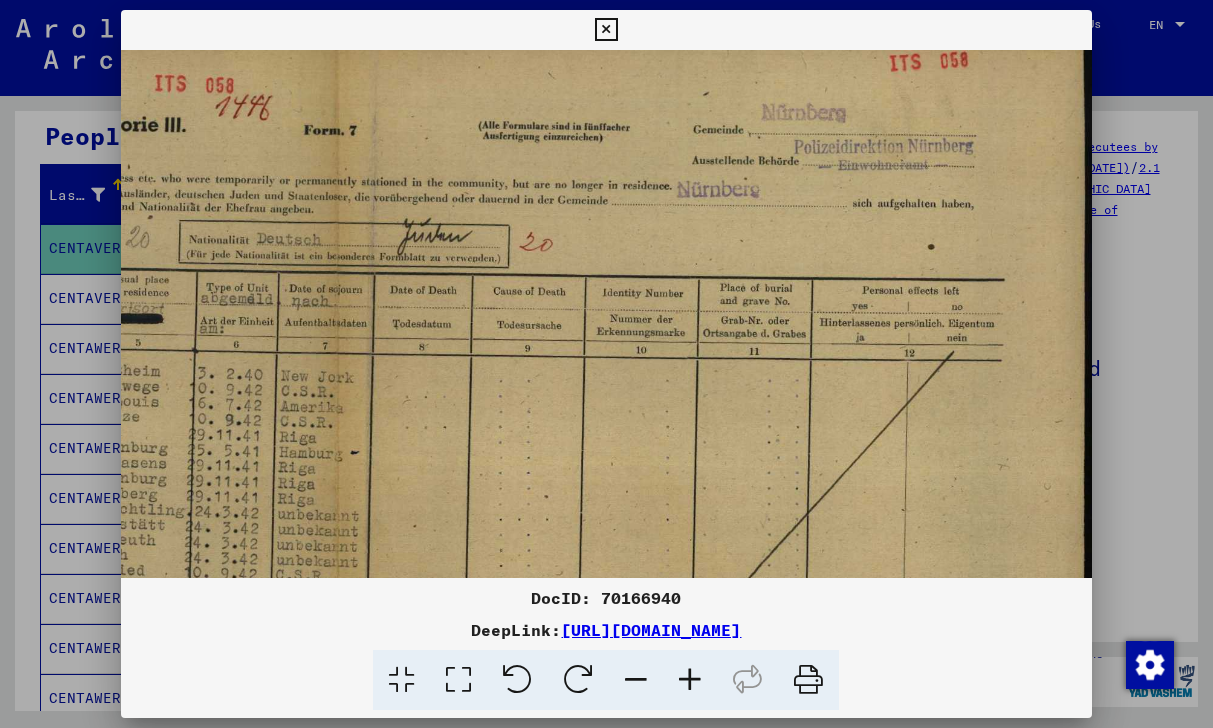 click at bounding box center (636, 680) 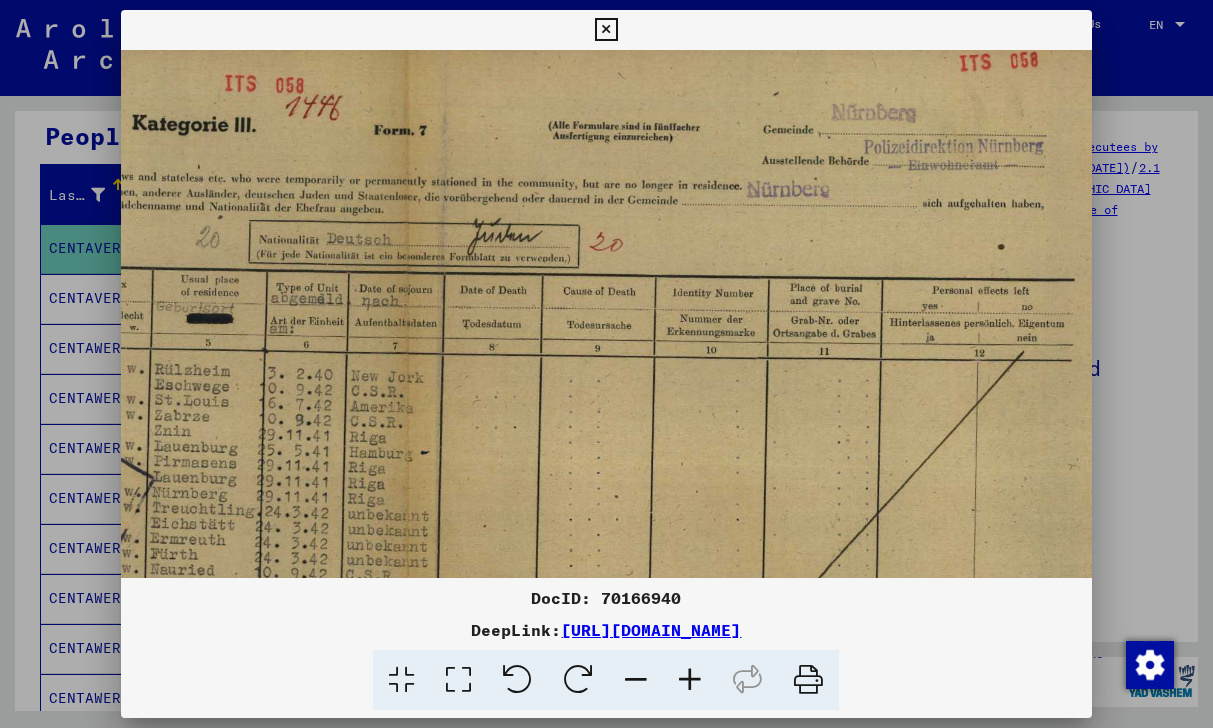 click at bounding box center [636, 680] 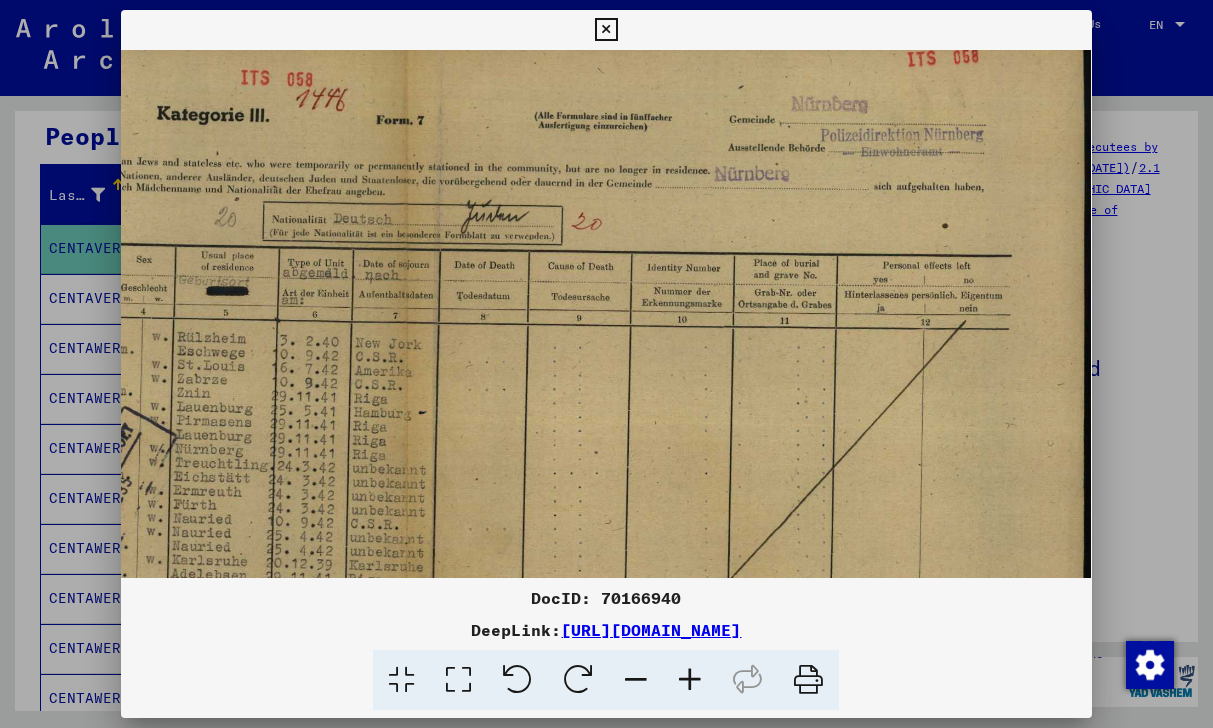 click at bounding box center [636, 680] 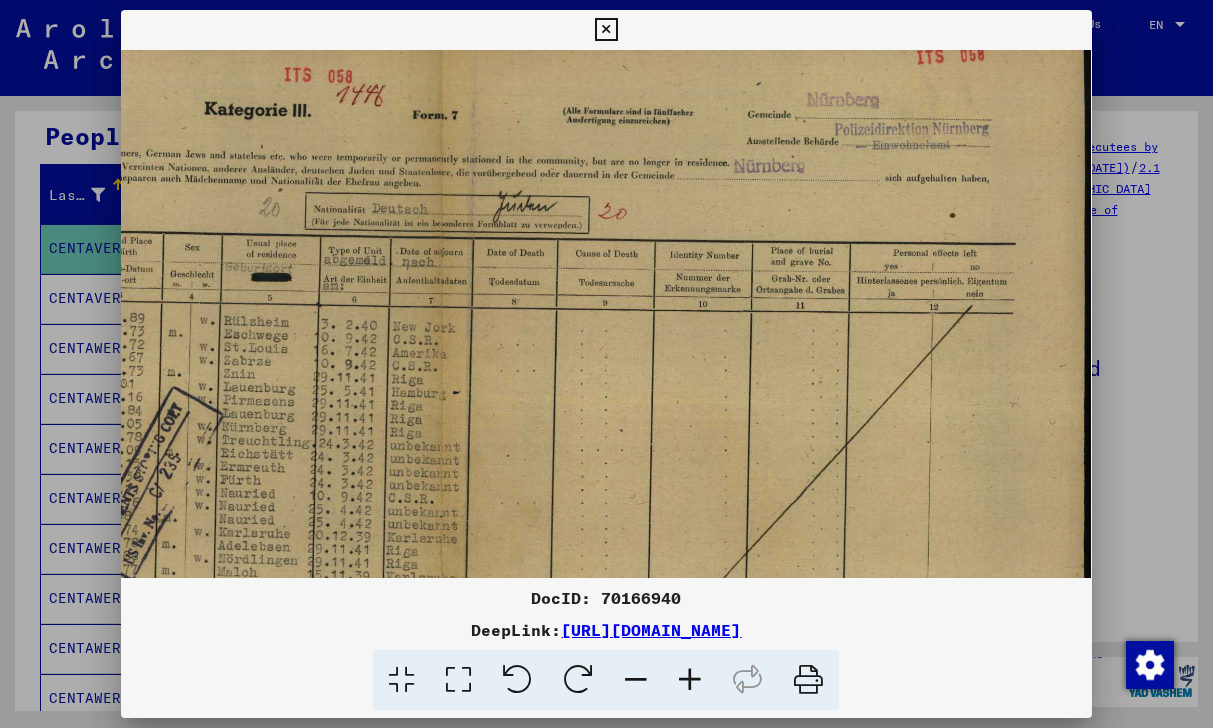 click at bounding box center (636, 680) 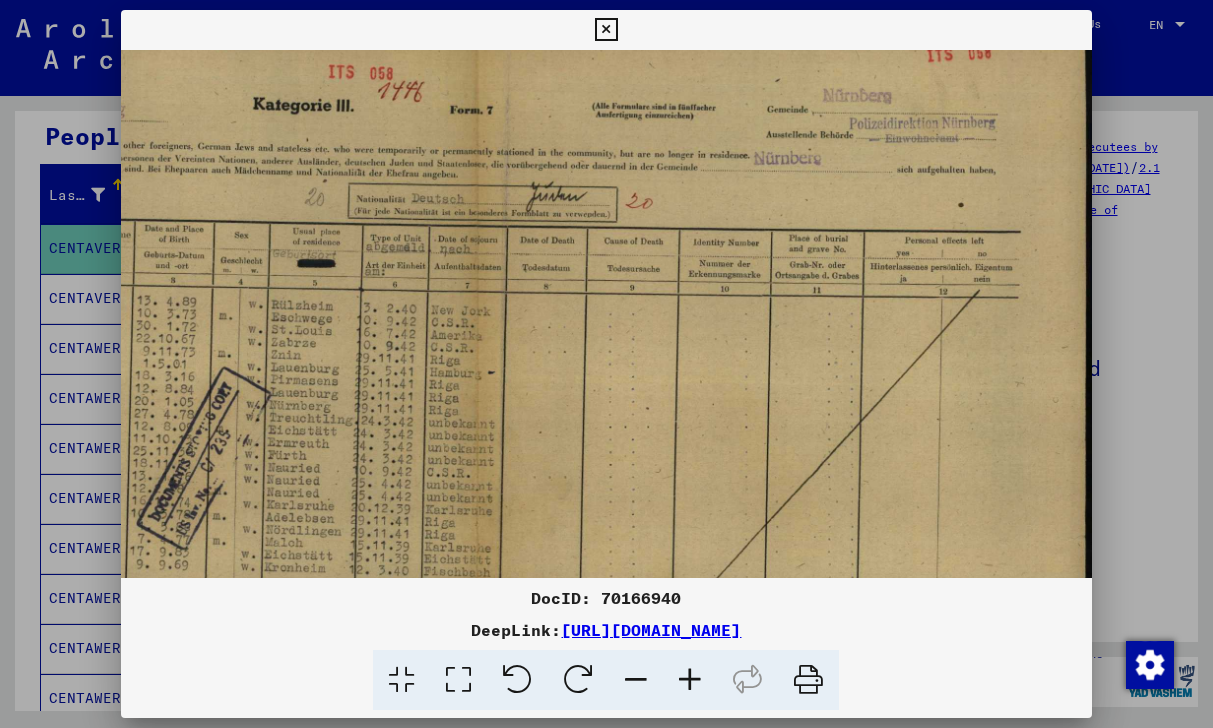 click at bounding box center (636, 680) 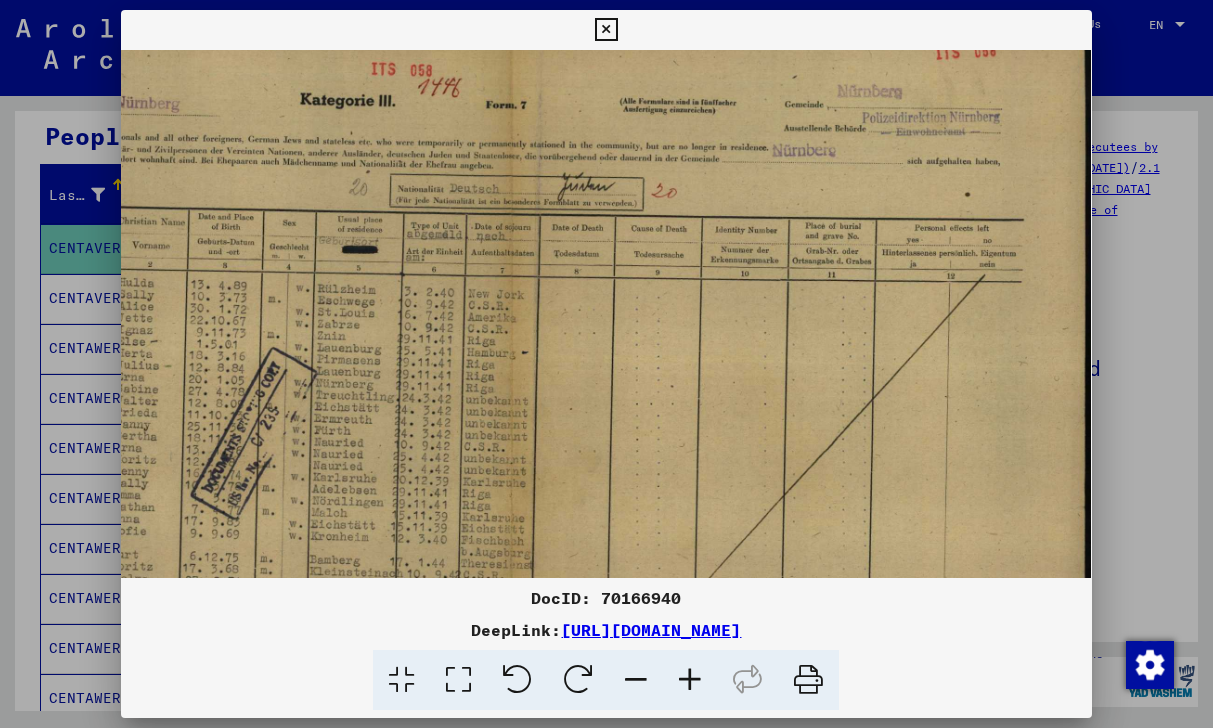 click at bounding box center [636, 680] 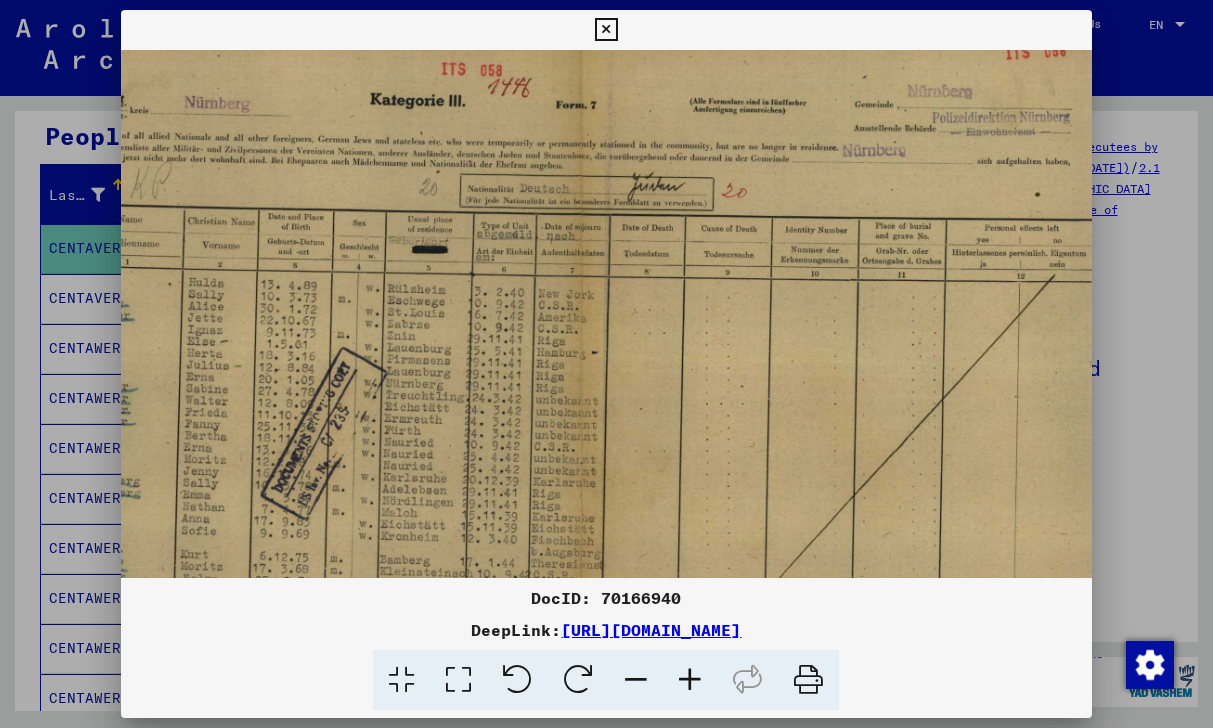 click at bounding box center (636, 680) 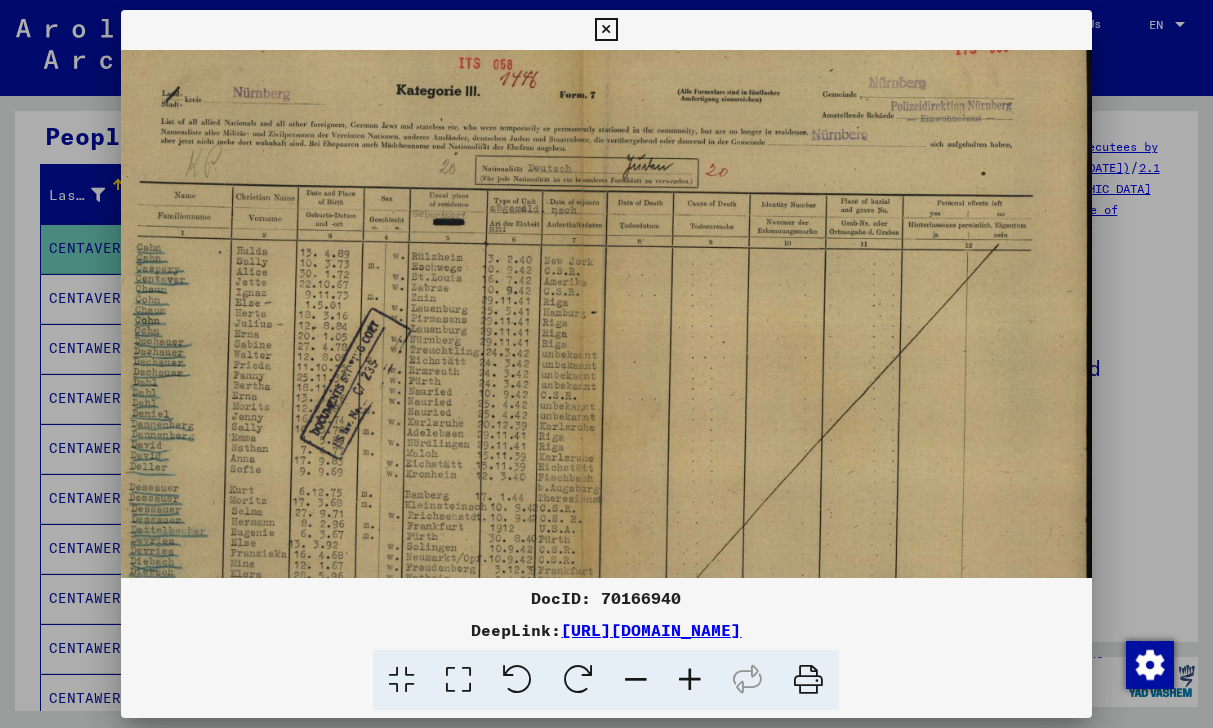 scroll, scrollTop: 29, scrollLeft: 53, axis: both 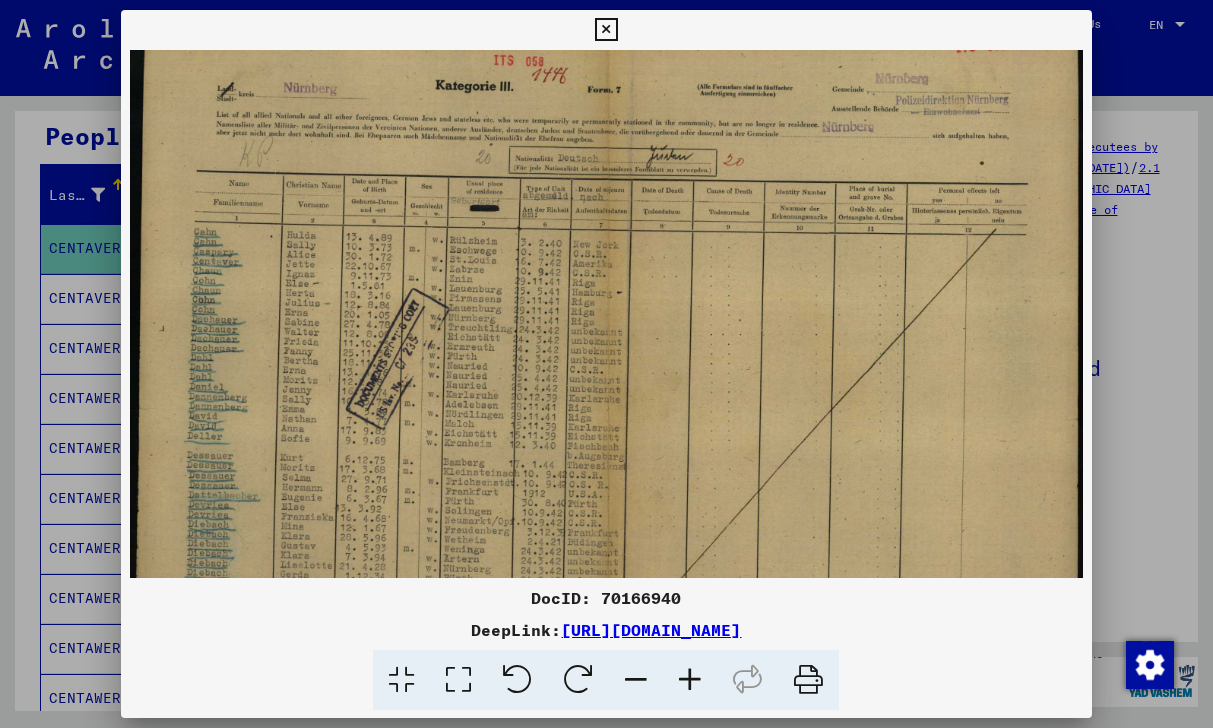 click at bounding box center [636, 680] 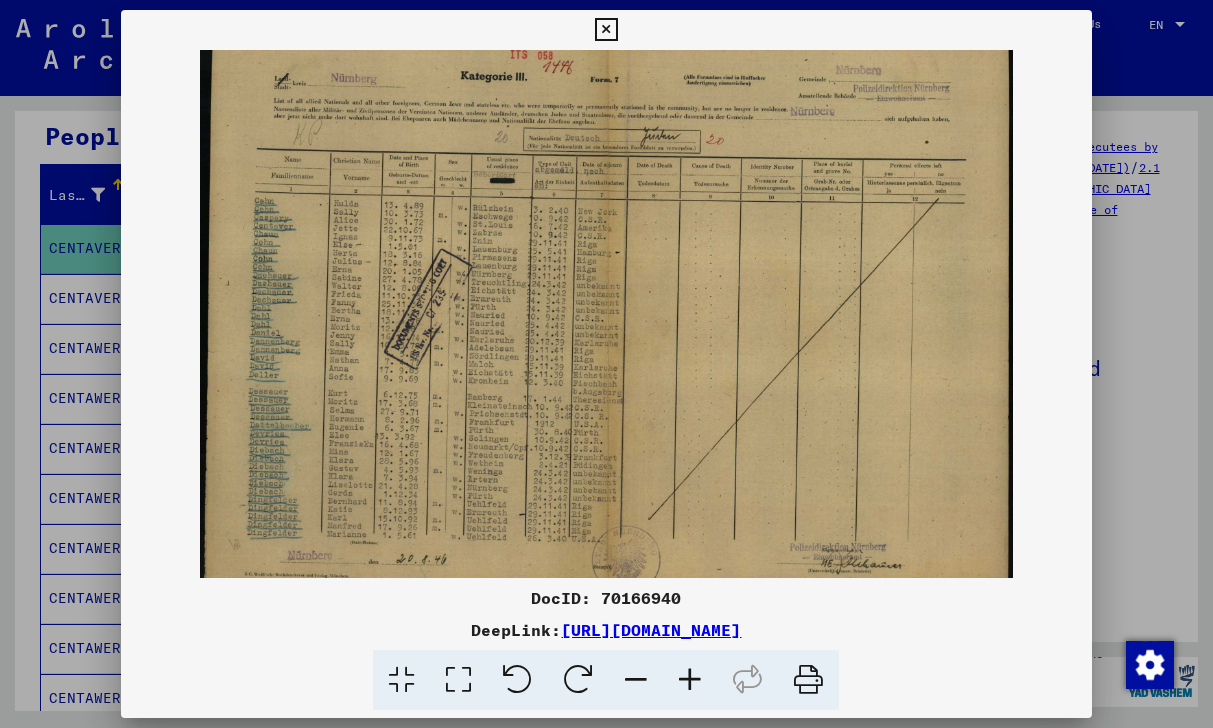 click at bounding box center (636, 680) 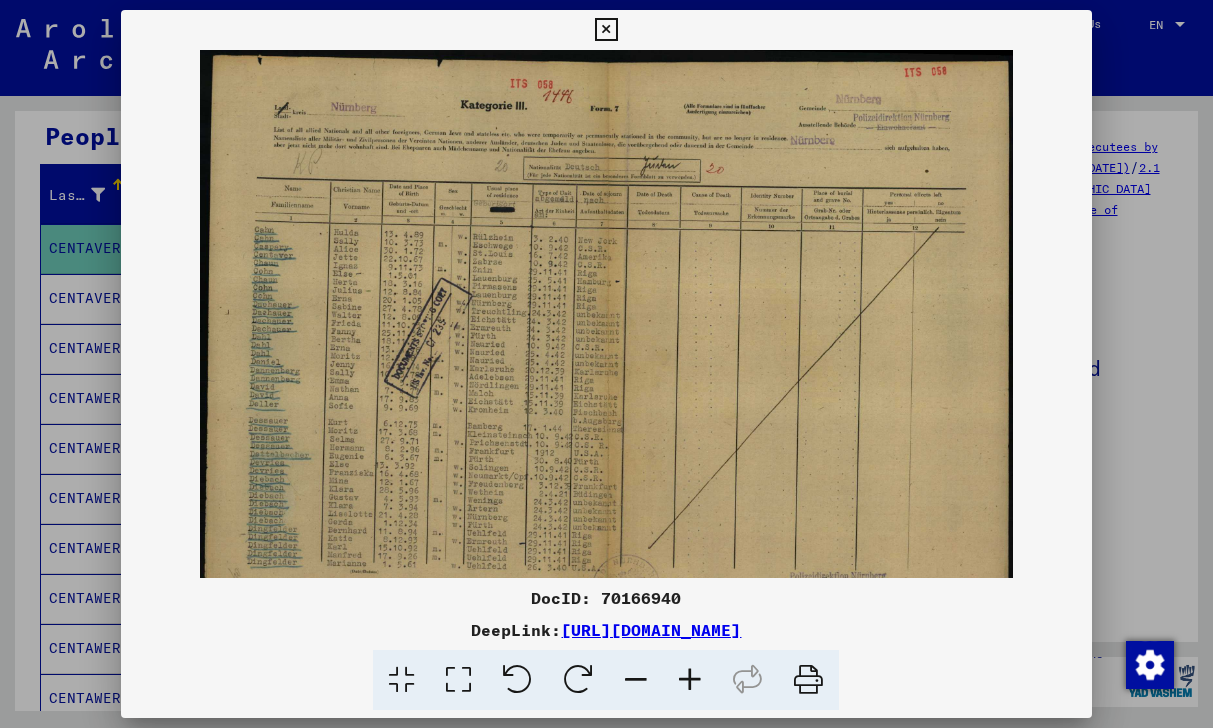 click at bounding box center (636, 680) 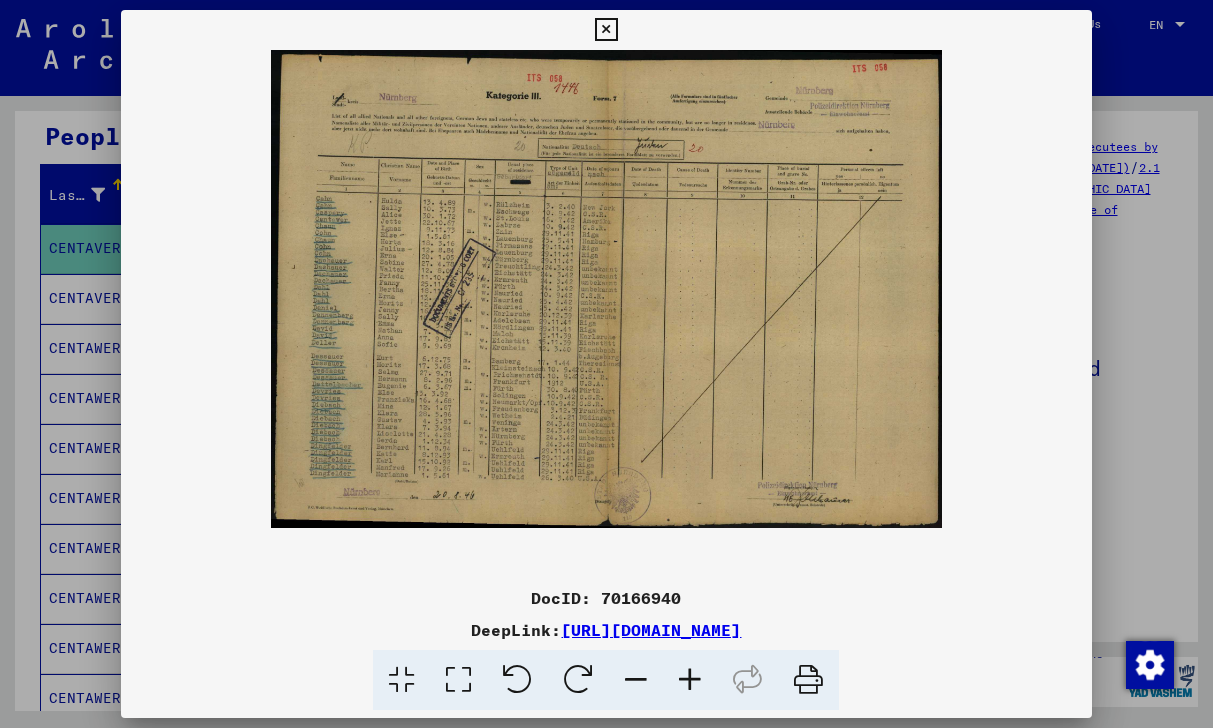 click at bounding box center (690, 680) 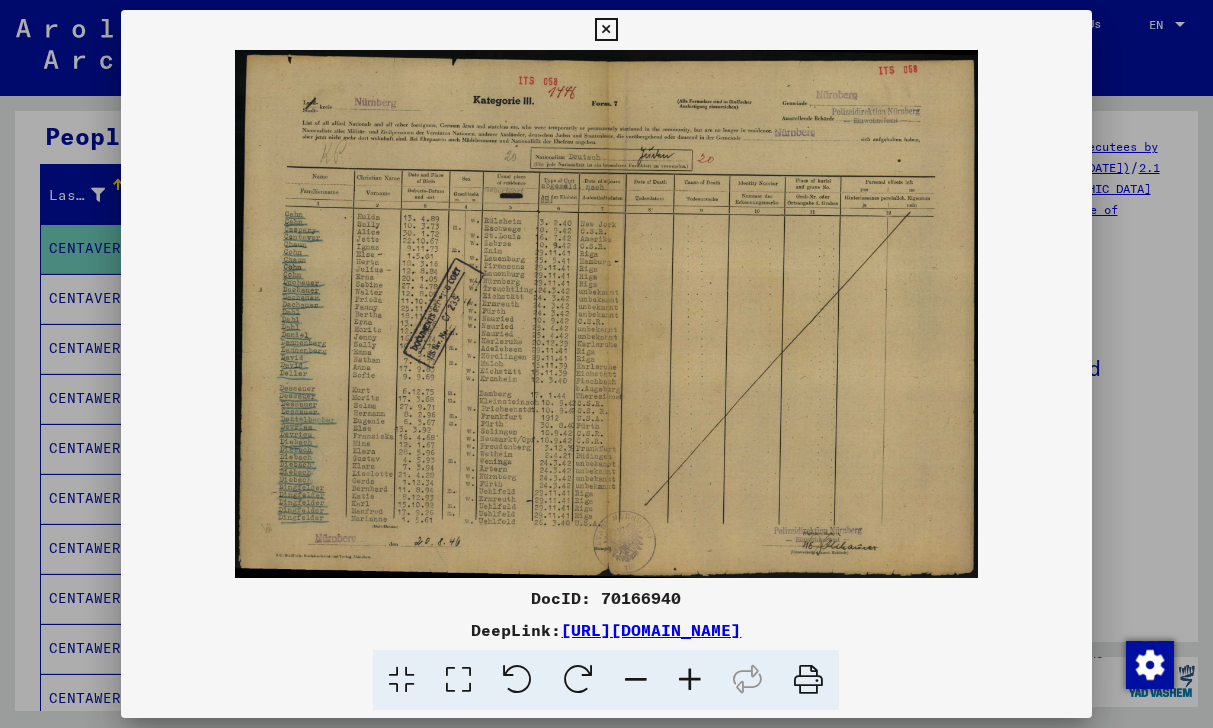 click at bounding box center (690, 680) 